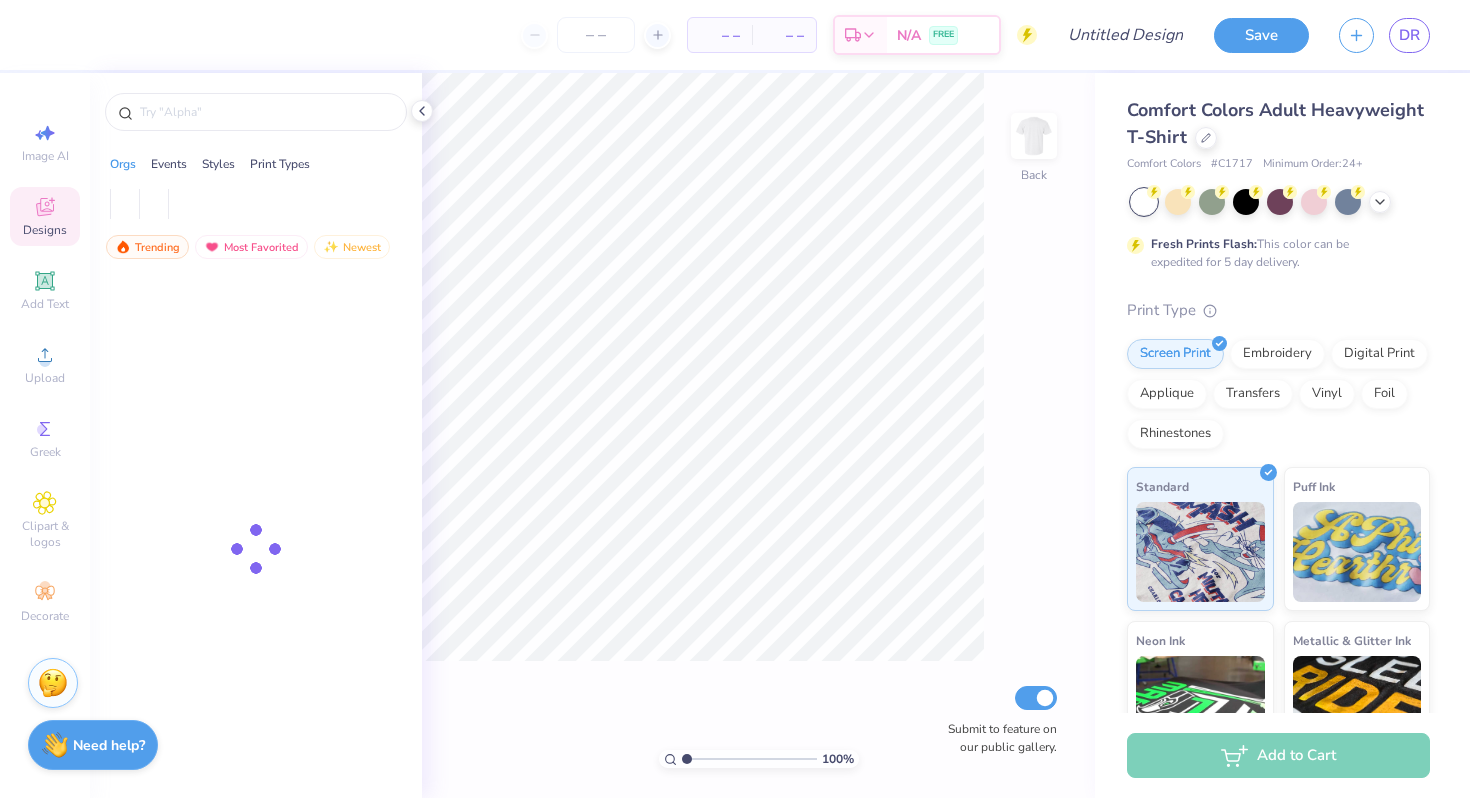 scroll, scrollTop: 0, scrollLeft: 0, axis: both 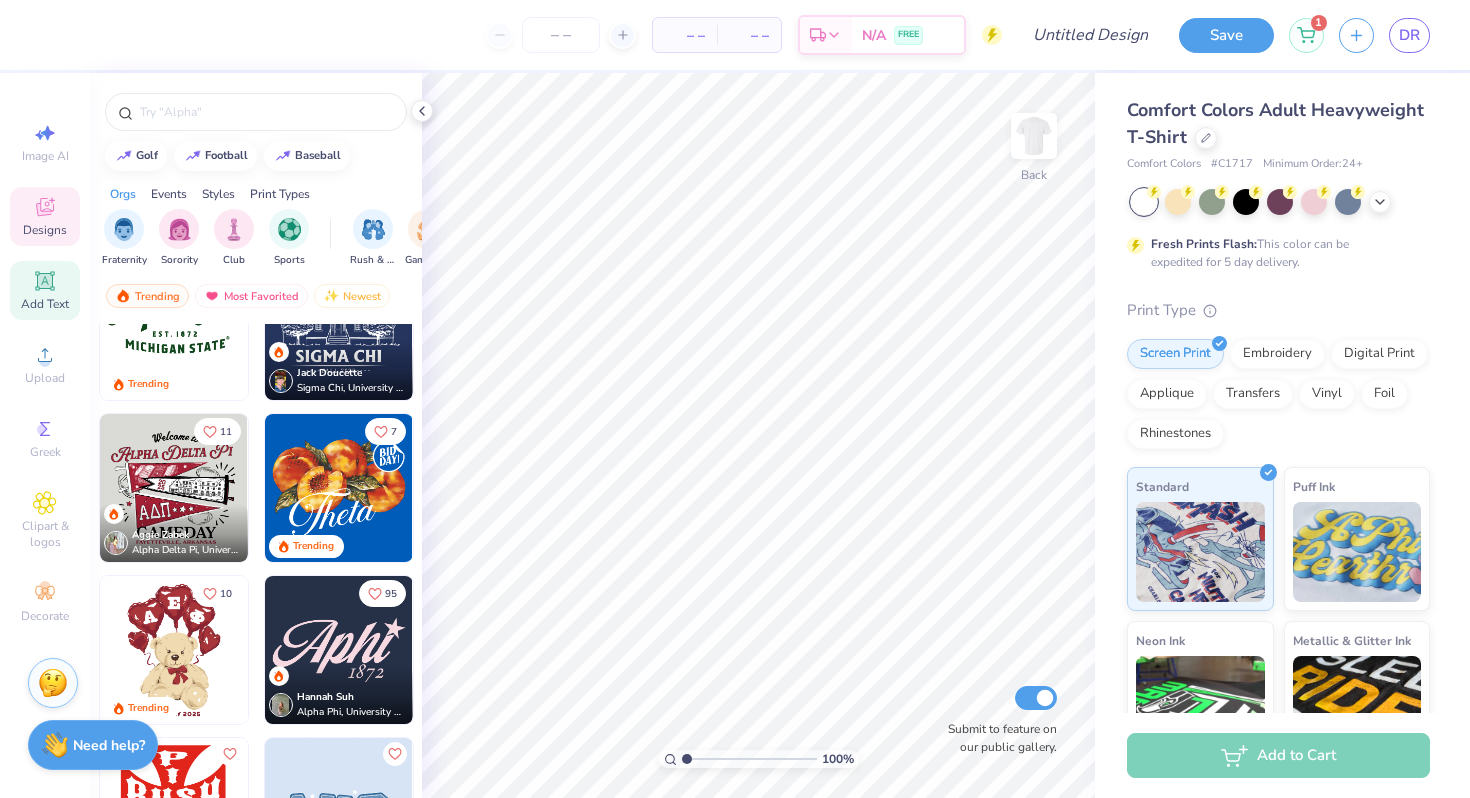 click 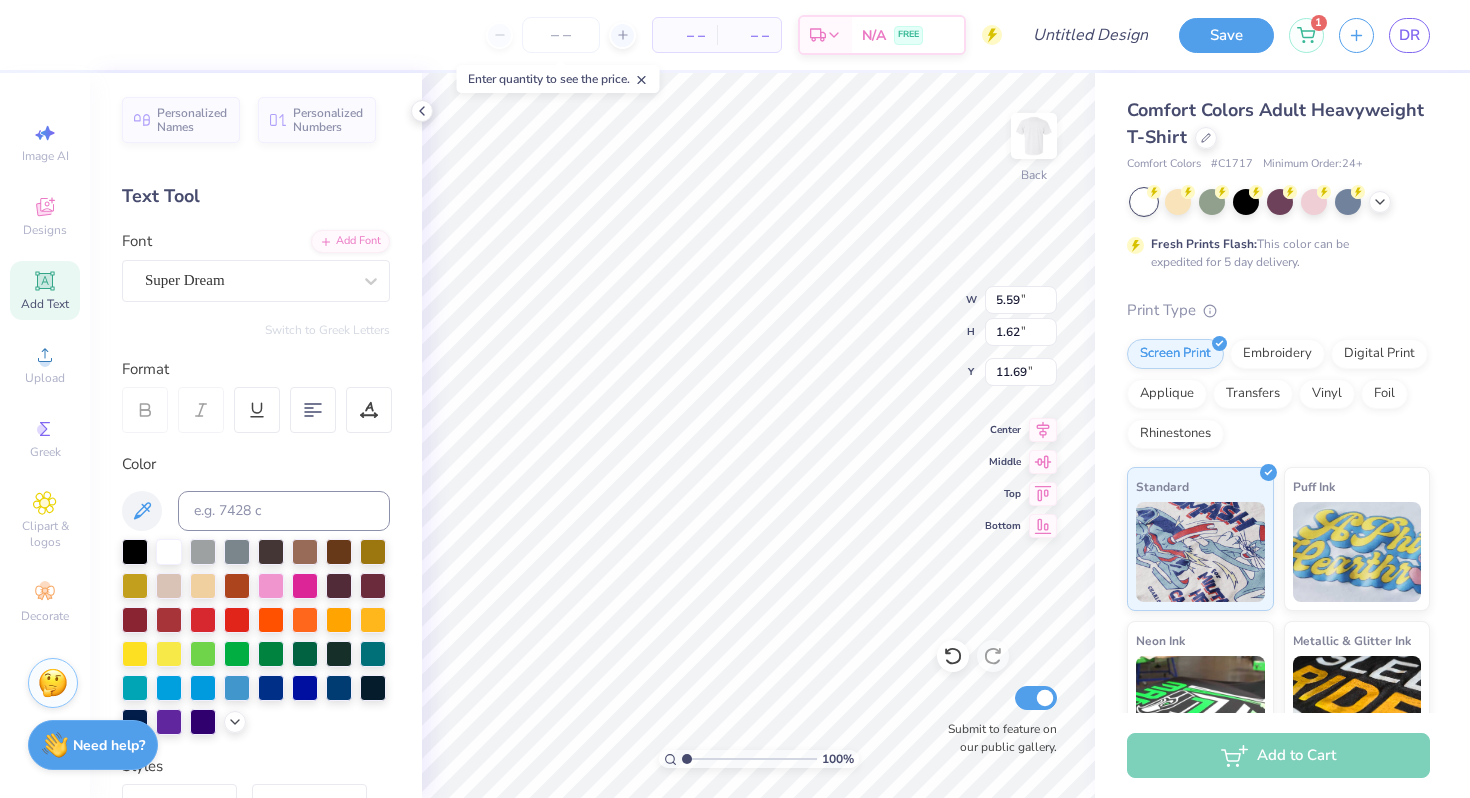 scroll, scrollTop: 0, scrollLeft: 7, axis: horizontal 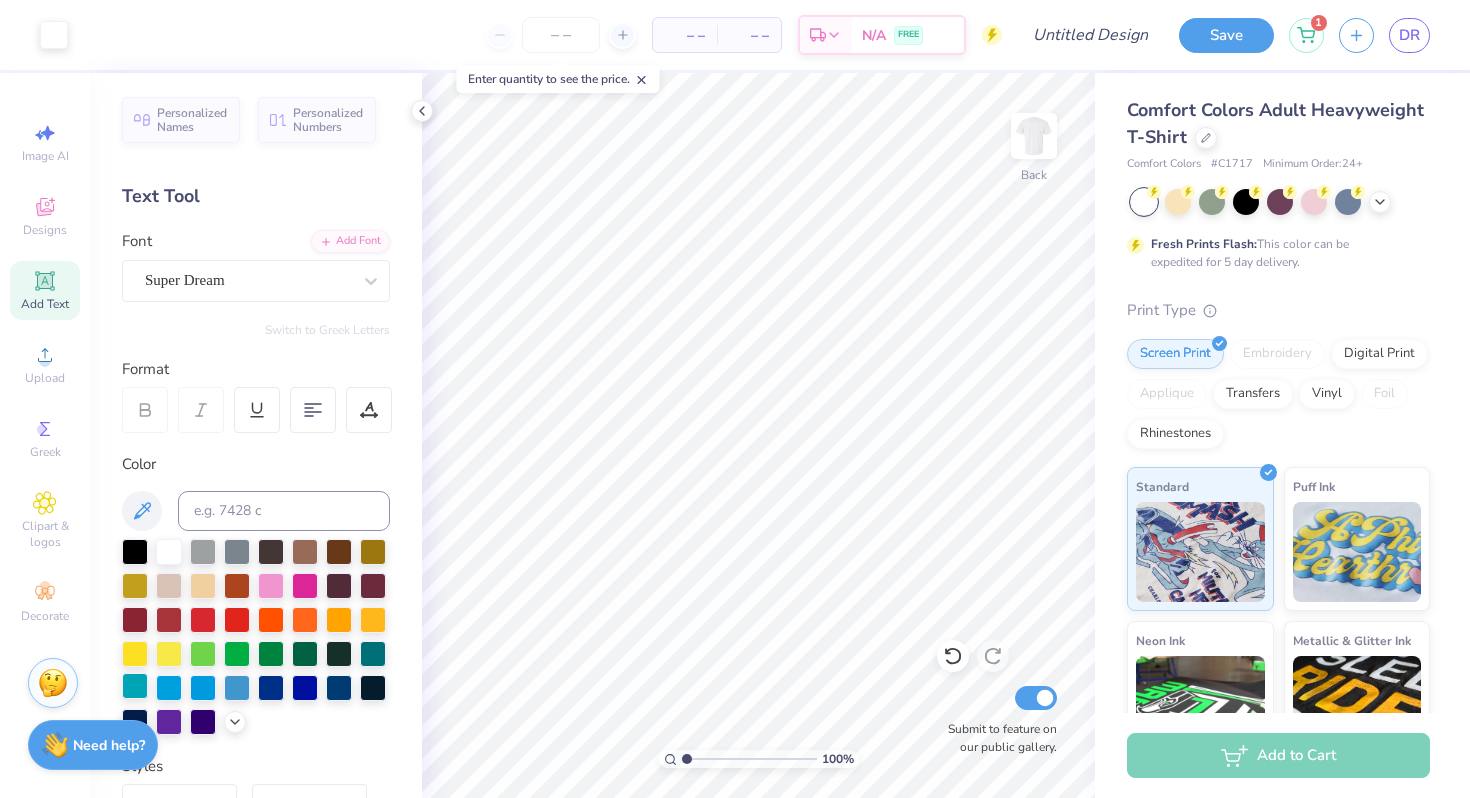click at bounding box center (135, 686) 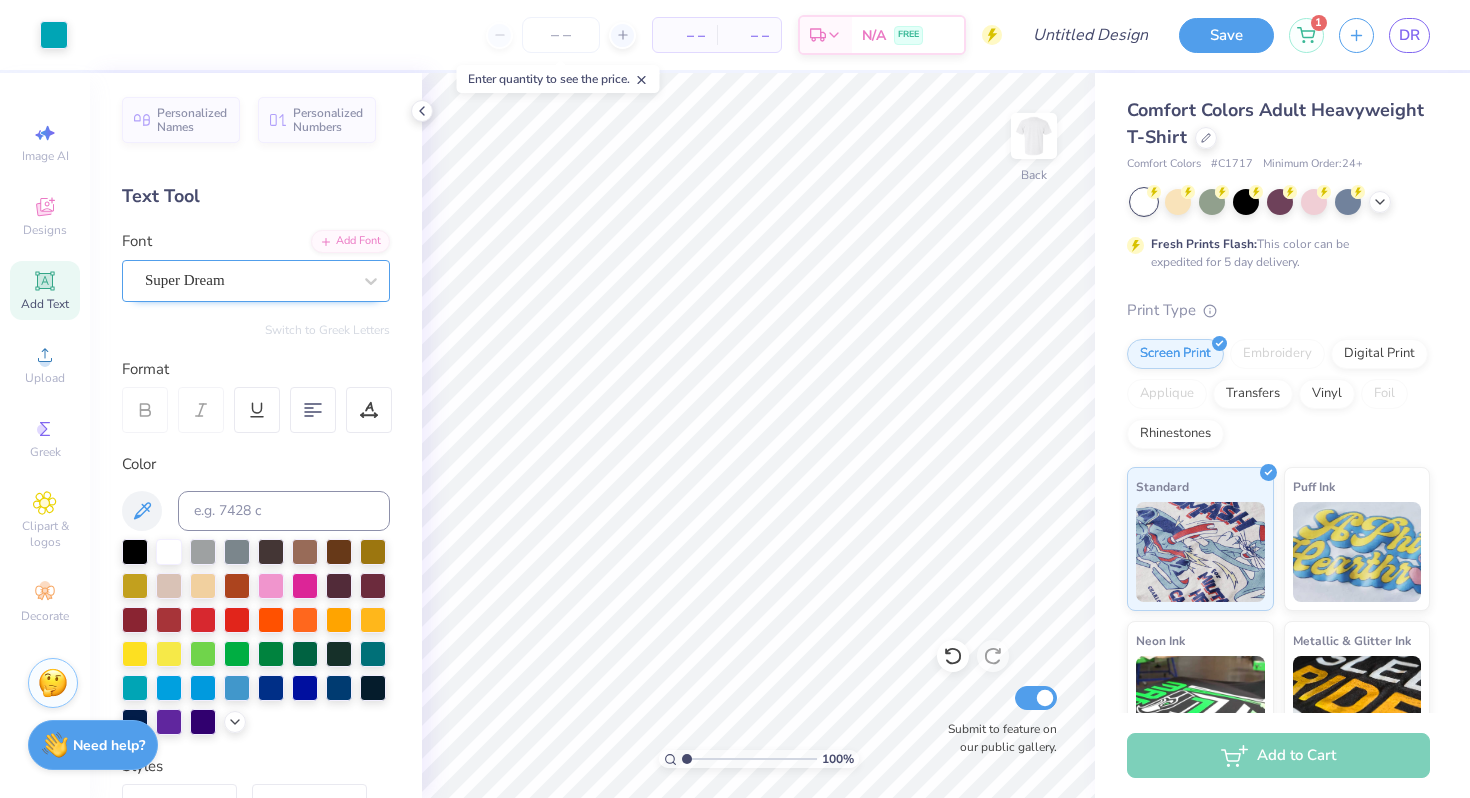 click on "Super Dream" at bounding box center [248, 280] 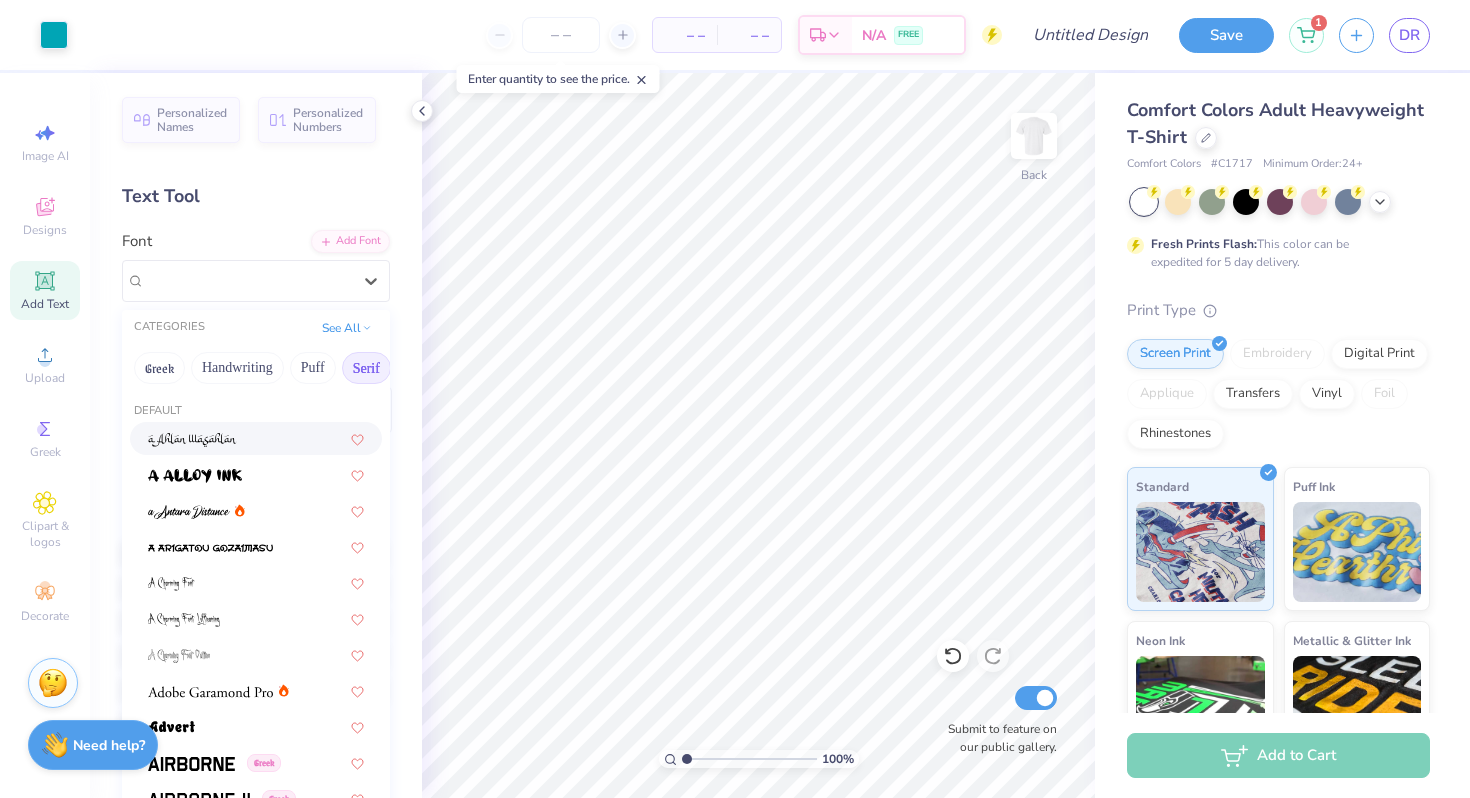 click on "Serif" at bounding box center [366, 368] 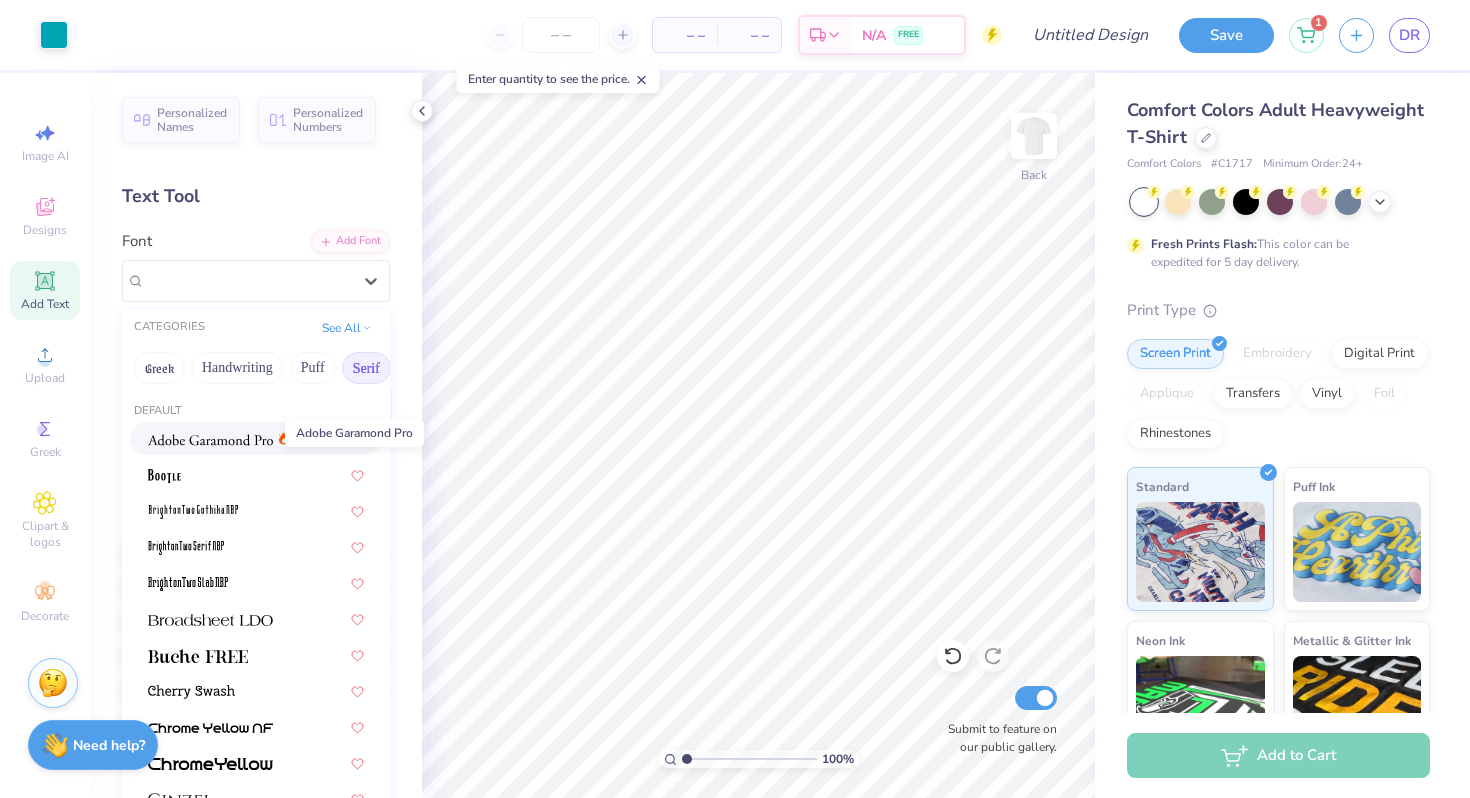 click at bounding box center (210, 440) 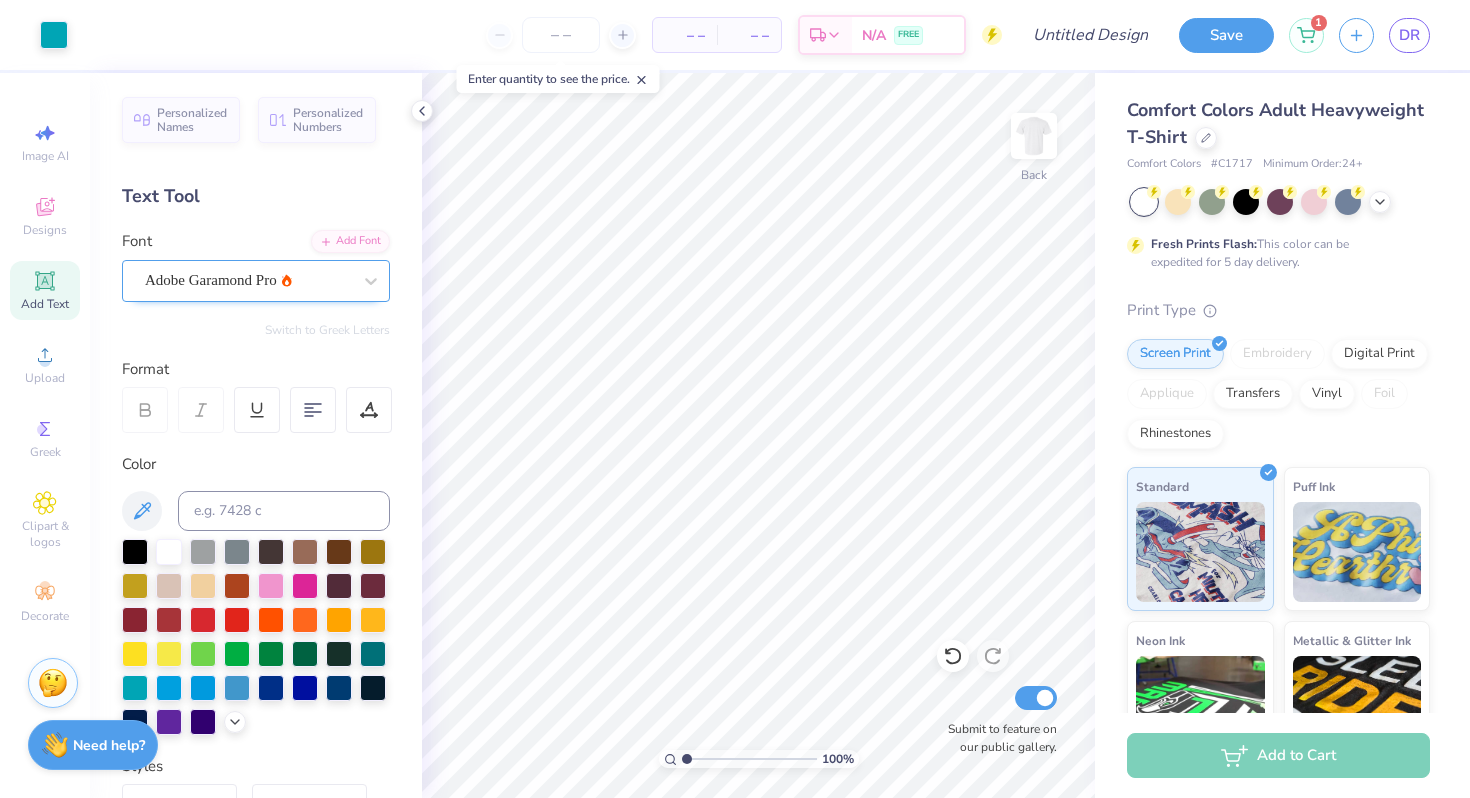 click on "Adobe Garamond Pro" at bounding box center (248, 280) 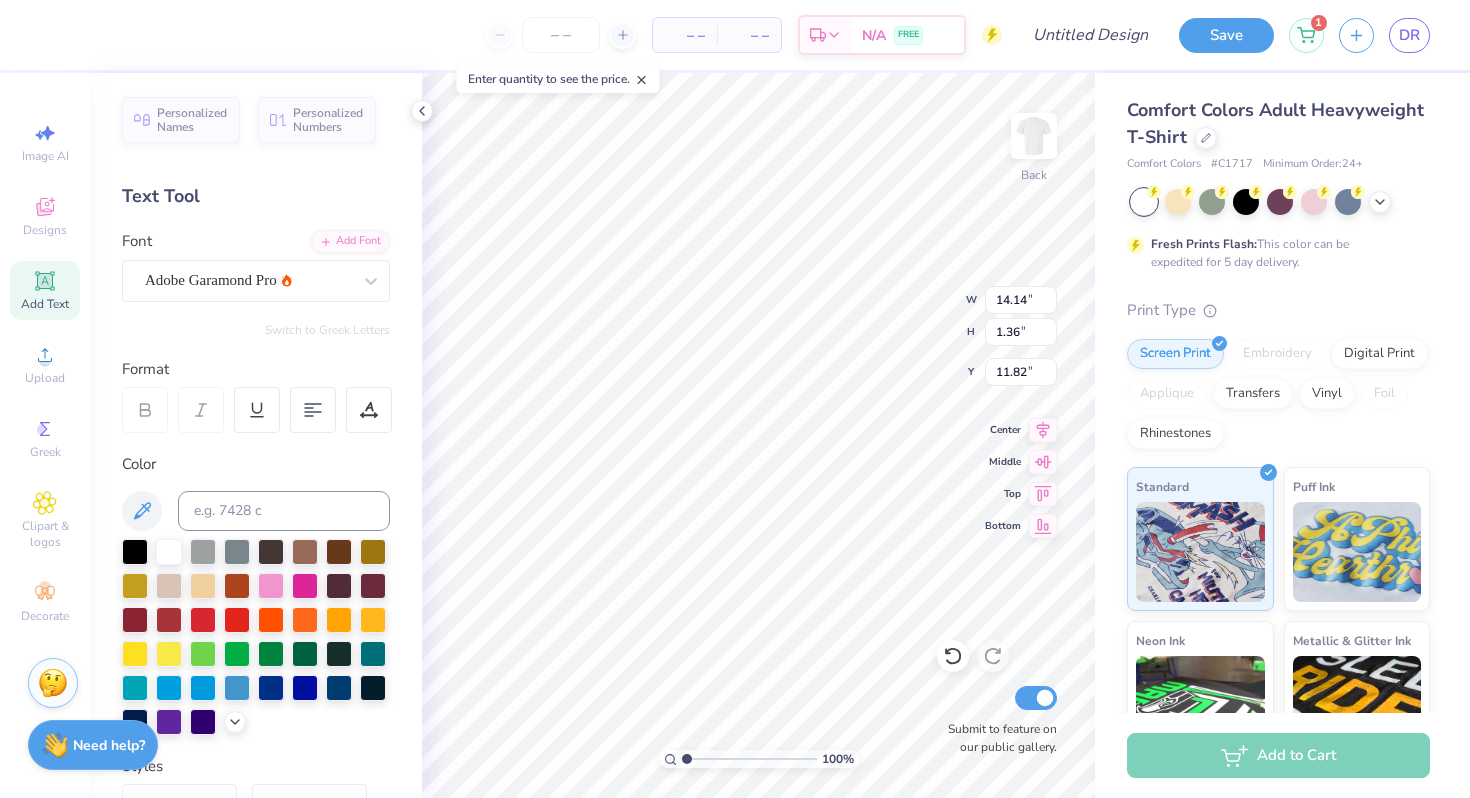 type on "5.84" 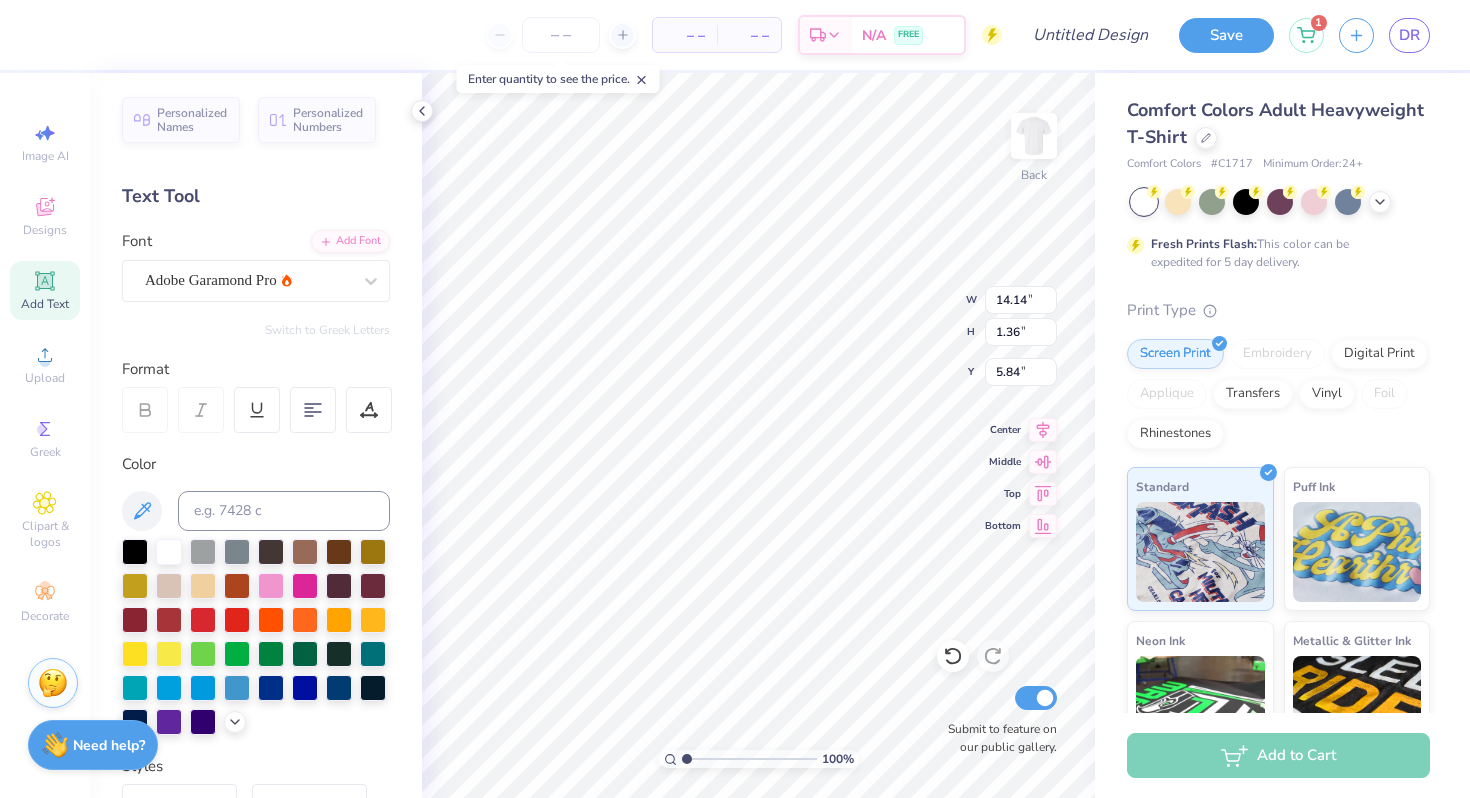 type on "9.90" 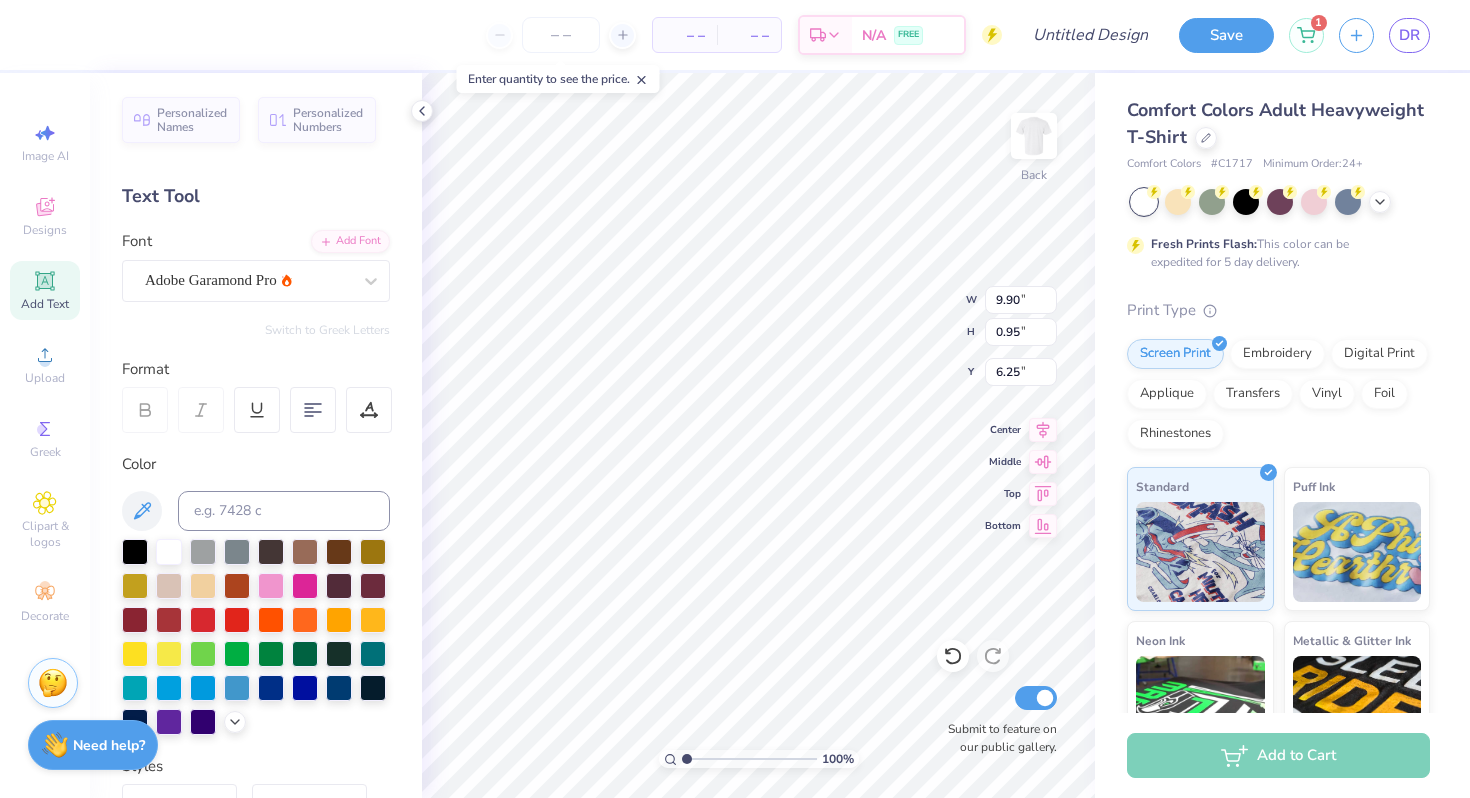 type on "4.72" 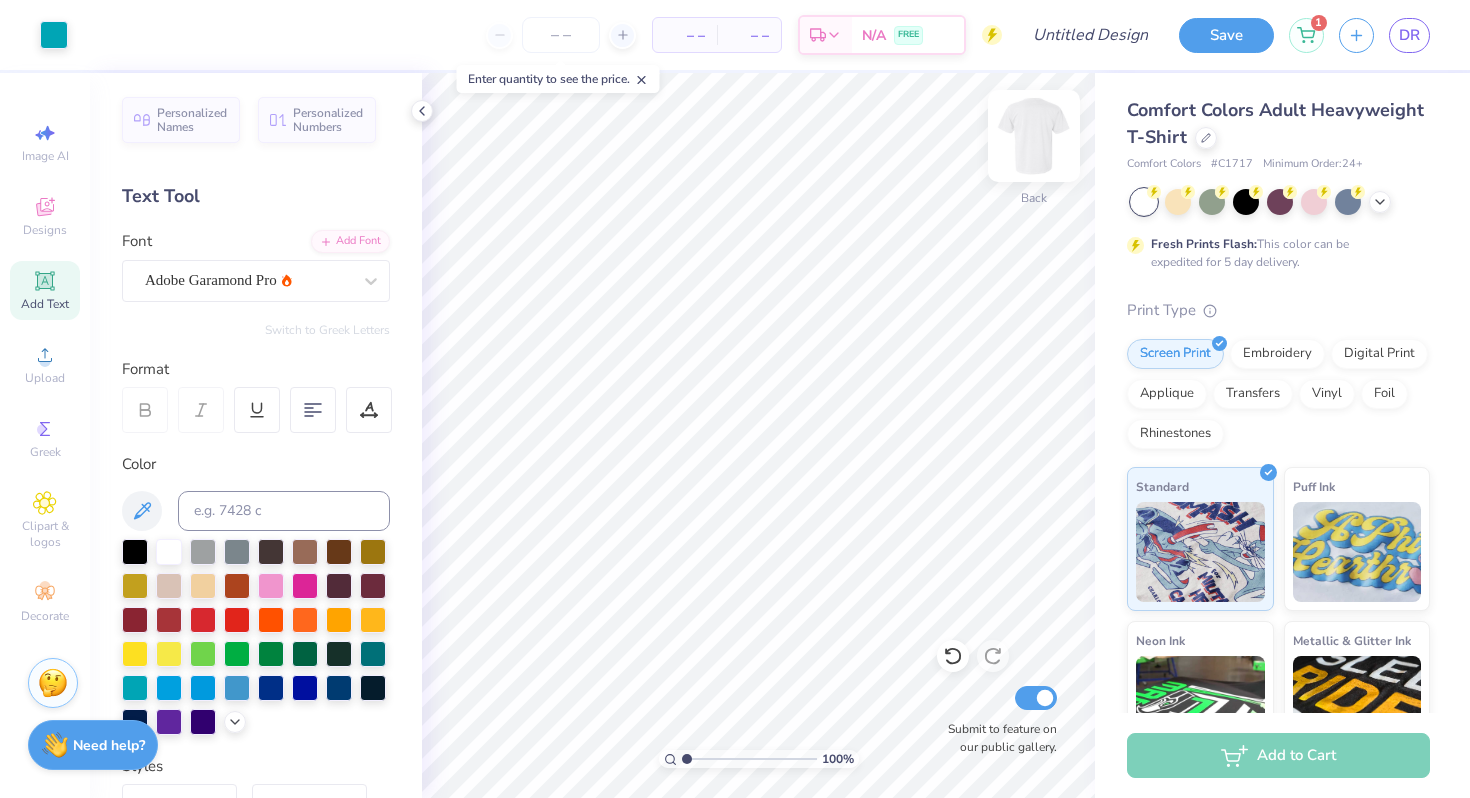 click at bounding box center (1034, 136) 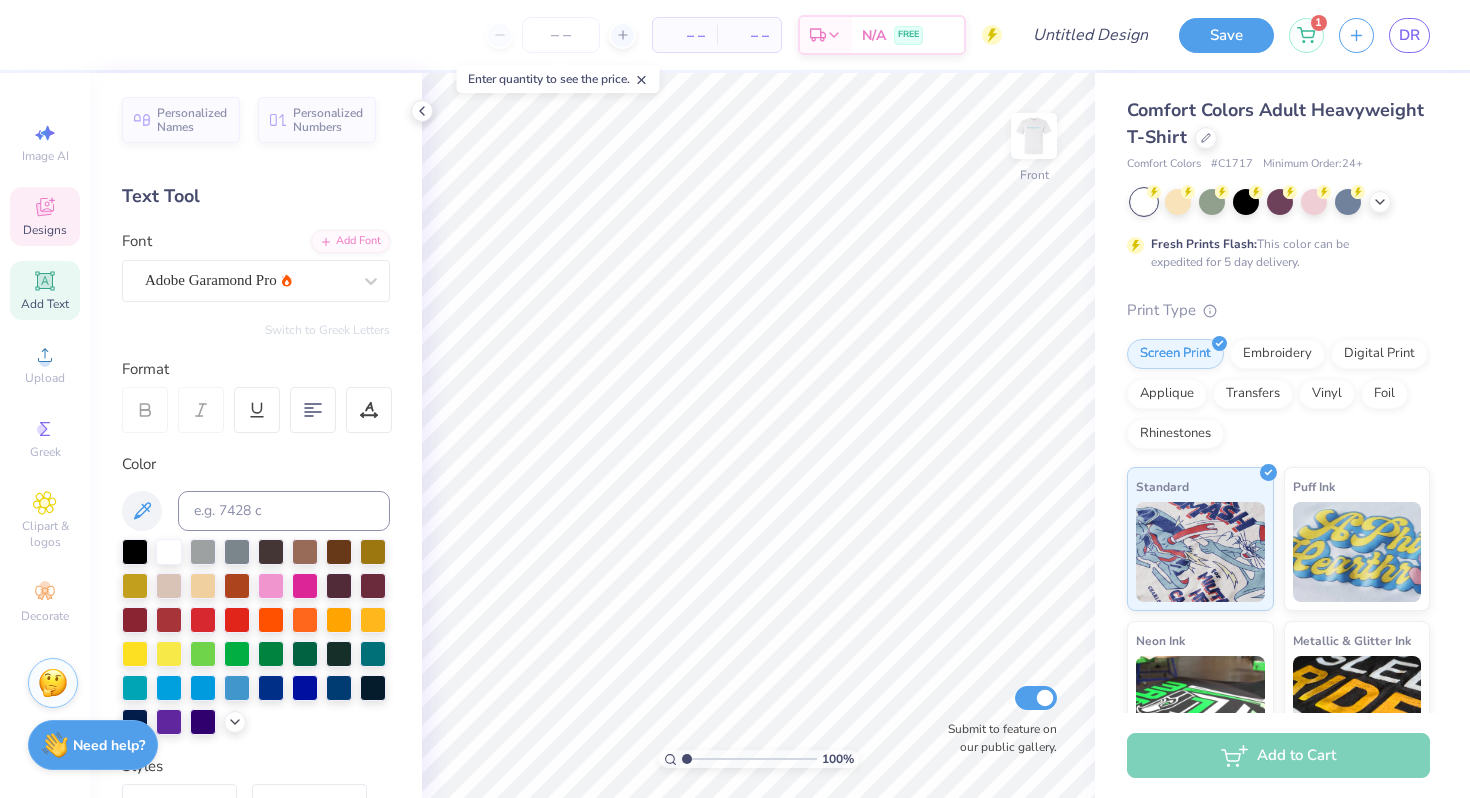 click 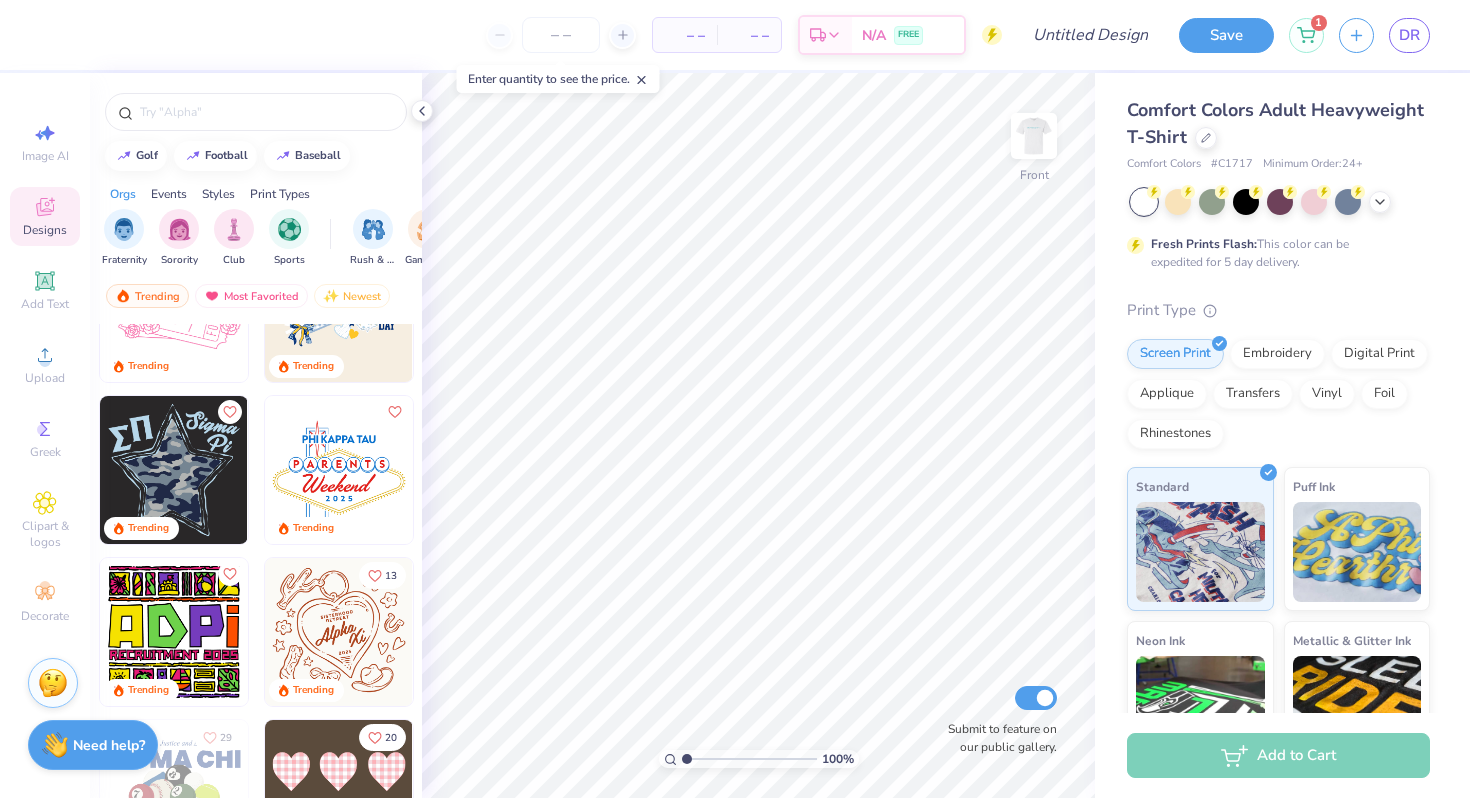 scroll, scrollTop: 8618, scrollLeft: 0, axis: vertical 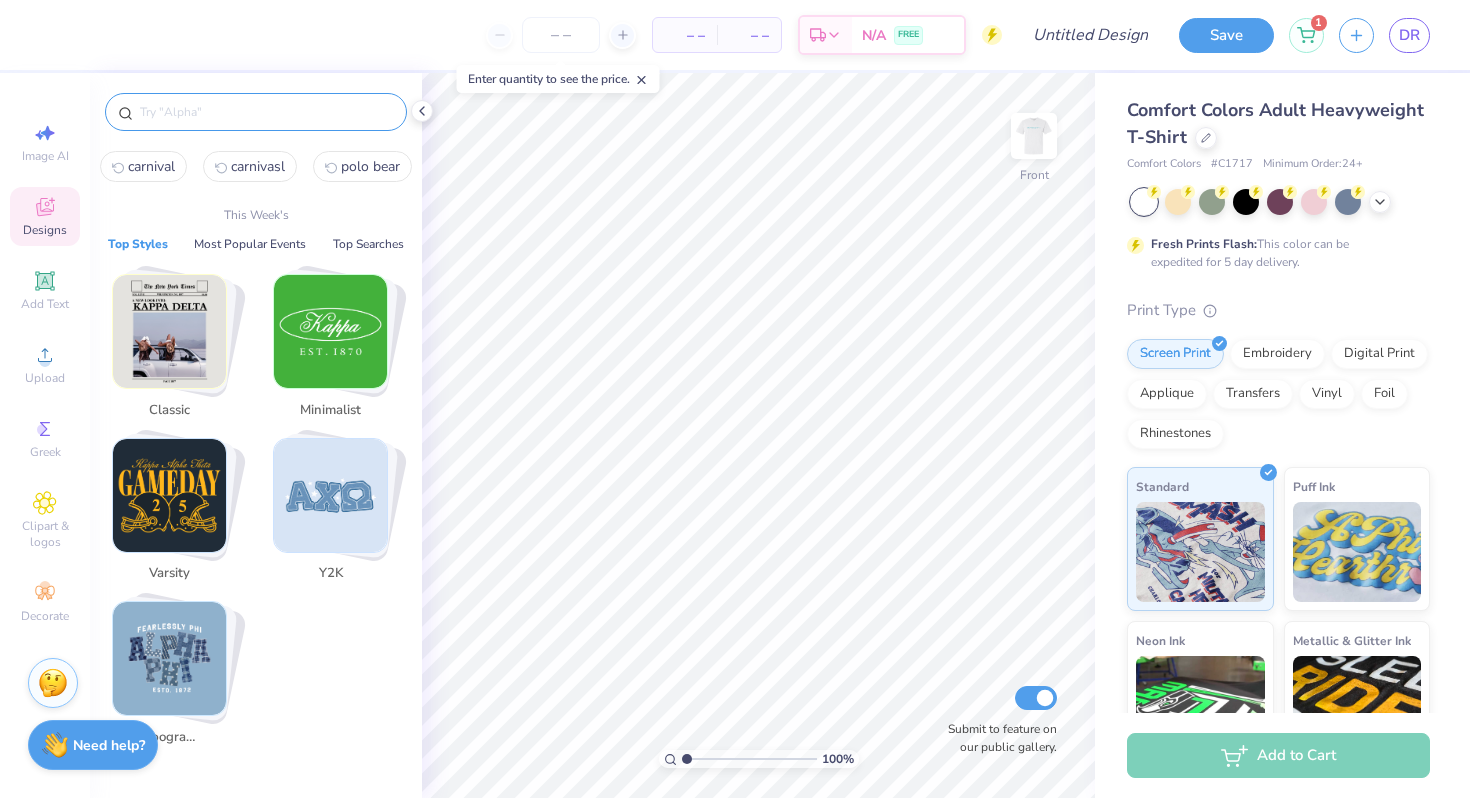 click at bounding box center (266, 112) 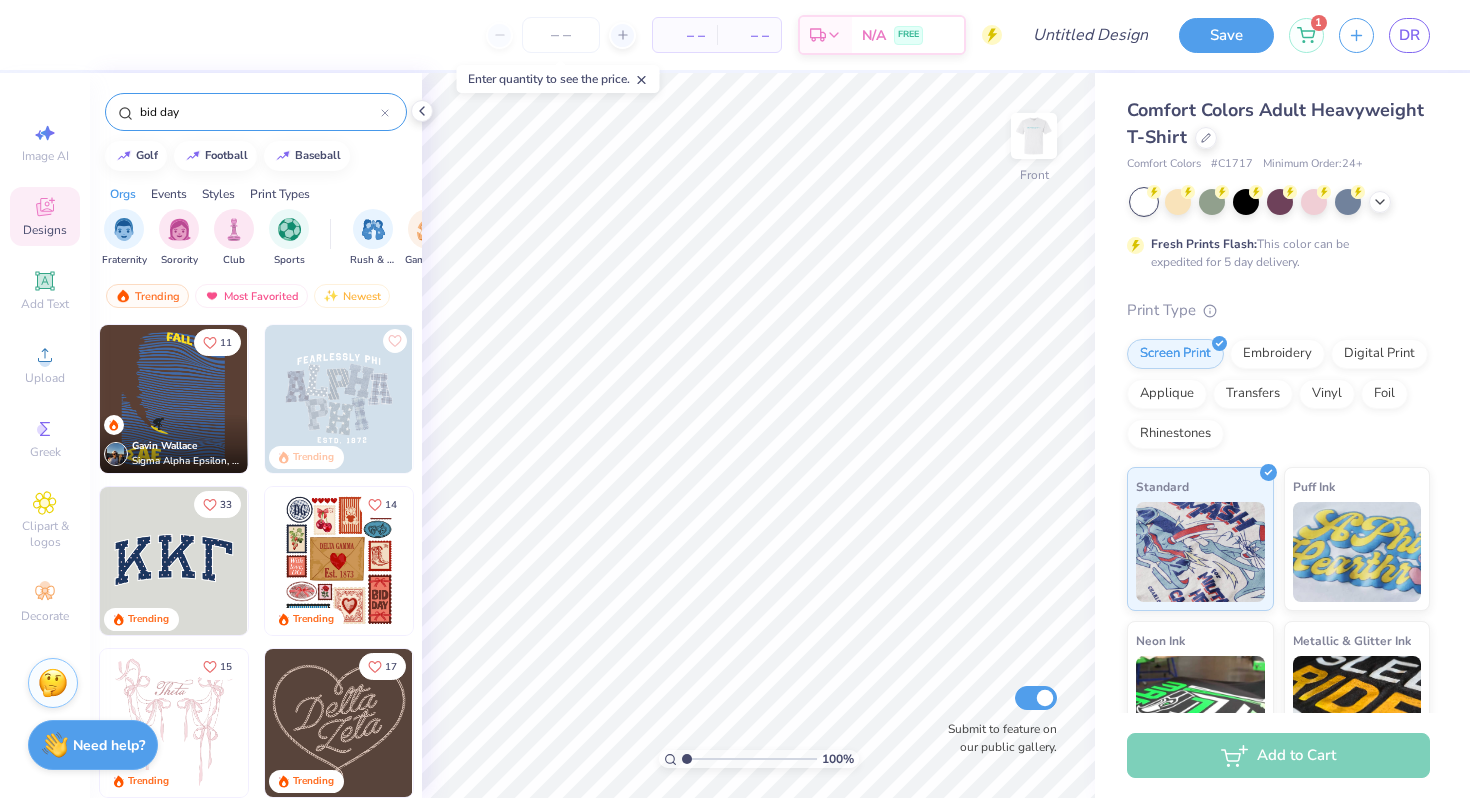 type on "bid day" 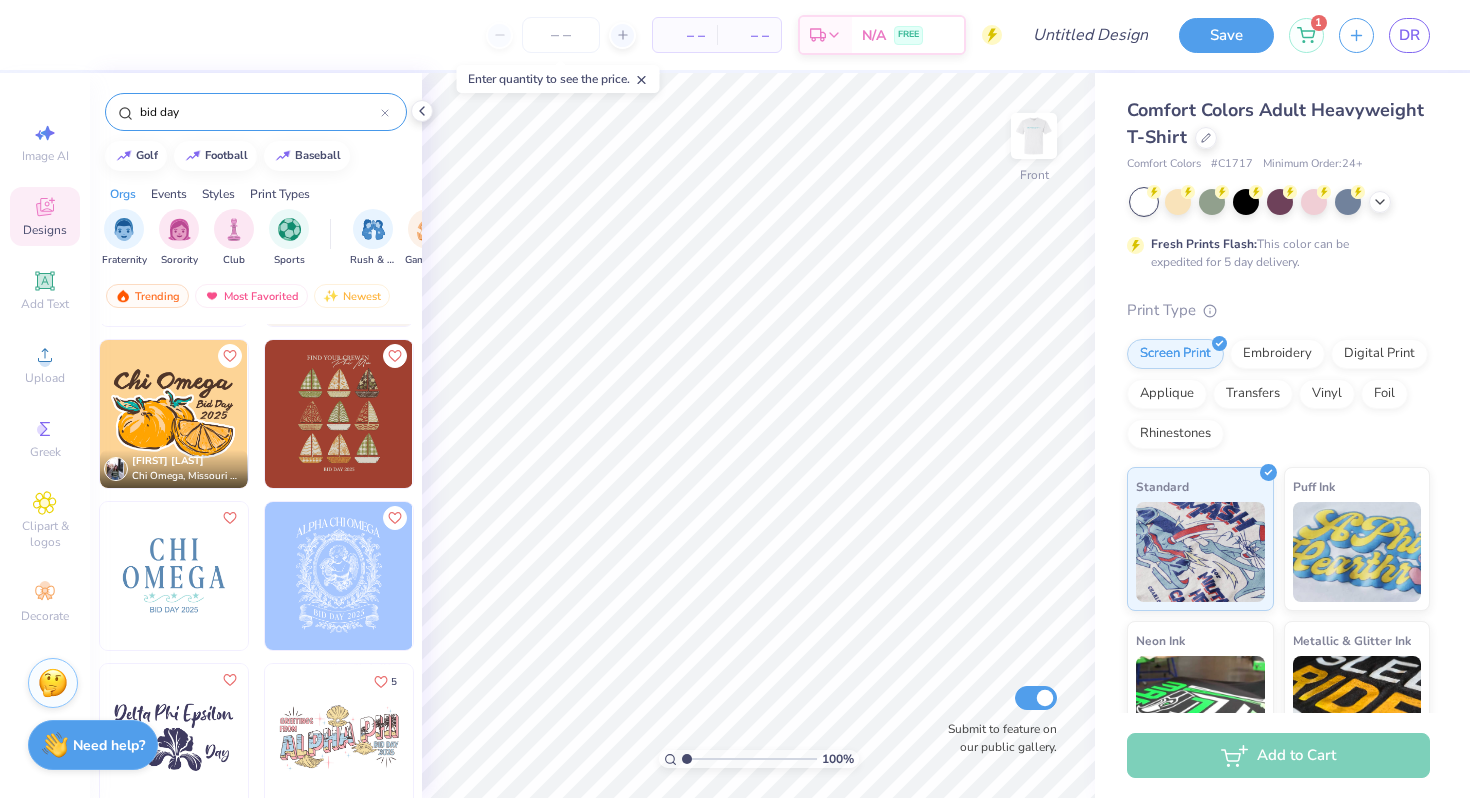 scroll, scrollTop: 2503, scrollLeft: 0, axis: vertical 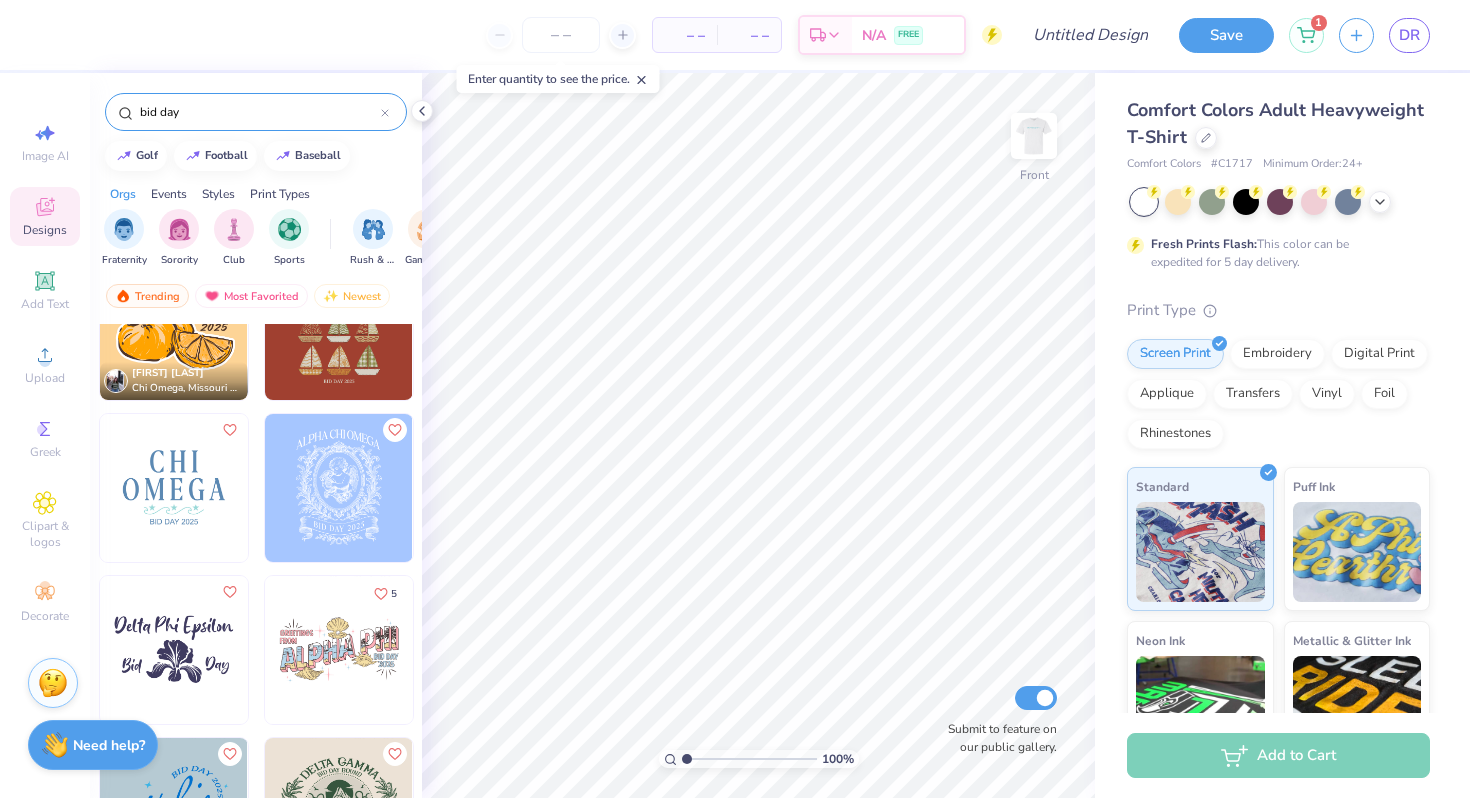 click 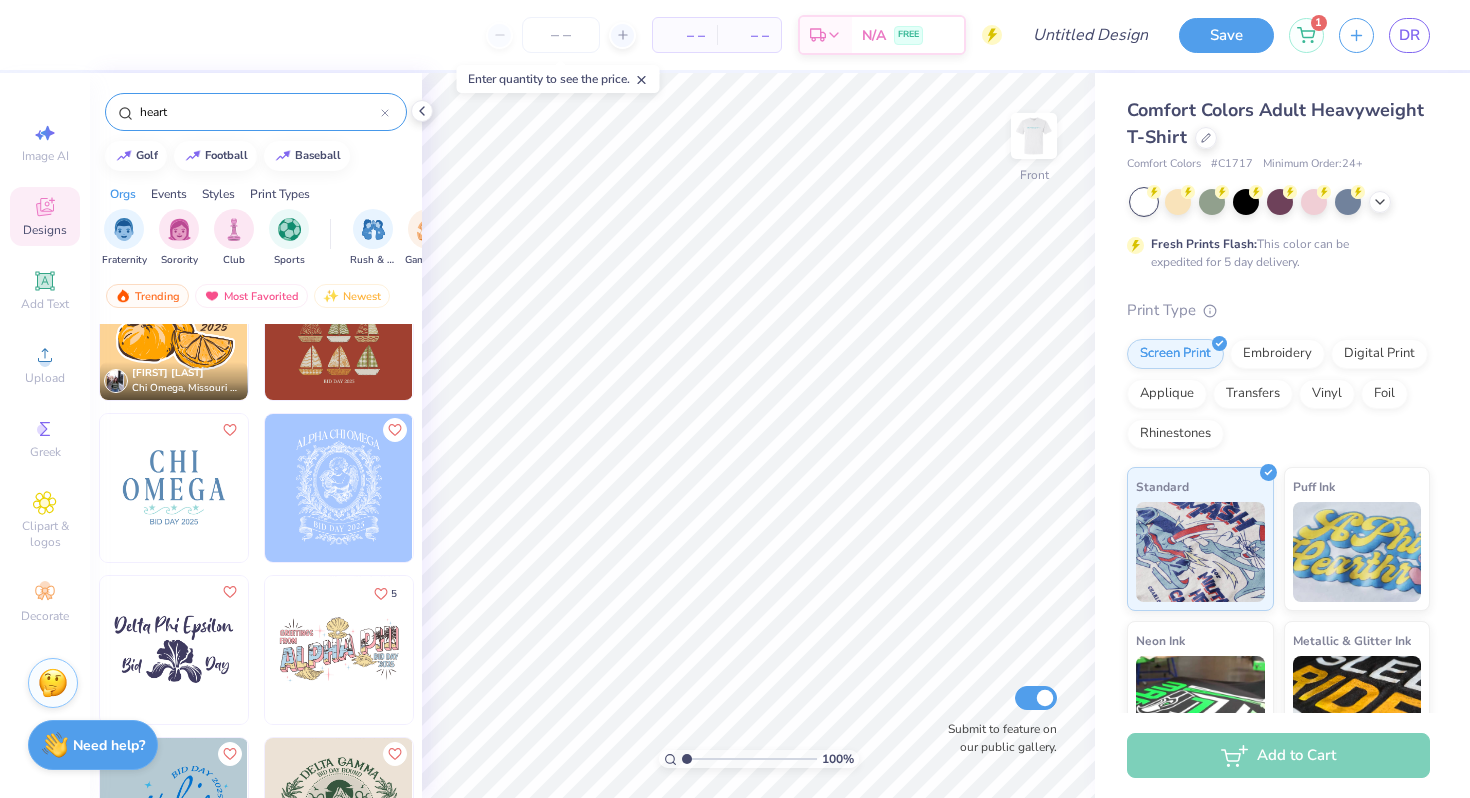 type on "heart" 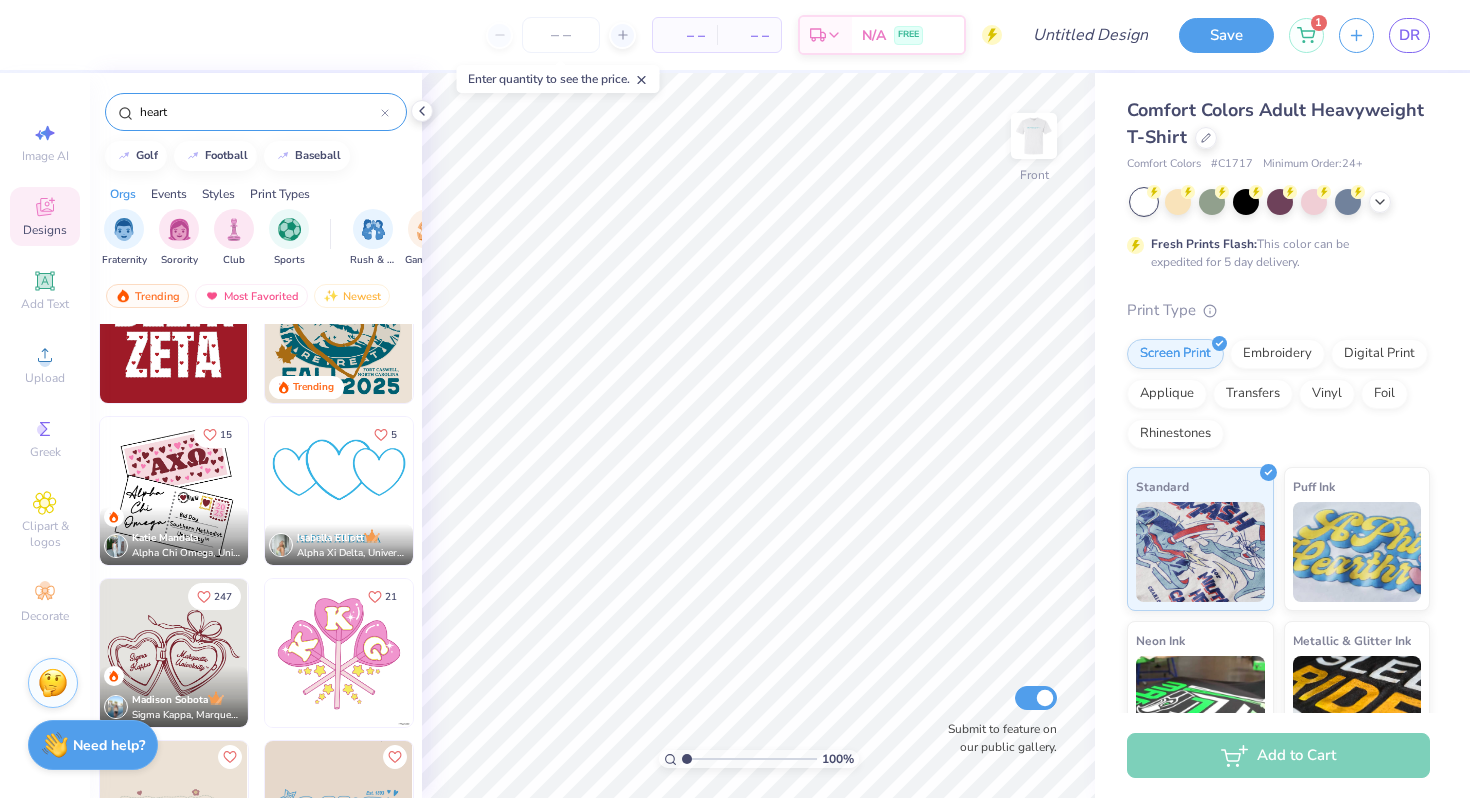 scroll, scrollTop: 1311, scrollLeft: 0, axis: vertical 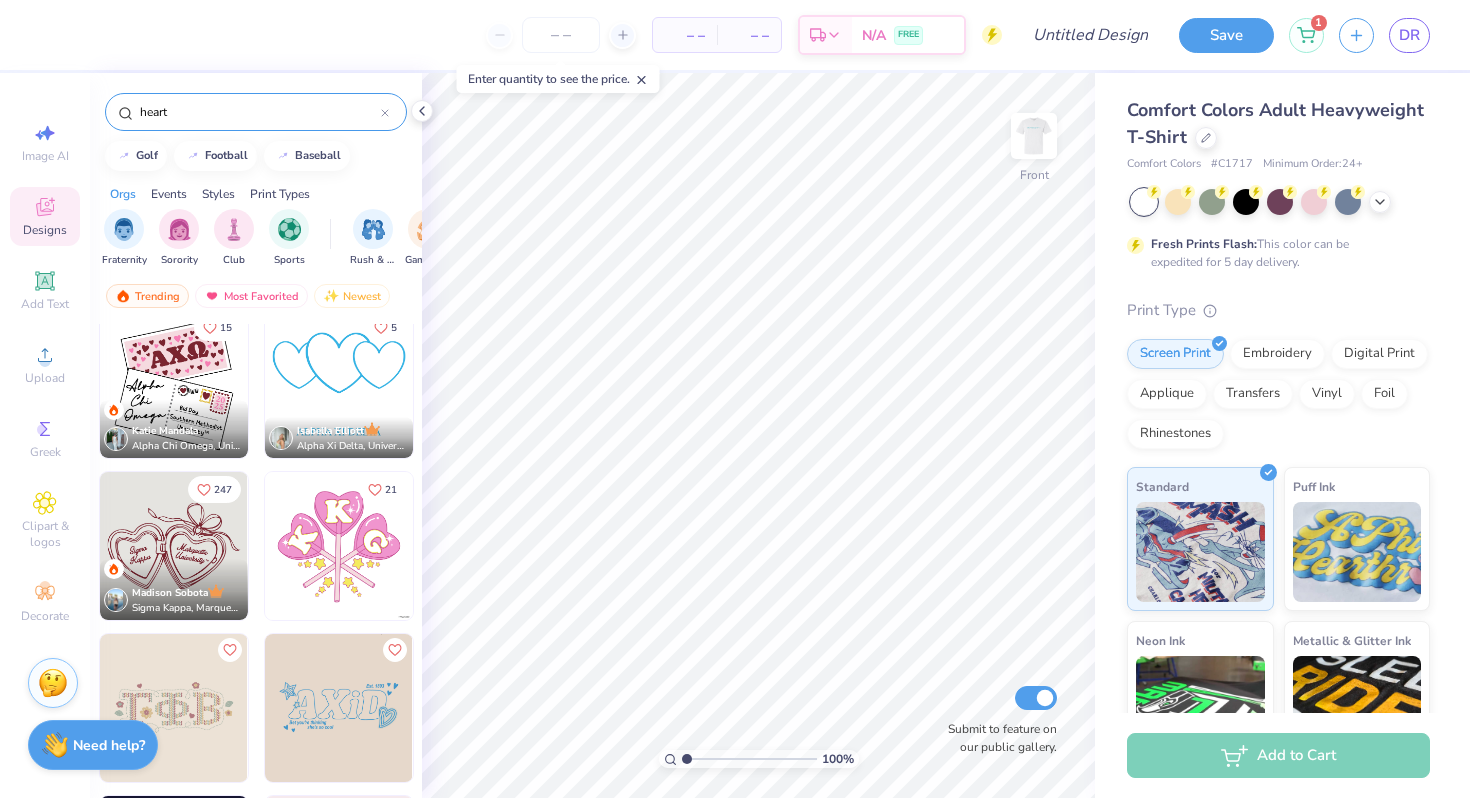 click on "Madison Sobota Sigma Kappa, Marquette University" at bounding box center (174, 589) 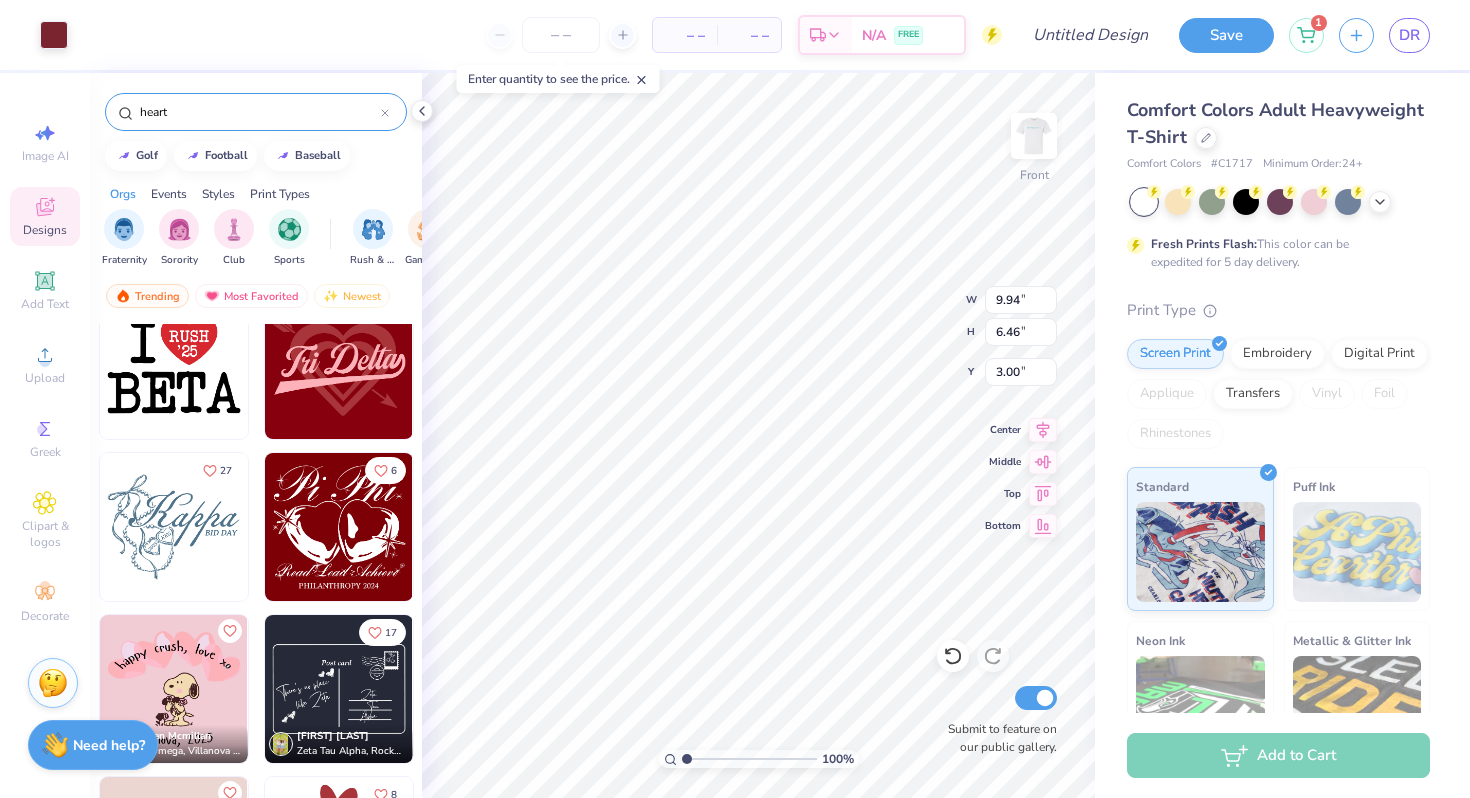 scroll, scrollTop: 4409, scrollLeft: 0, axis: vertical 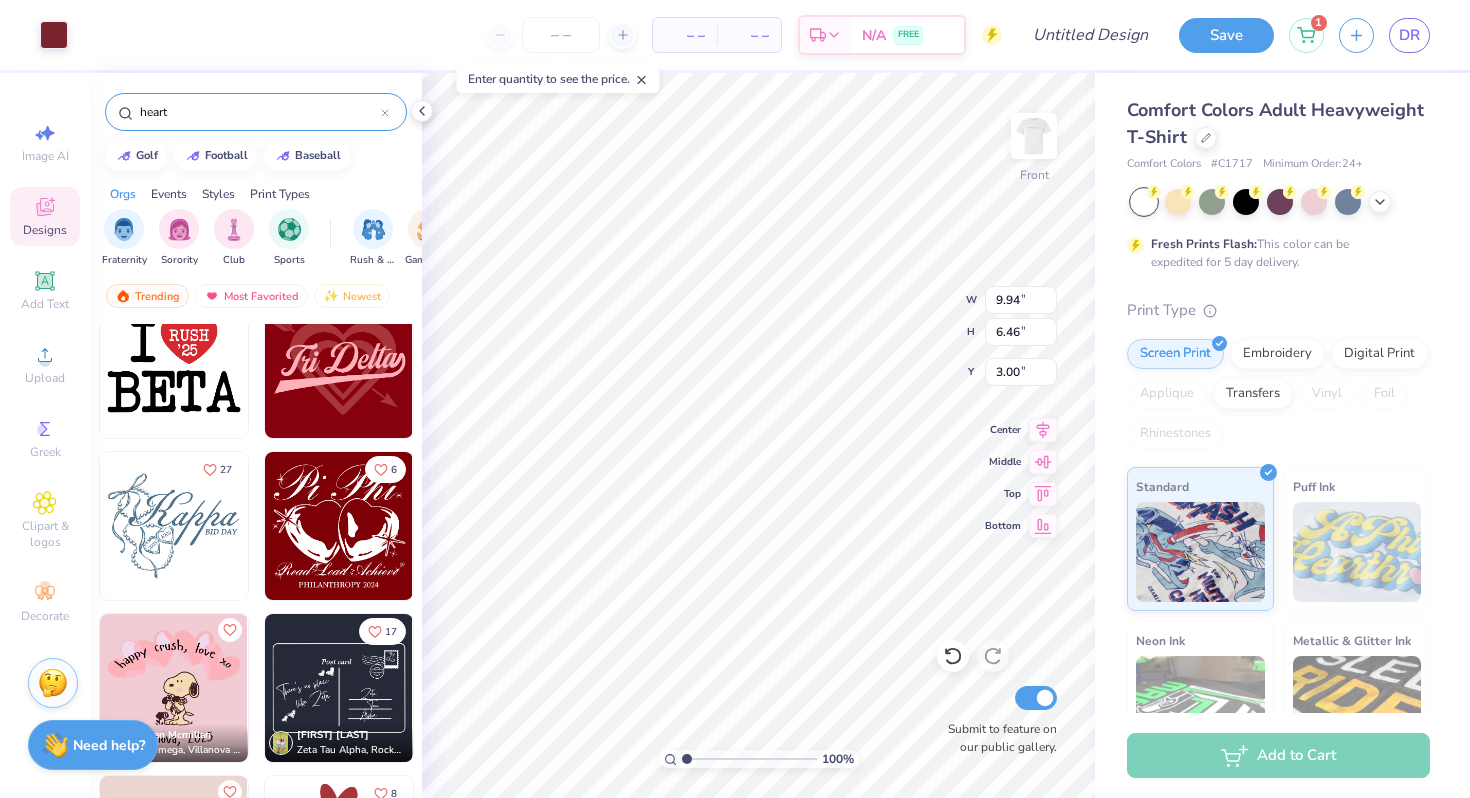 click at bounding box center [174, 526] 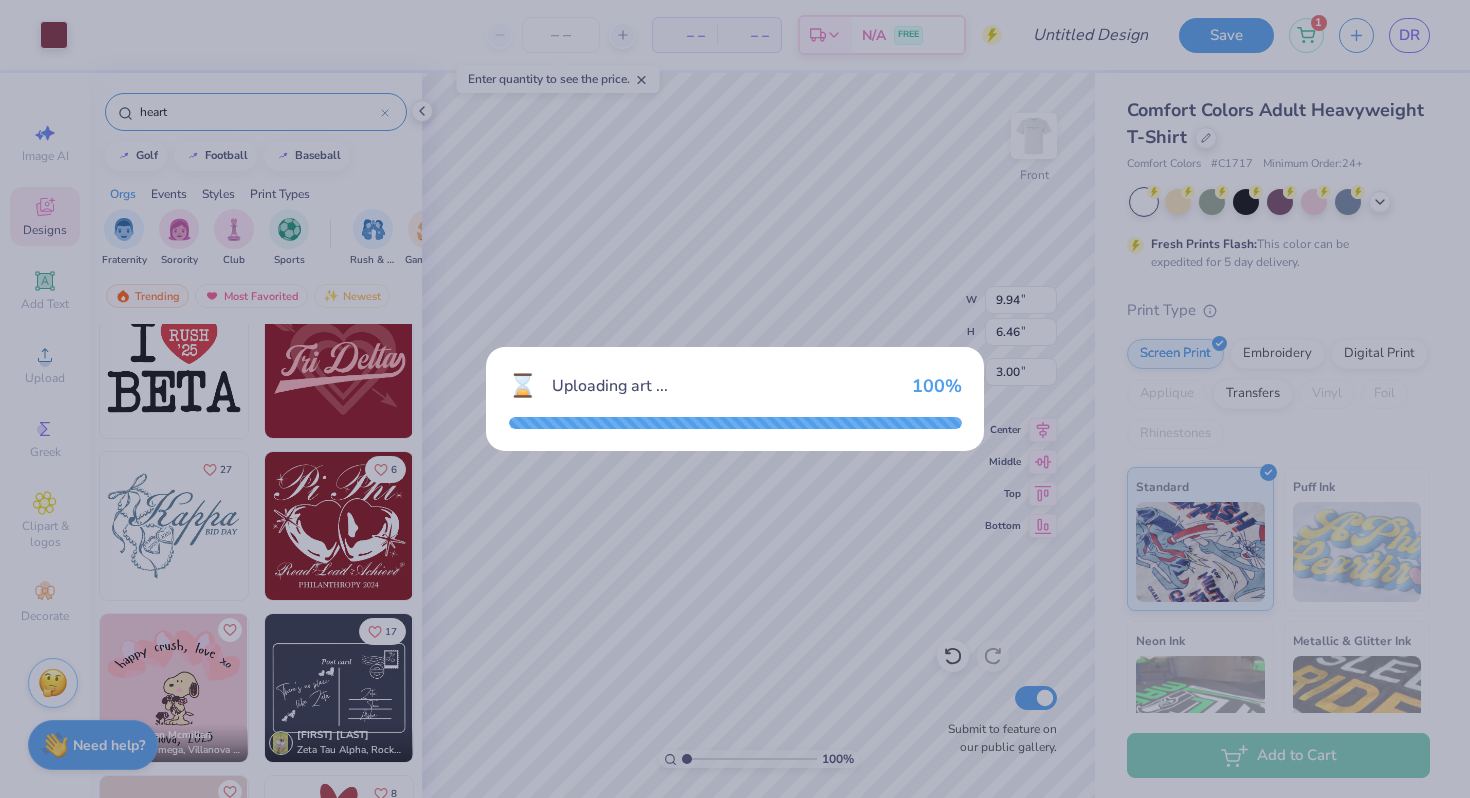 type on "8.23" 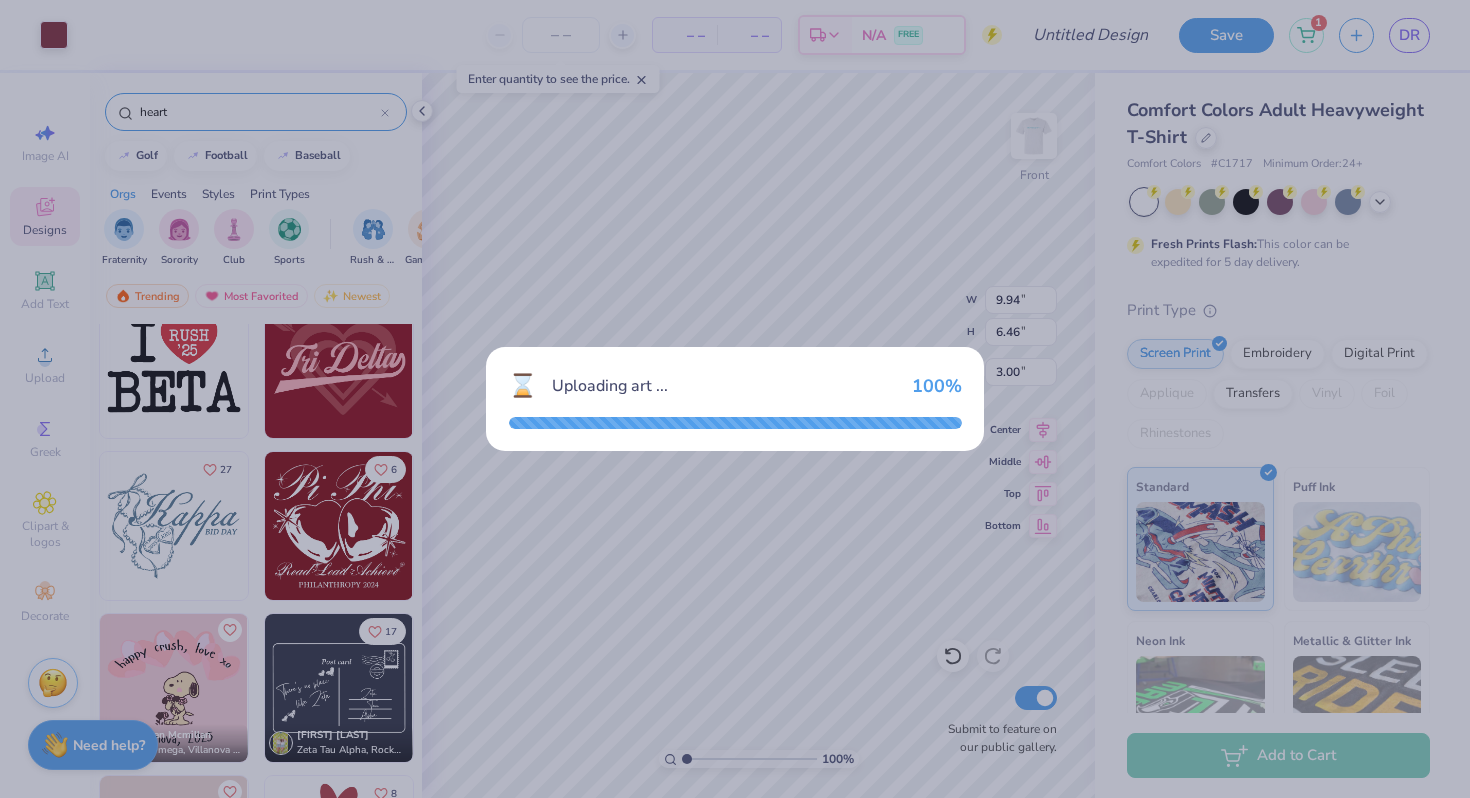 type on "6.60" 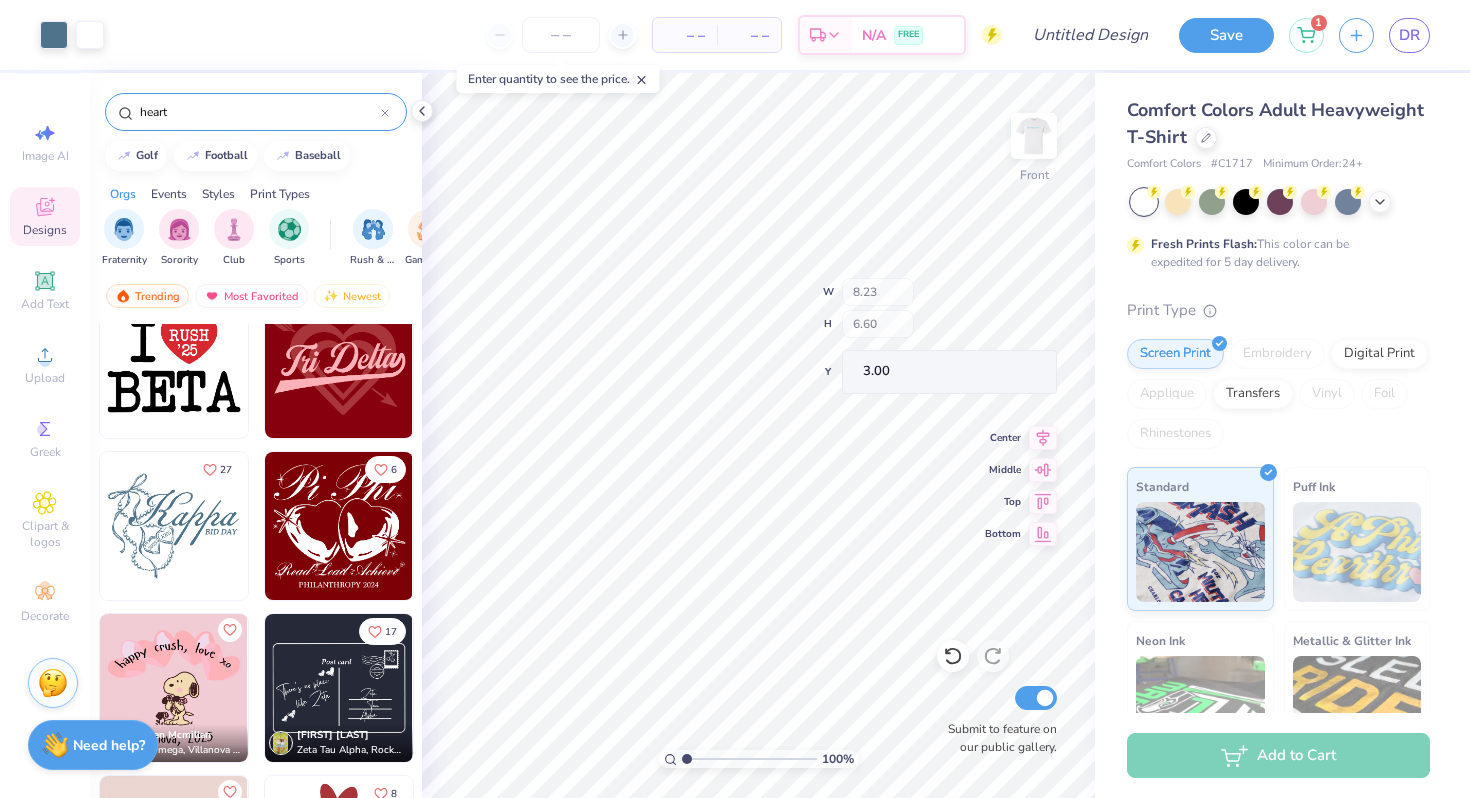 type on "9.94" 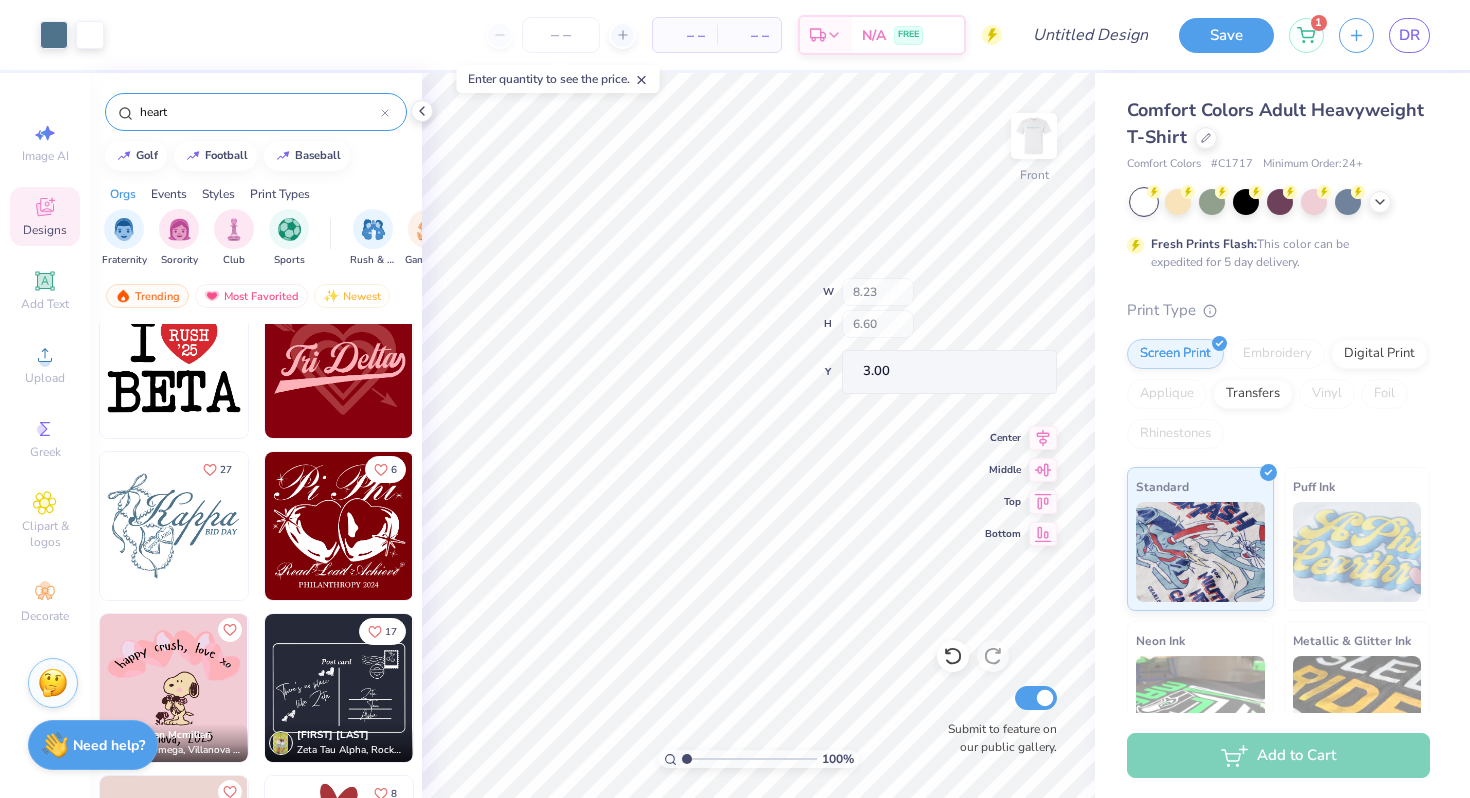 type on "6.46" 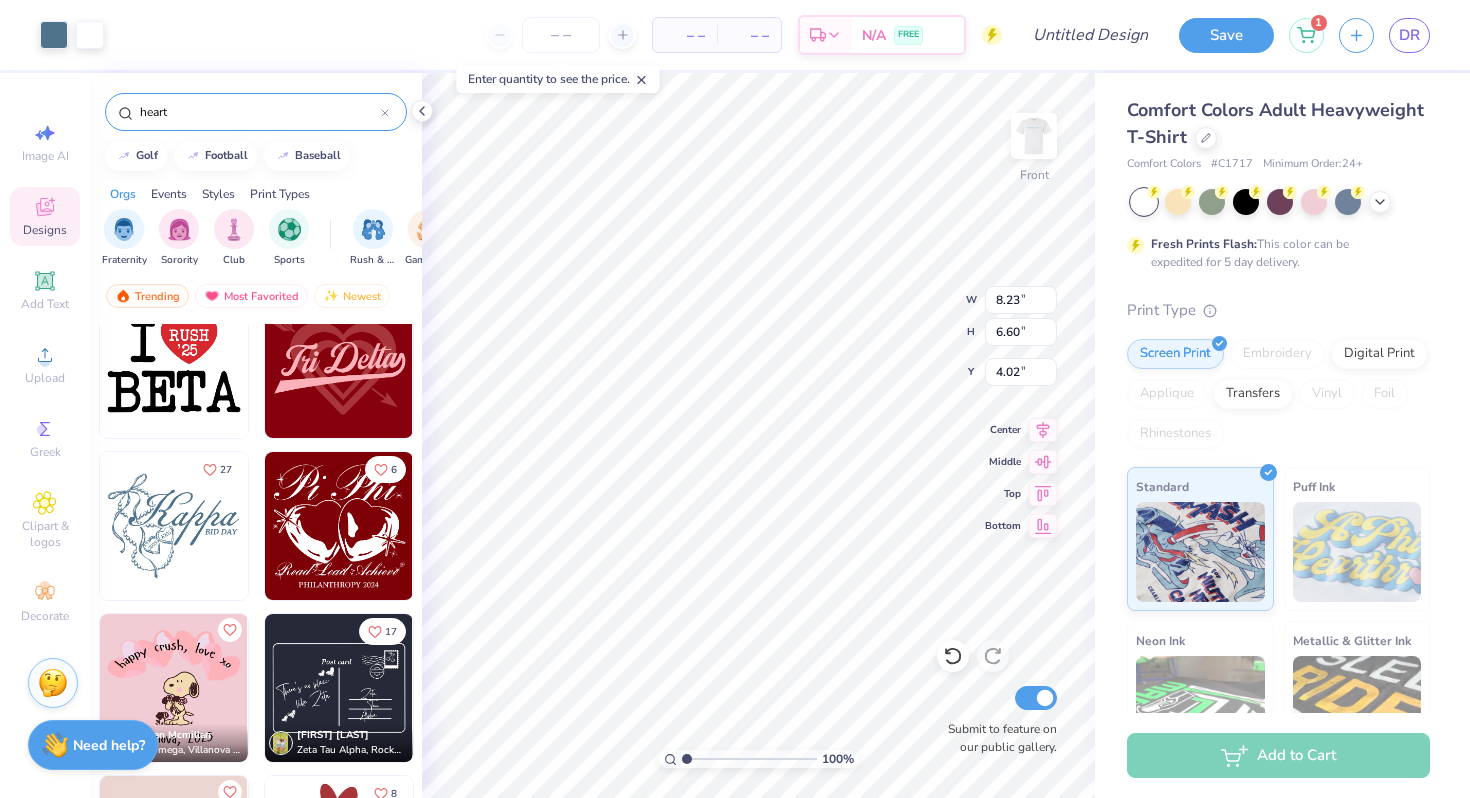 type on "4.02" 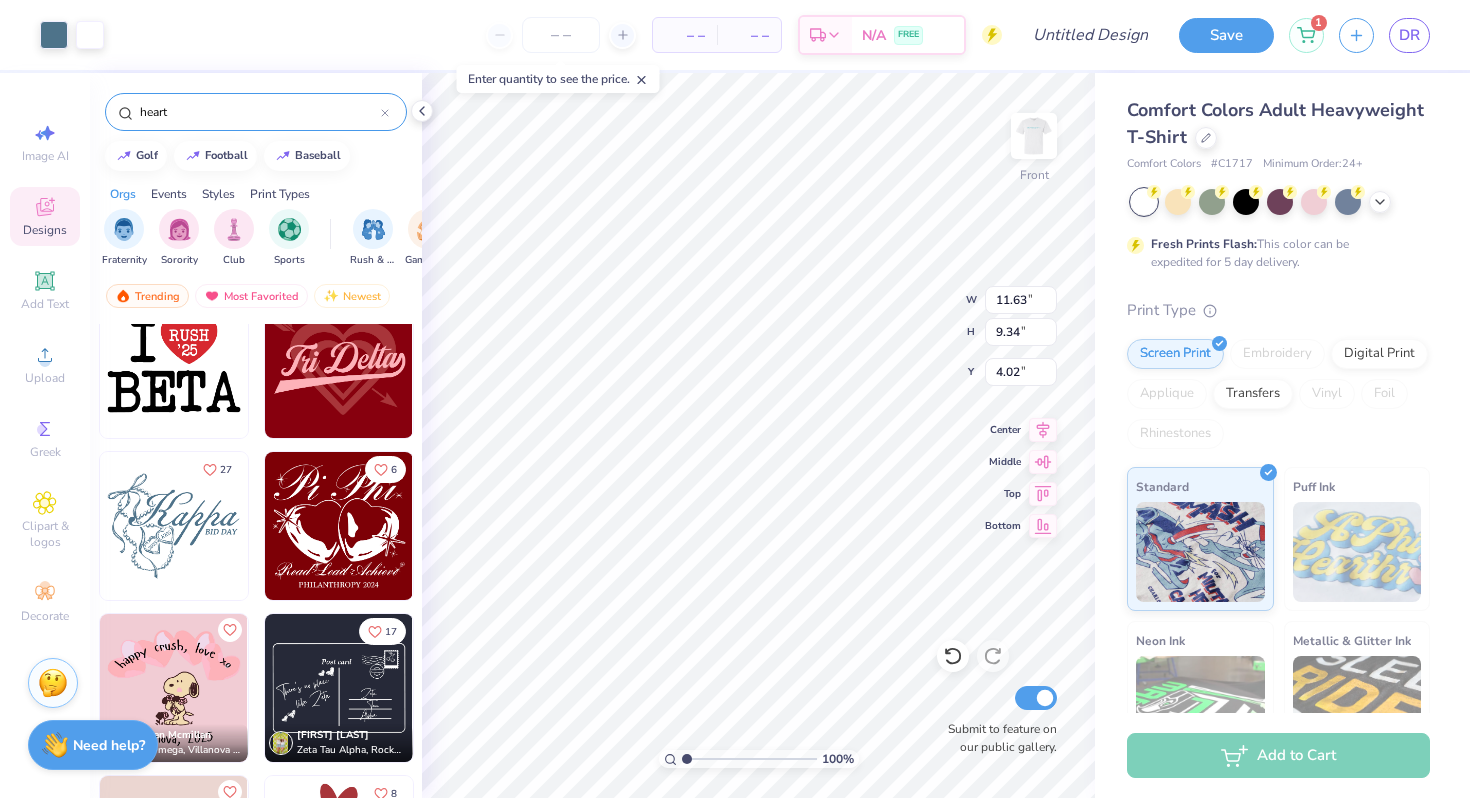 type on "11.63" 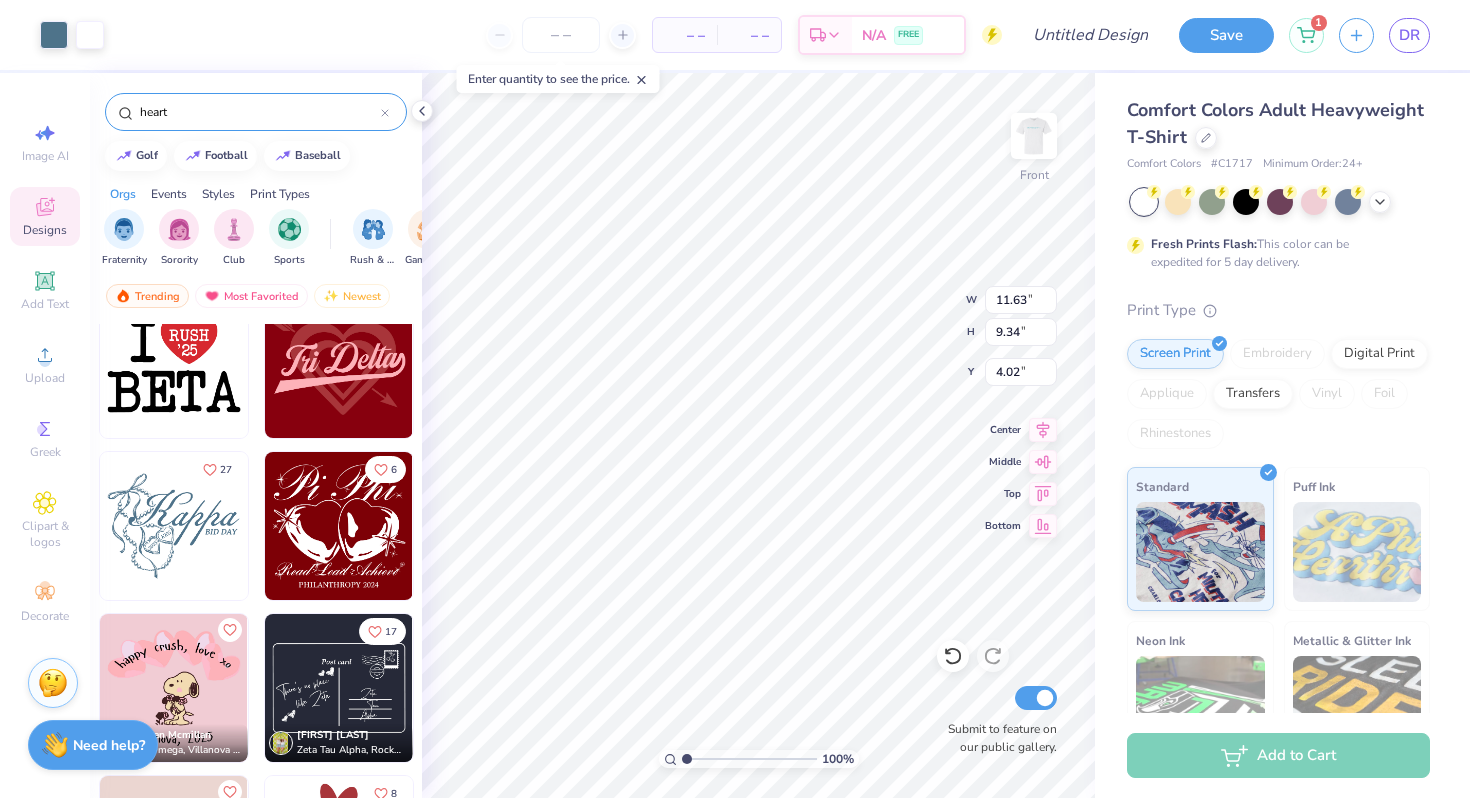 type on "9.34" 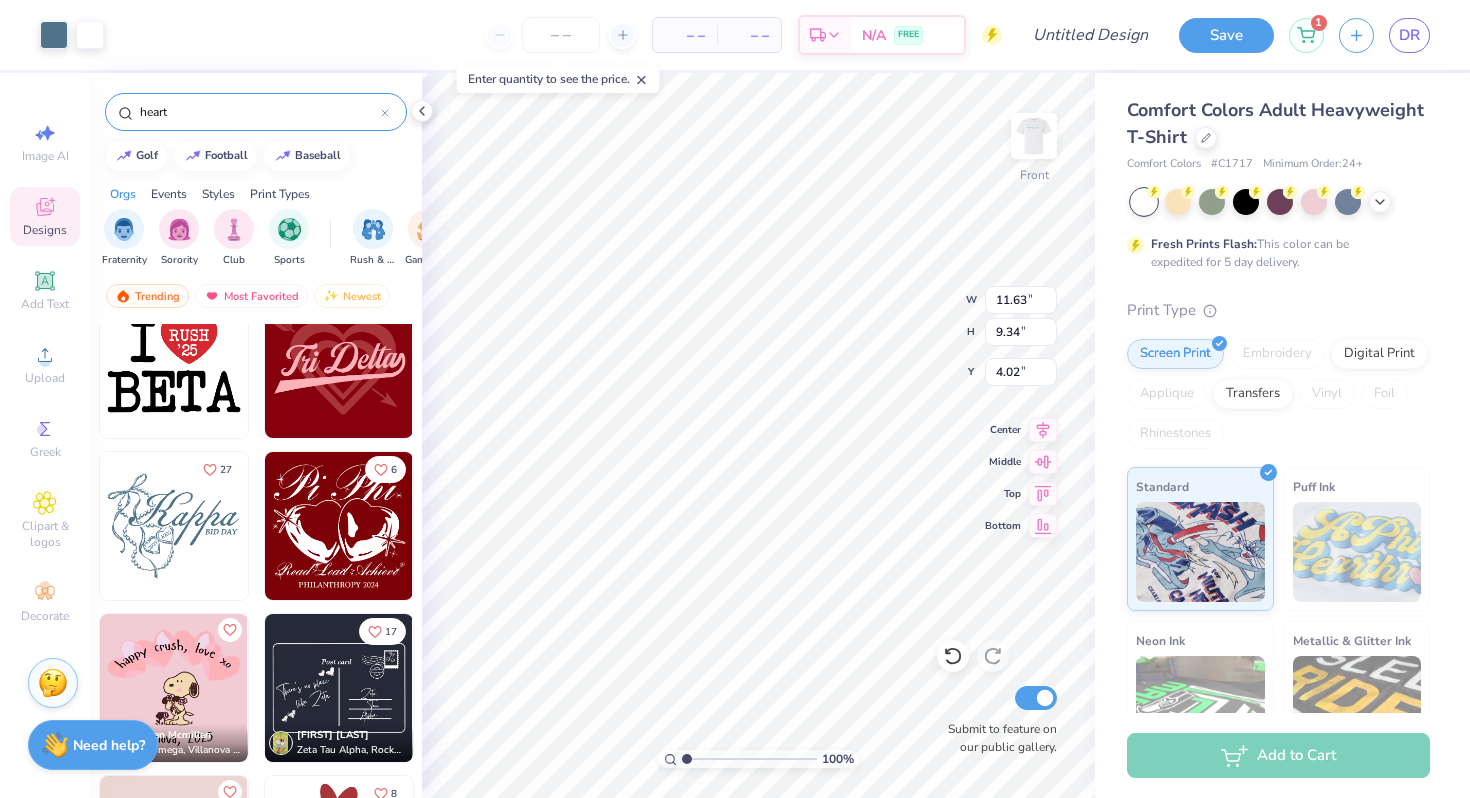type on "4.09" 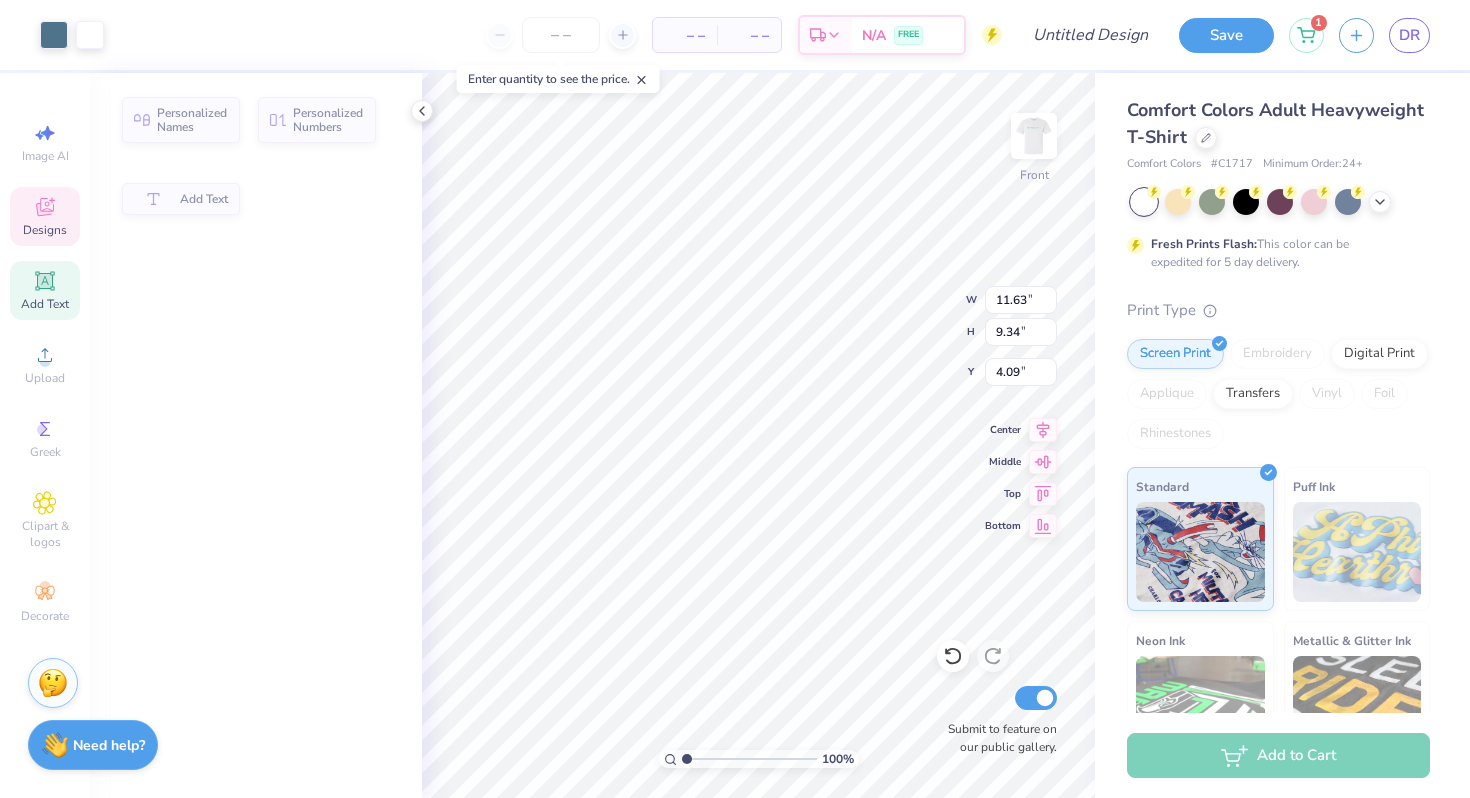 type on "10.05" 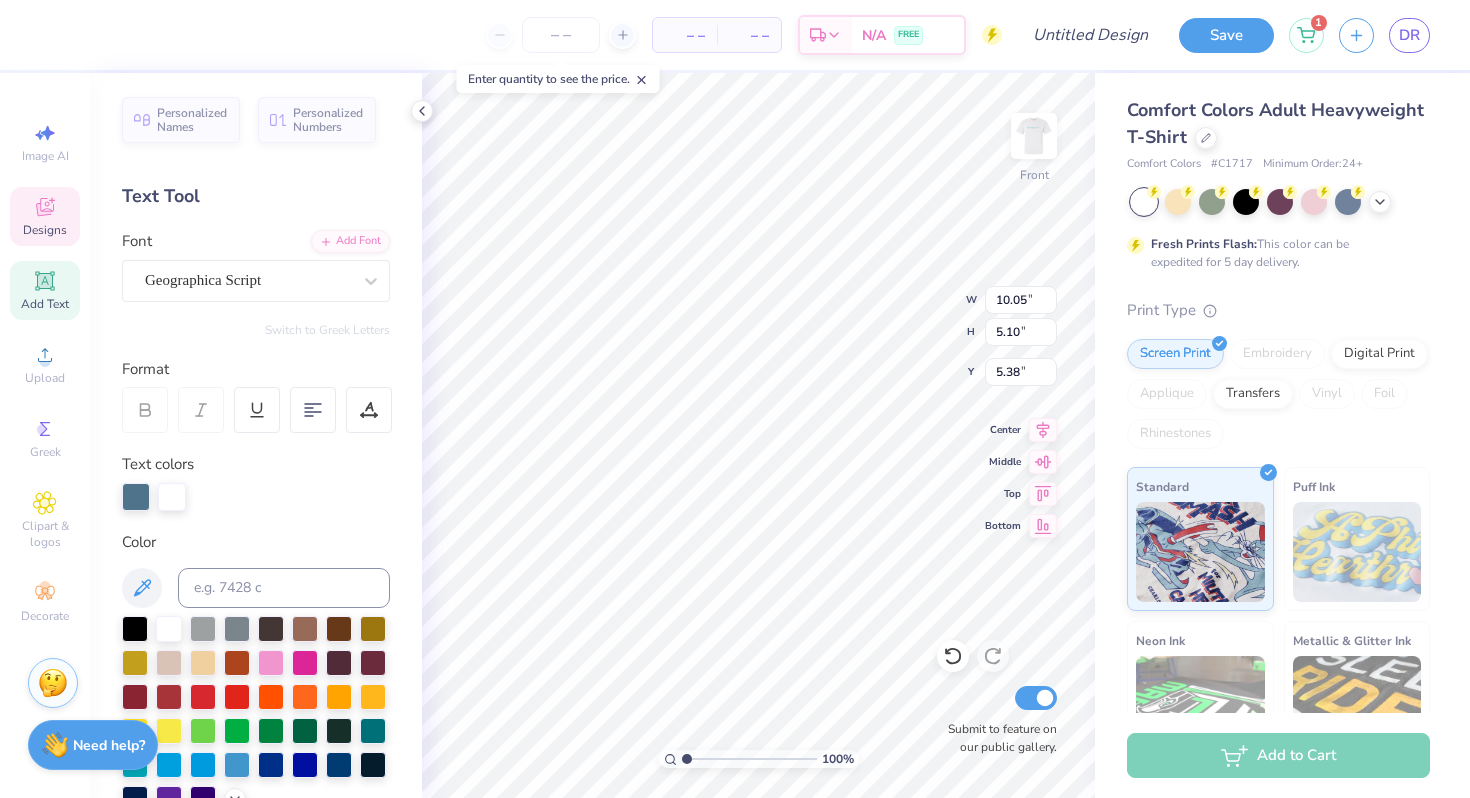 scroll, scrollTop: 0, scrollLeft: 0, axis: both 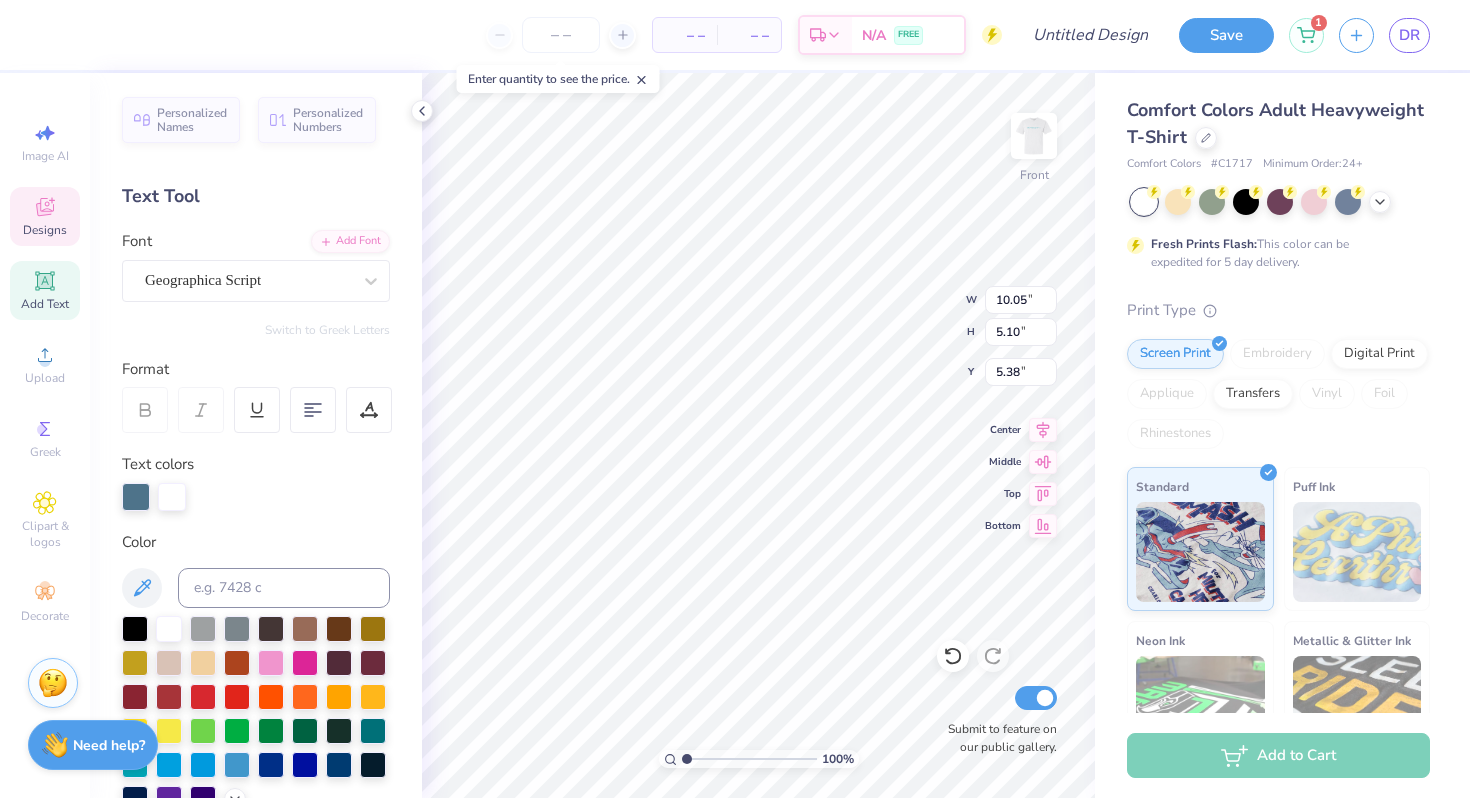type on "Alpha Delt" 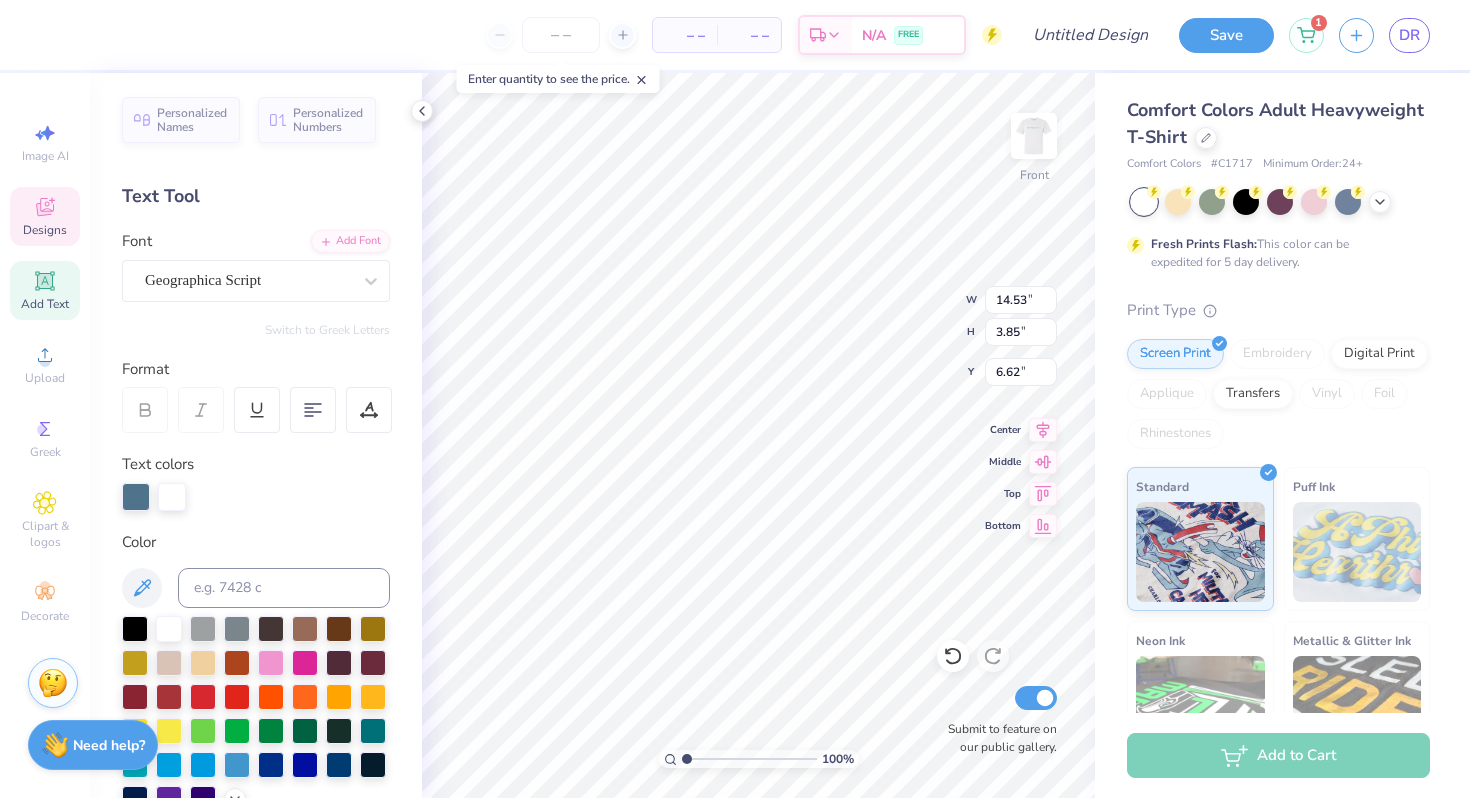 type on "11.95" 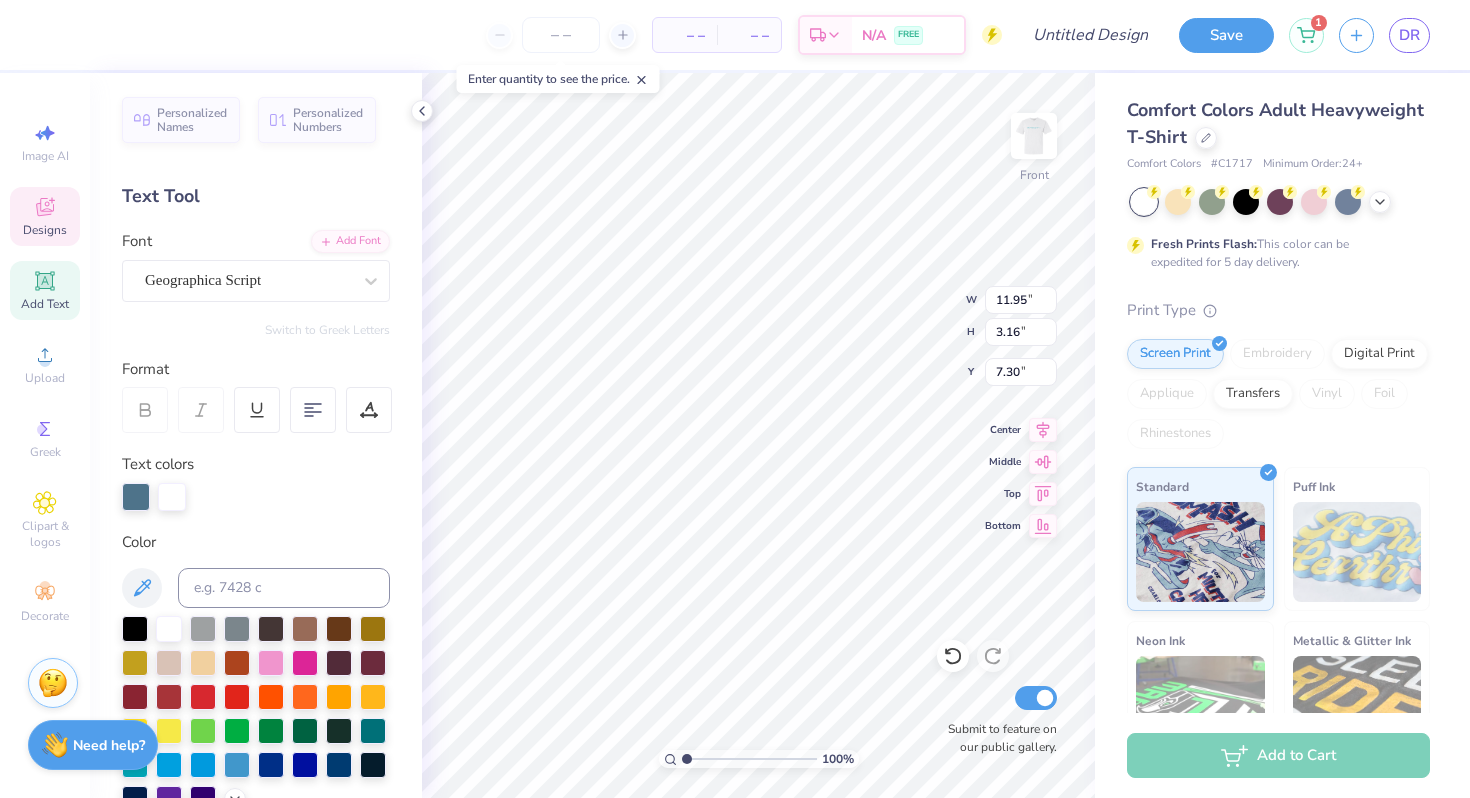 type on "6.88" 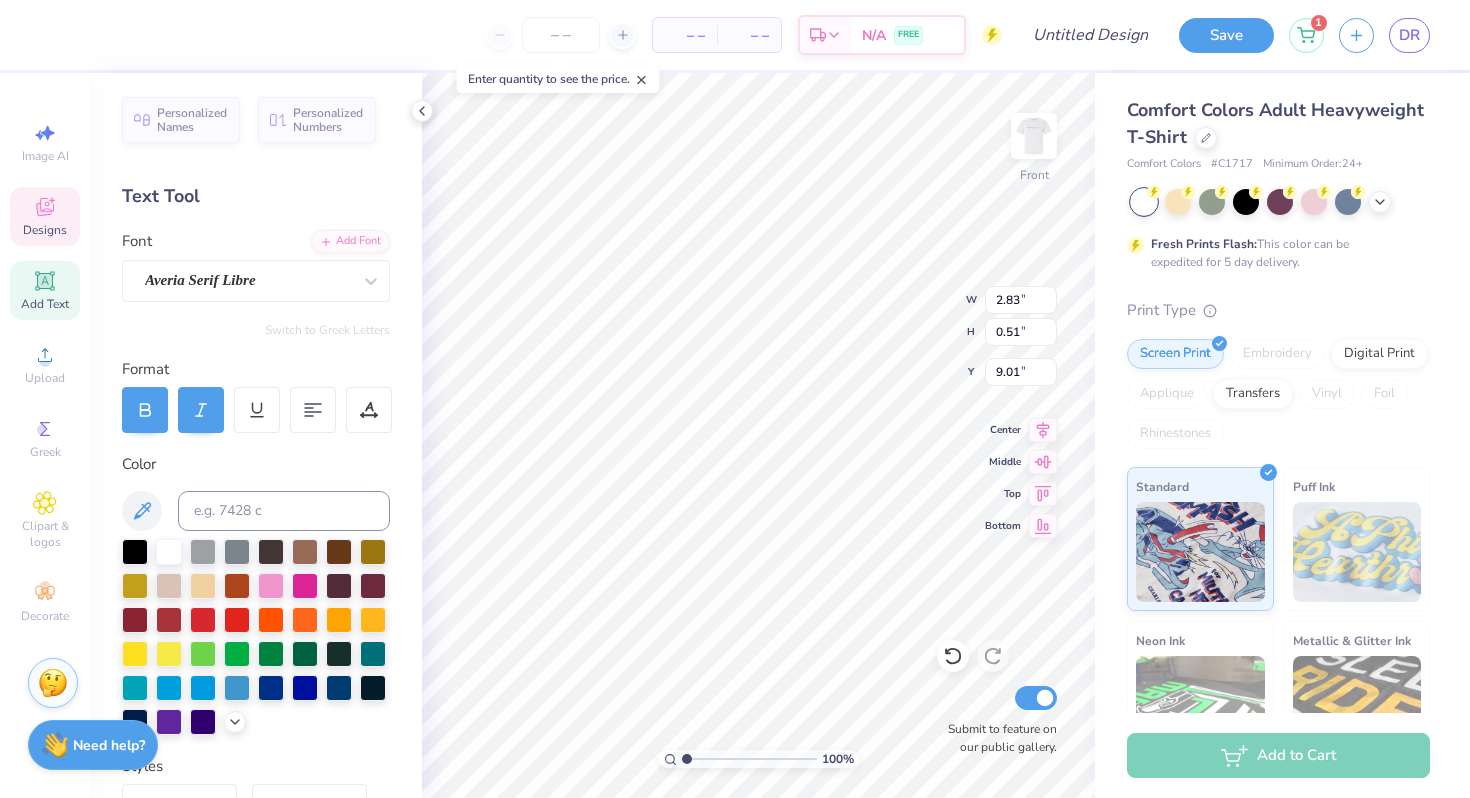 type on "BID DAY" 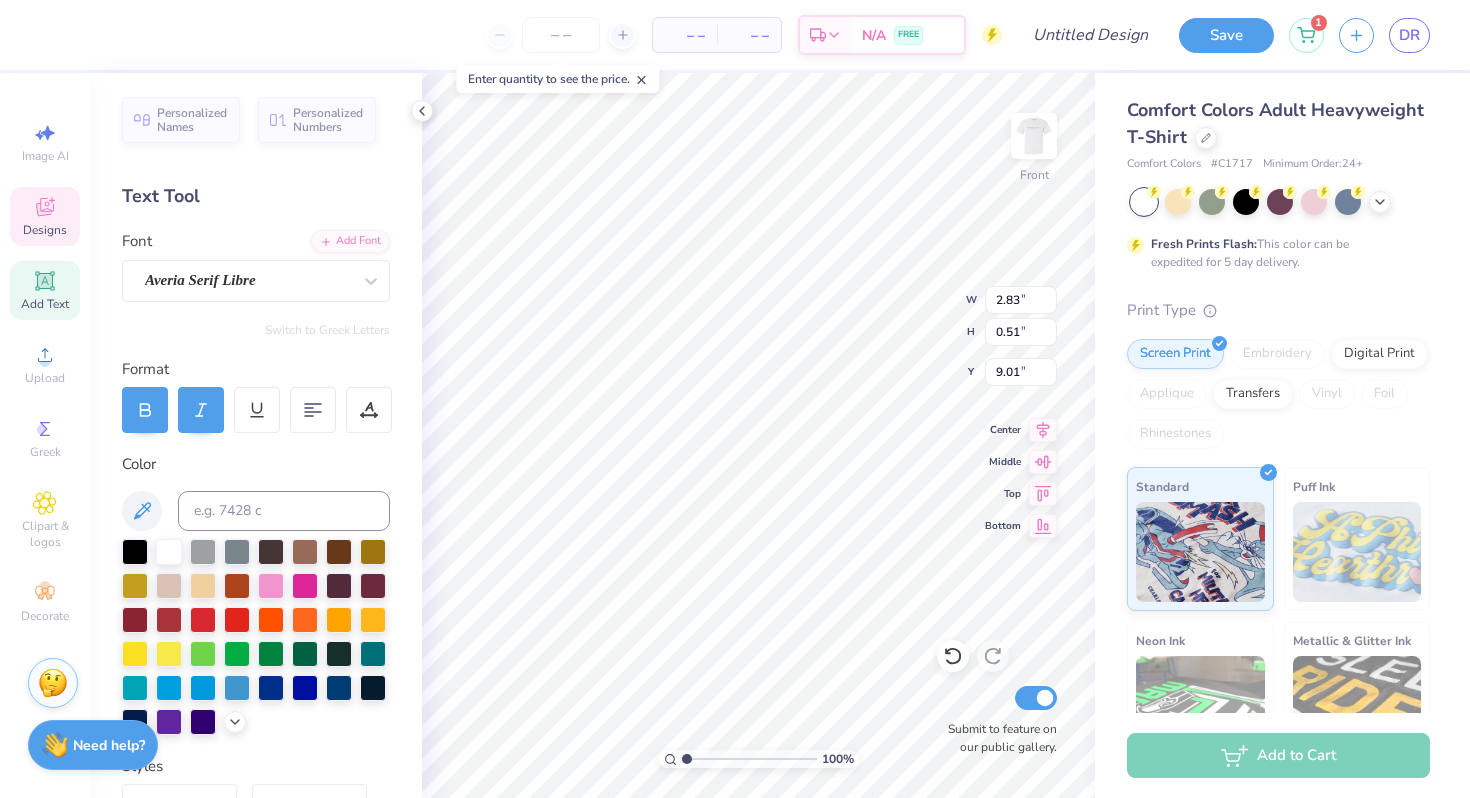 type on "9.14" 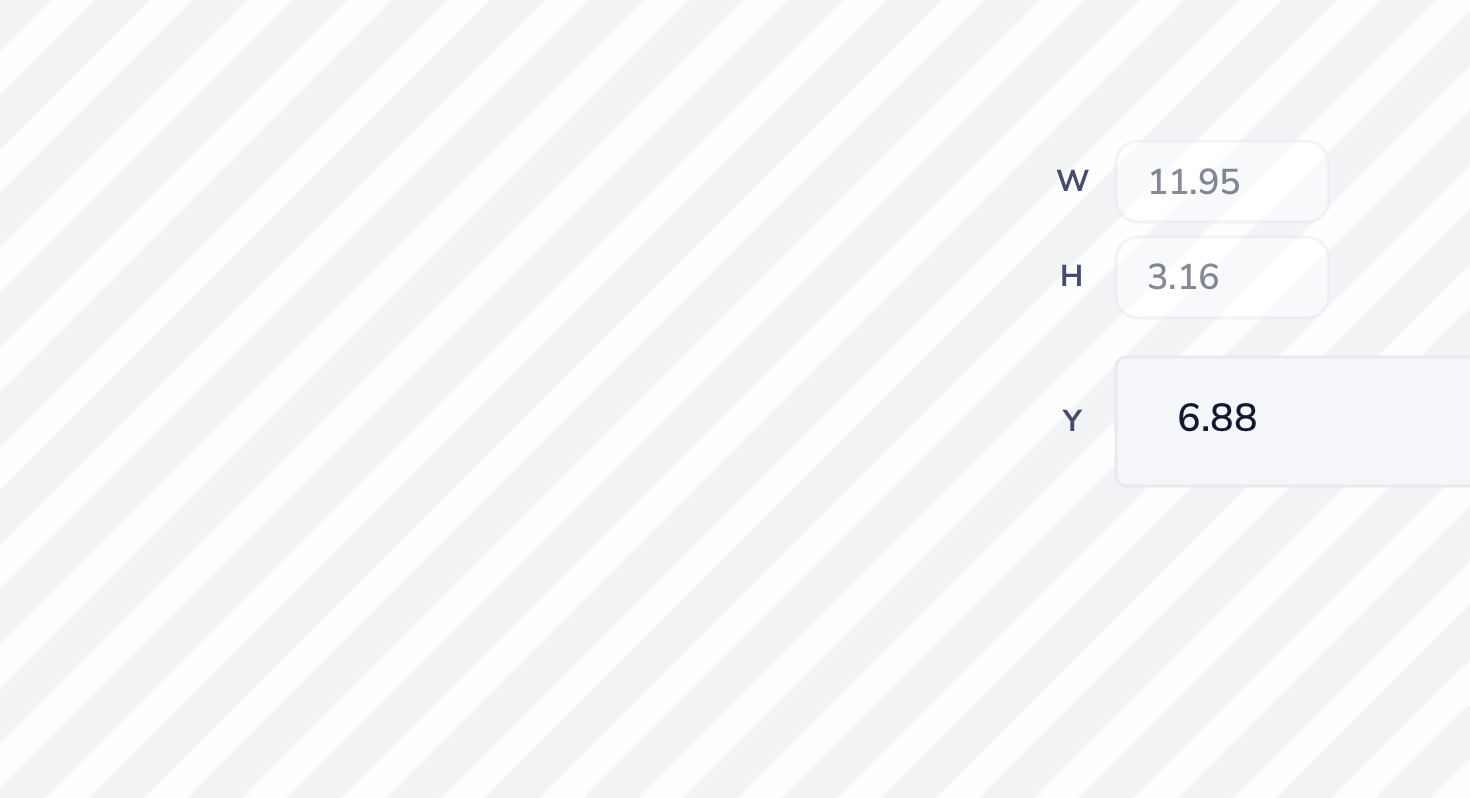 type on "11.95" 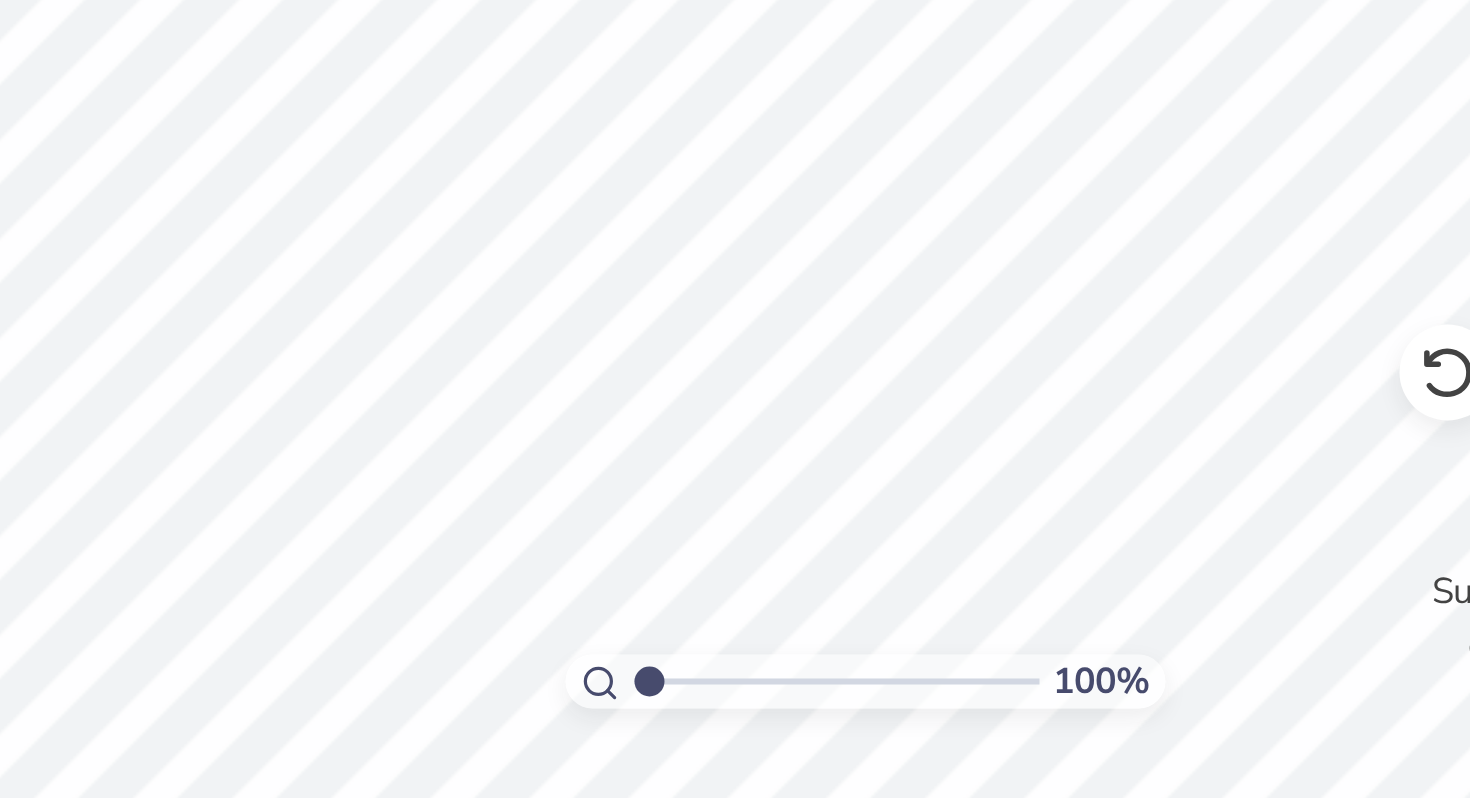 scroll, scrollTop: 0, scrollLeft: 0, axis: both 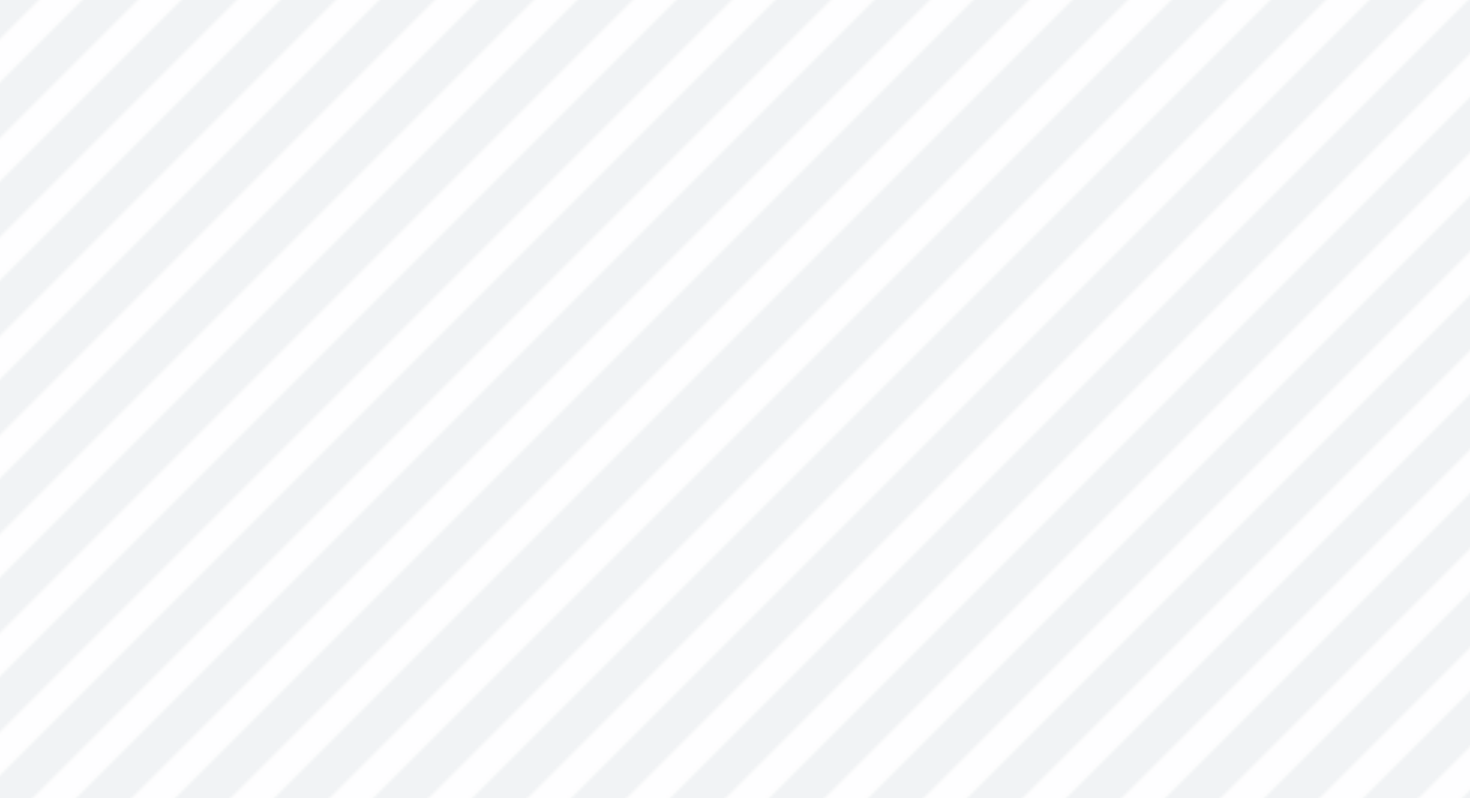 type on "0.89" 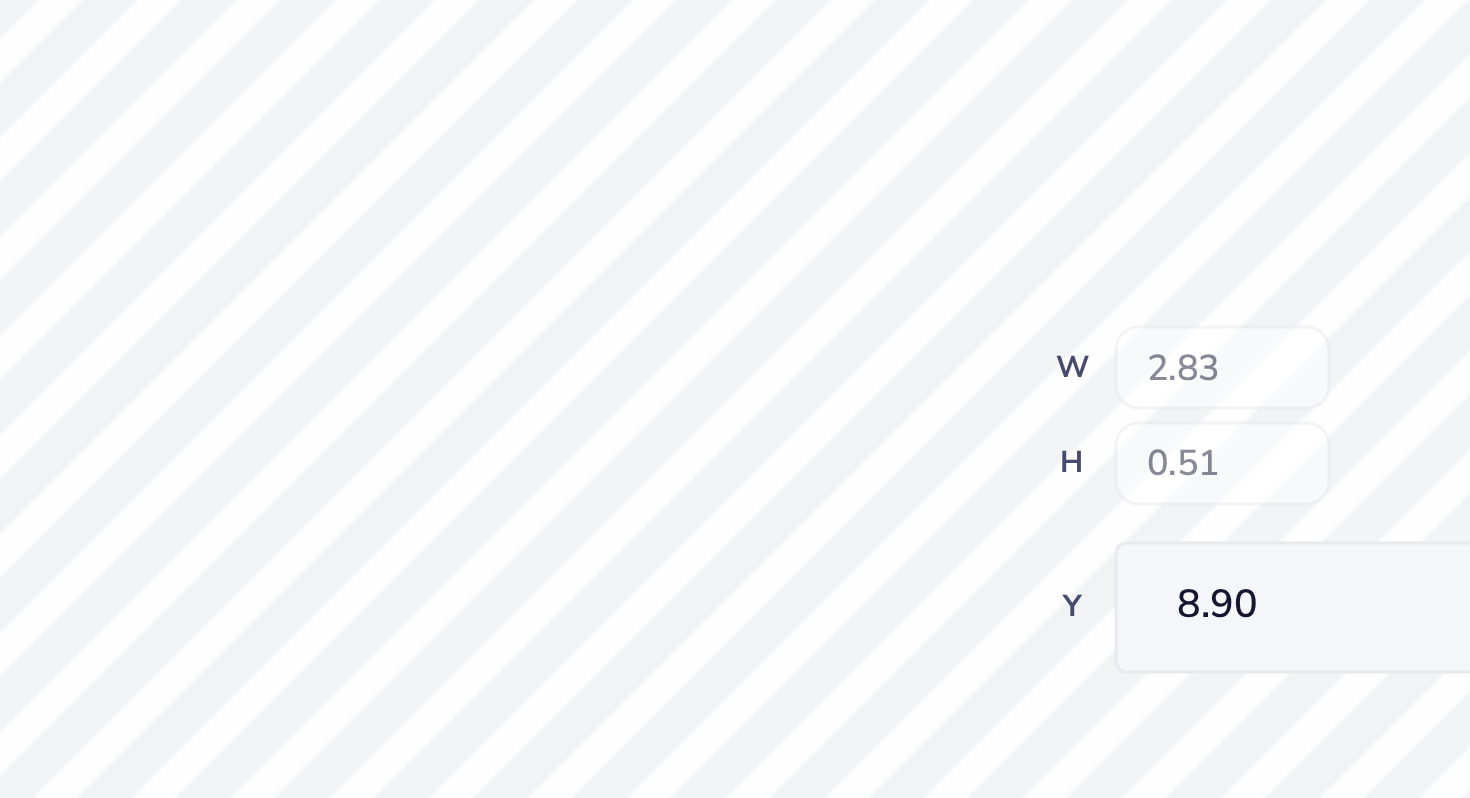 type on "8.90" 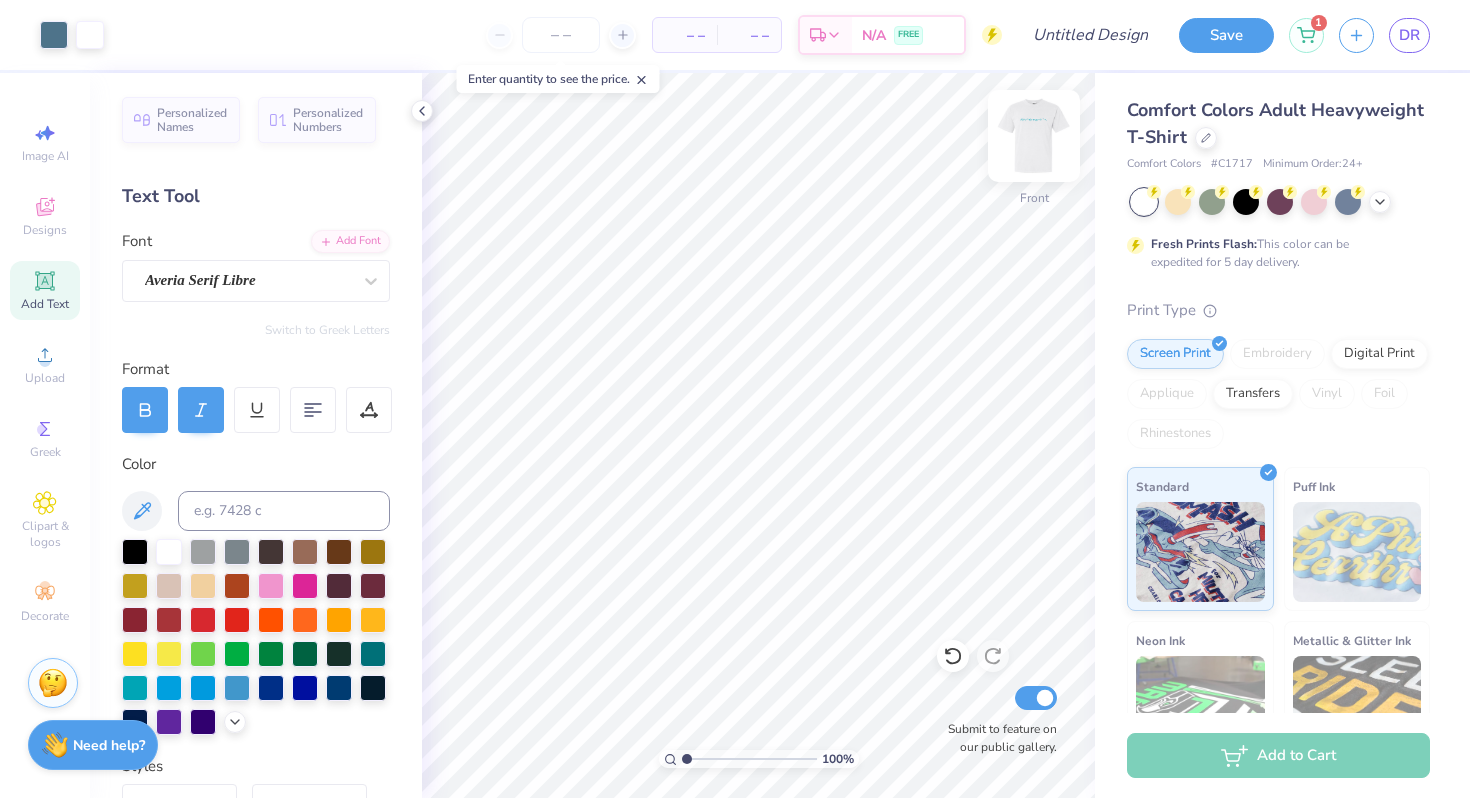 click at bounding box center (1034, 136) 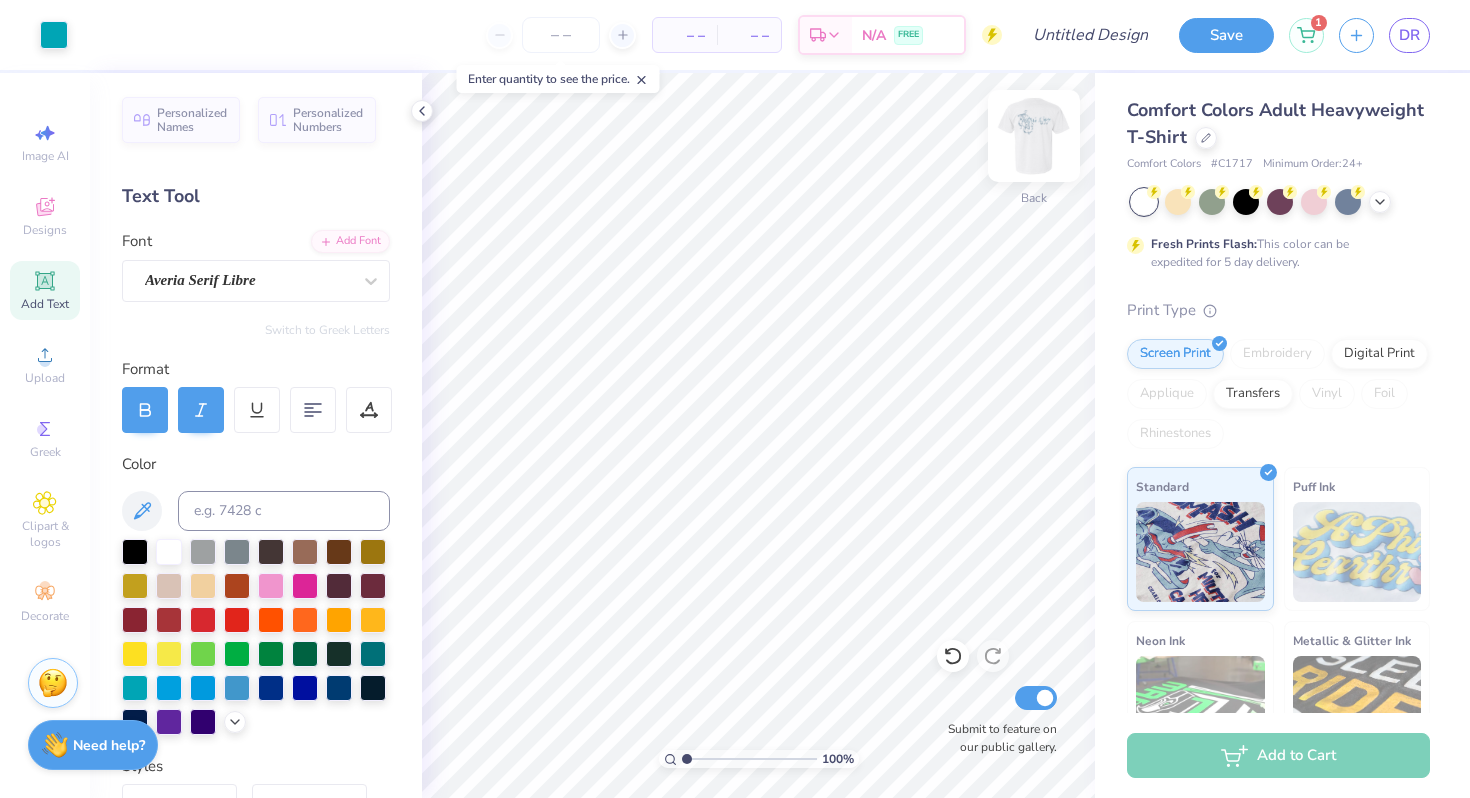 click at bounding box center [1034, 136] 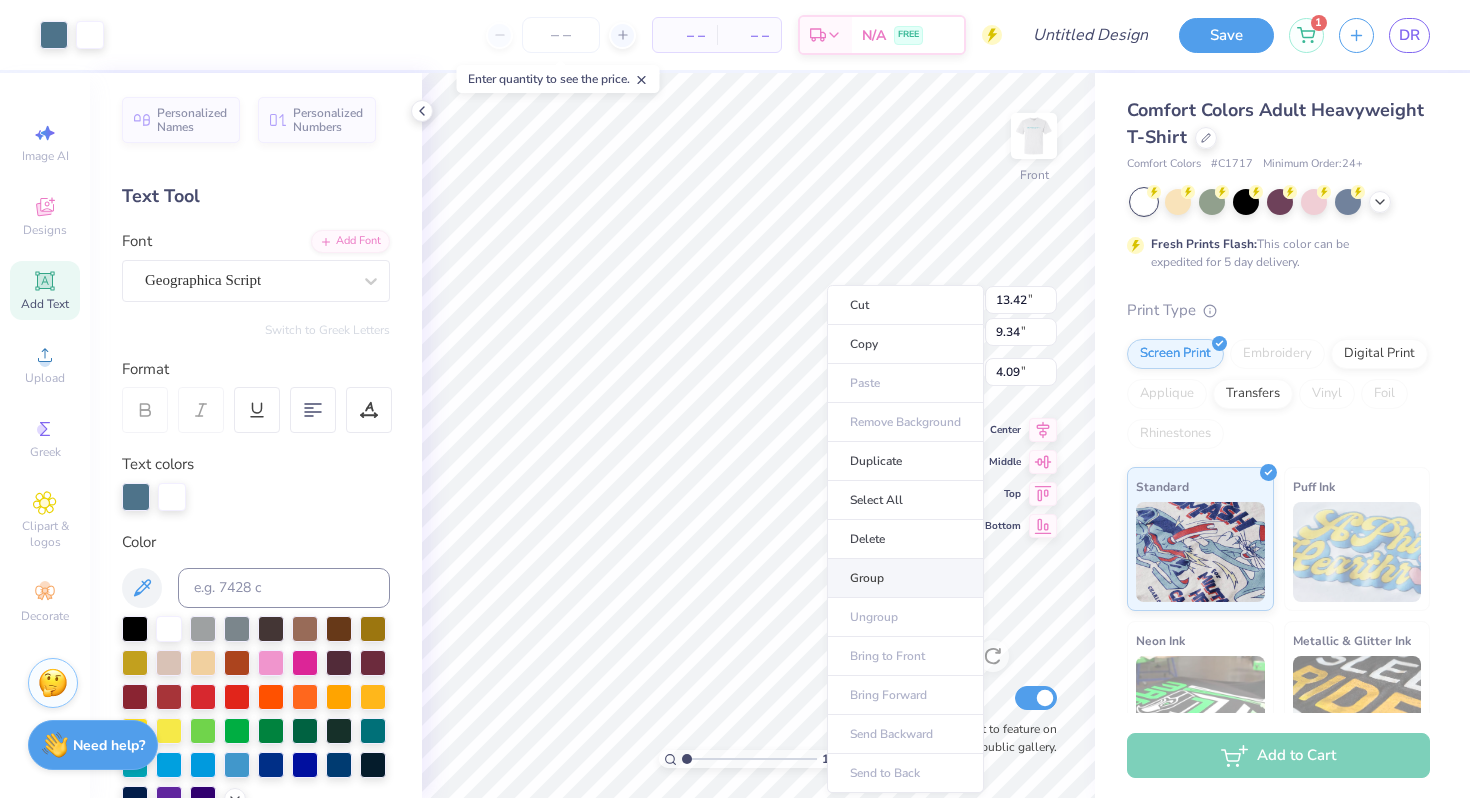 click on "Group" at bounding box center (905, 578) 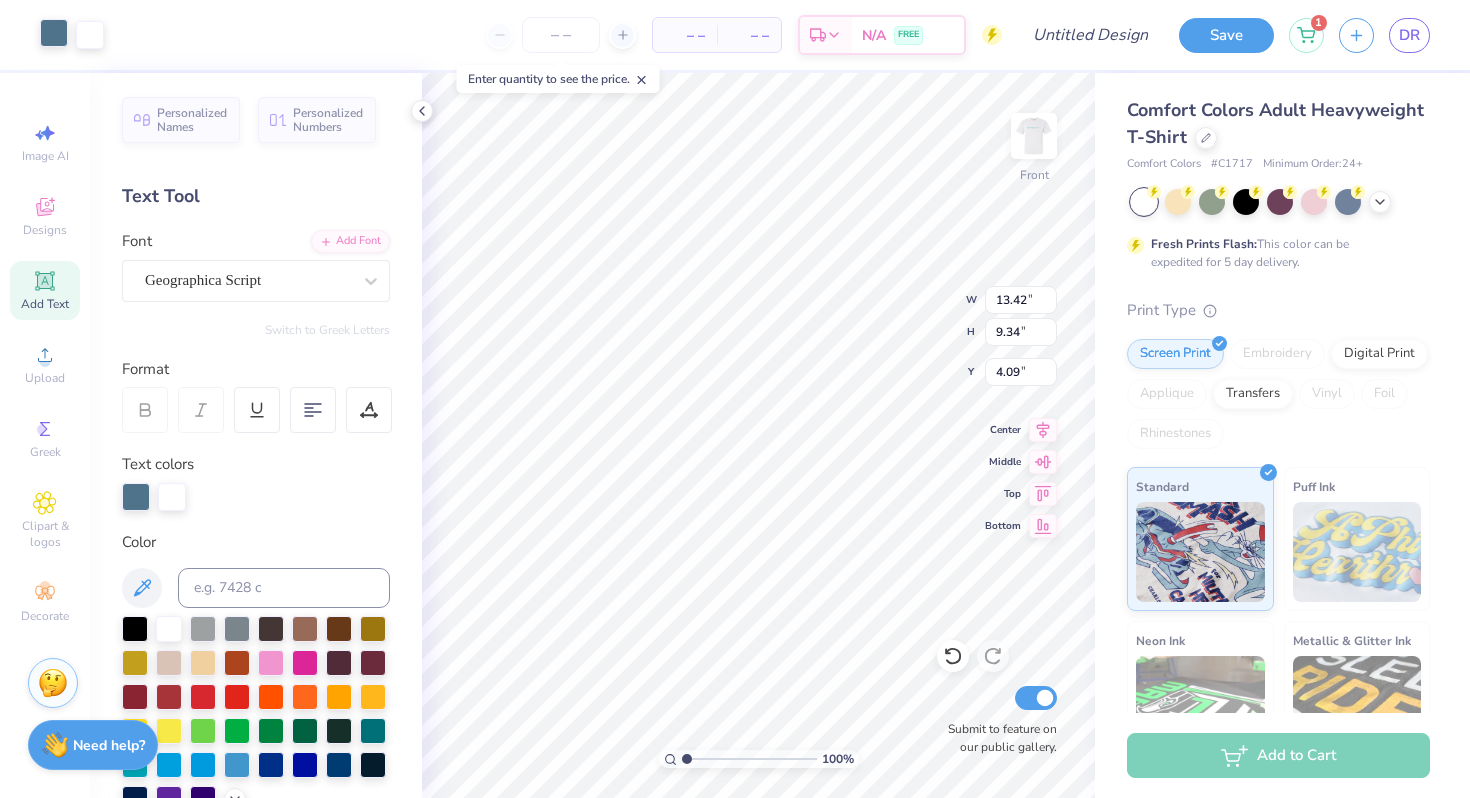 click at bounding box center [54, 33] 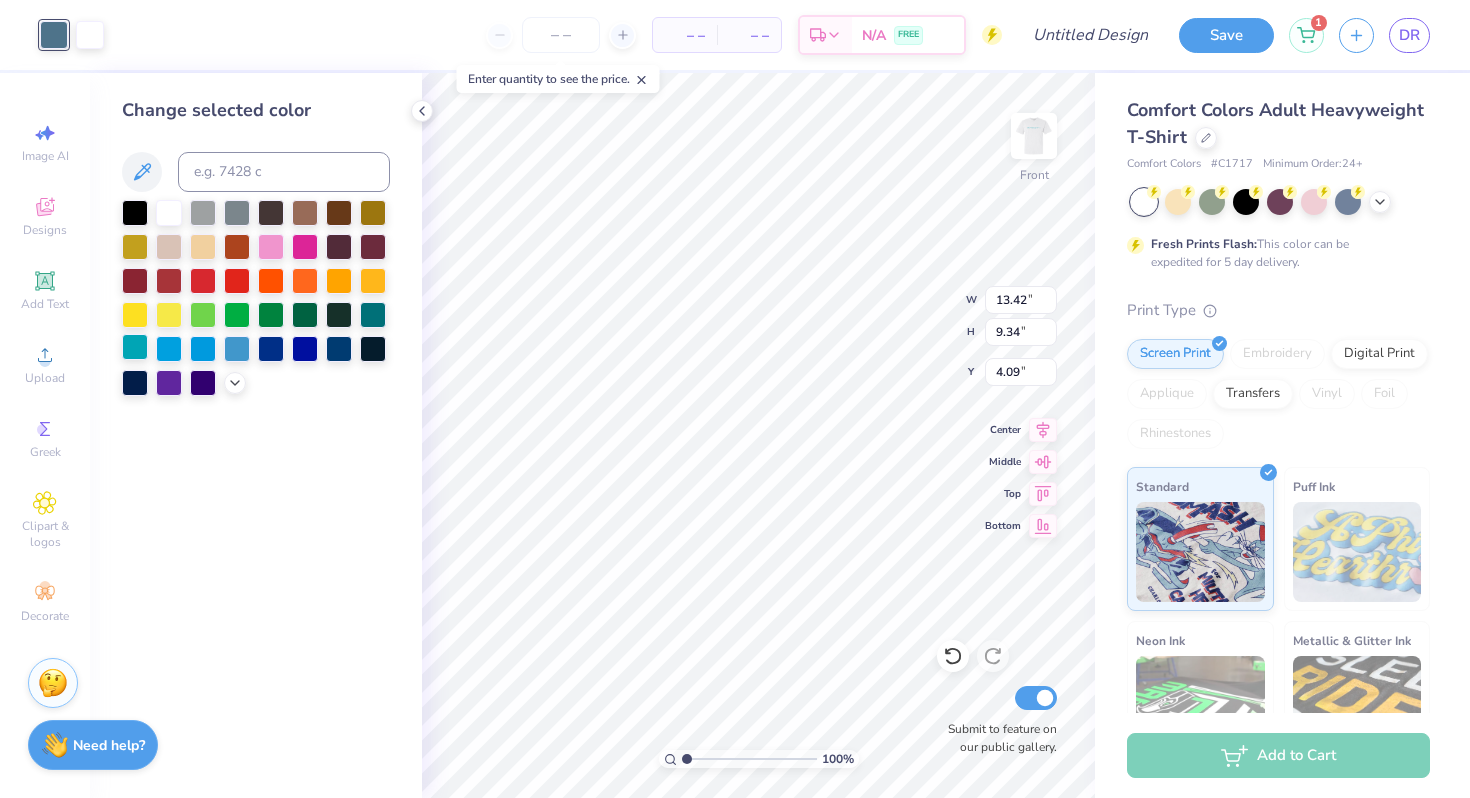 click at bounding box center (135, 347) 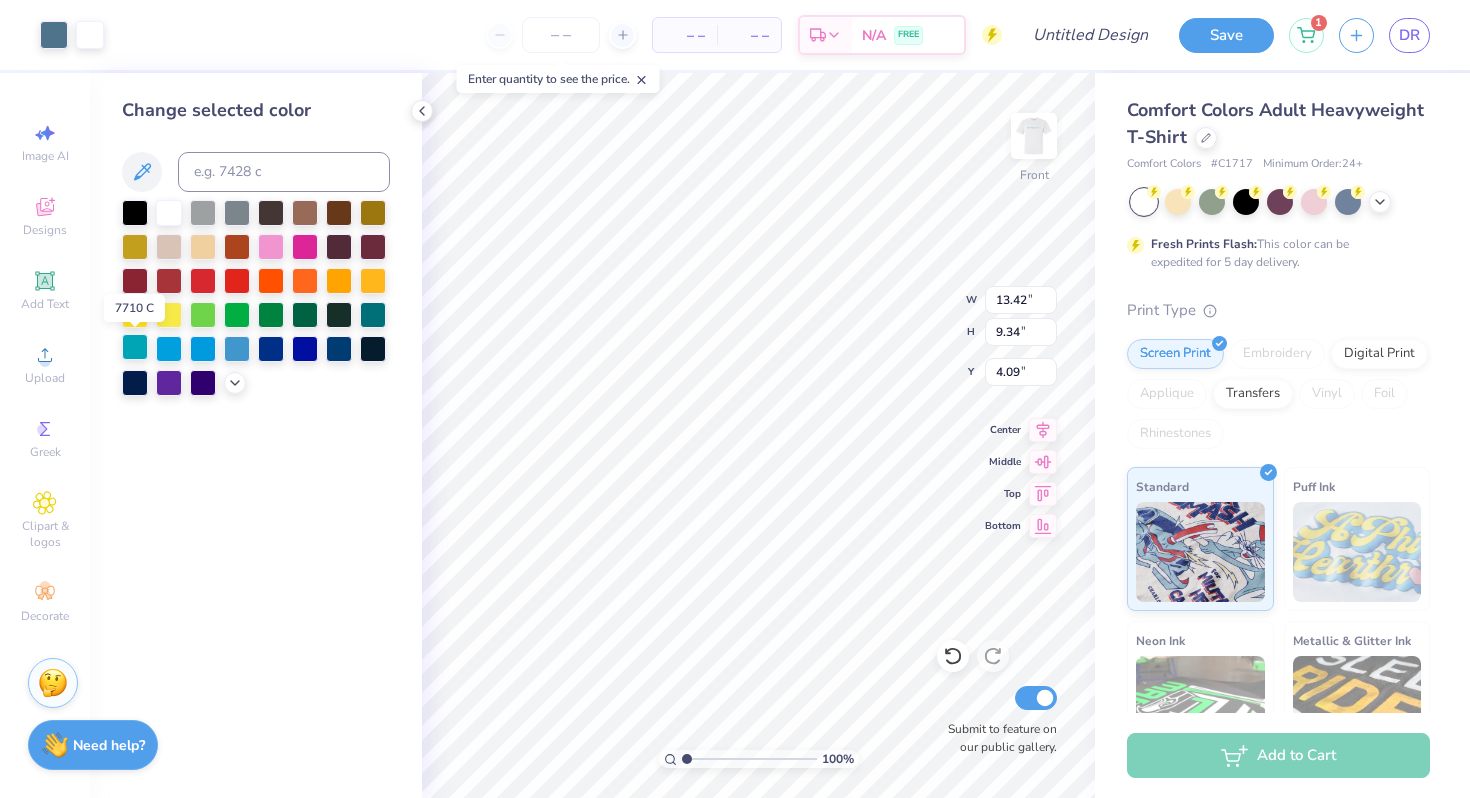click at bounding box center [135, 347] 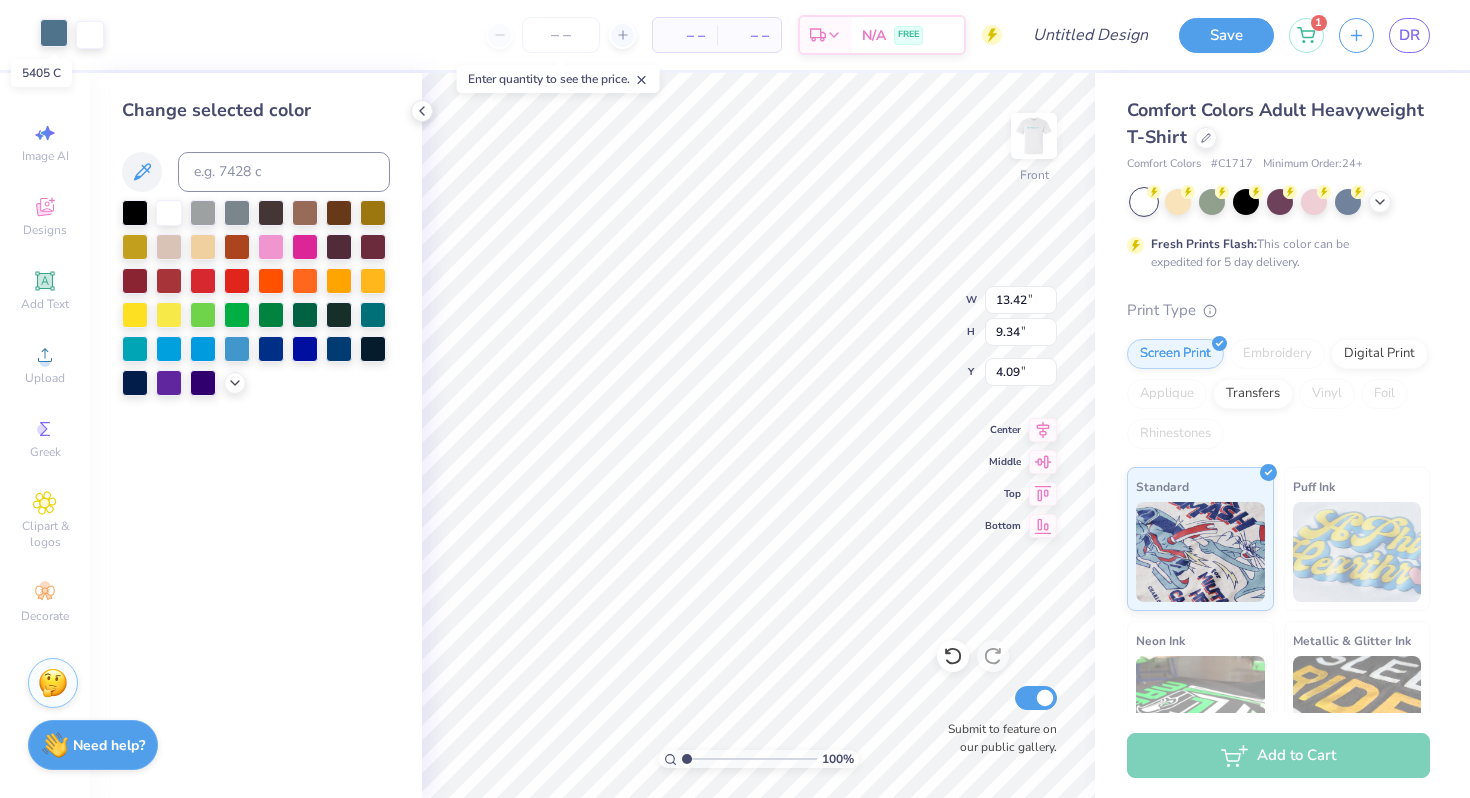 click at bounding box center (54, 33) 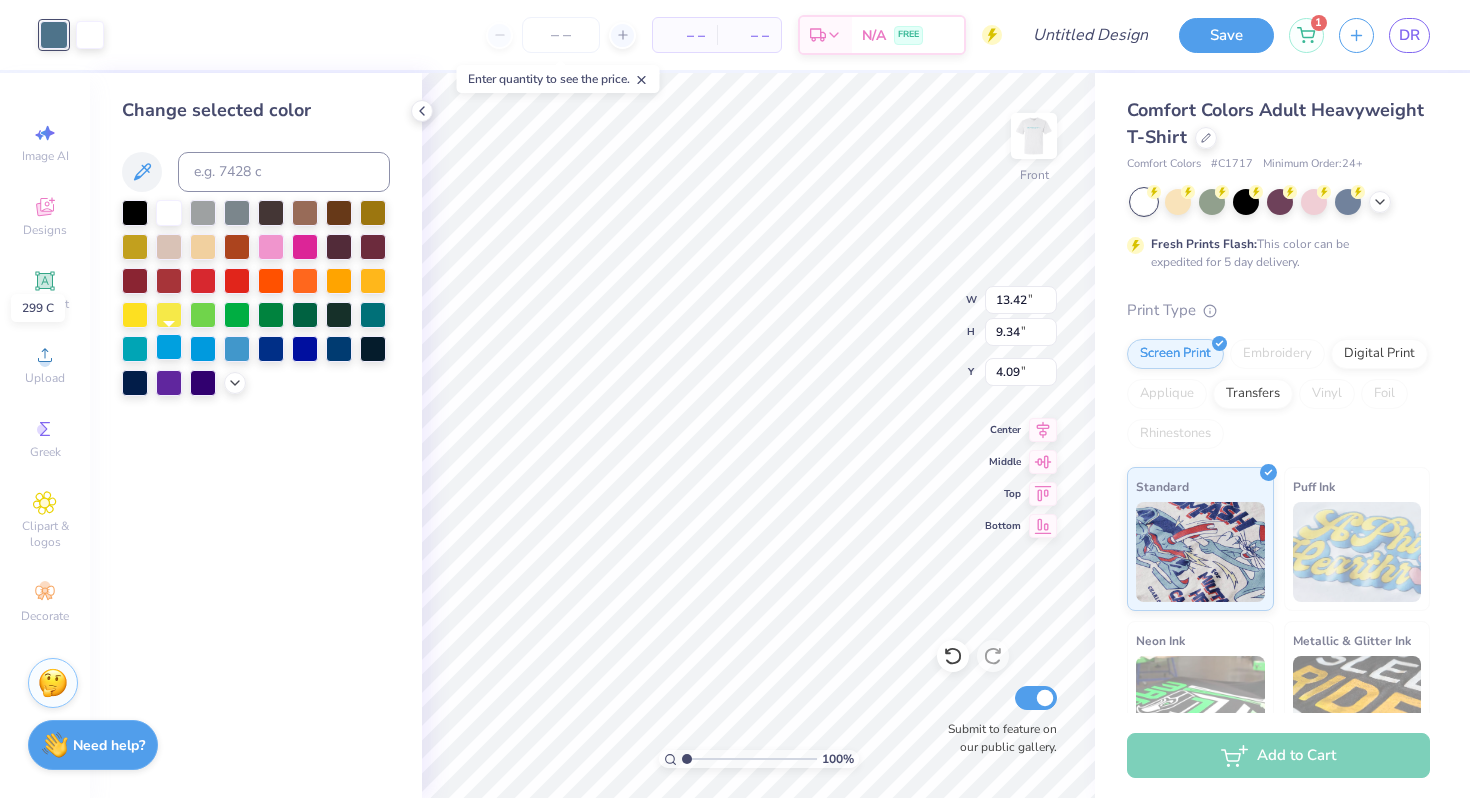 click at bounding box center (169, 347) 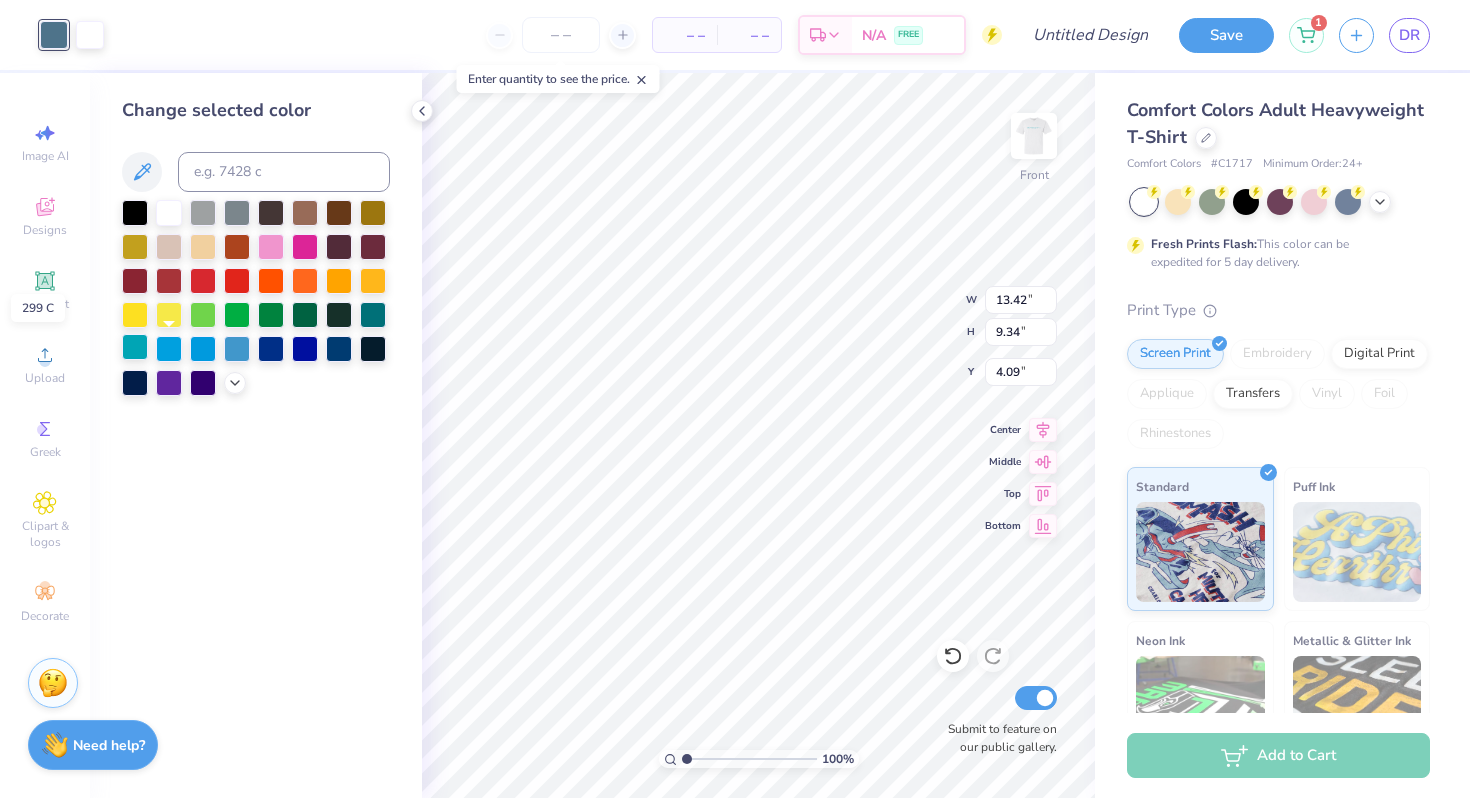 click at bounding box center (135, 347) 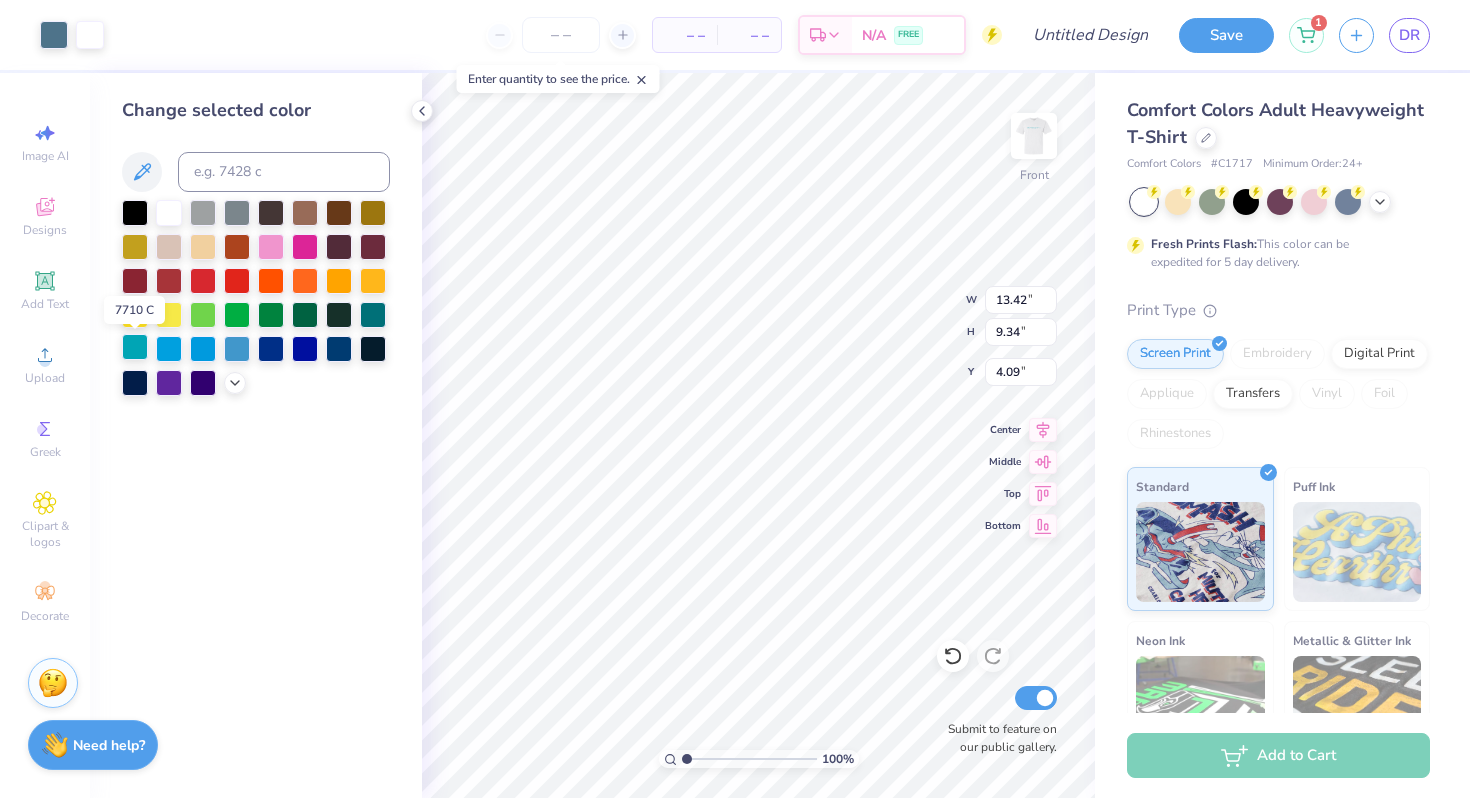 click at bounding box center [135, 347] 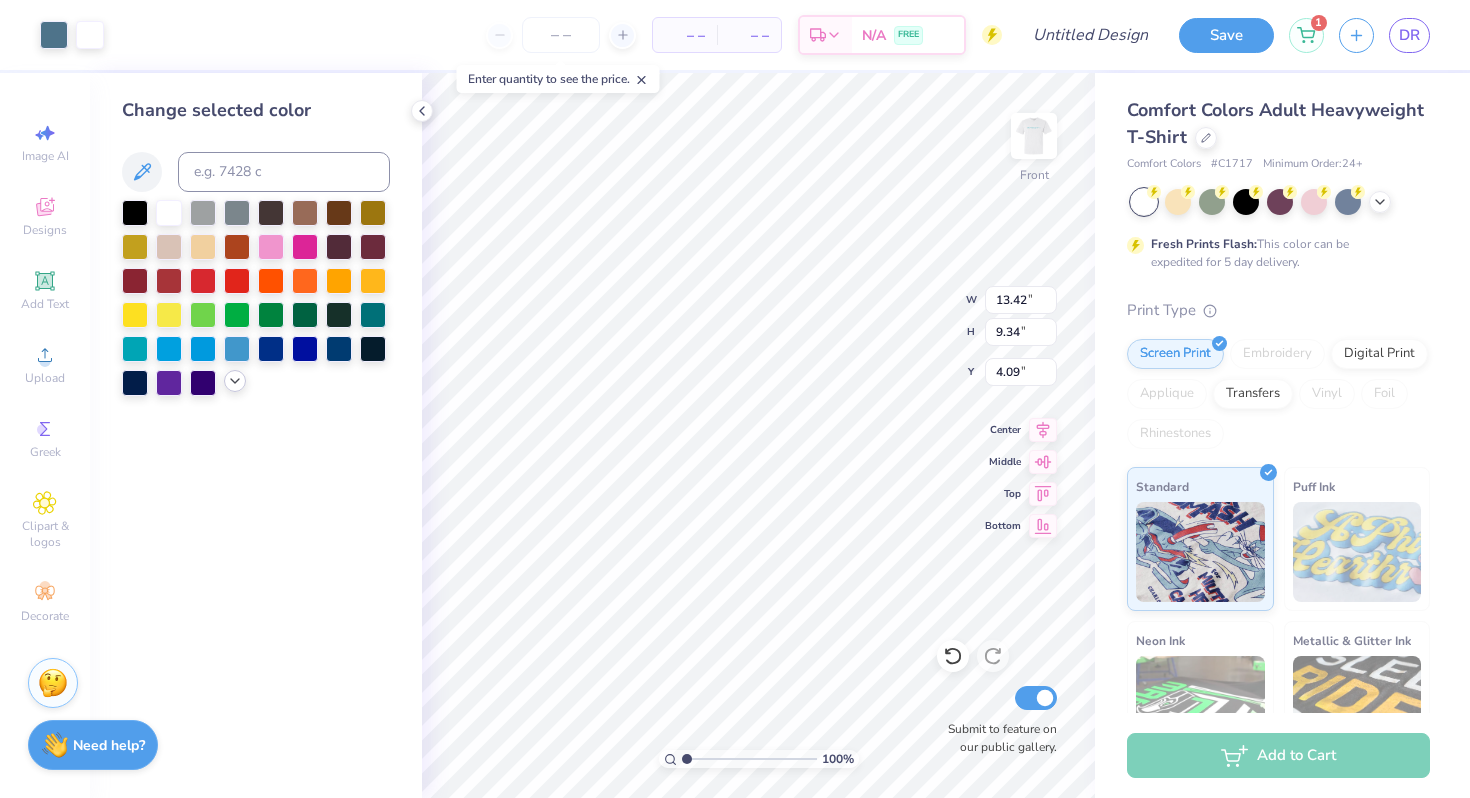 click 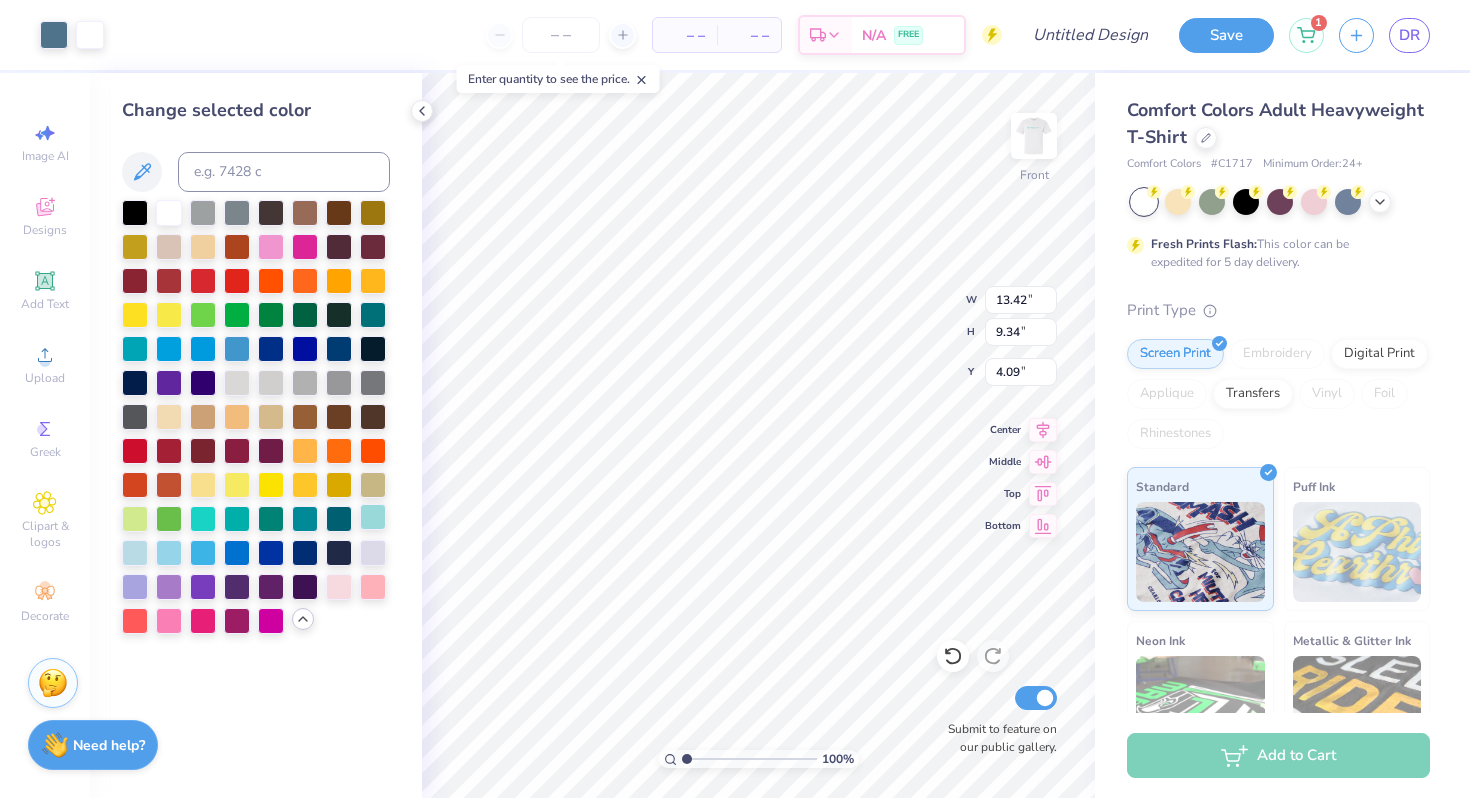 click at bounding box center (373, 517) 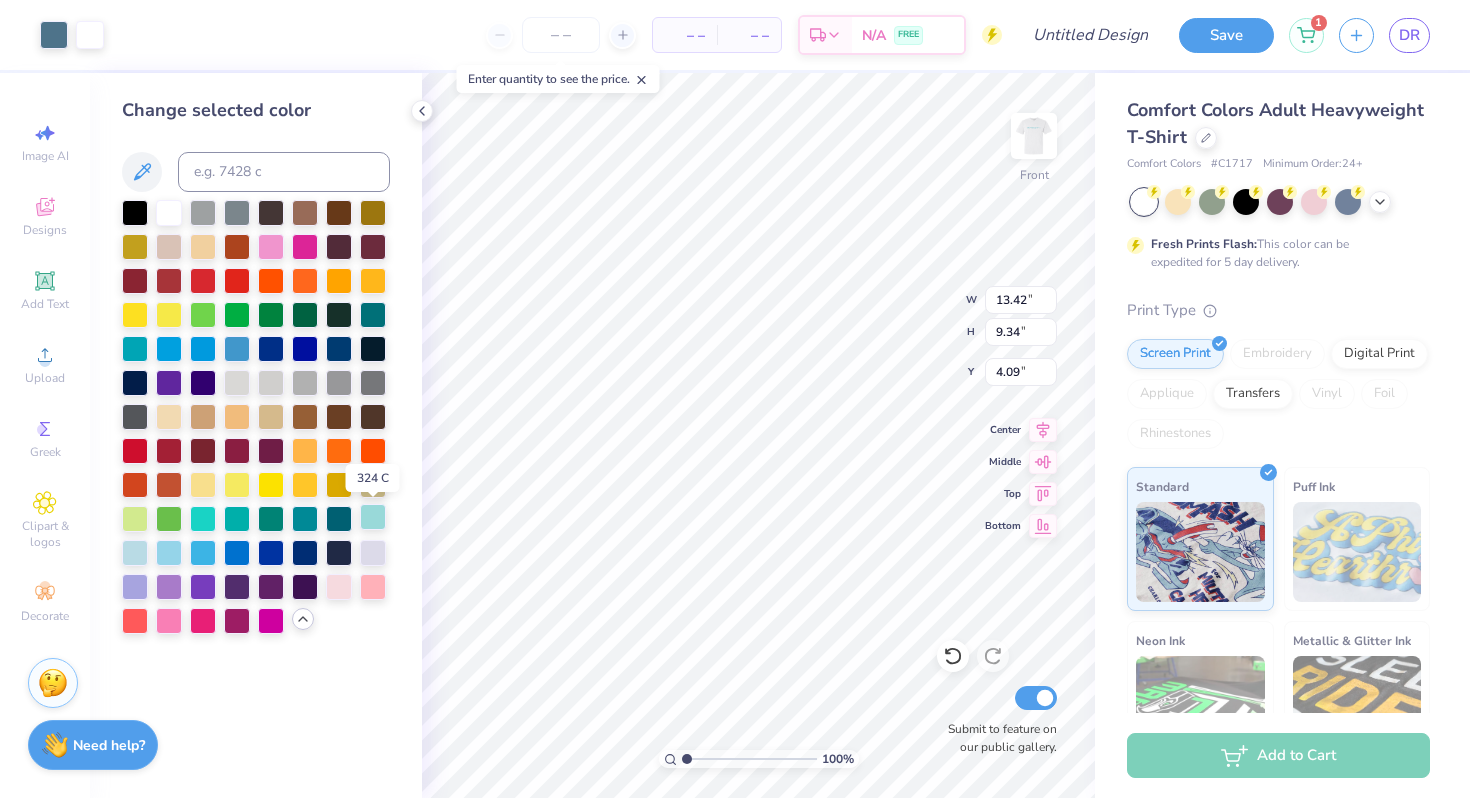 click at bounding box center (373, 517) 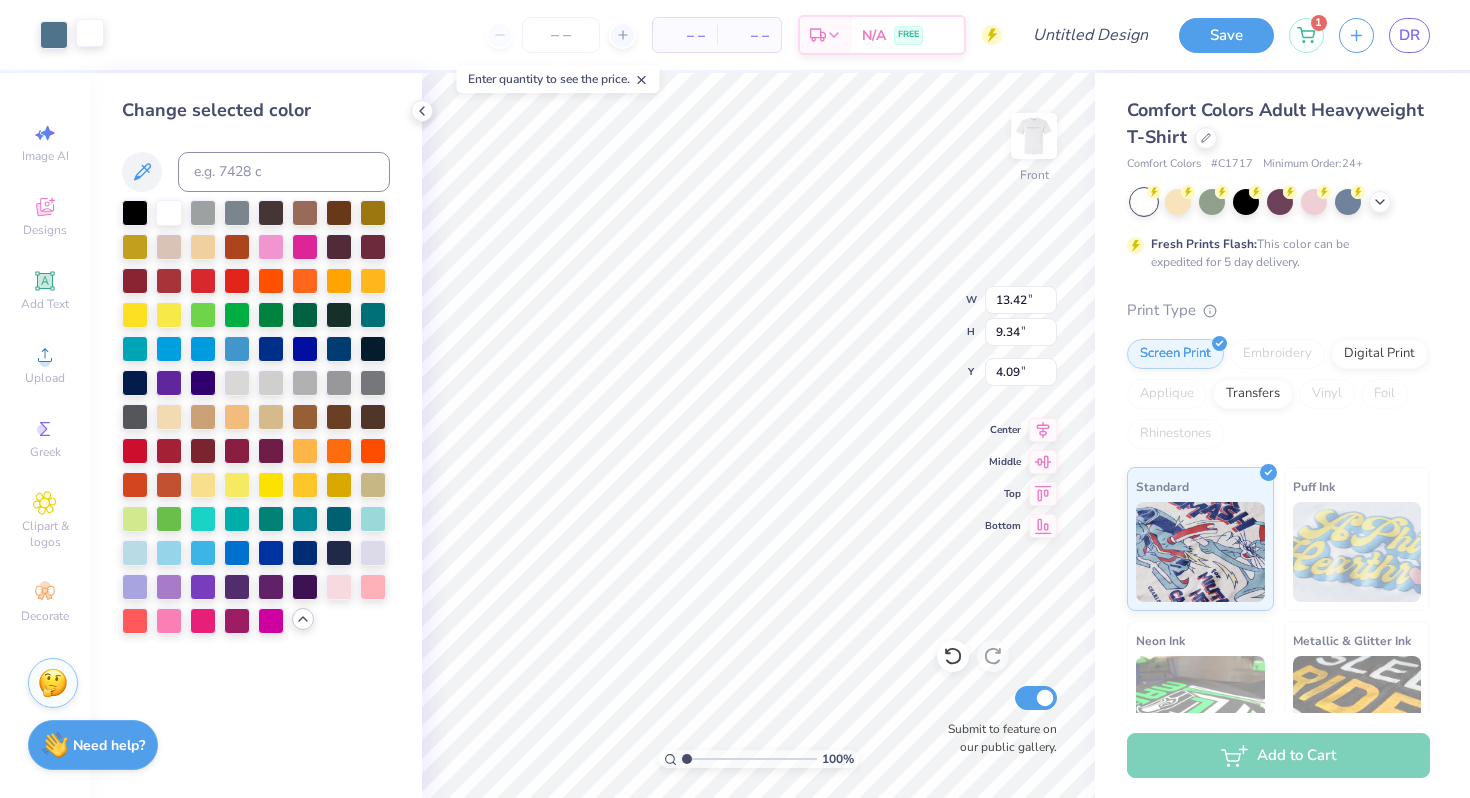 click at bounding box center [90, 33] 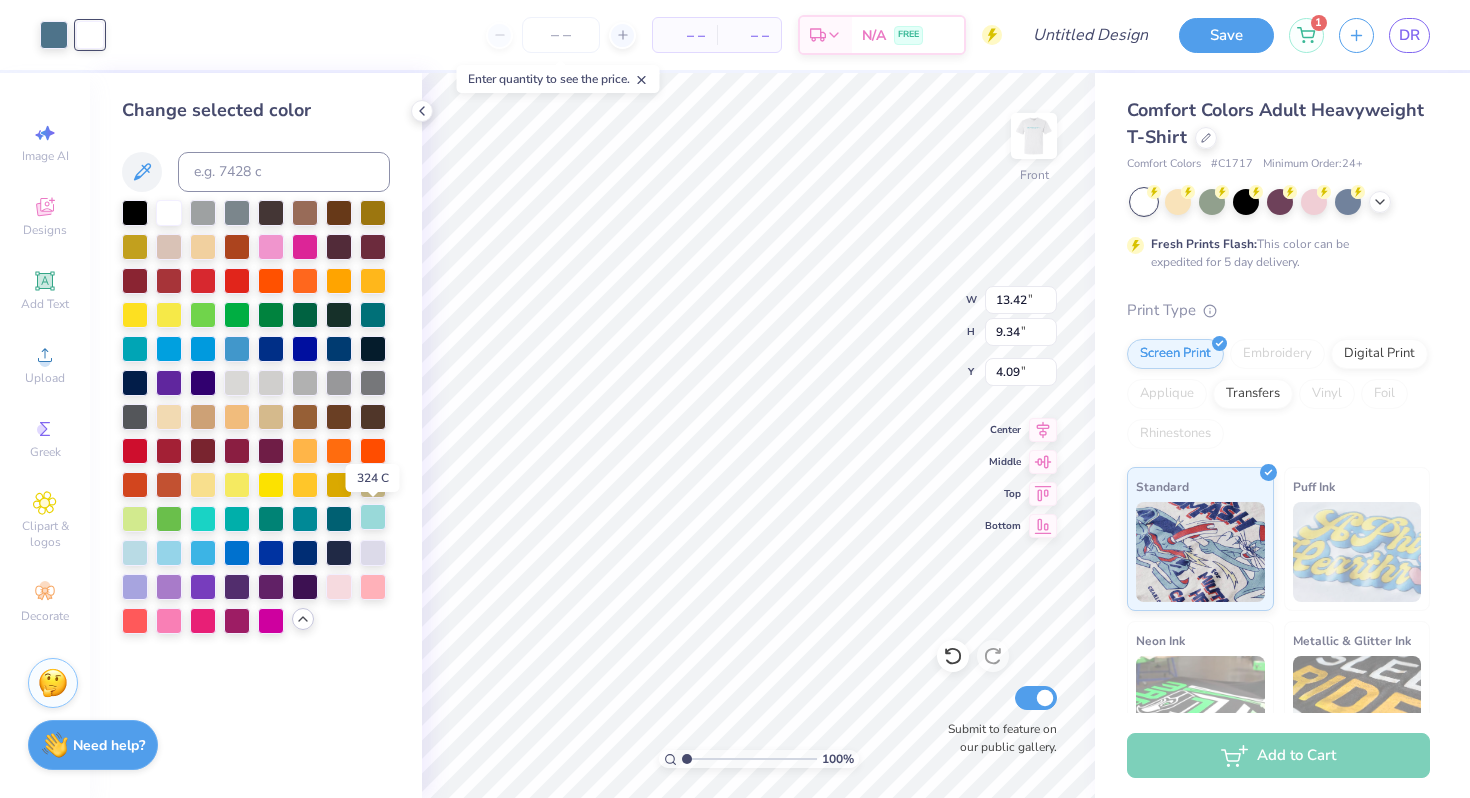 click at bounding box center [373, 517] 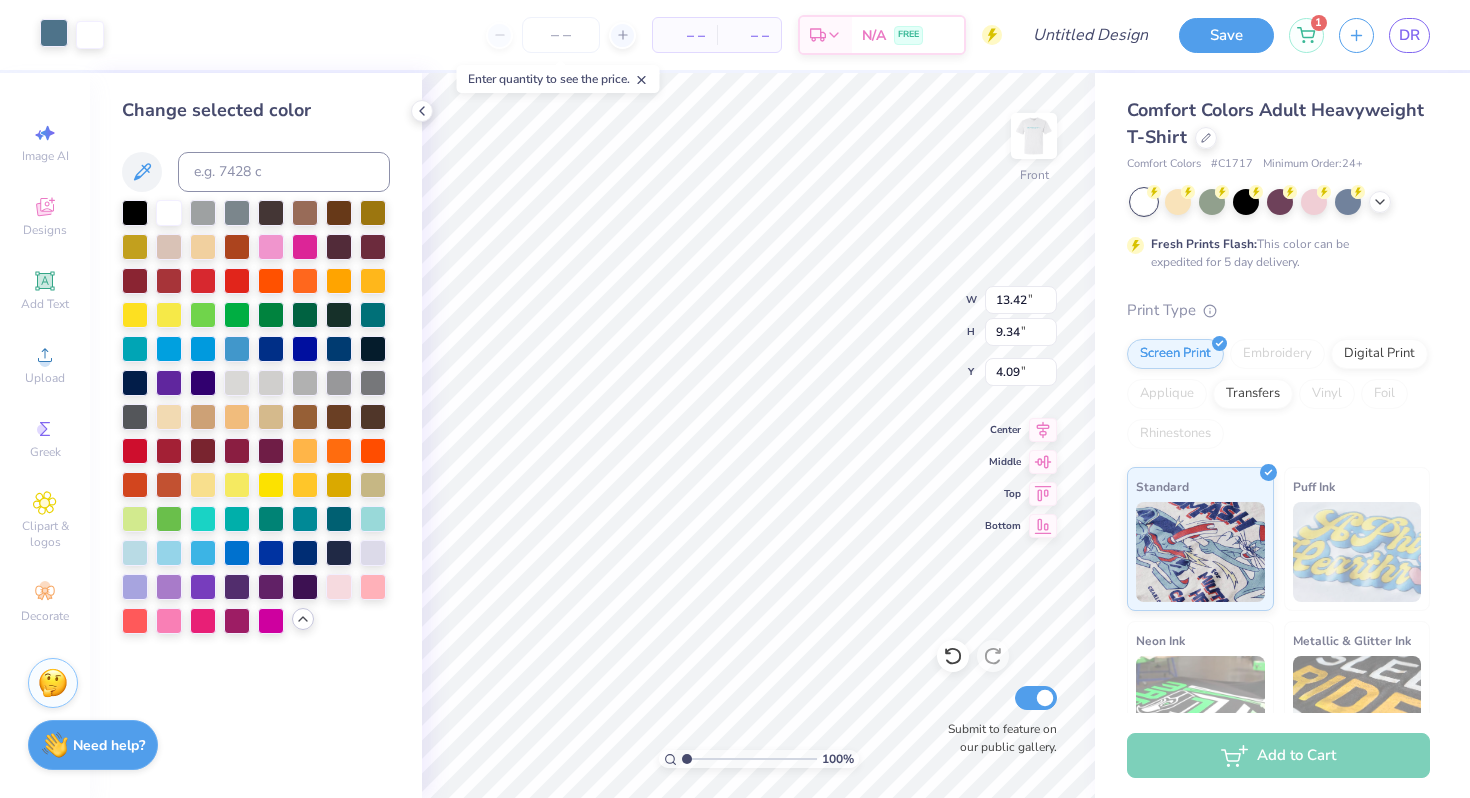click at bounding box center [54, 33] 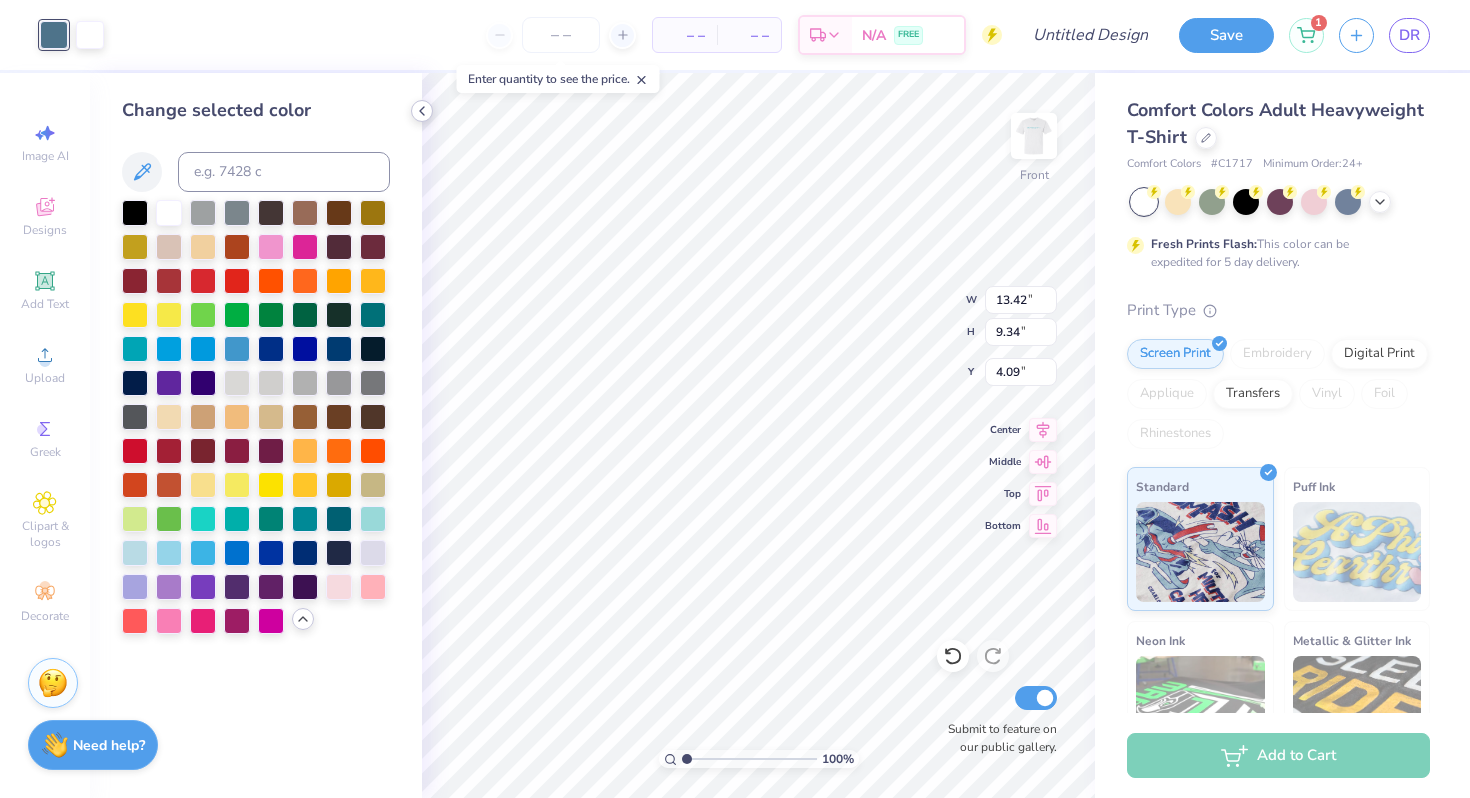 click at bounding box center [422, 111] 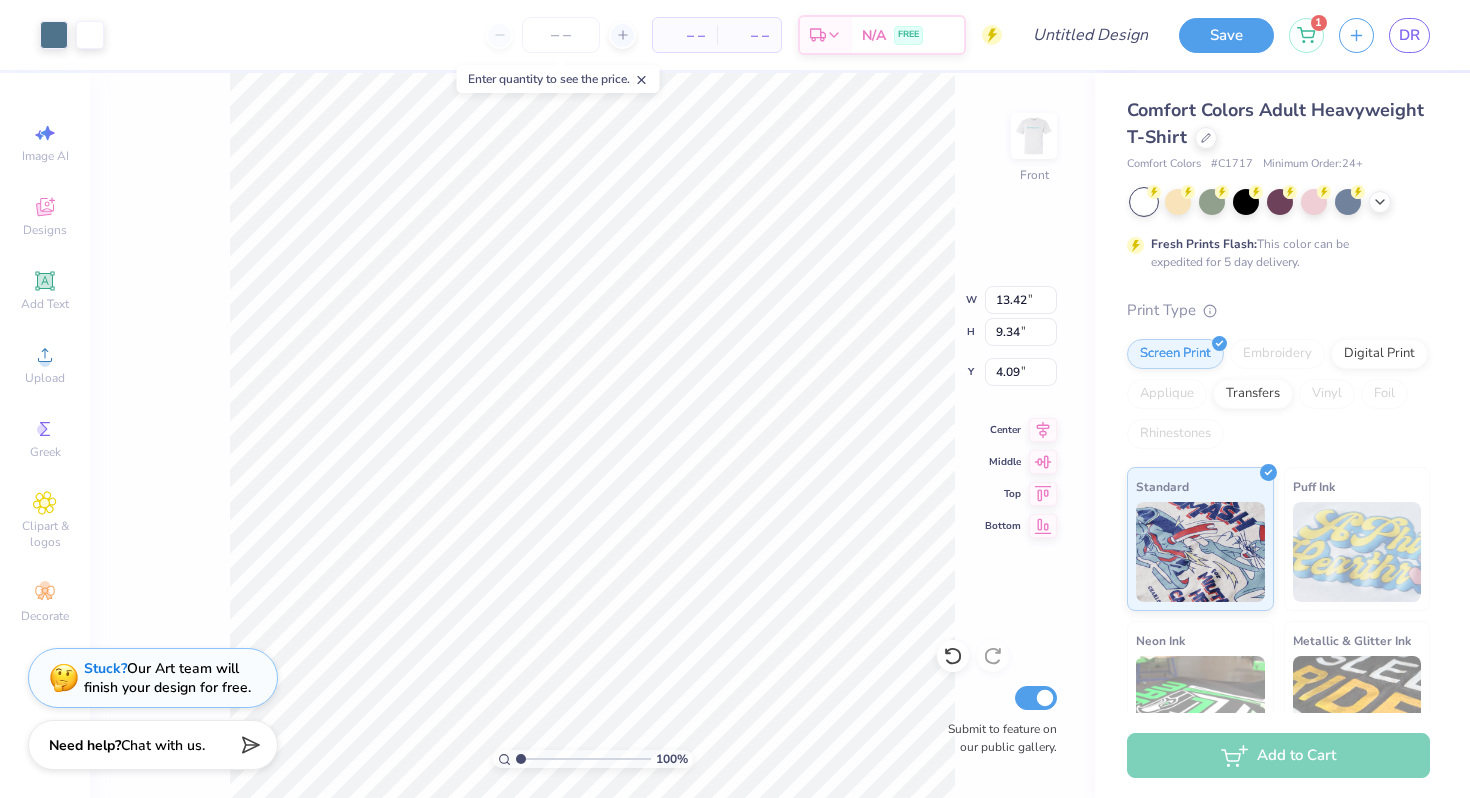 click on "100  % Front W 13.42 13.42 " H 9.34 9.34 " Y 4.09 4.09 " Center Middle Top Bottom Submit to feature on our public gallery." at bounding box center (592, 435) 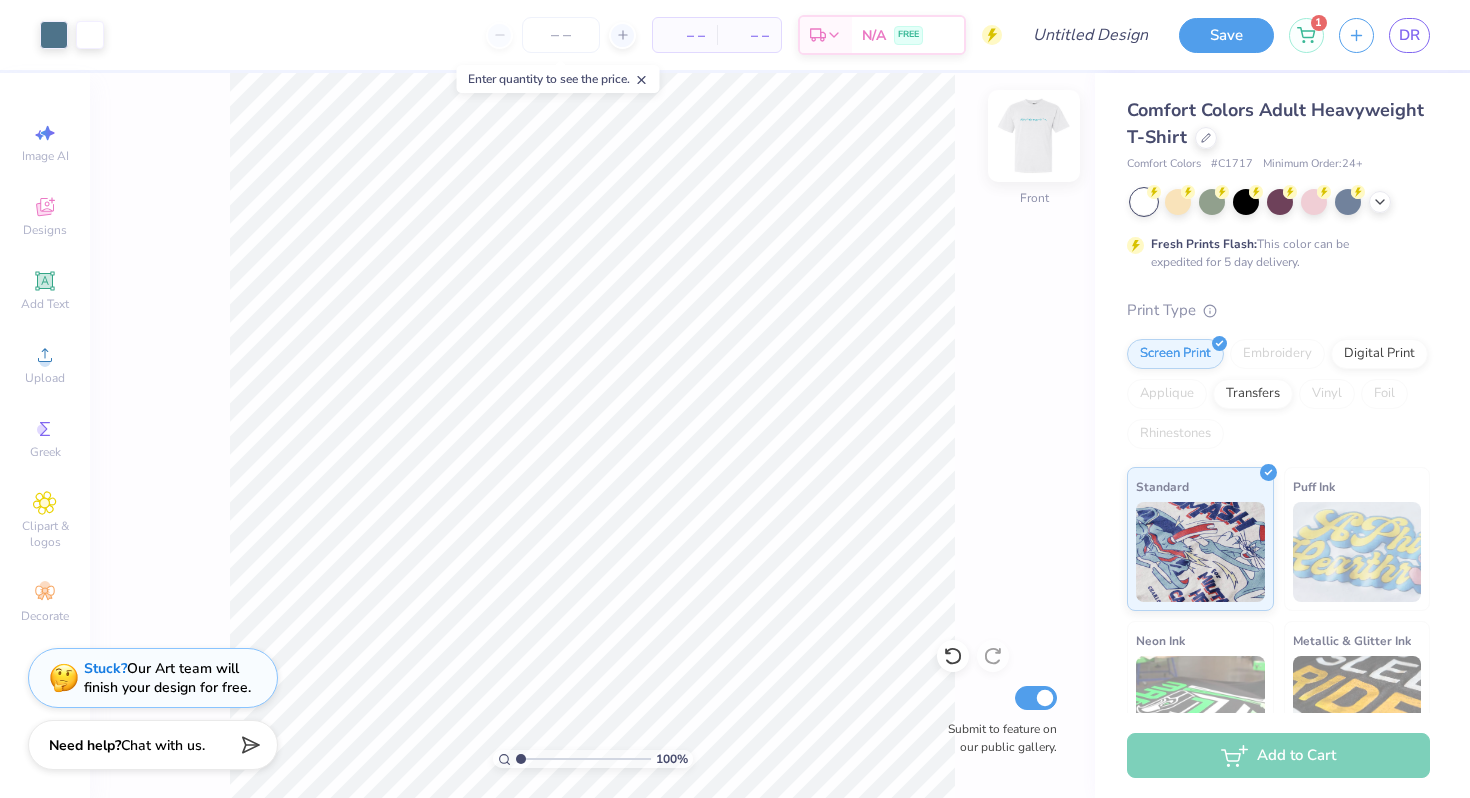 click at bounding box center (1034, 136) 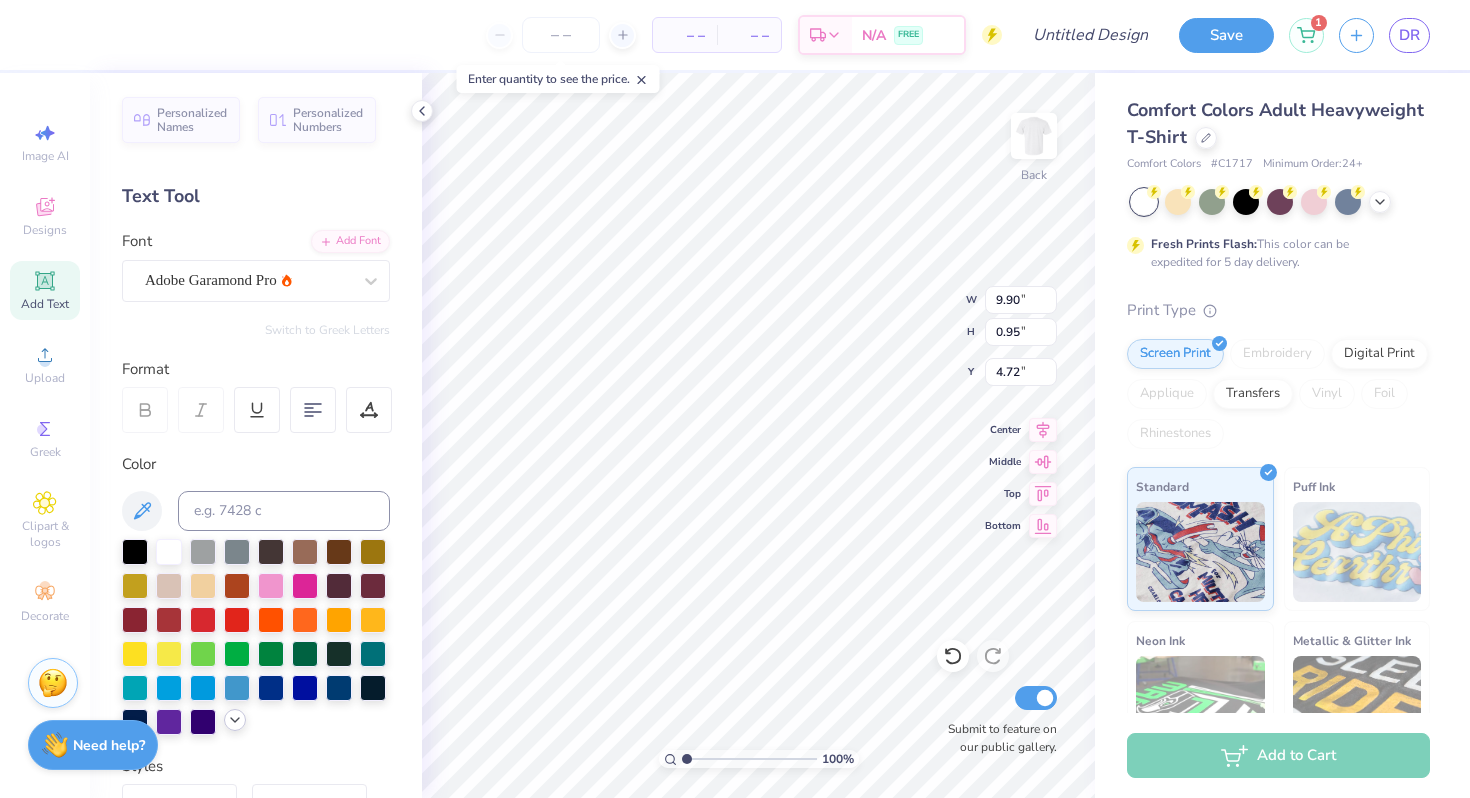 click 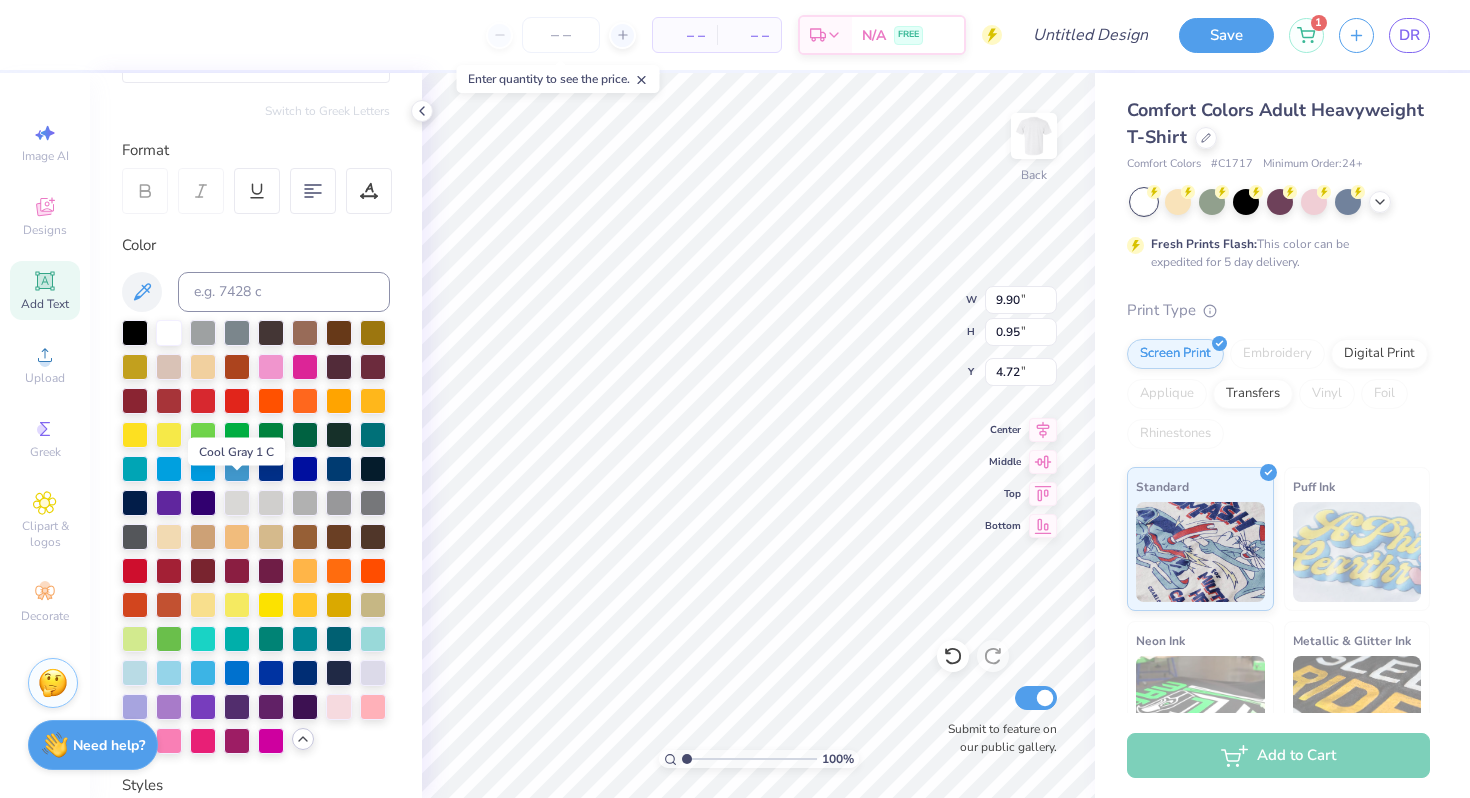 scroll, scrollTop: 232, scrollLeft: 0, axis: vertical 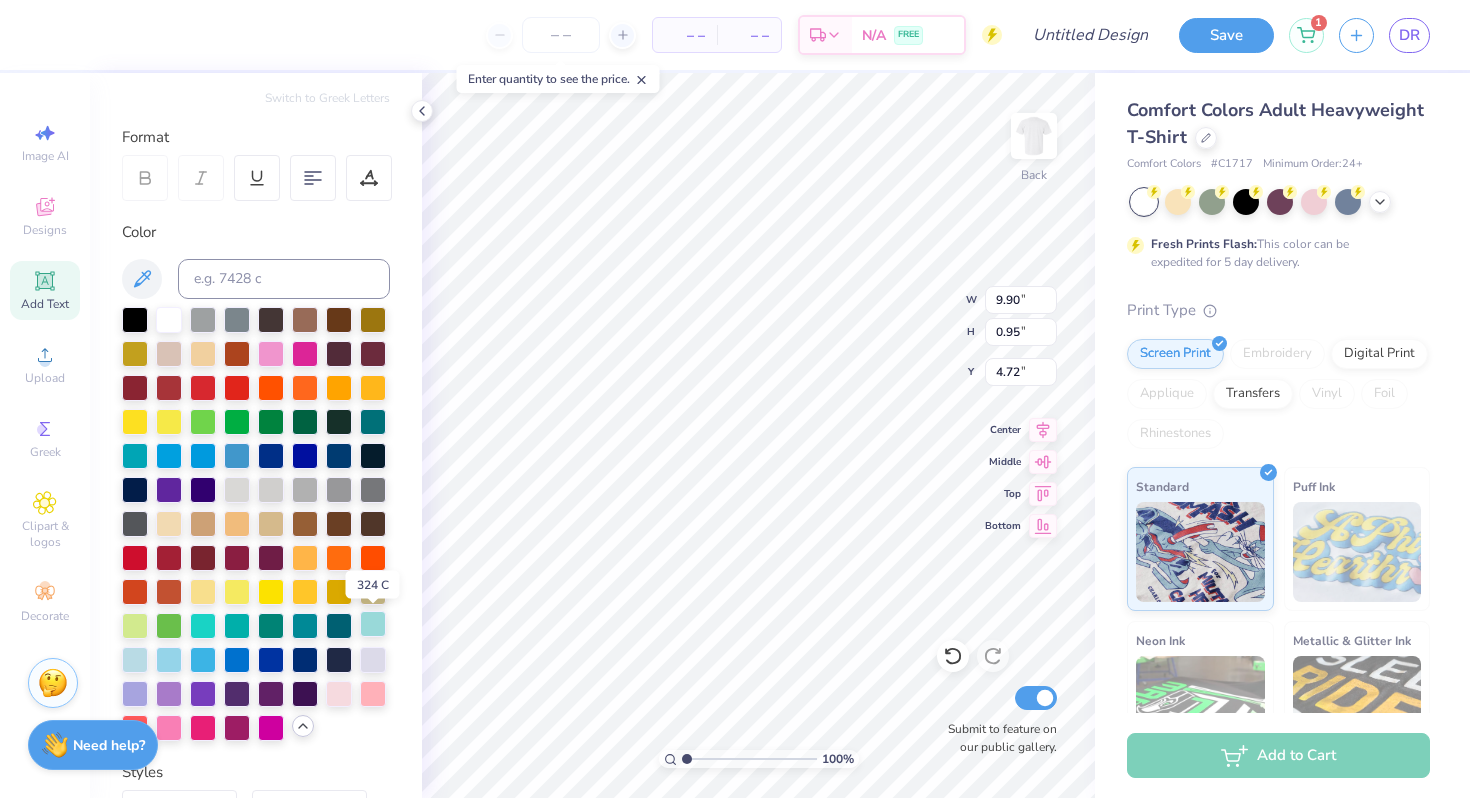 click at bounding box center [373, 624] 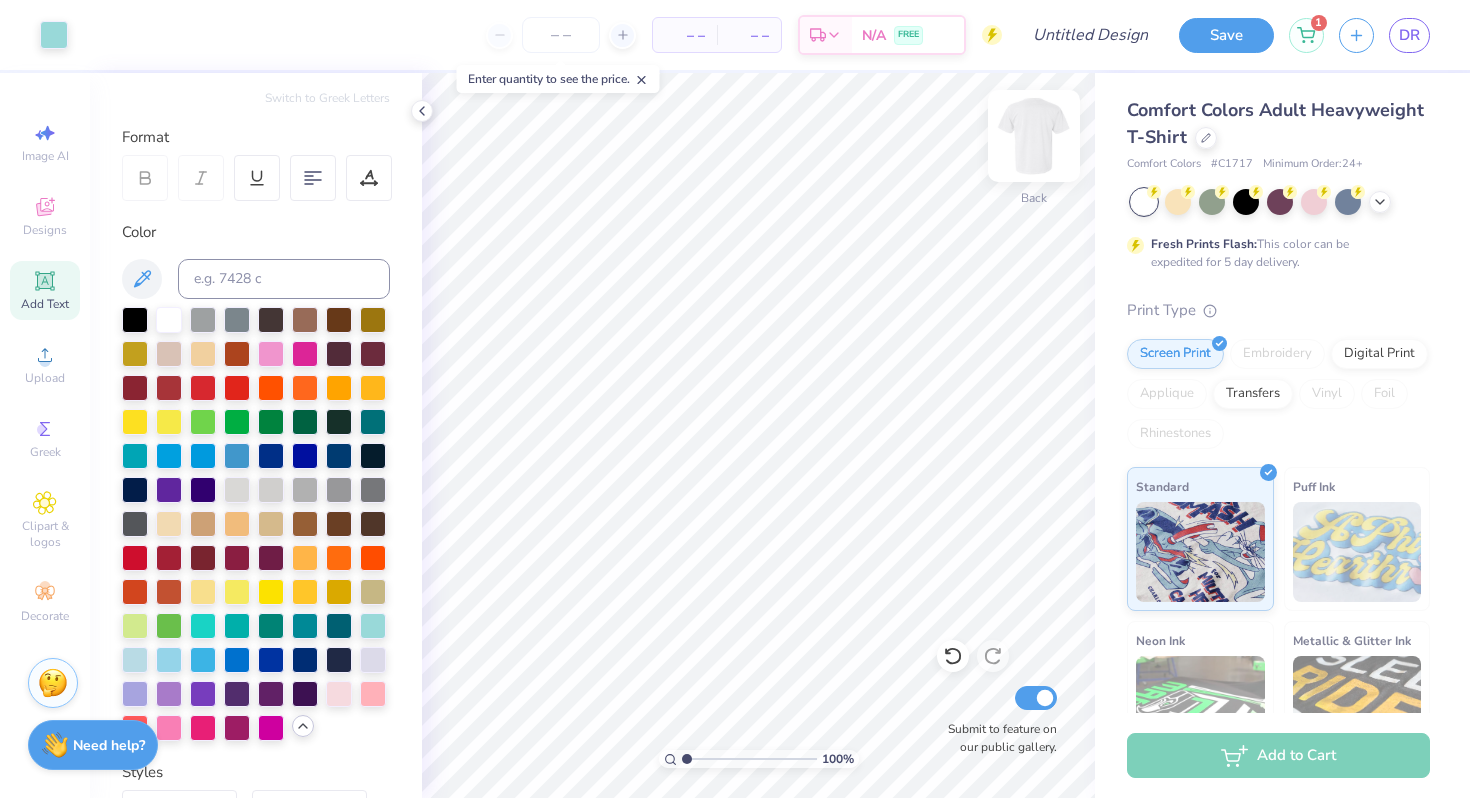click at bounding box center (1034, 136) 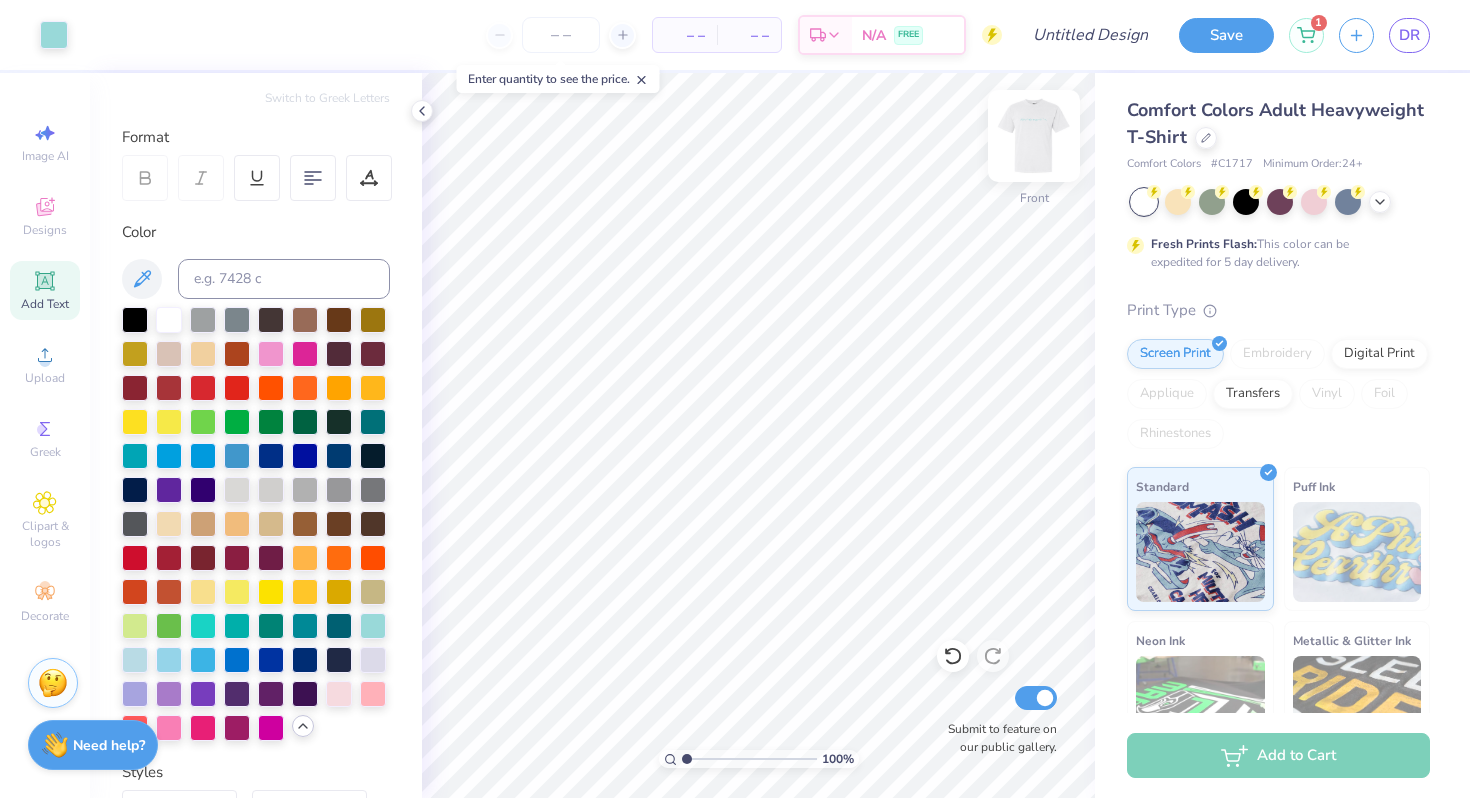 click at bounding box center [1034, 136] 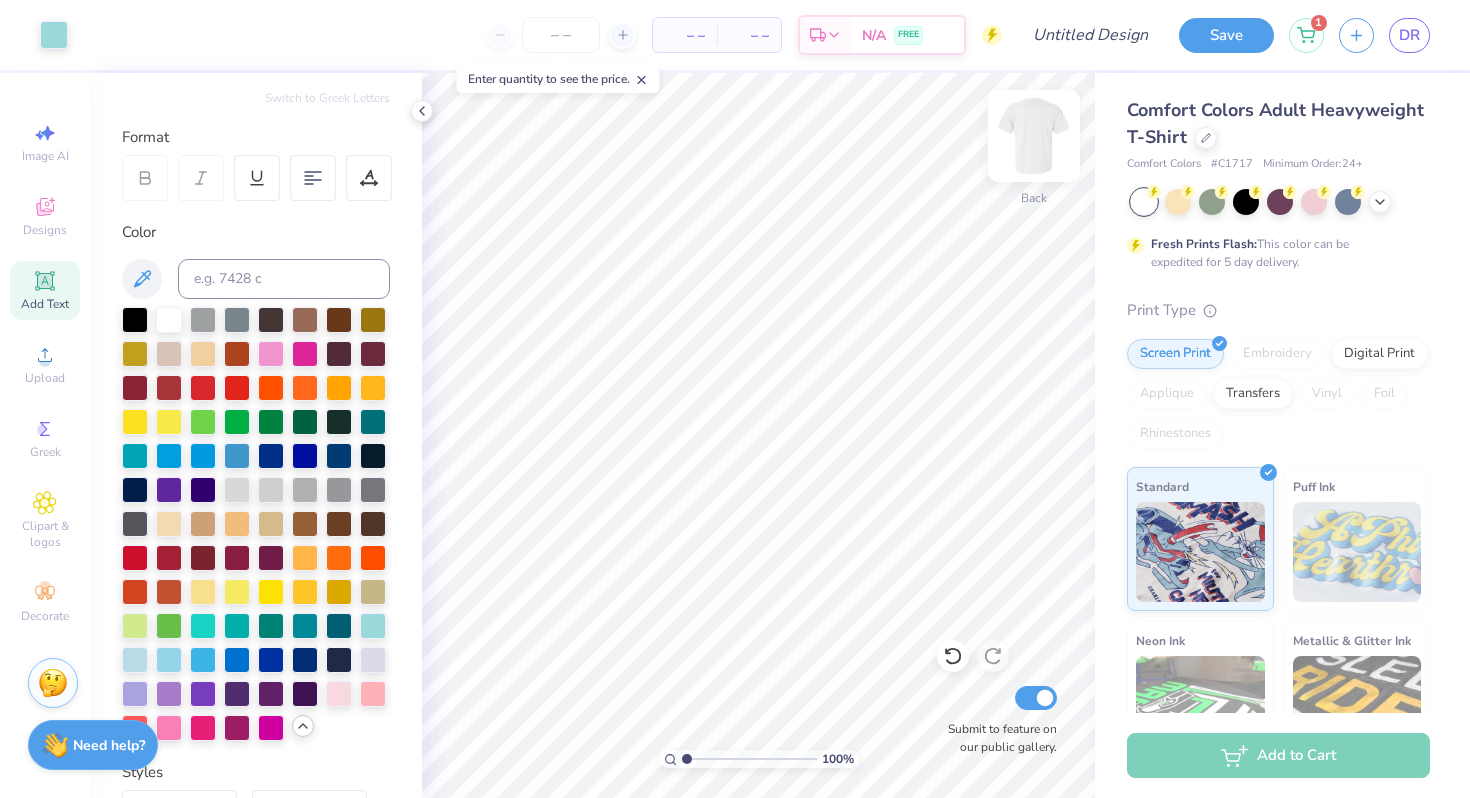 click at bounding box center [1034, 136] 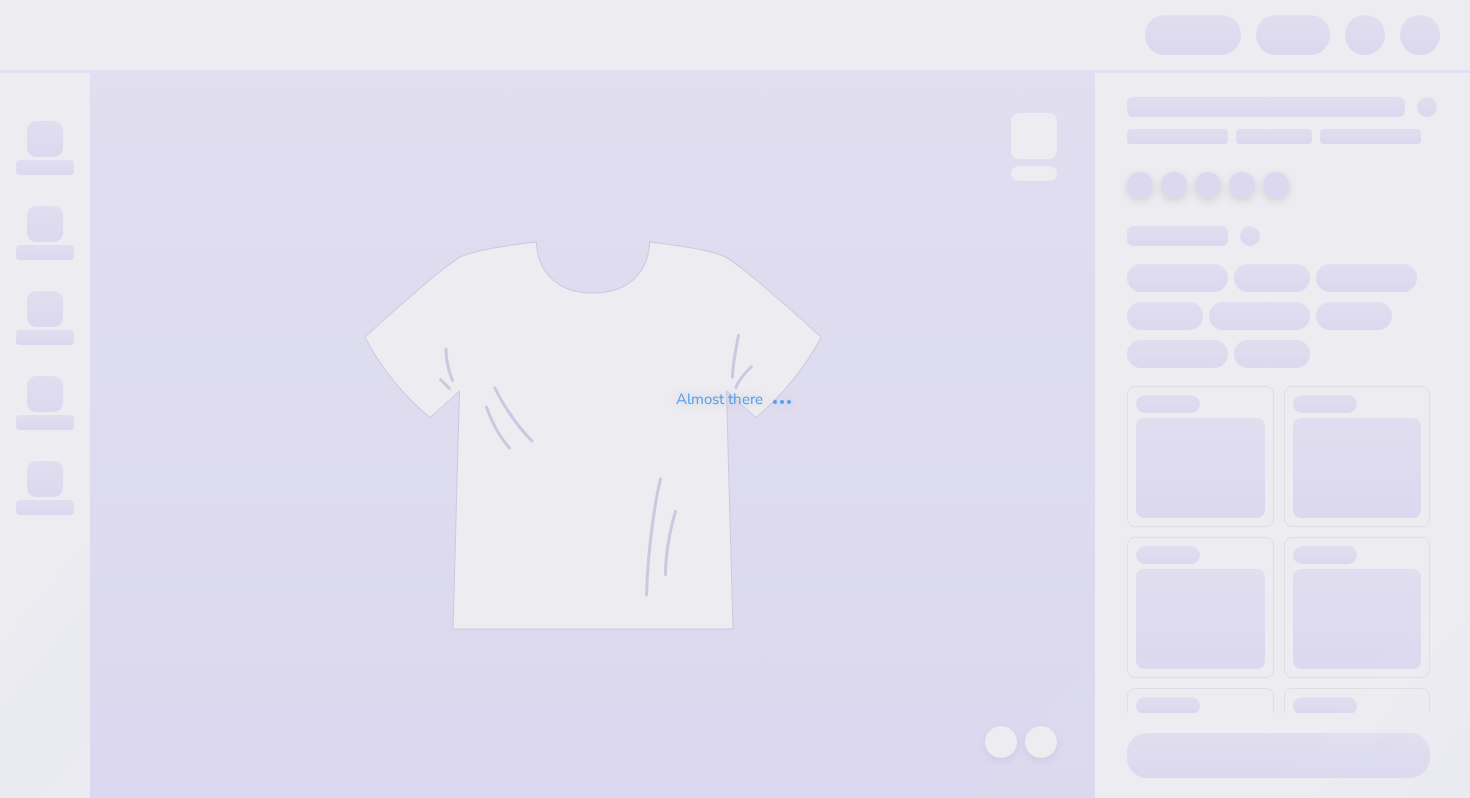 scroll, scrollTop: 0, scrollLeft: 0, axis: both 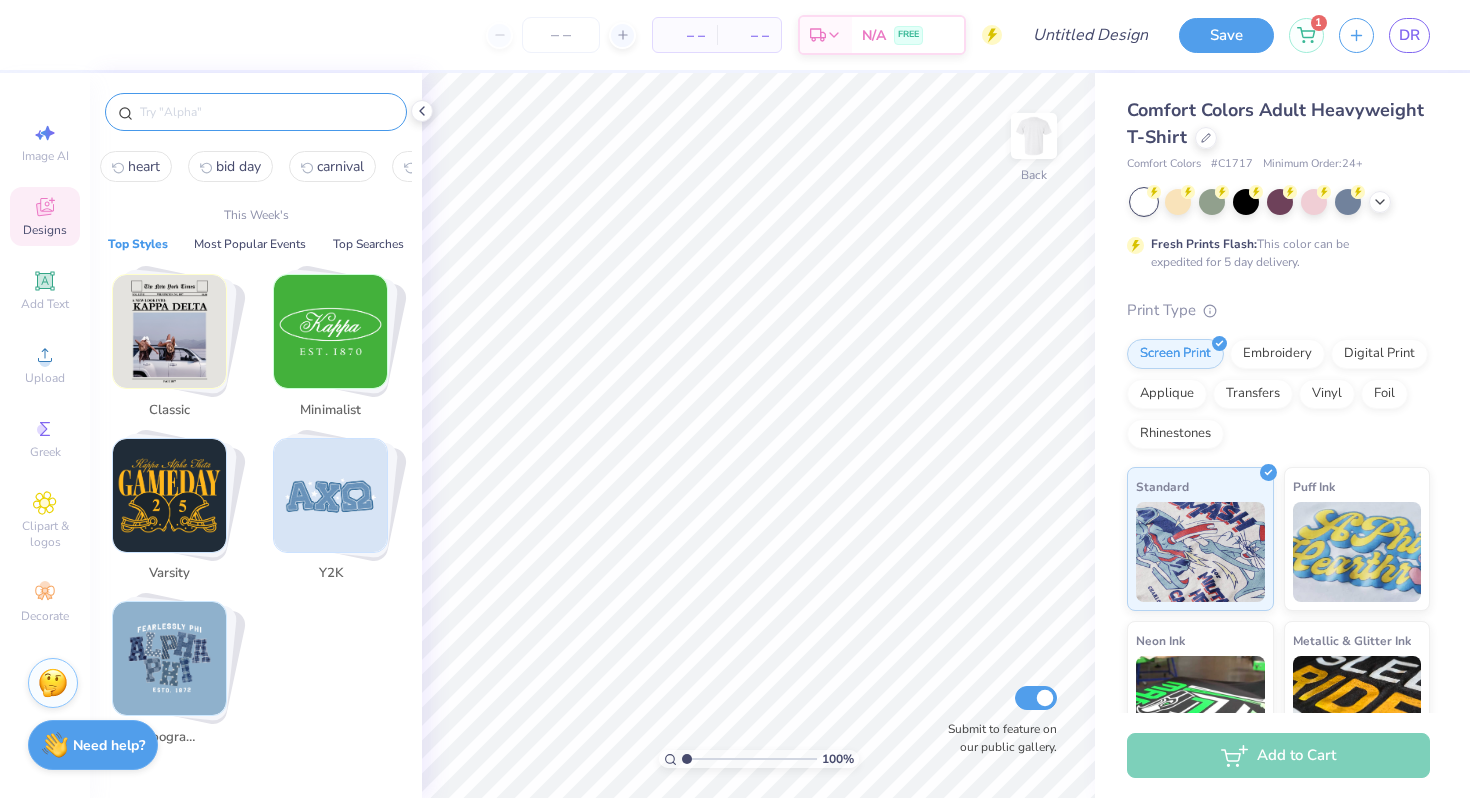 click at bounding box center (266, 112) 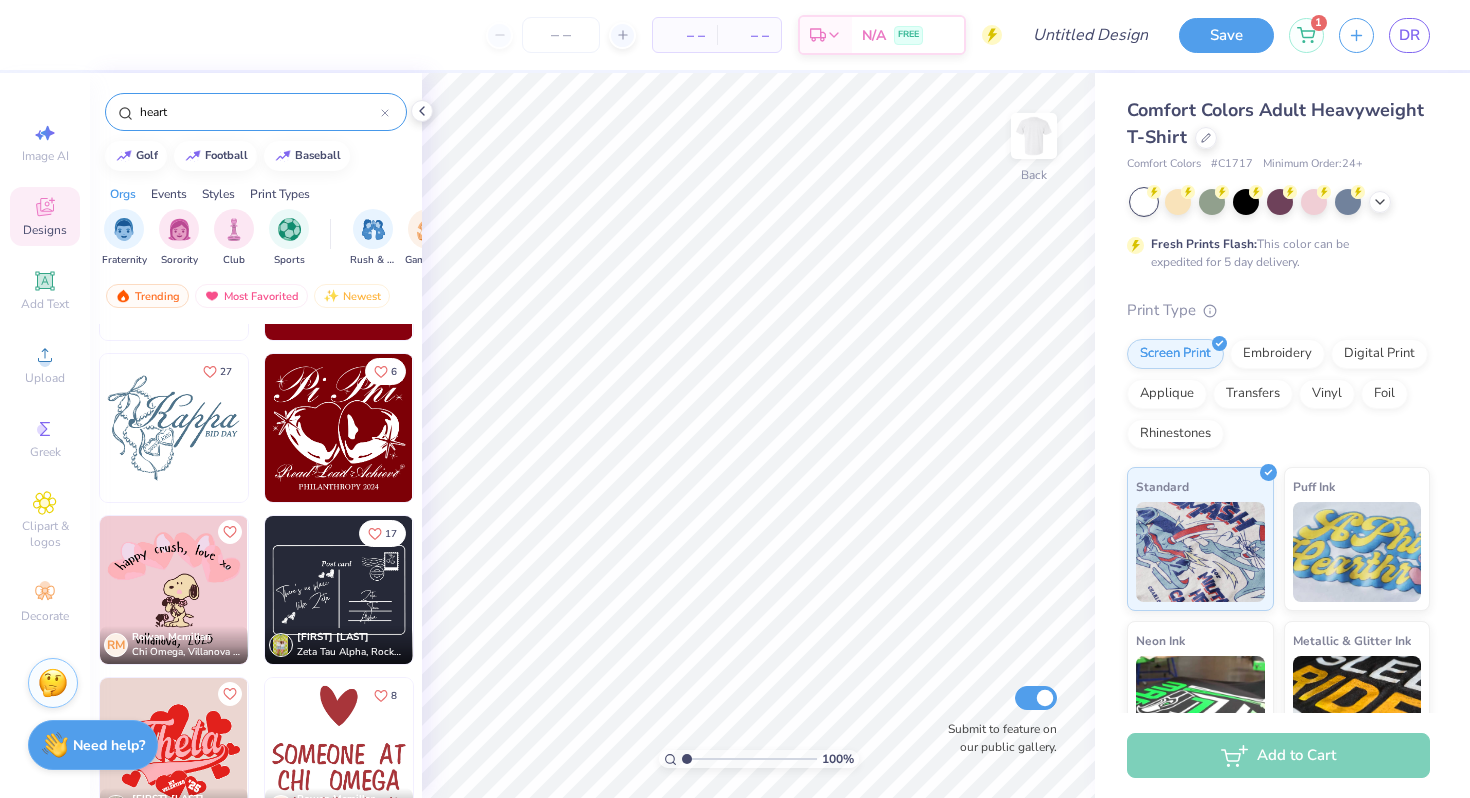 scroll, scrollTop: 4504, scrollLeft: 0, axis: vertical 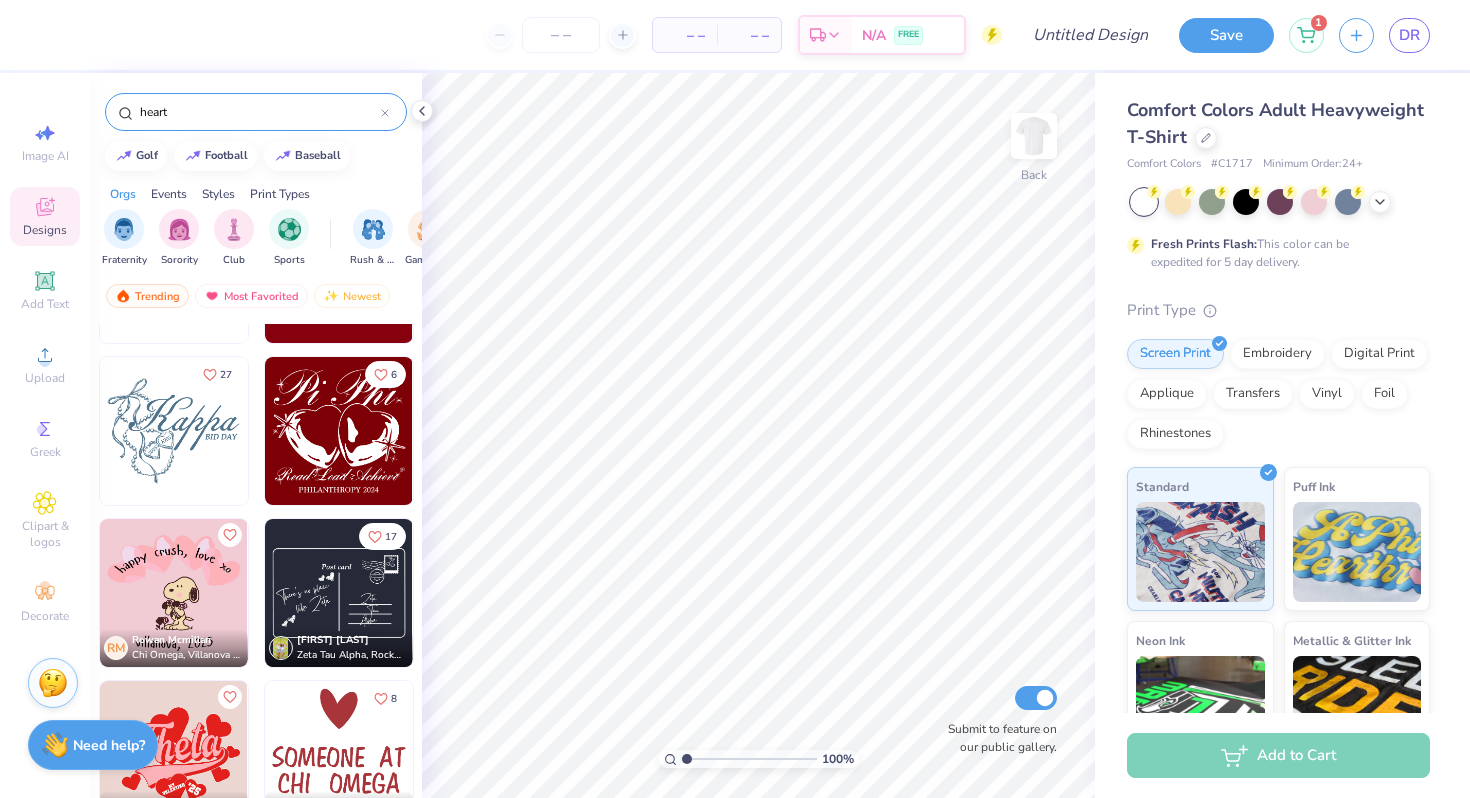 click at bounding box center [174, 431] 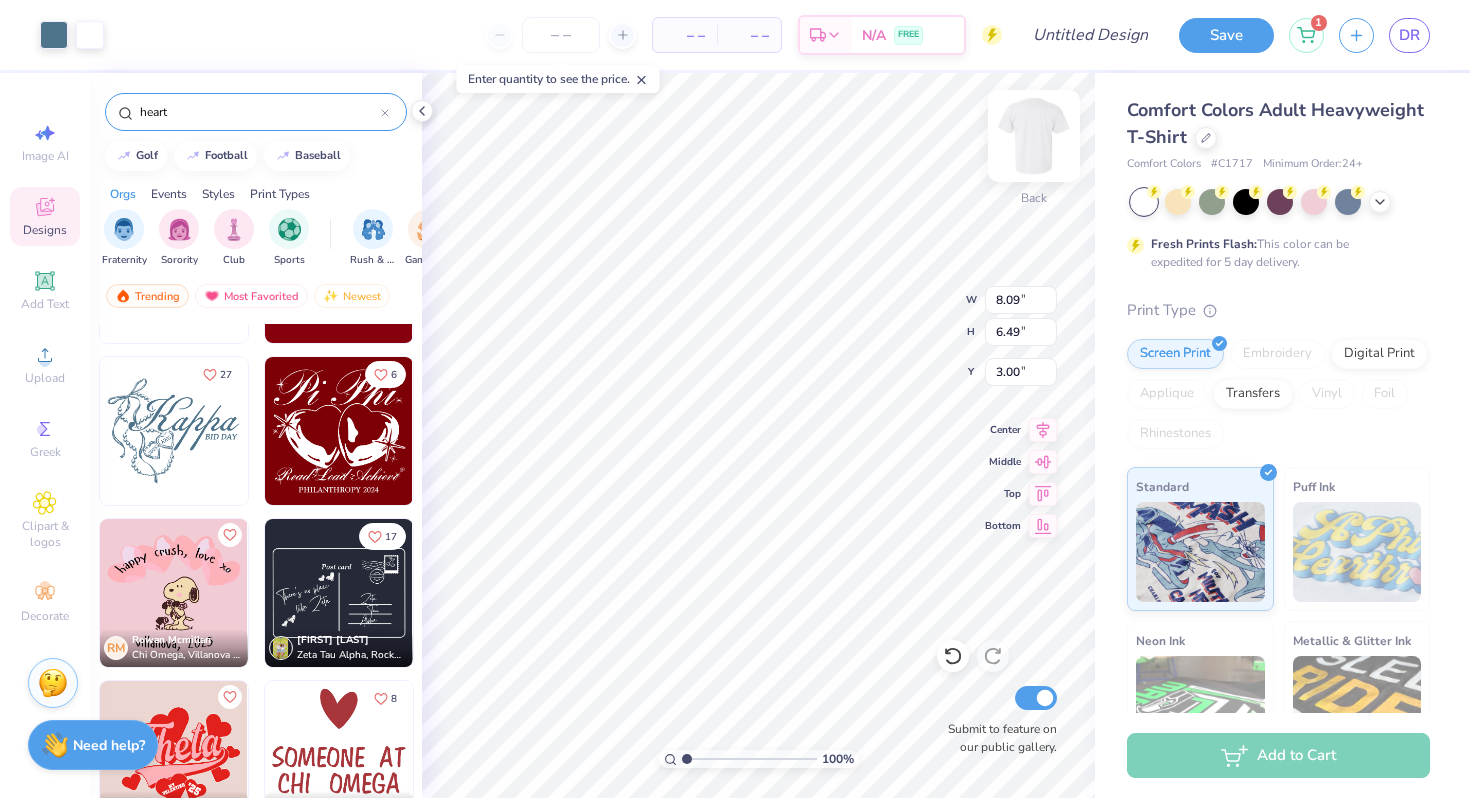 click on "100  % Back W 8.09 8.09 " H 6.49 6.49 " Y 3.00 3.00 " Center Middle Top Bottom Submit to feature on our public gallery." at bounding box center [758, 435] 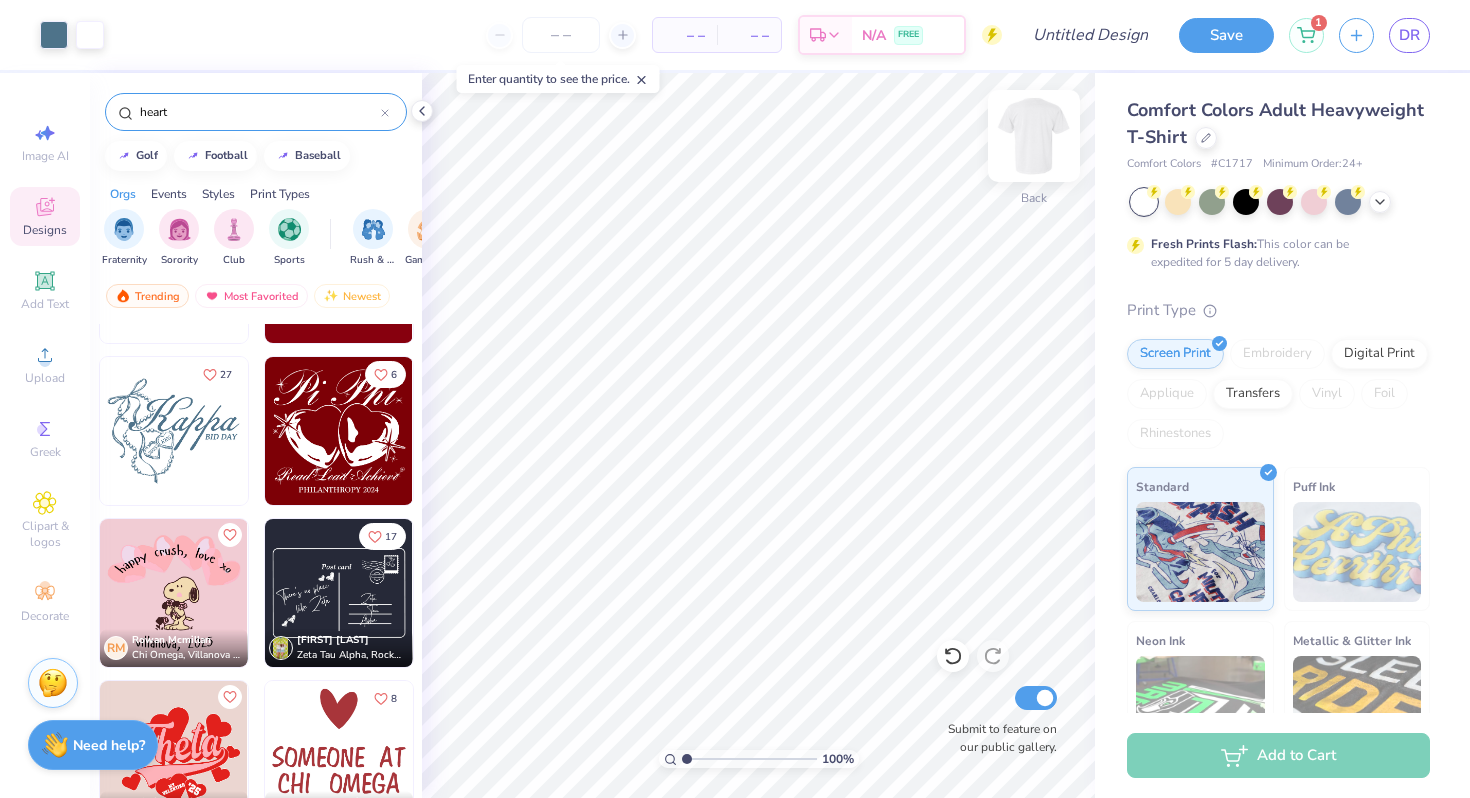 click at bounding box center (1034, 136) 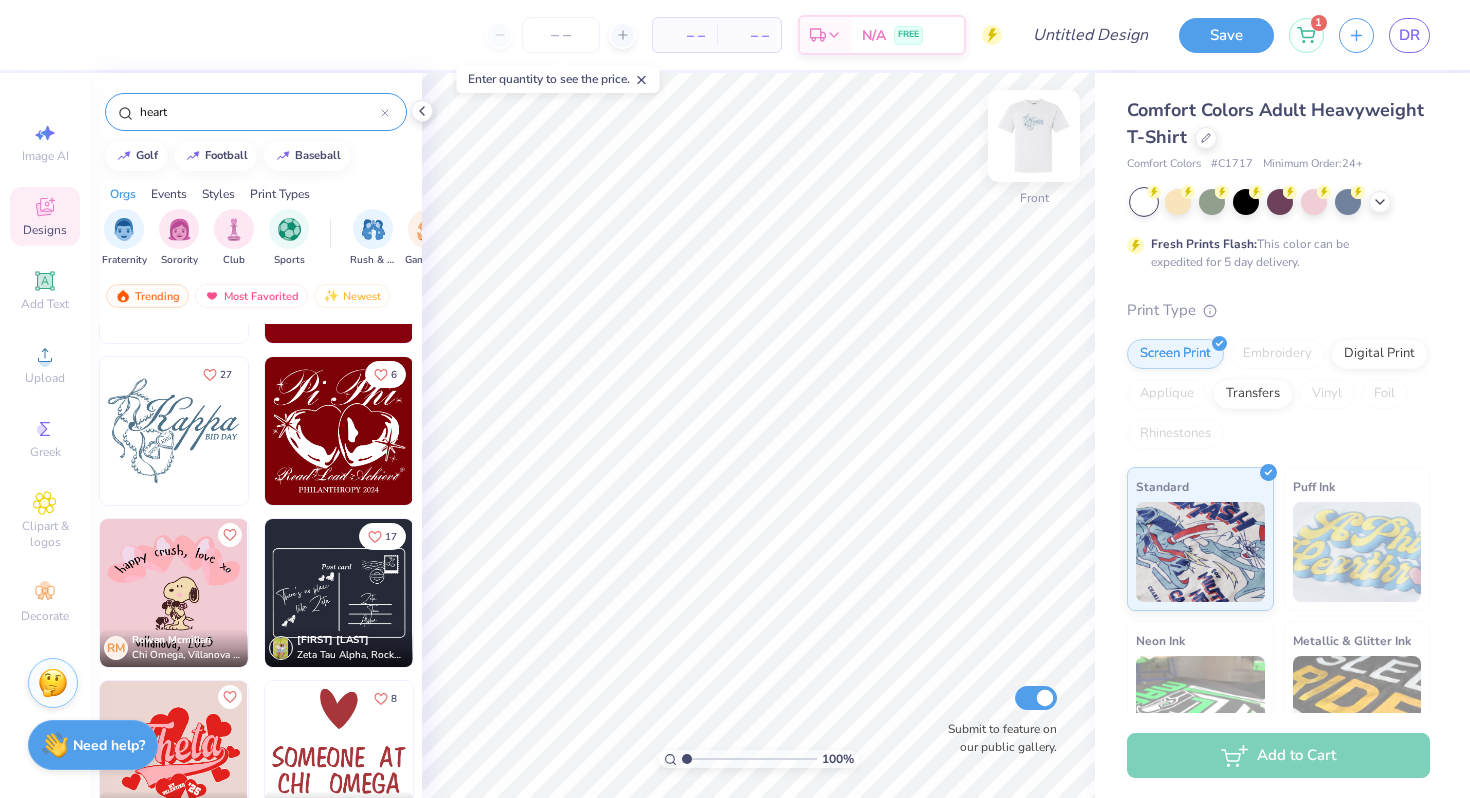 click at bounding box center [1034, 136] 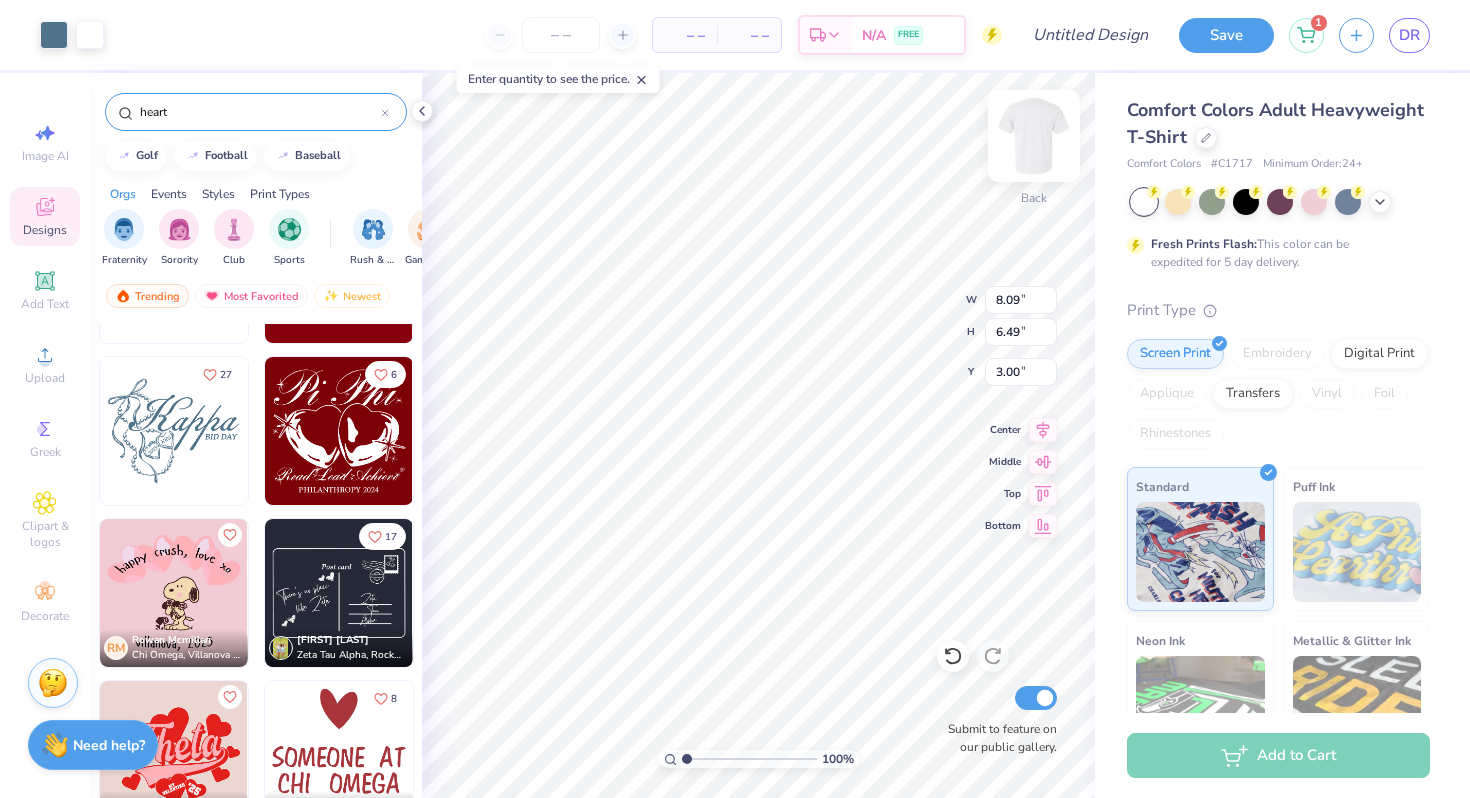 click on "100  % Back W 8.09 8.09 " H 6.49 6.49 " Y 3.00 3.00 " Center Middle Top Bottom Submit to feature on our public gallery." at bounding box center [758, 435] 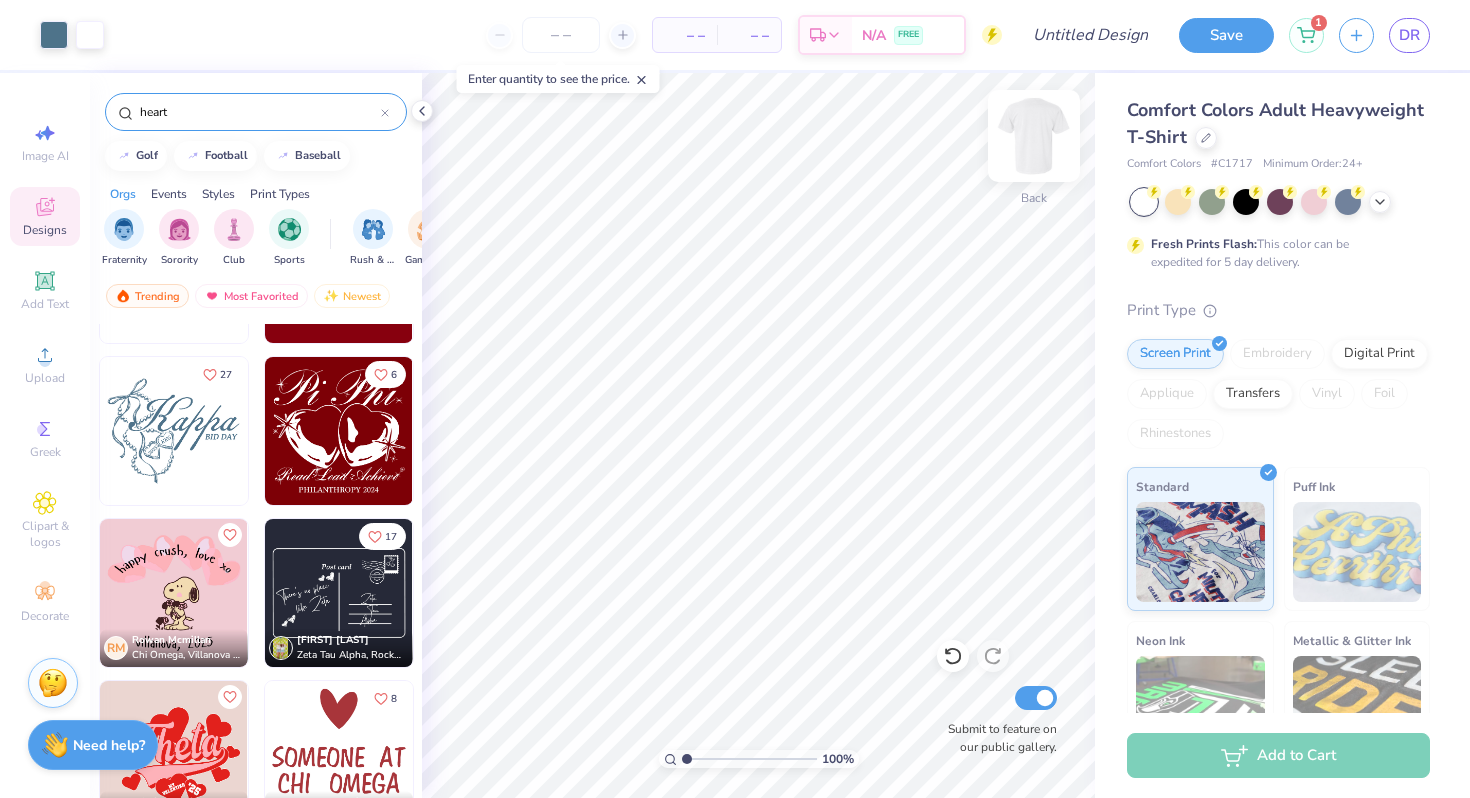 click at bounding box center (1034, 136) 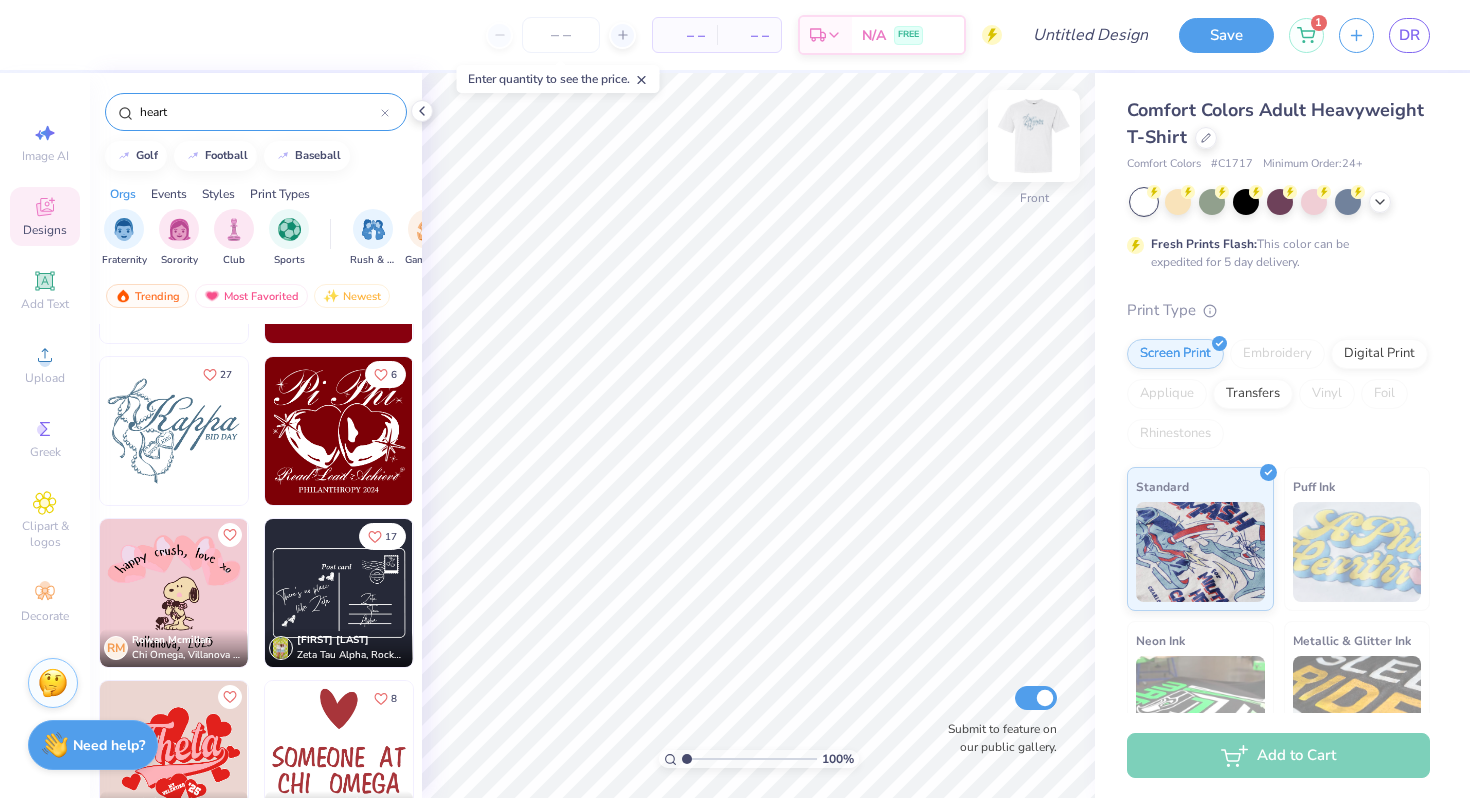 click at bounding box center [1034, 136] 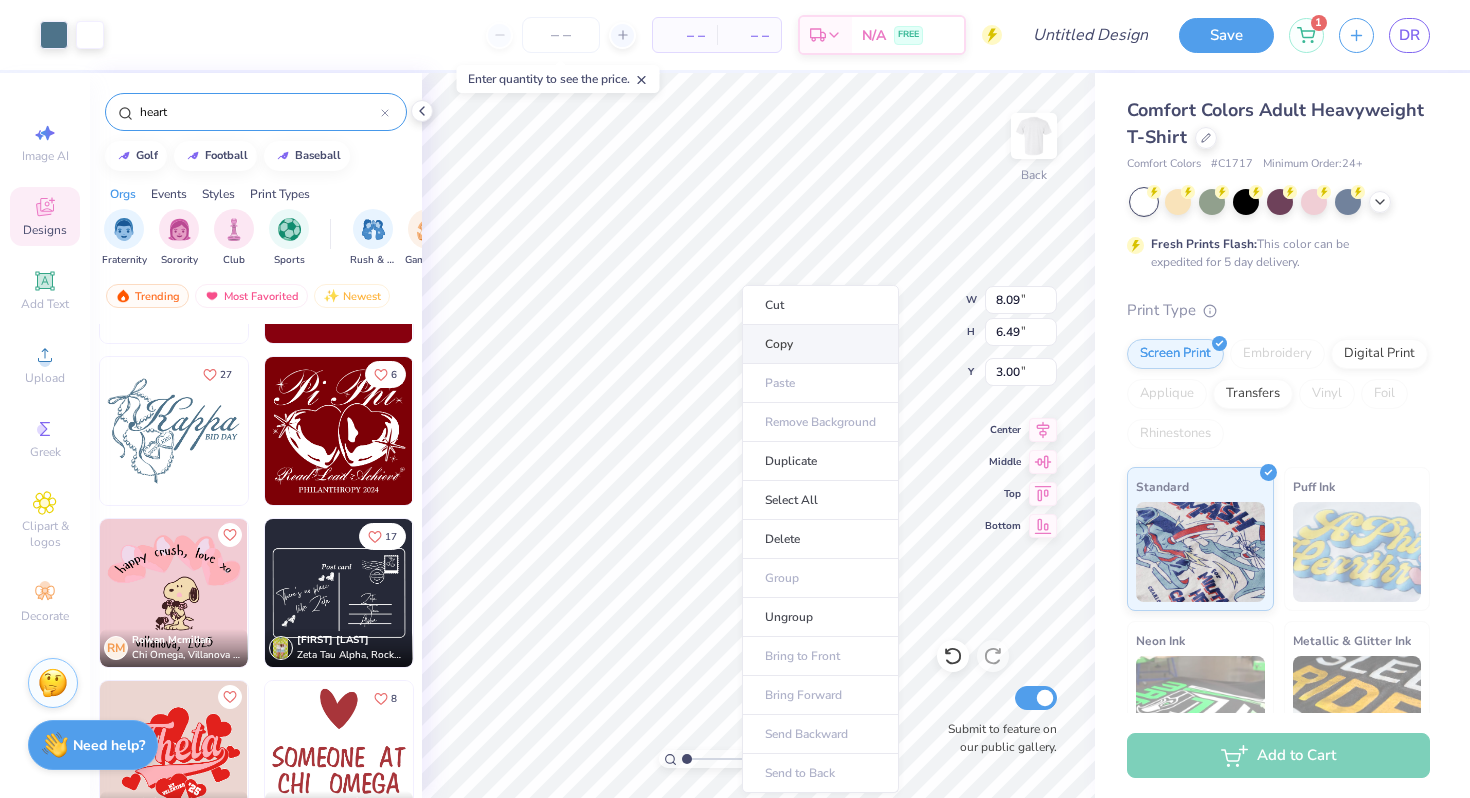 click on "Copy" at bounding box center (820, 344) 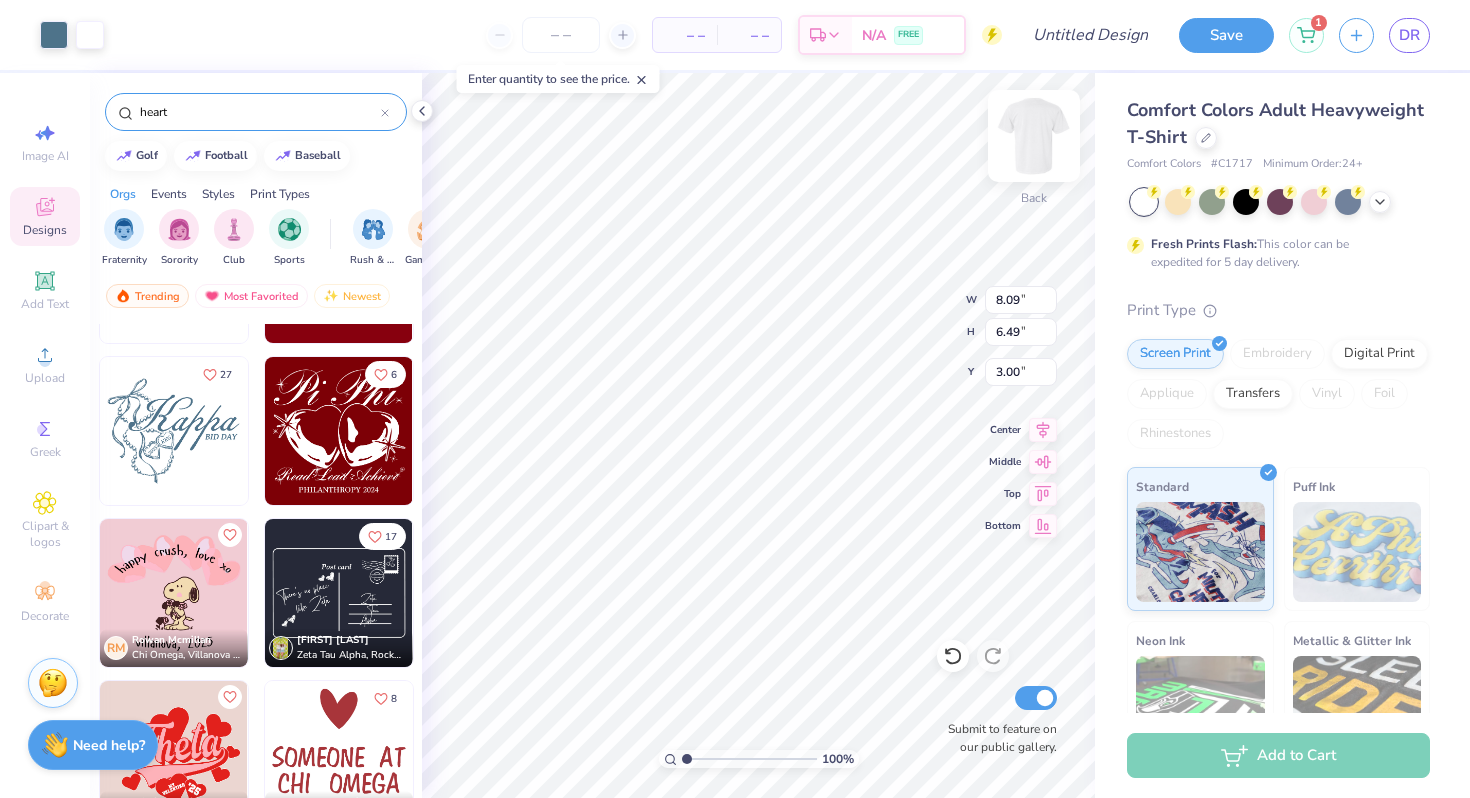 click at bounding box center (1034, 136) 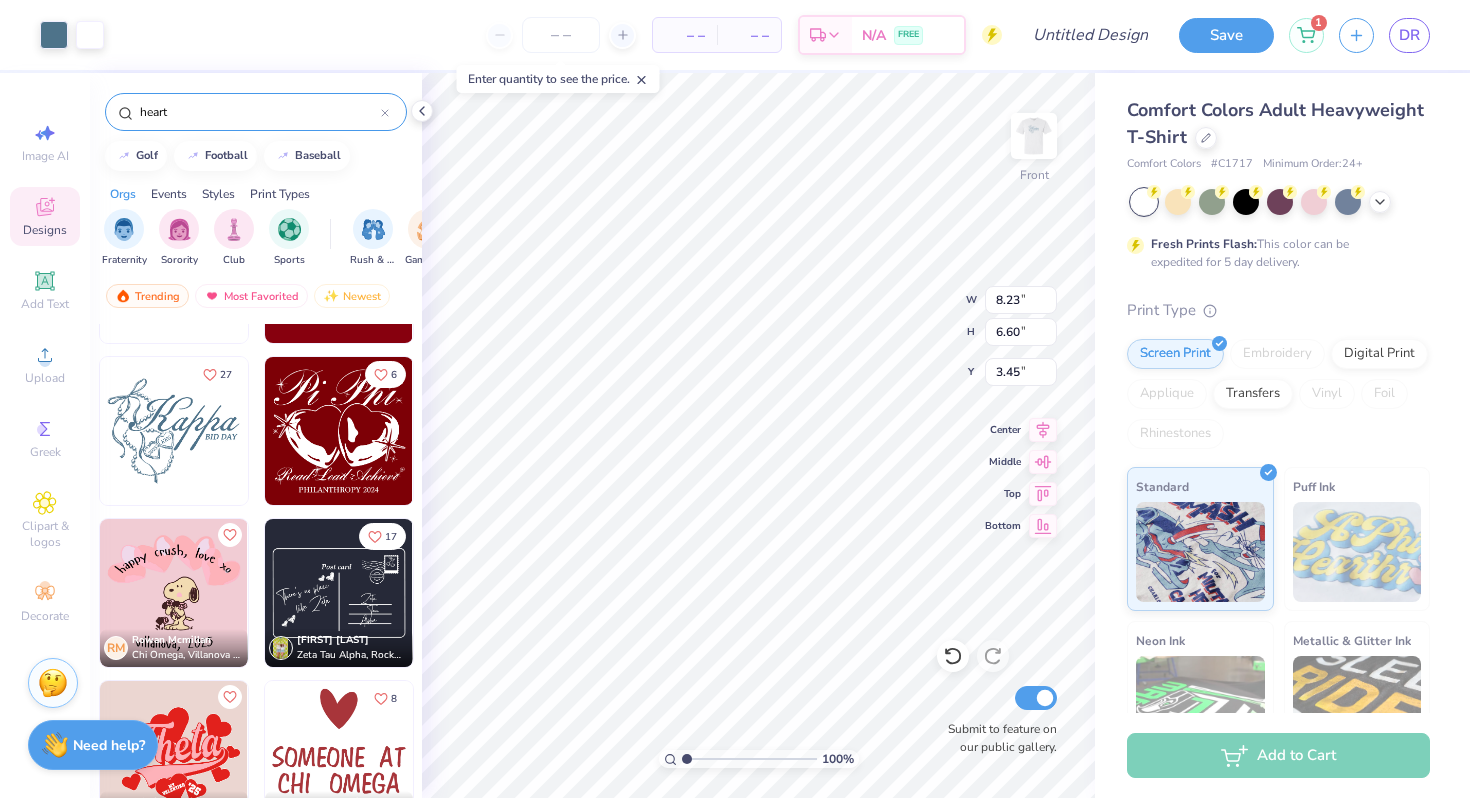type on "3.71" 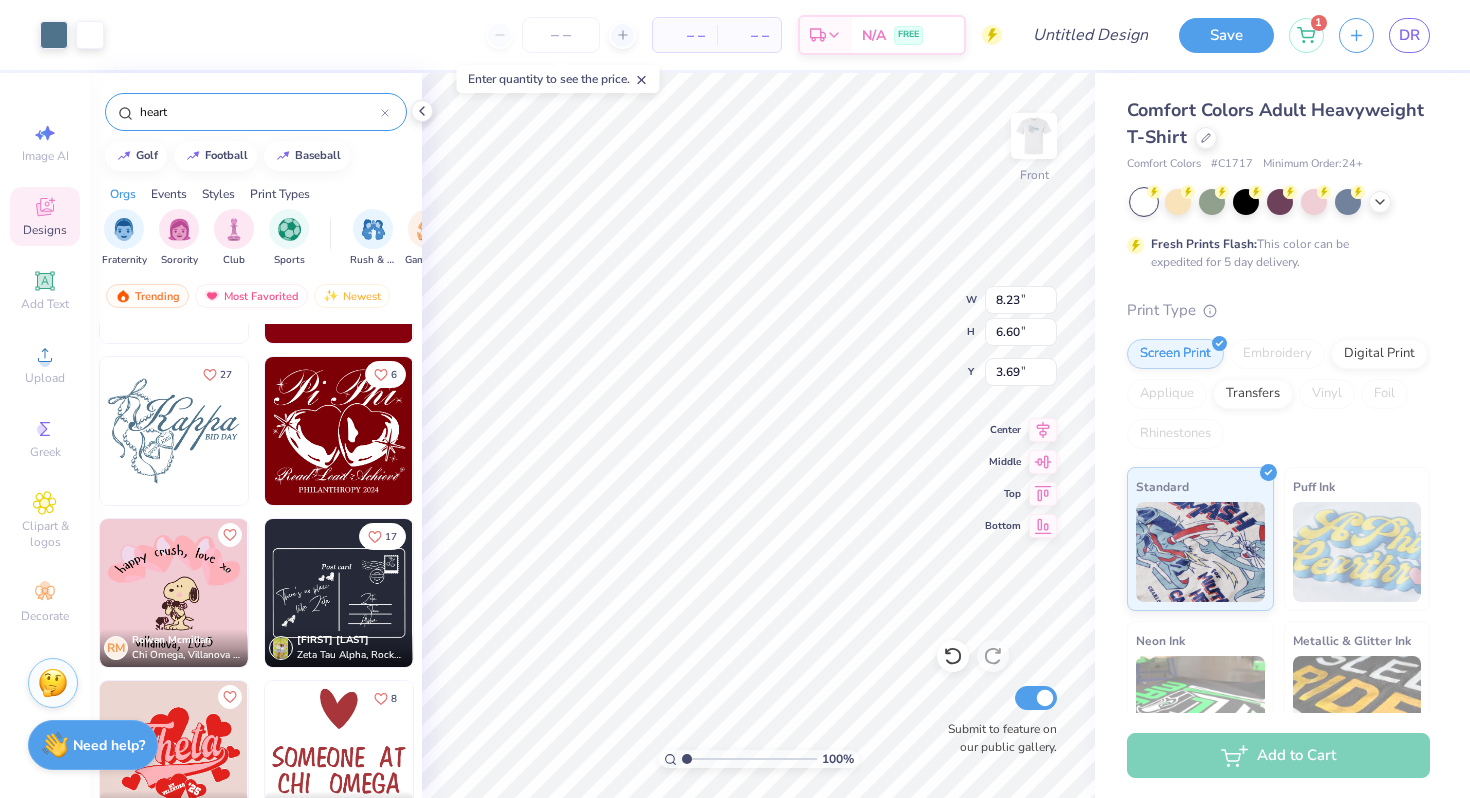 type on "3.69" 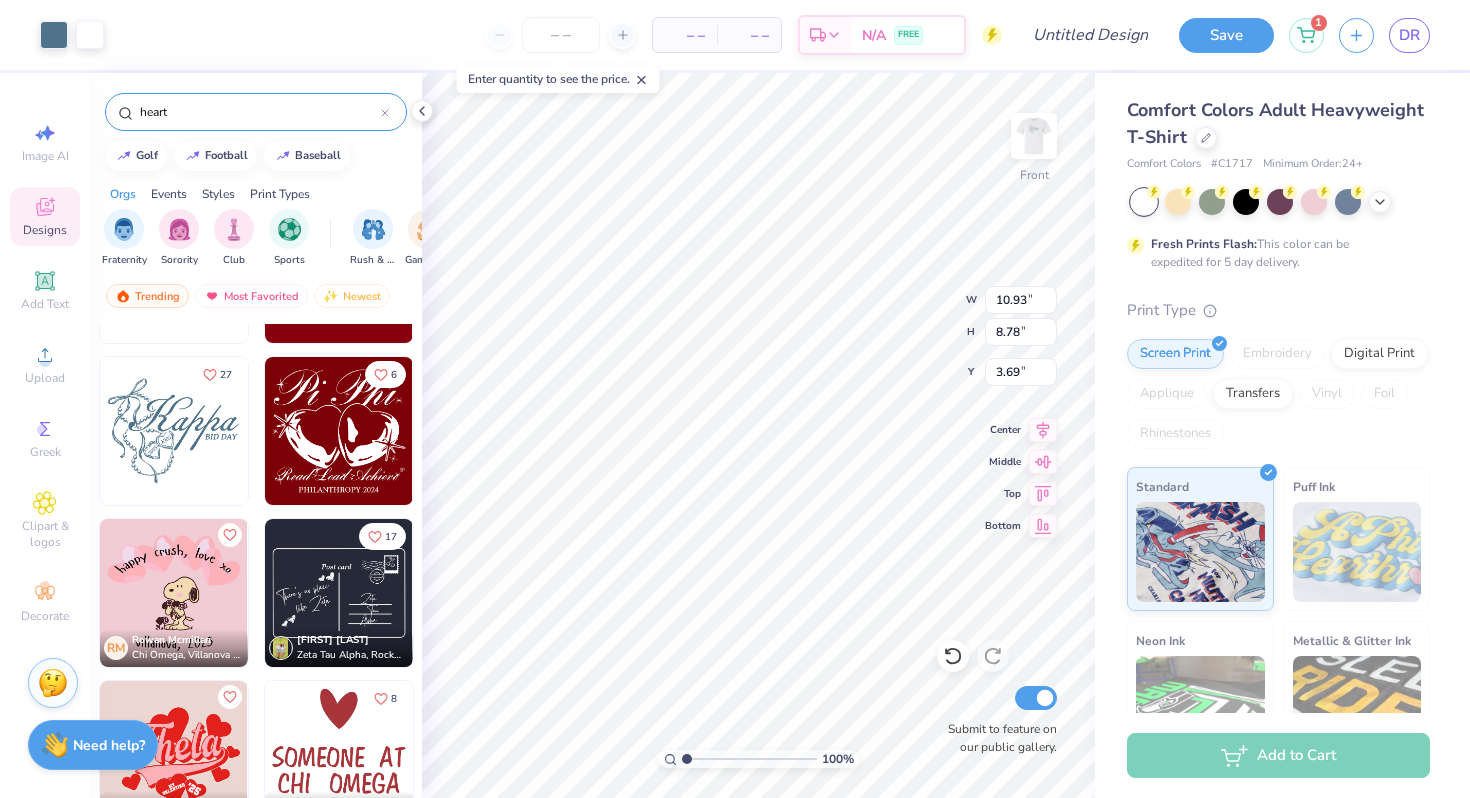 type on "10.93" 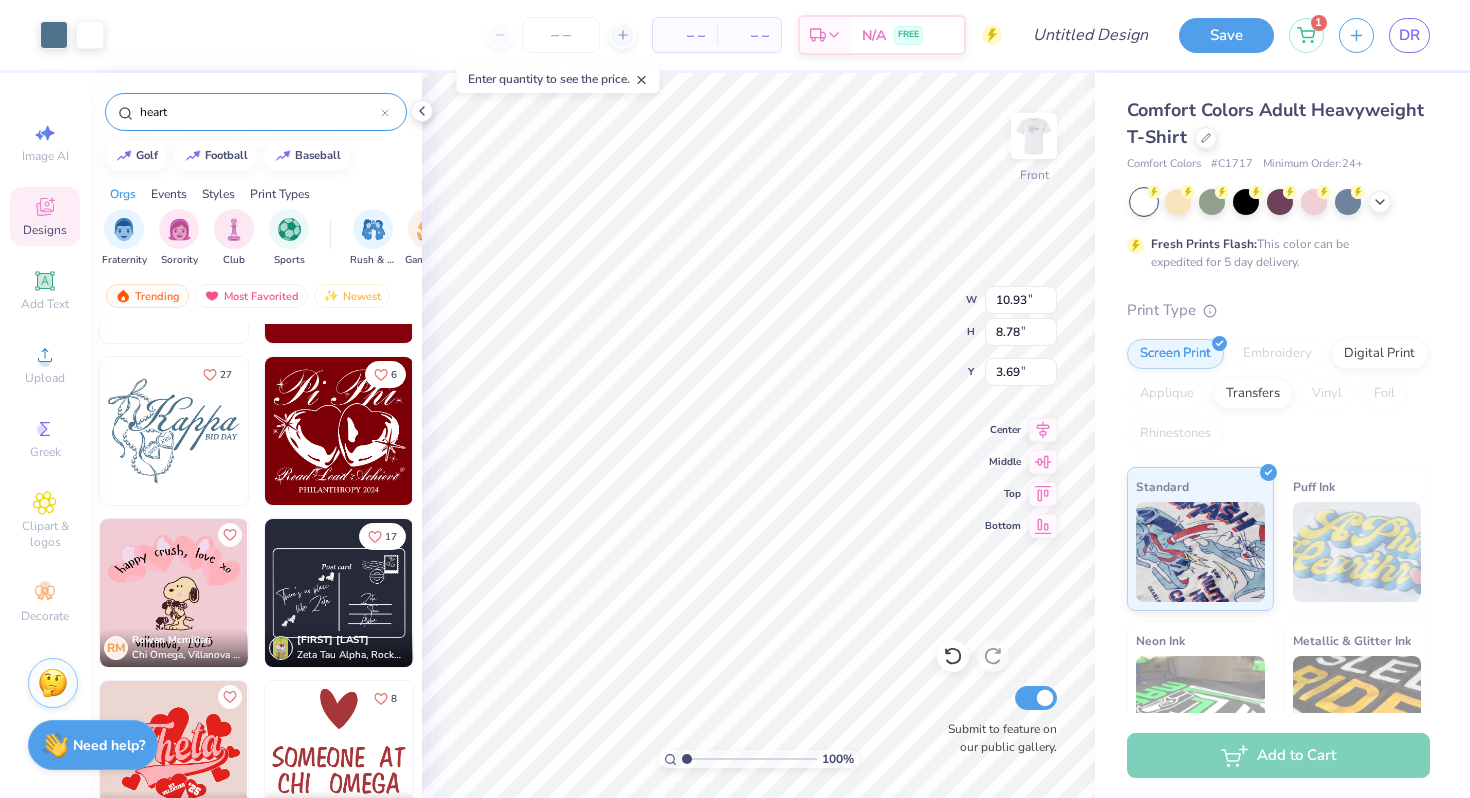 type on "8.78" 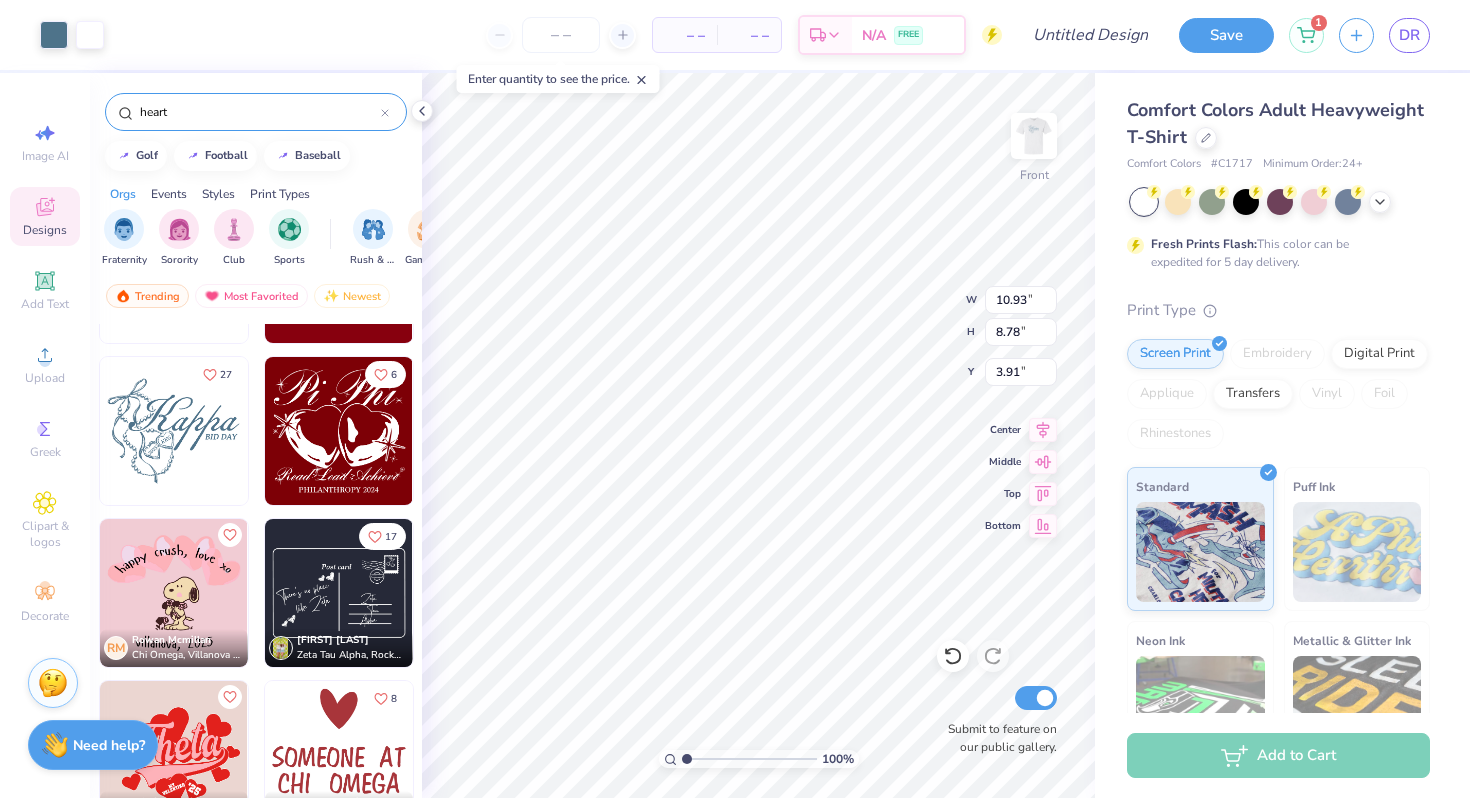 type on "3.91" 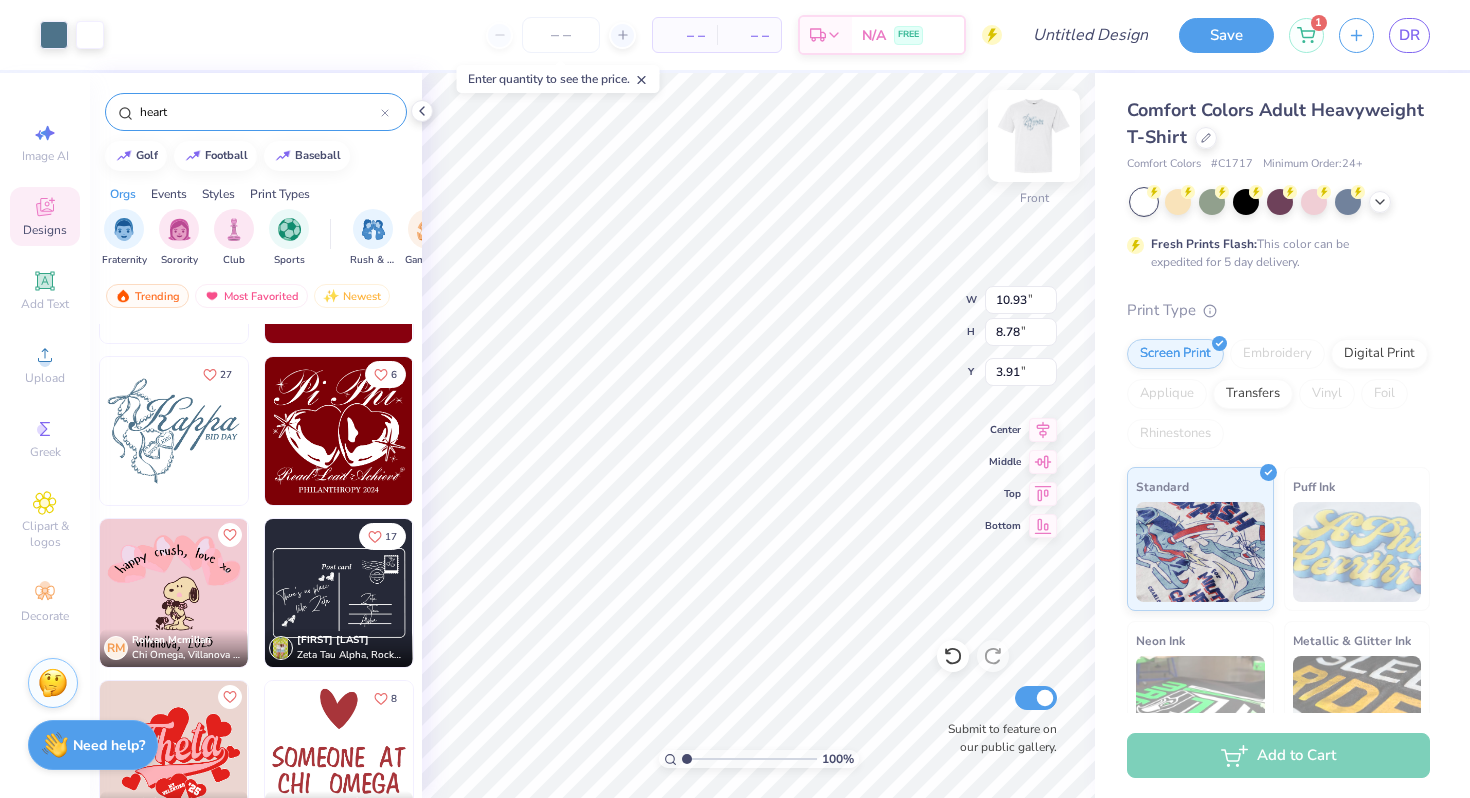 click at bounding box center [1034, 136] 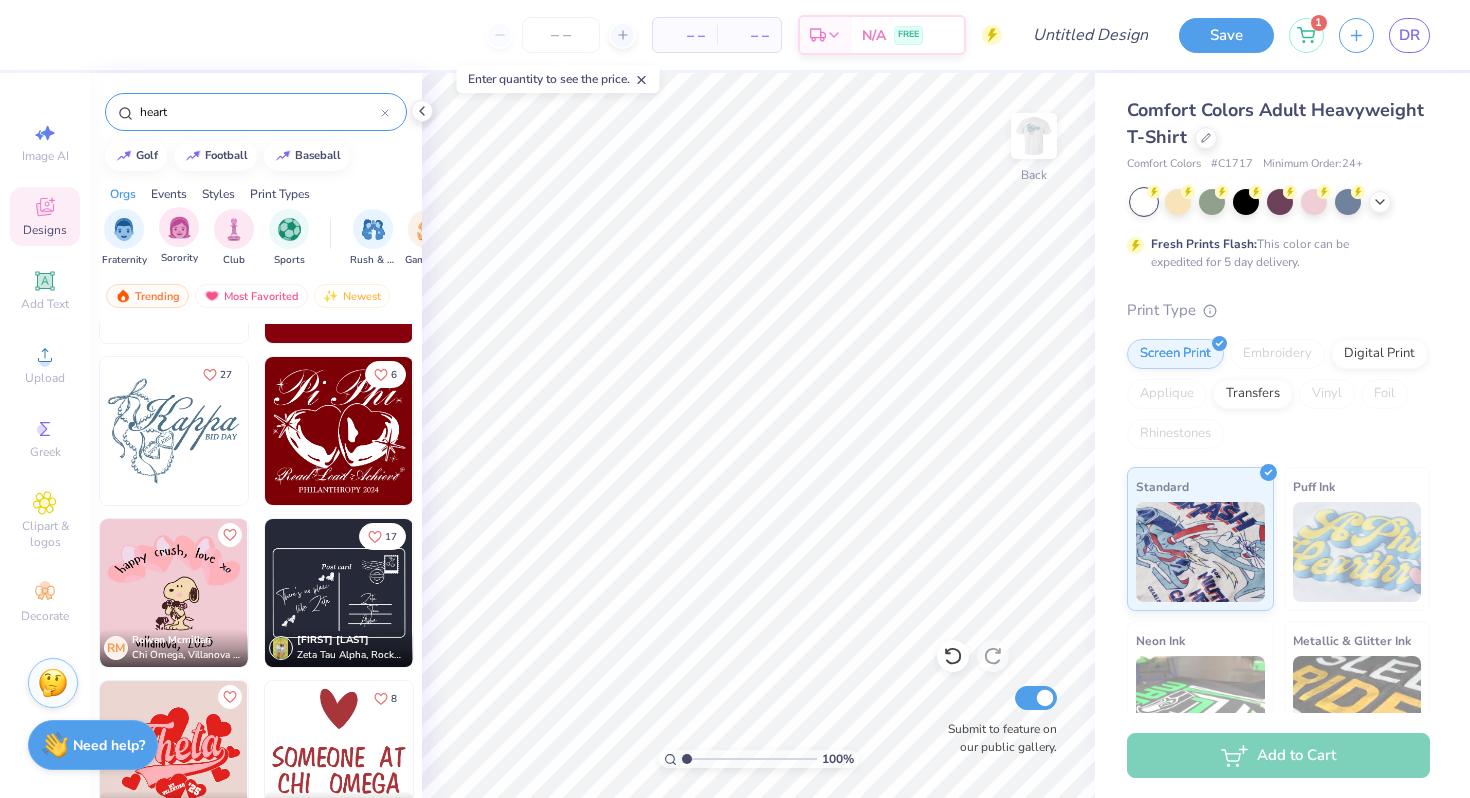 click 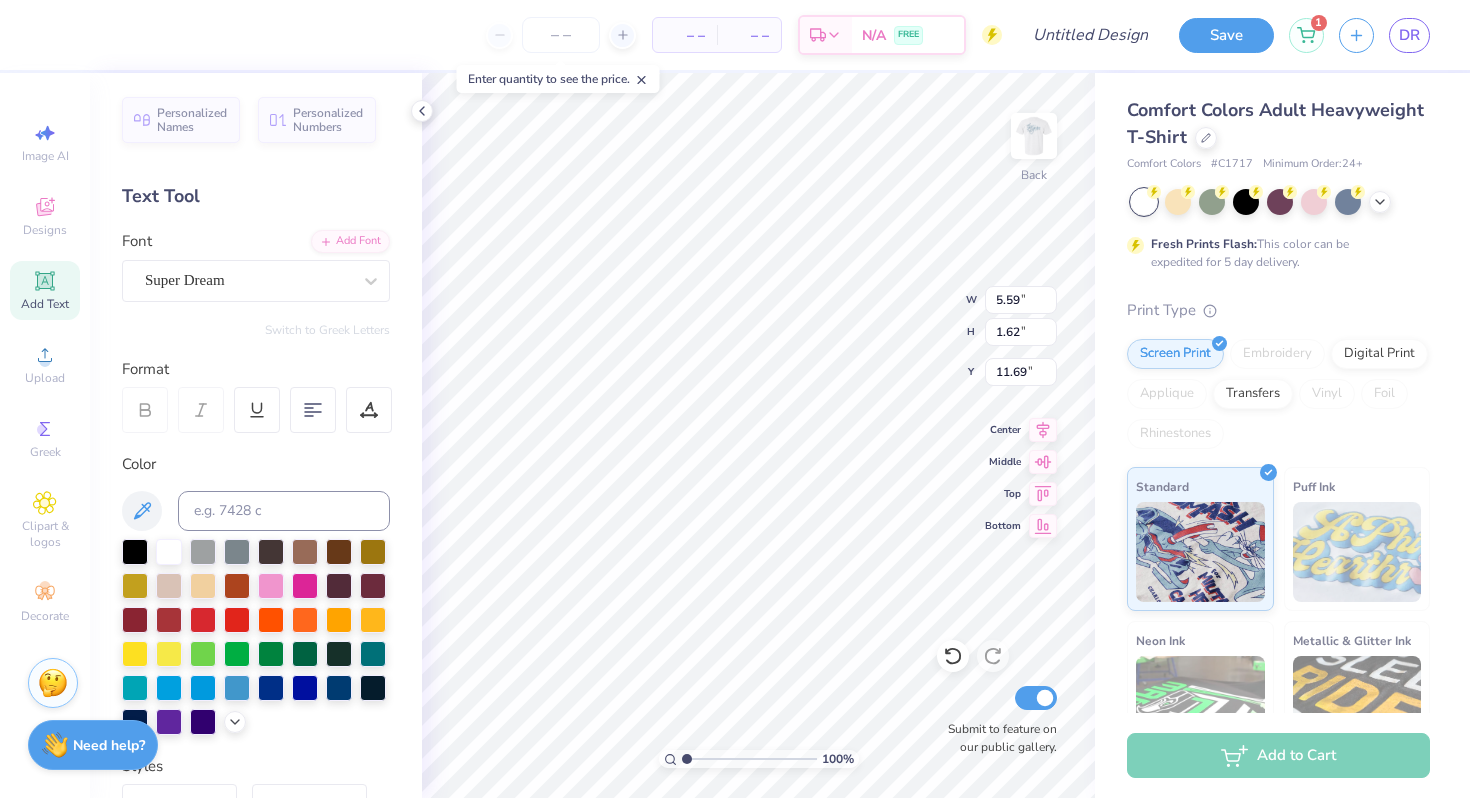 scroll, scrollTop: 0, scrollLeft: 0, axis: both 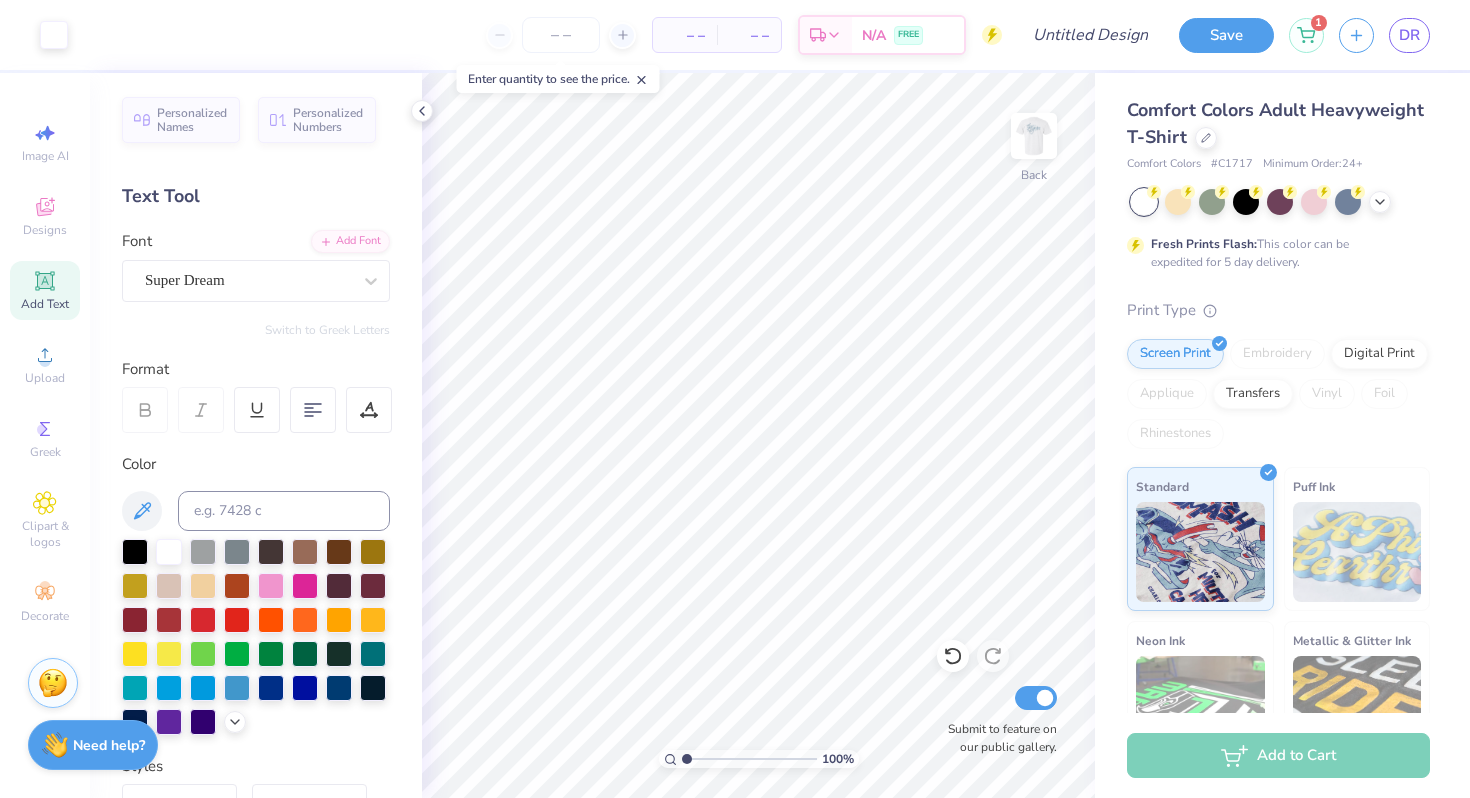 click at bounding box center (256, 637) 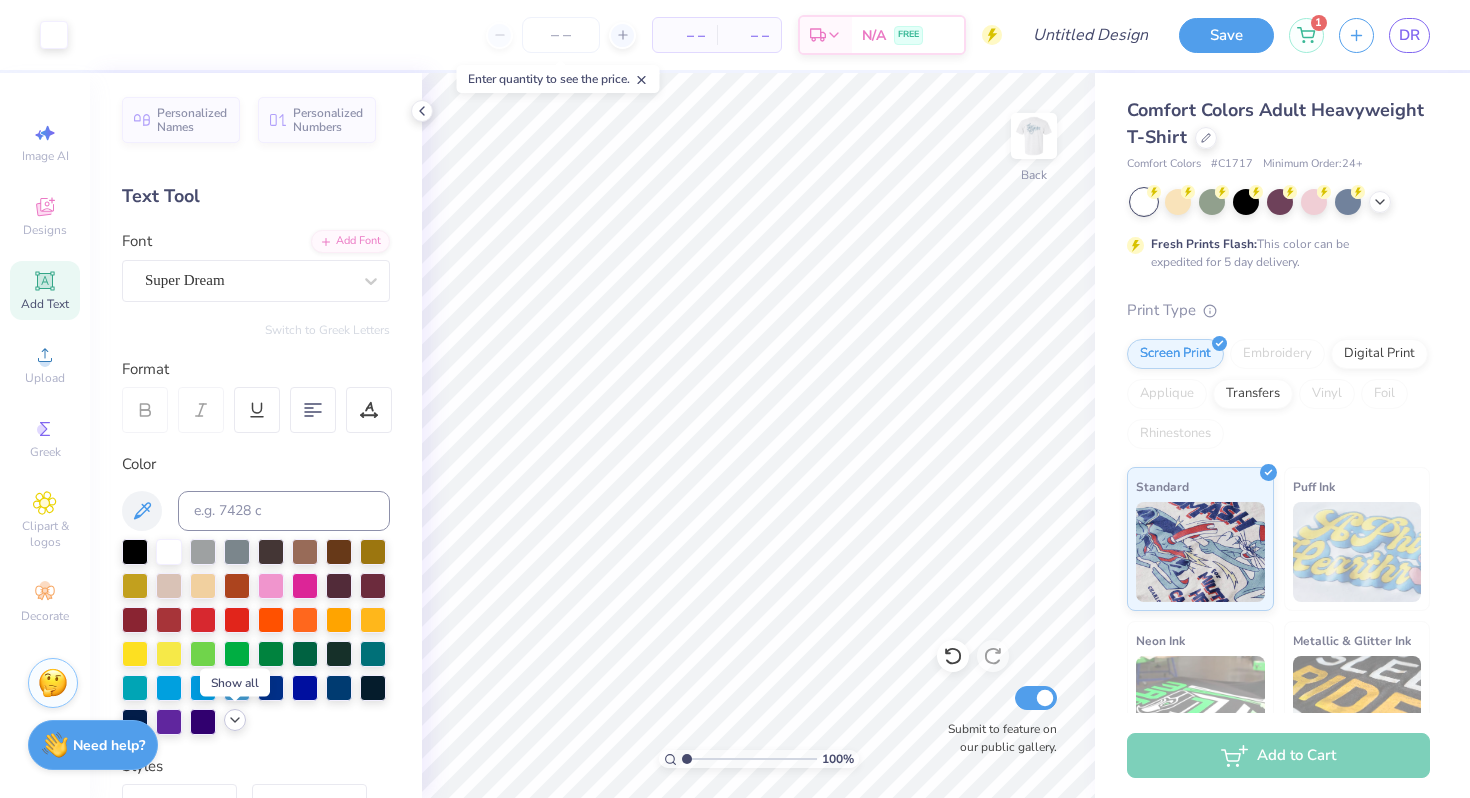 click 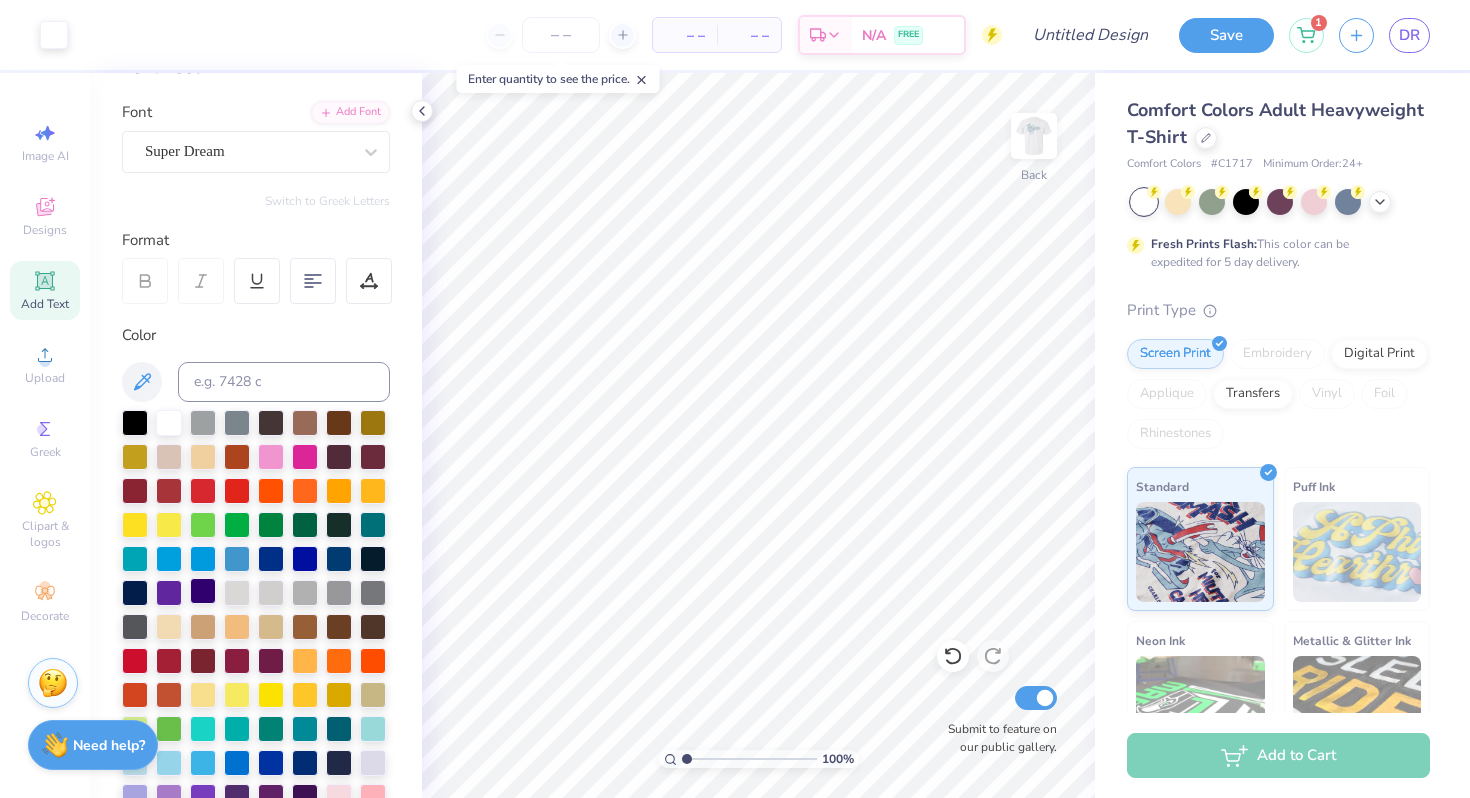 scroll, scrollTop: 141, scrollLeft: 0, axis: vertical 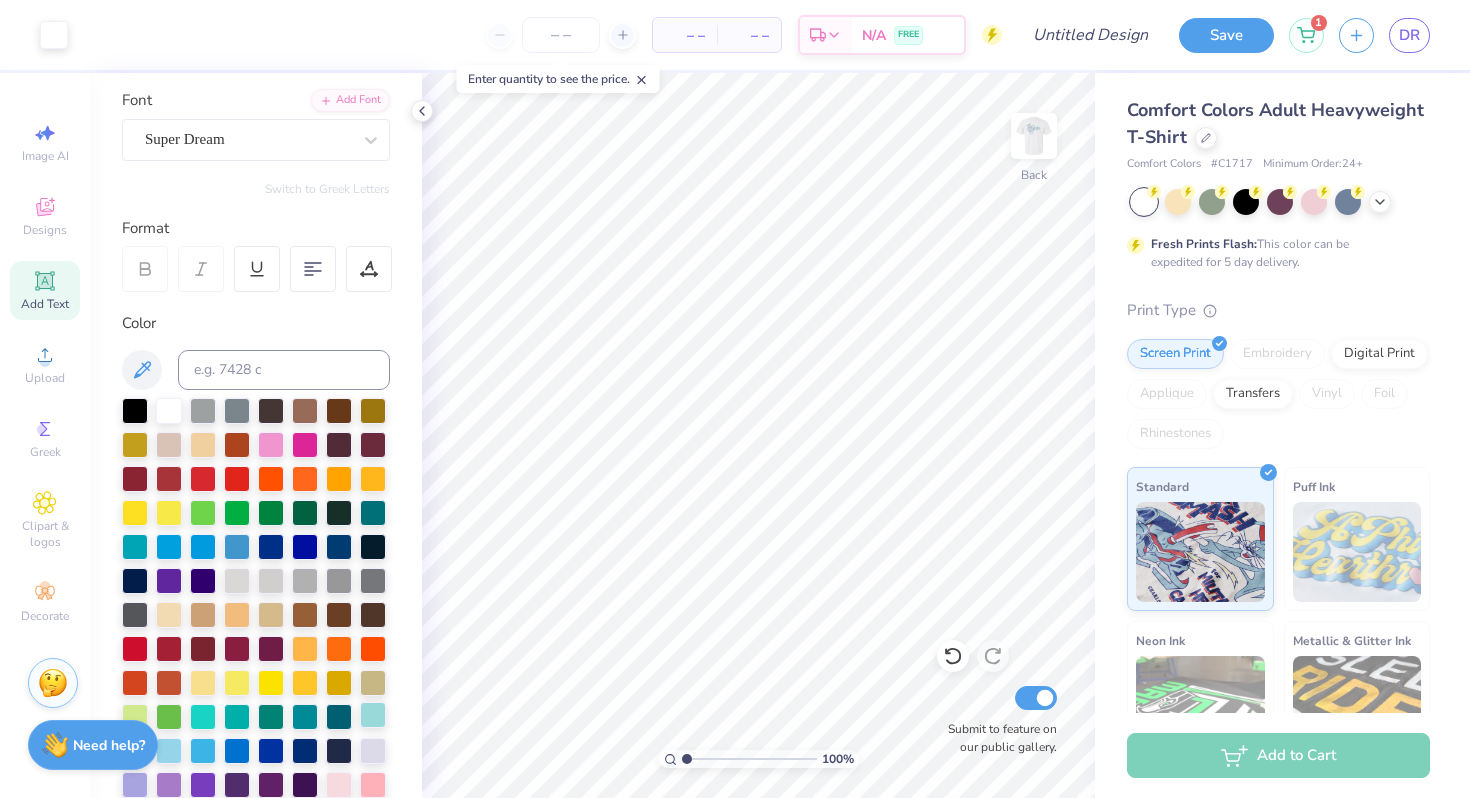 click at bounding box center (373, 715) 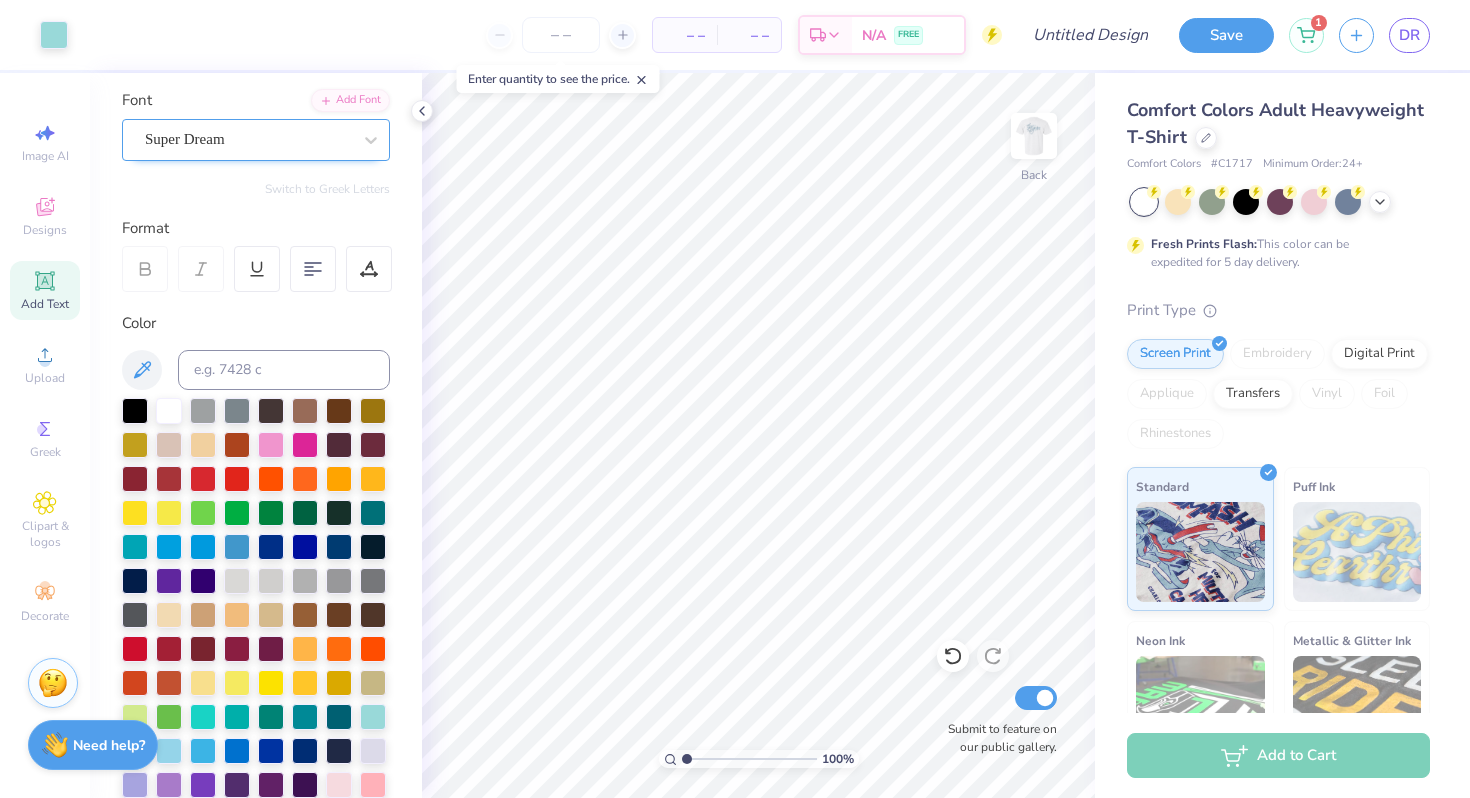 click on "Super Dream" at bounding box center [248, 139] 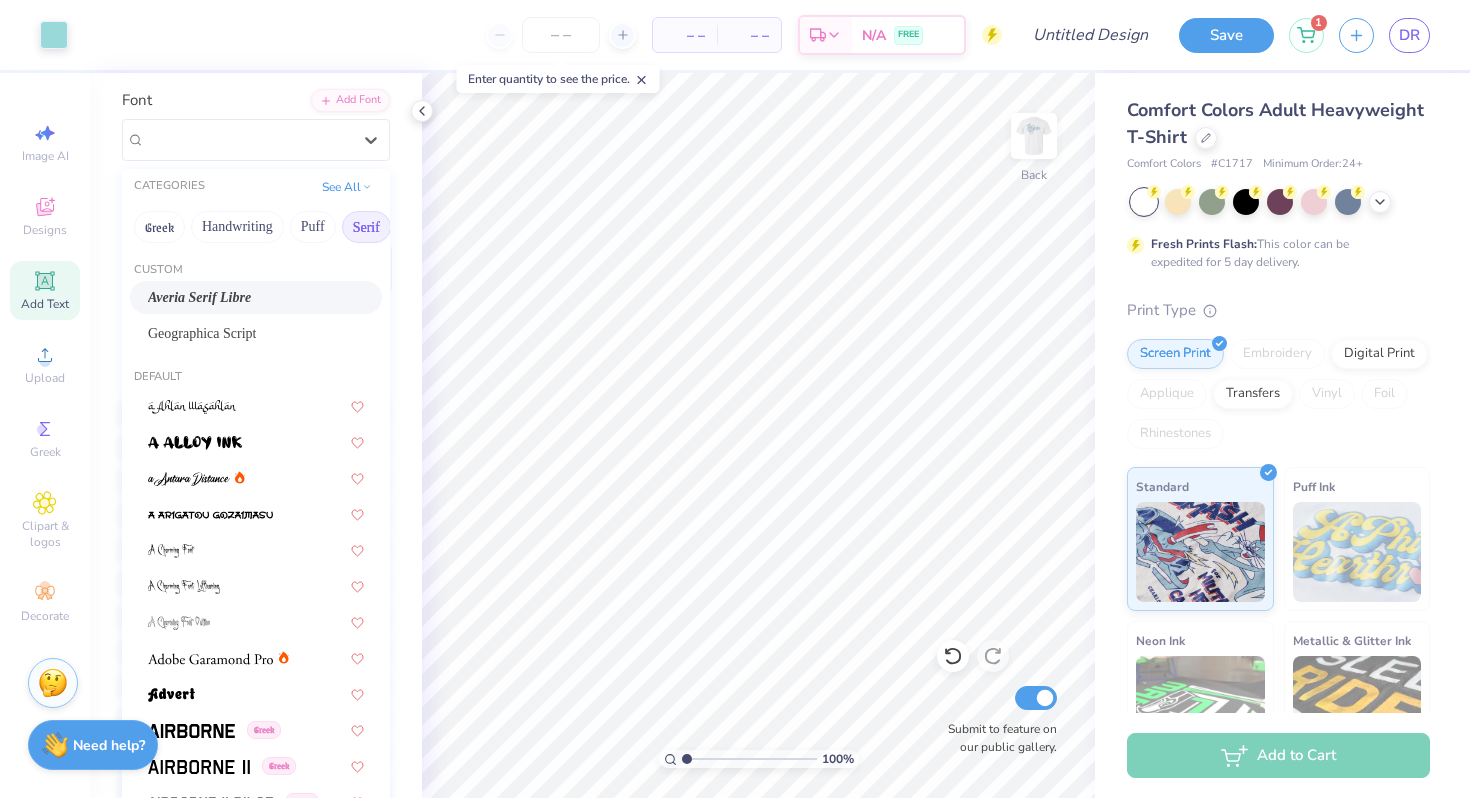 click on "Serif" at bounding box center [366, 227] 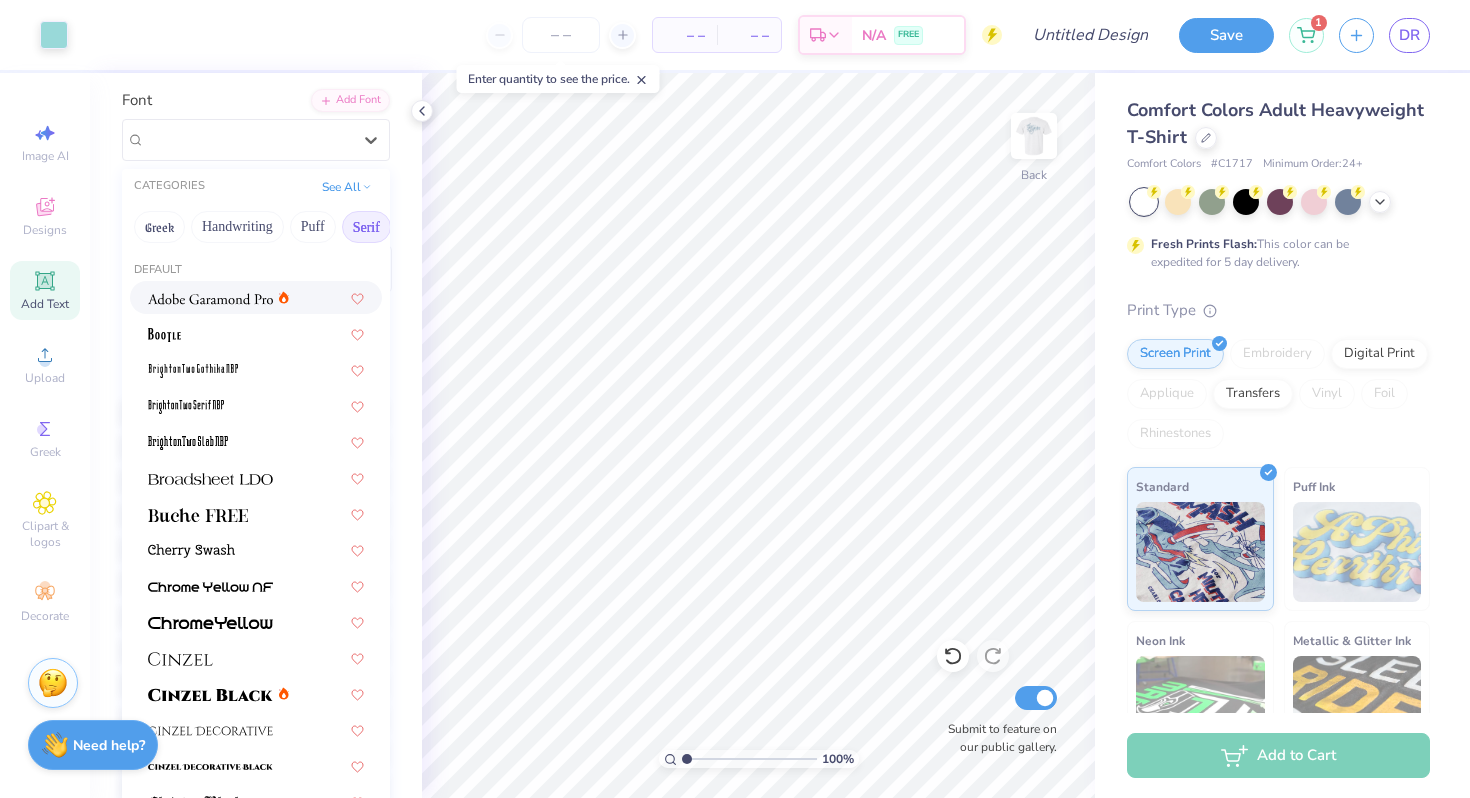 click at bounding box center [218, 297] 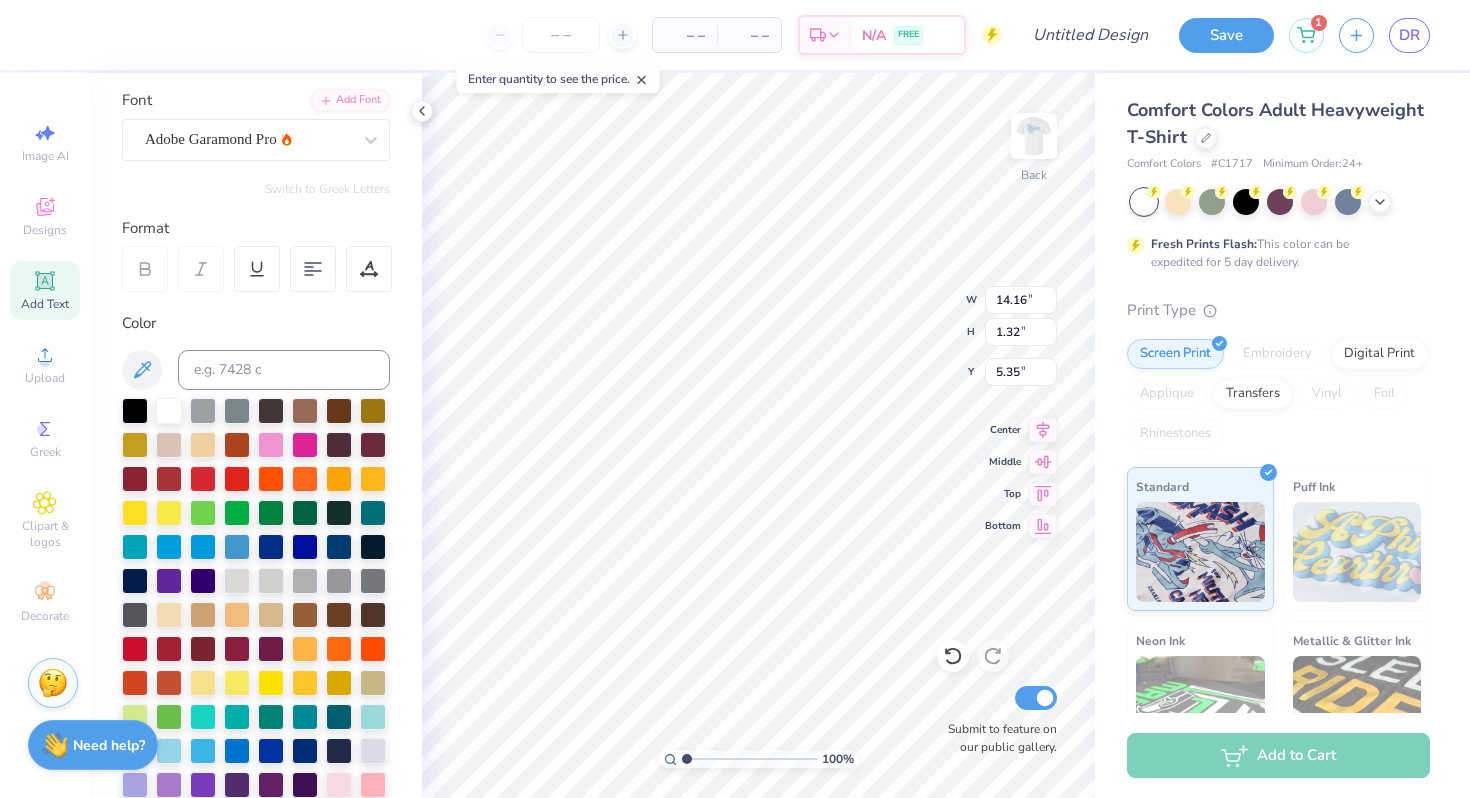 type on "3.96" 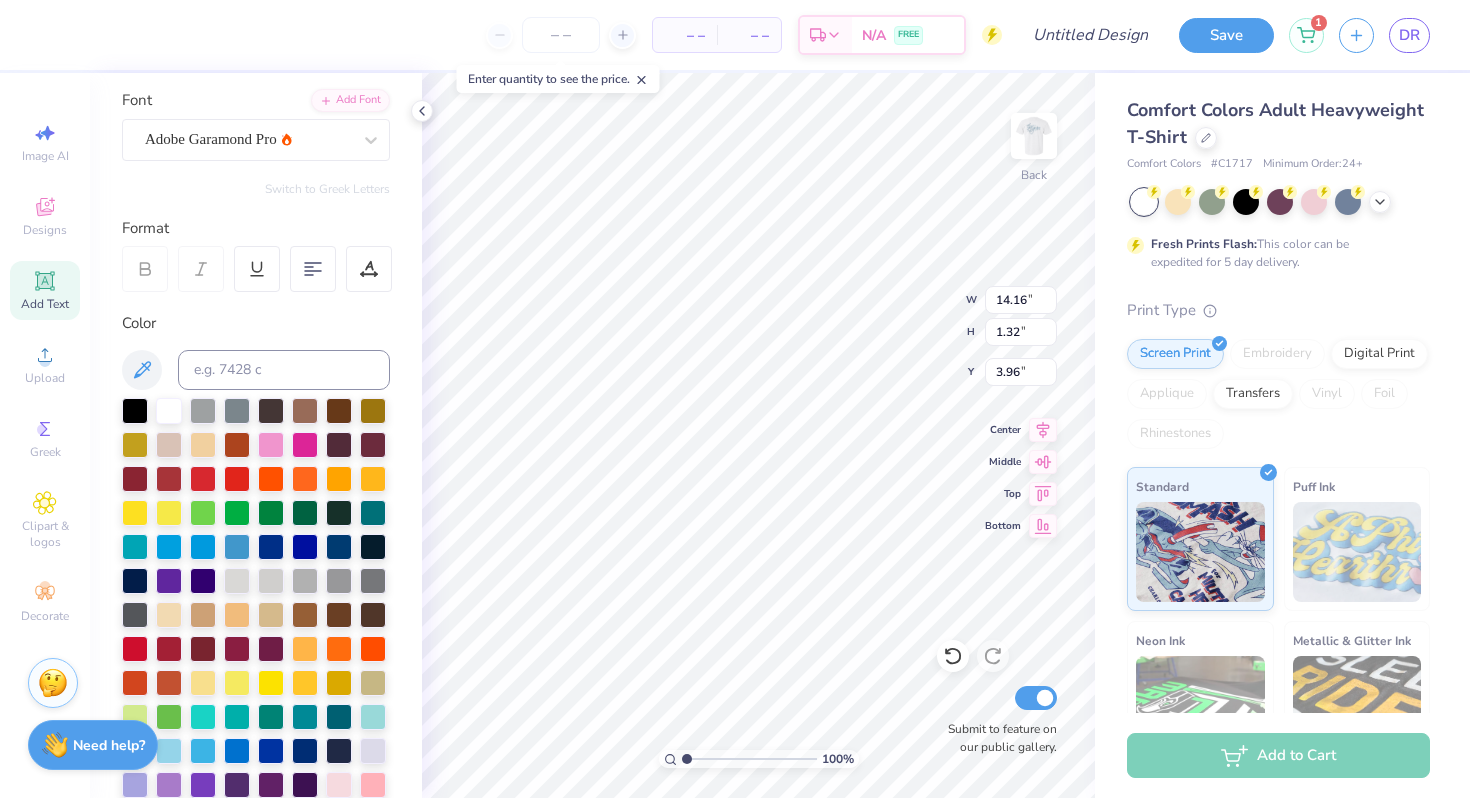 type on "Alpha Delta Kappa & Co." 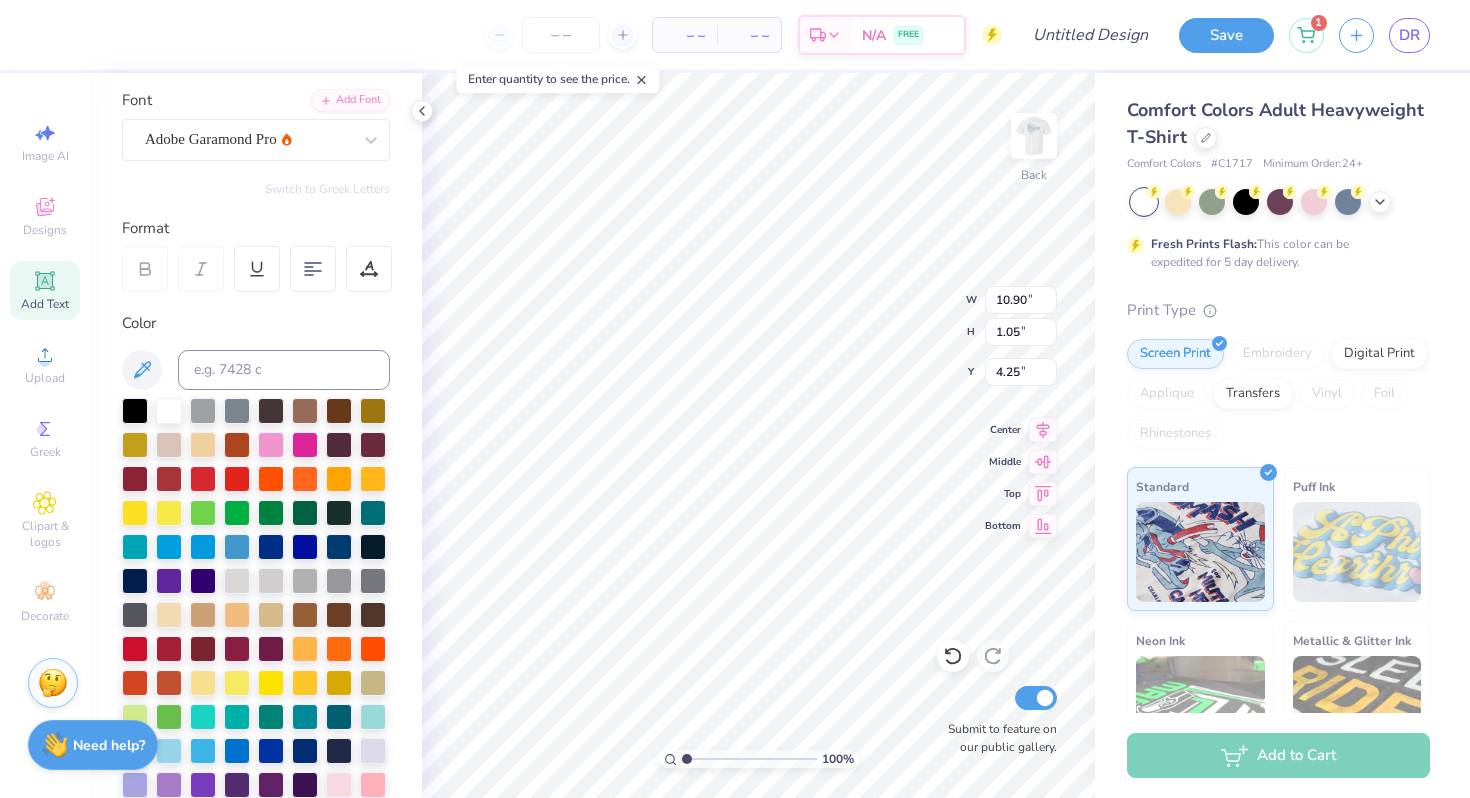 type on "10.90" 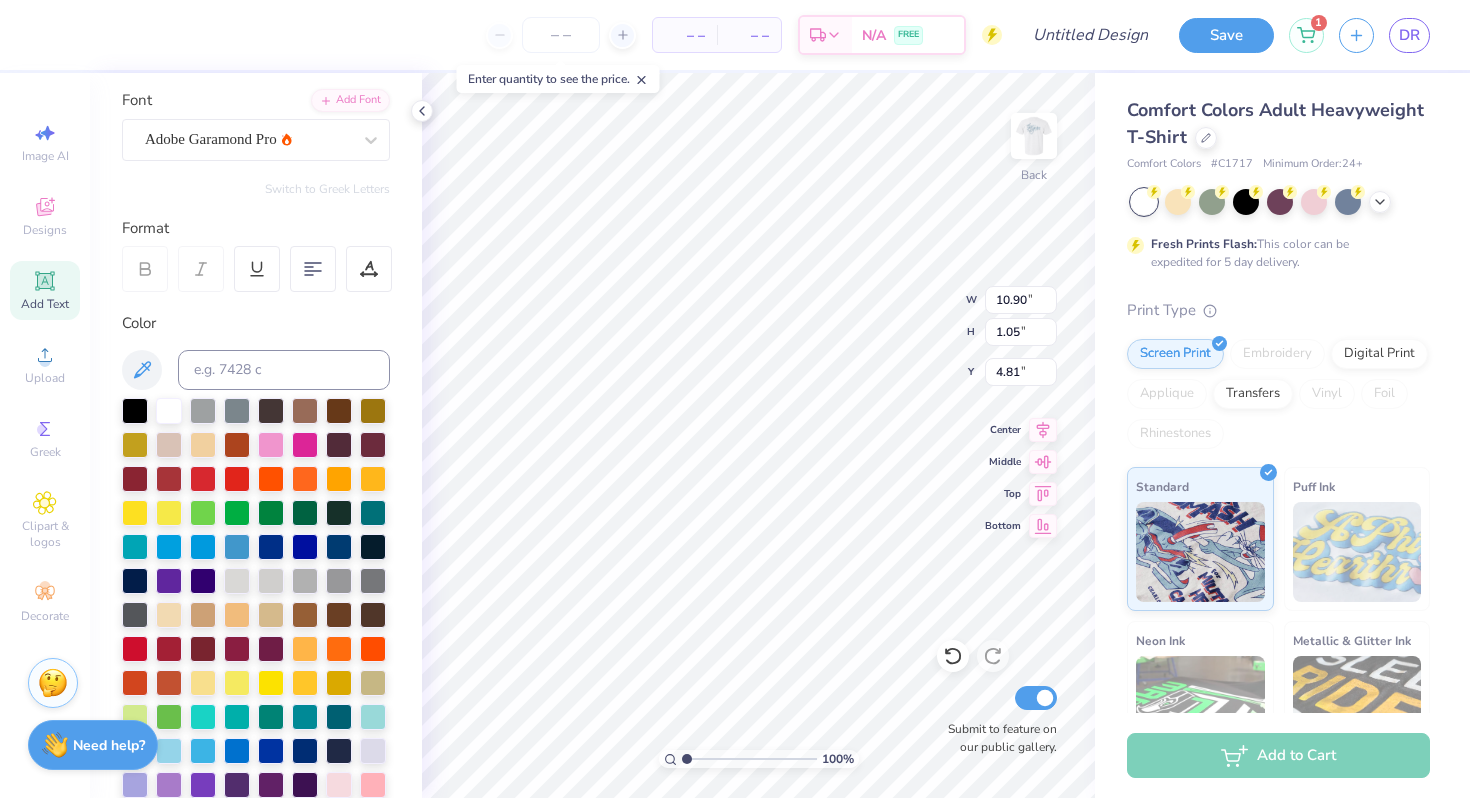 type on "4.81" 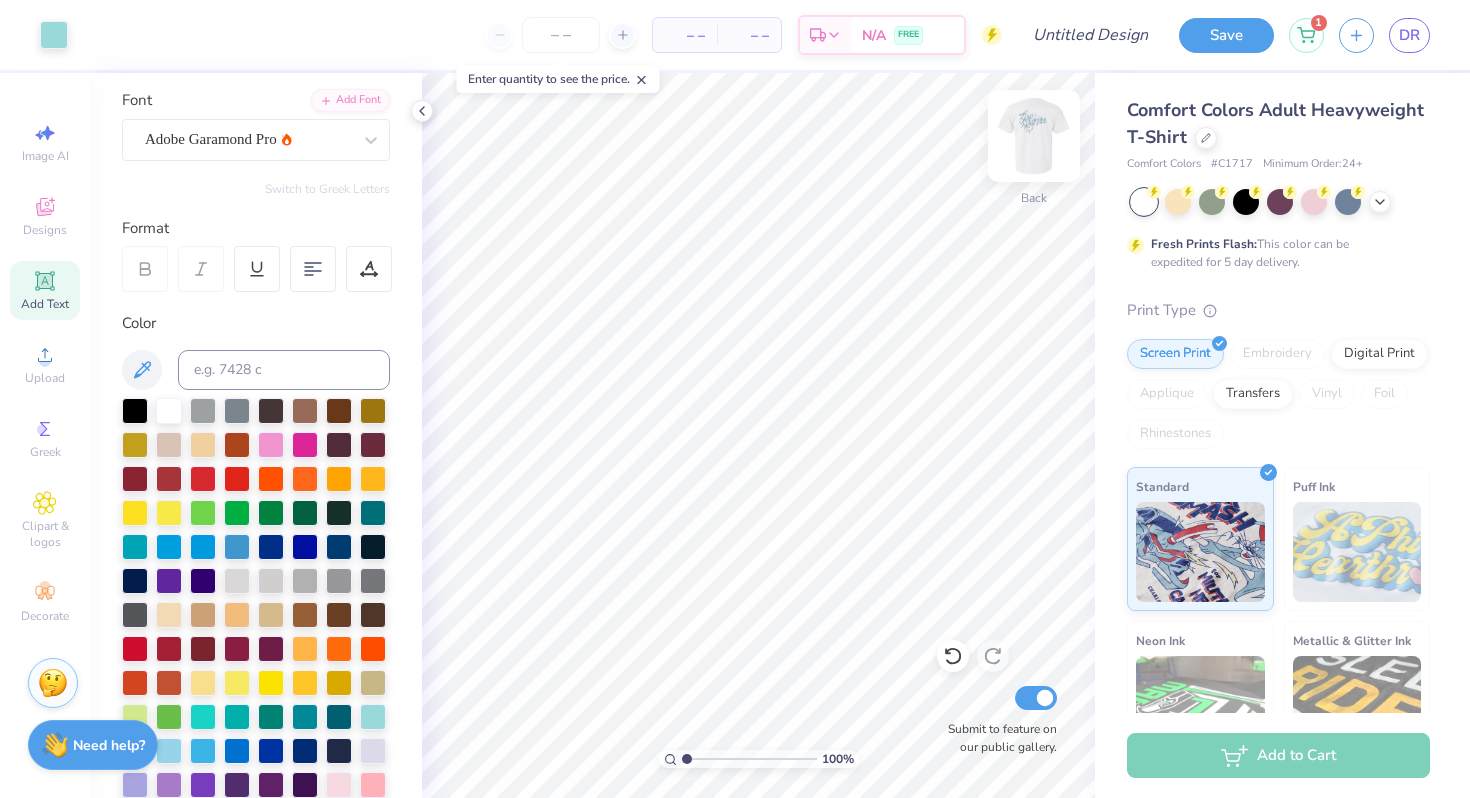 click at bounding box center [1034, 136] 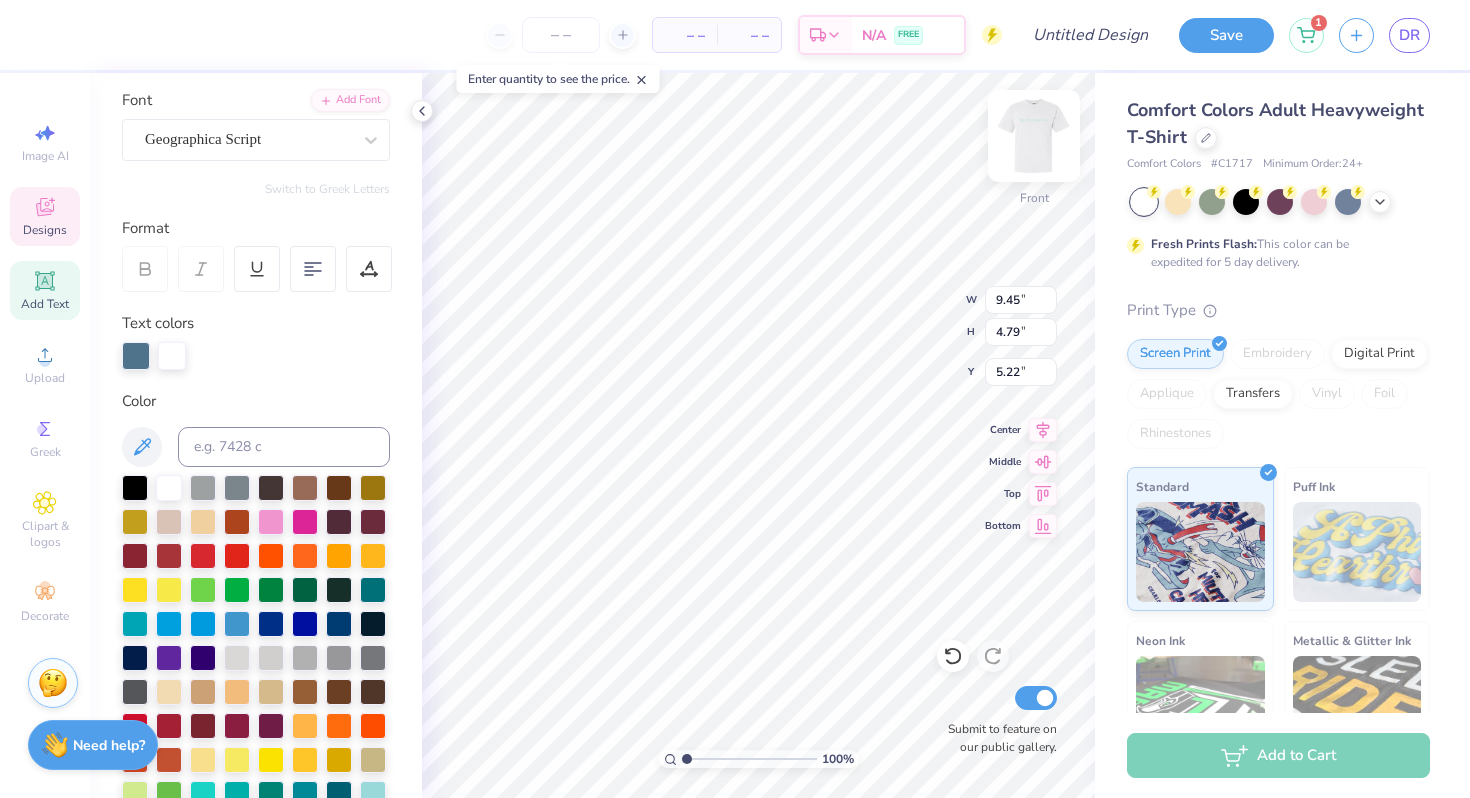 scroll, scrollTop: 0, scrollLeft: 2, axis: horizontal 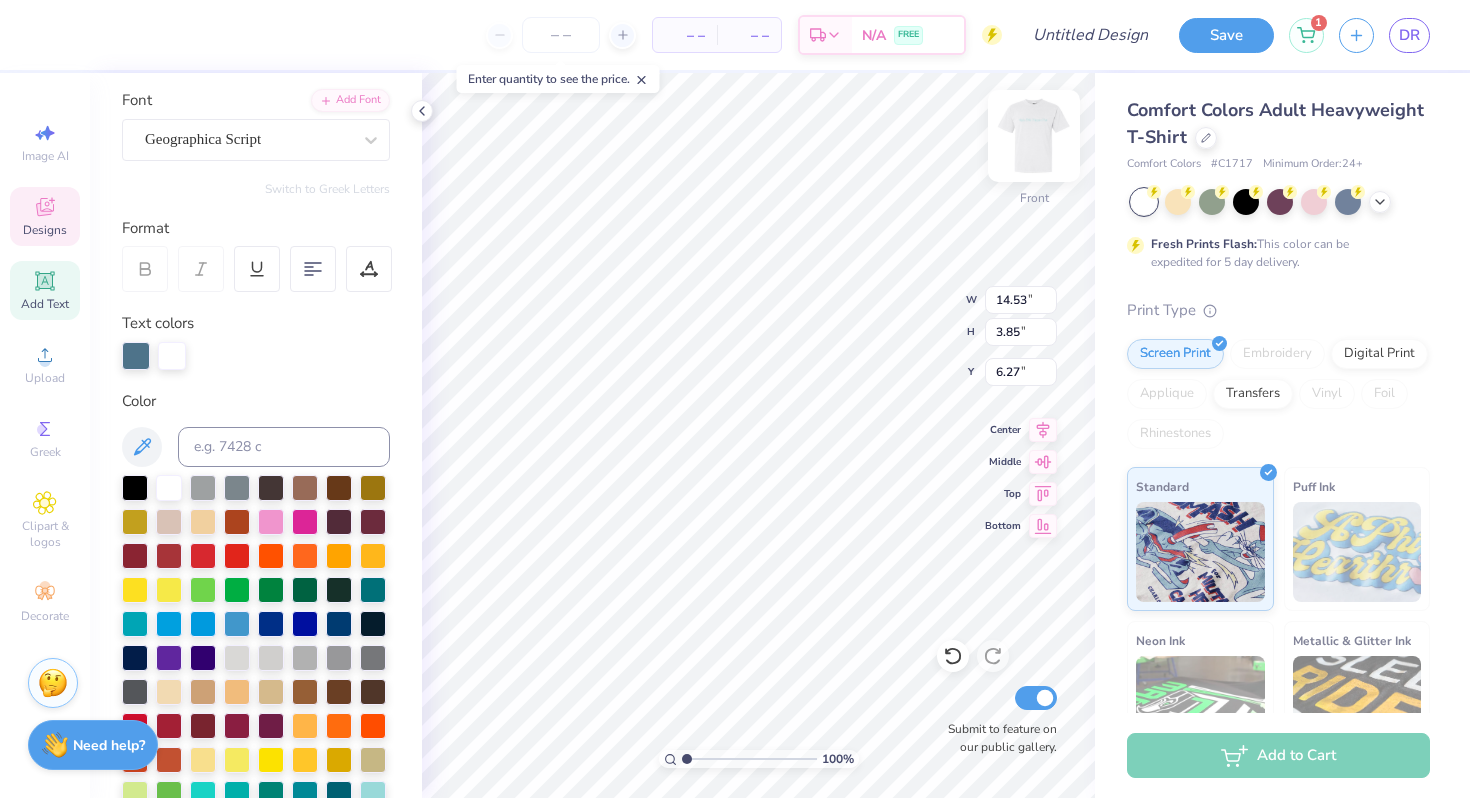 type on "13.17" 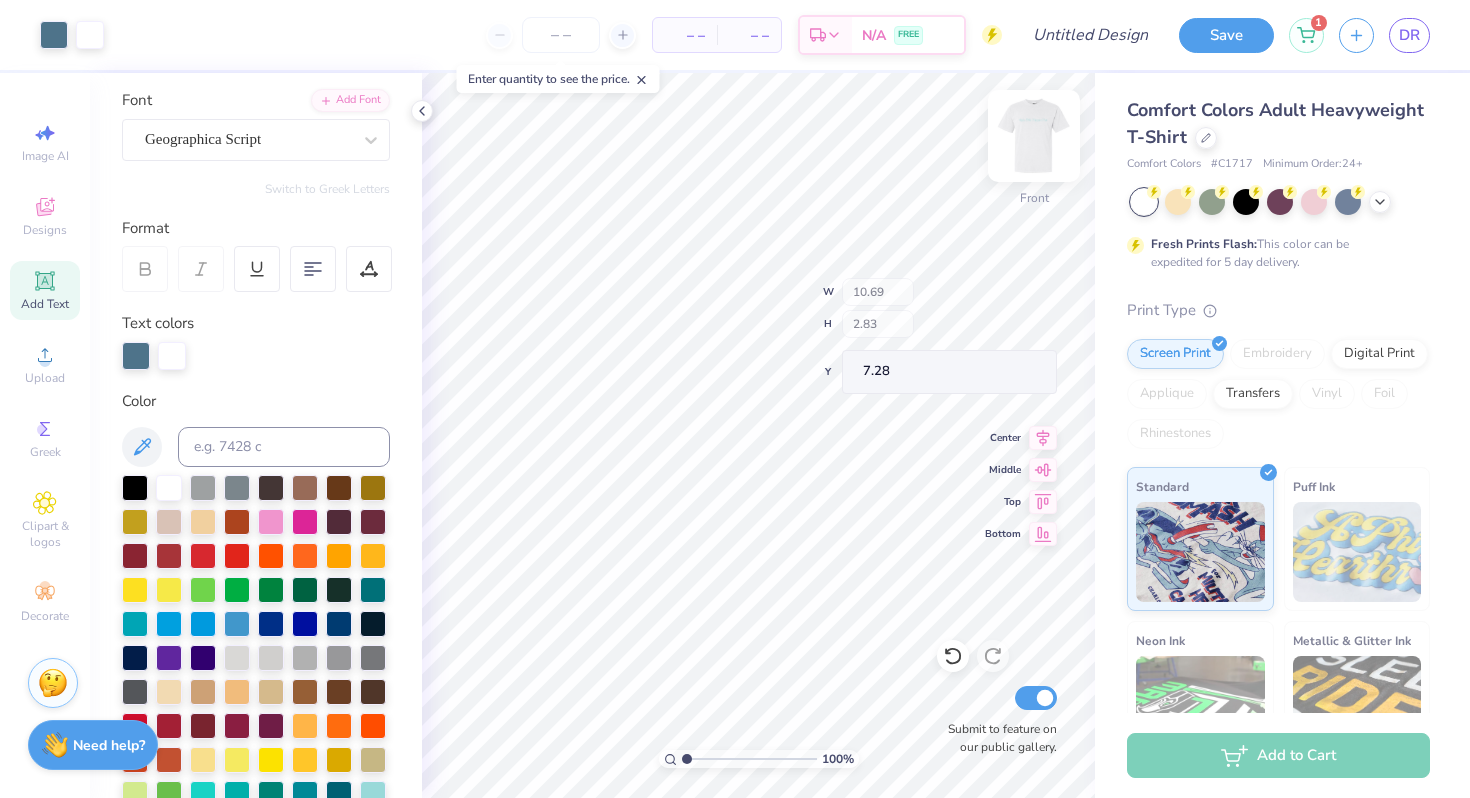 type on "10.69" 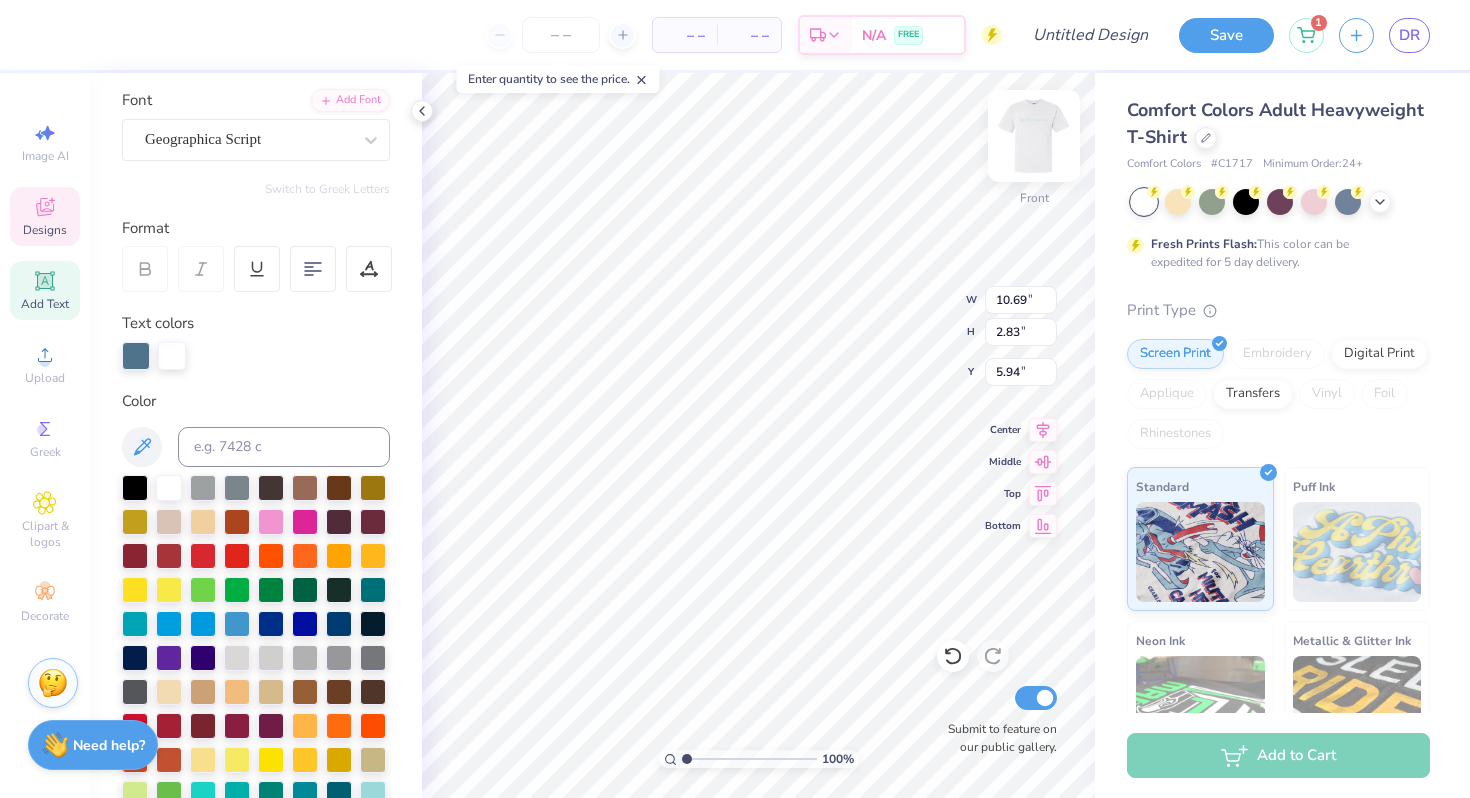 type on "5.94" 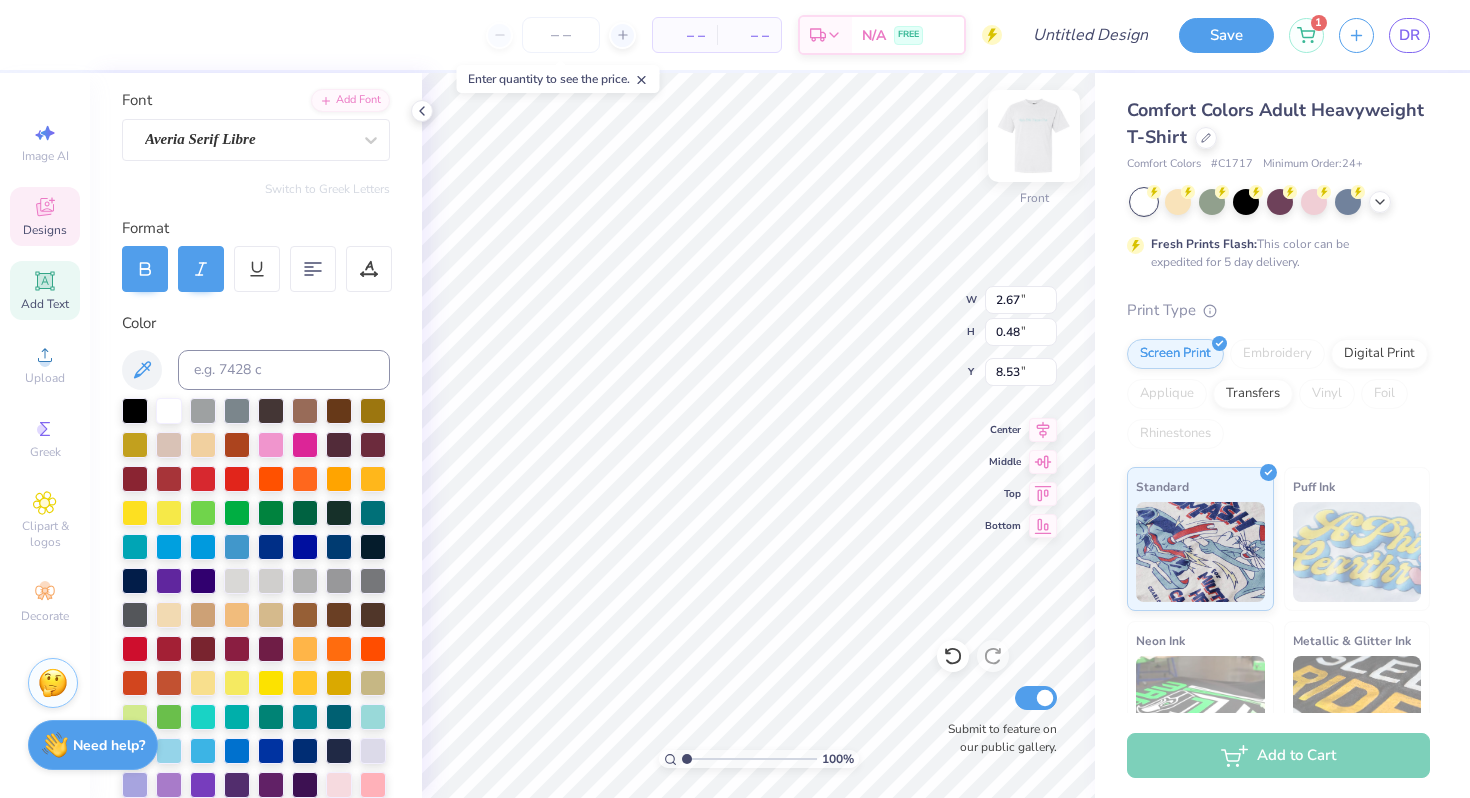 type on "8.17" 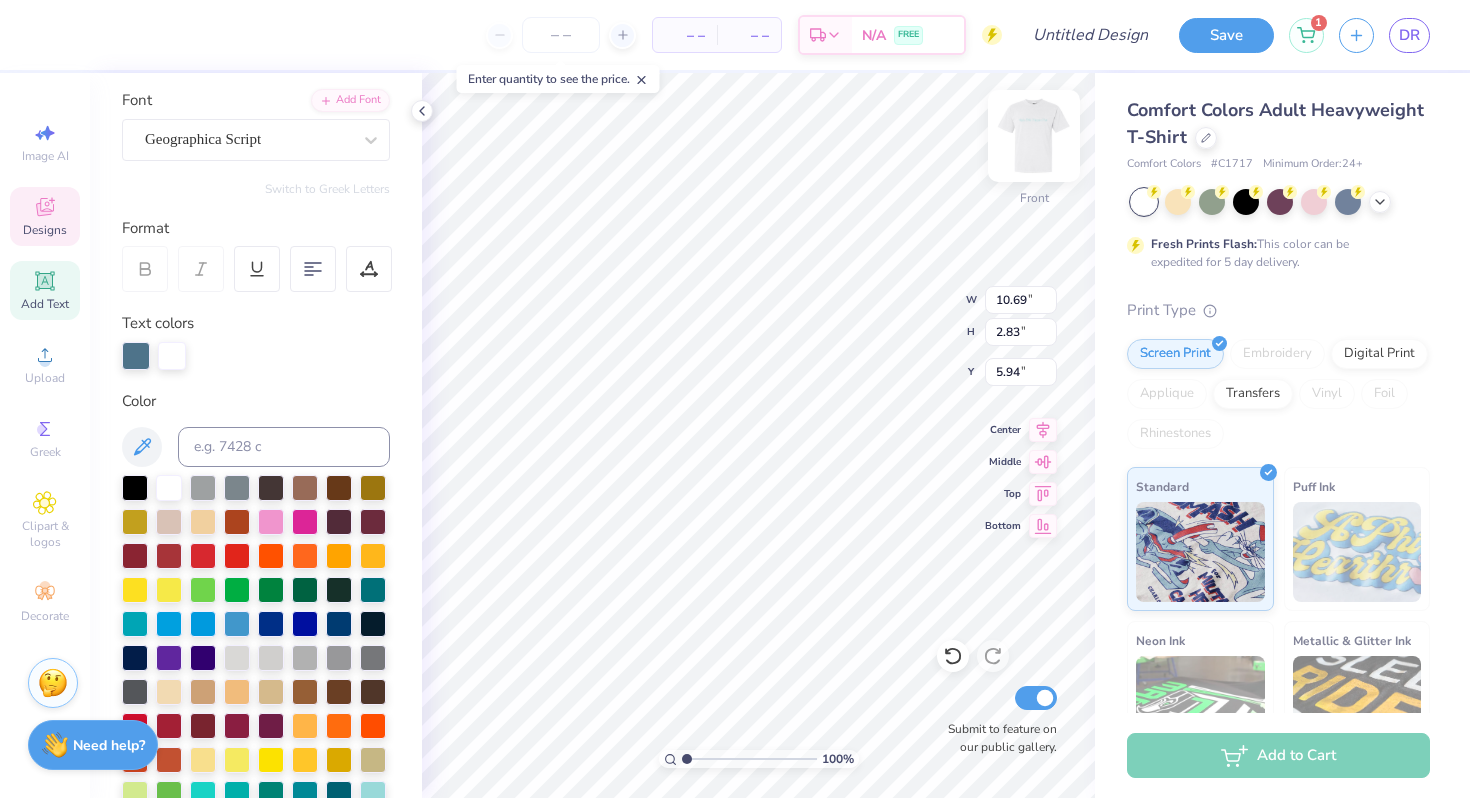 type on "6.19" 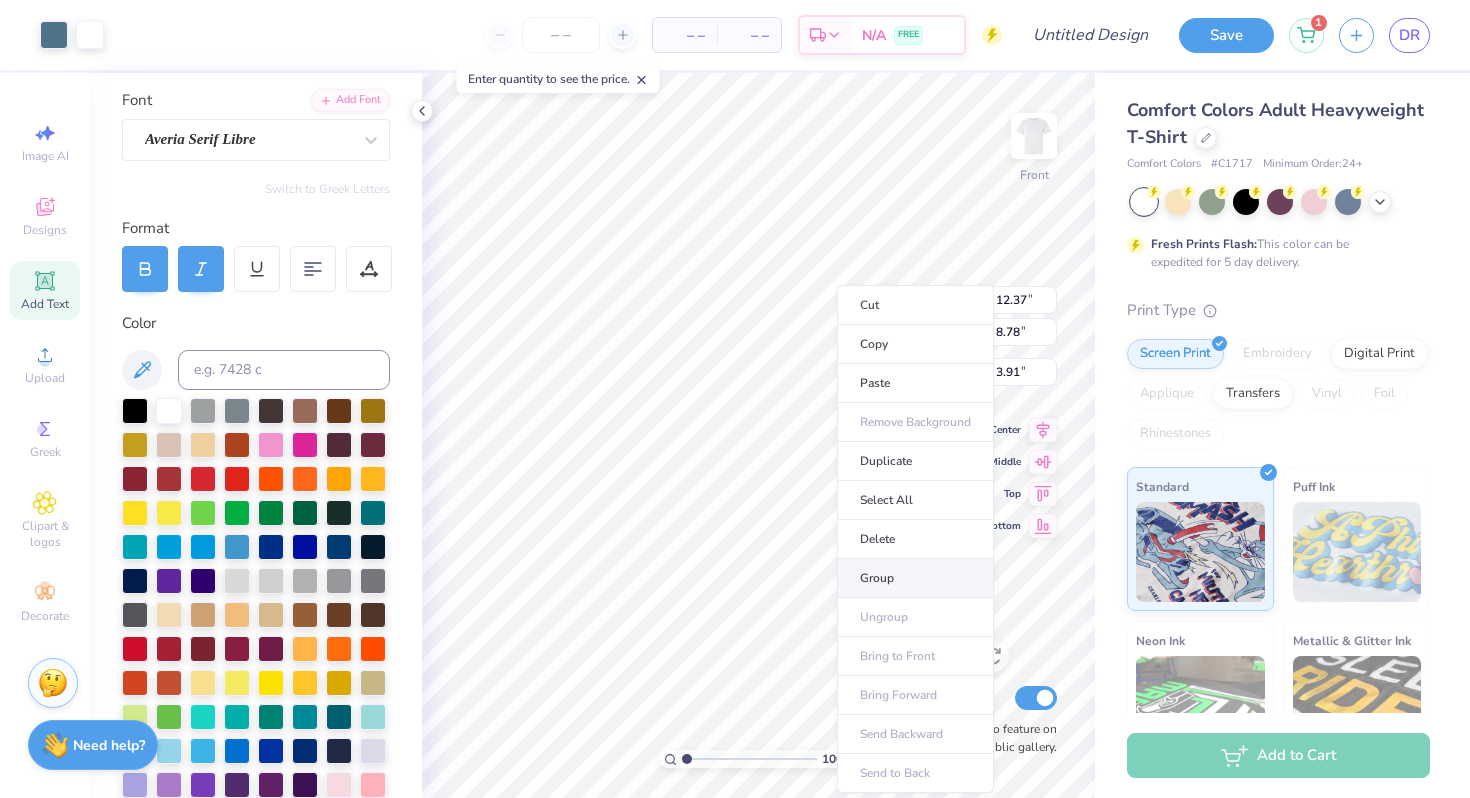 click on "Group" at bounding box center (915, 578) 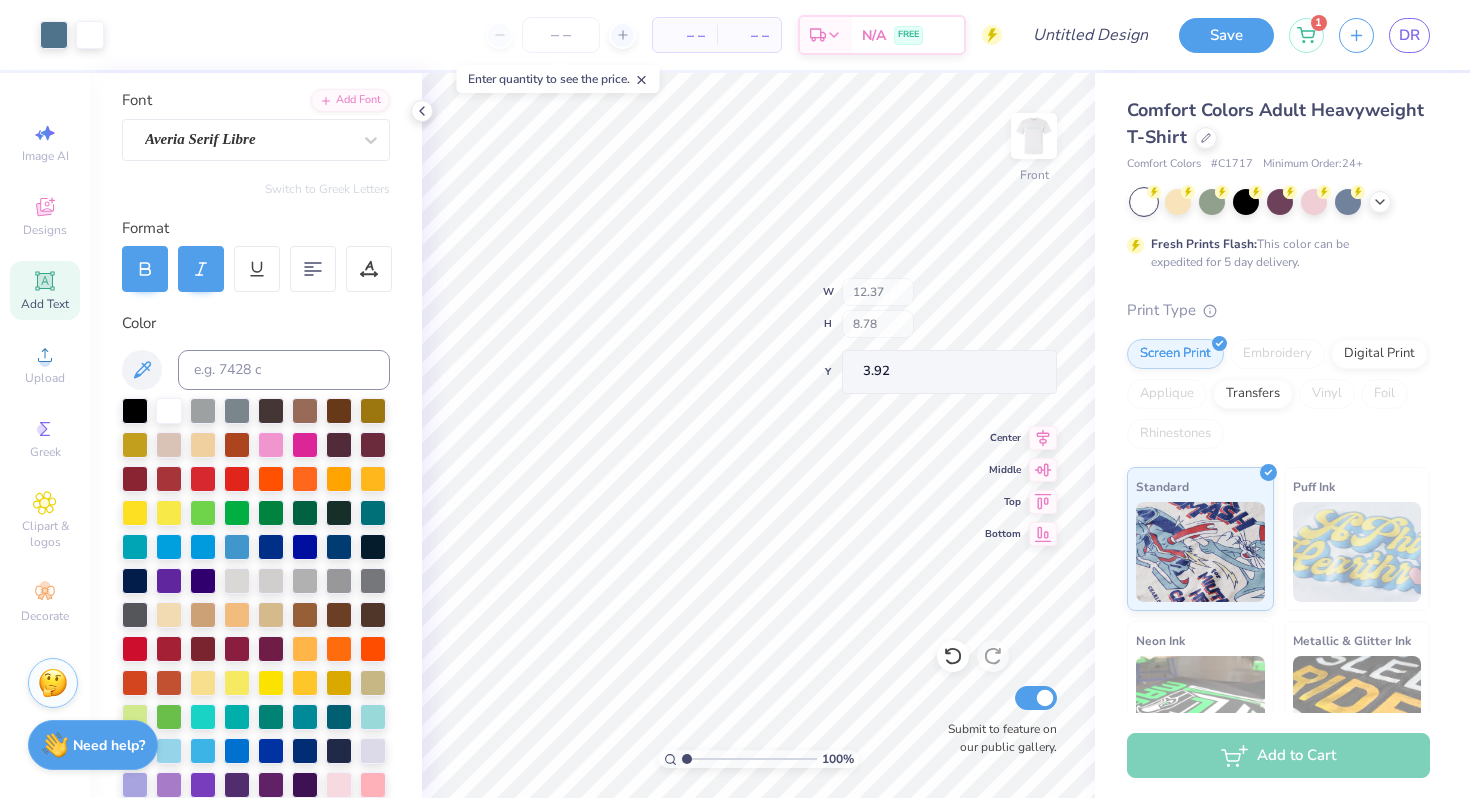 type on "13.45" 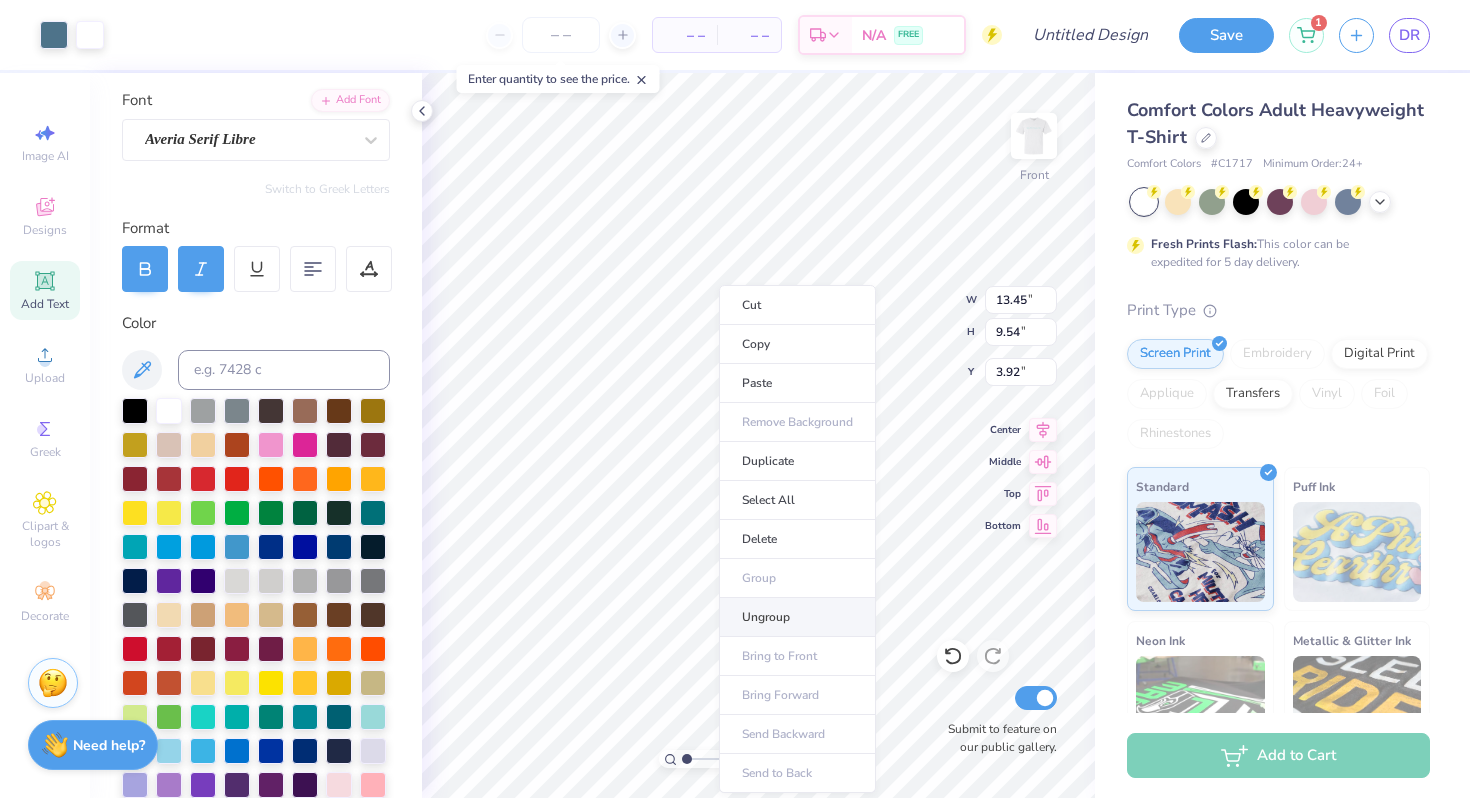 click on "Ungroup" at bounding box center (797, 617) 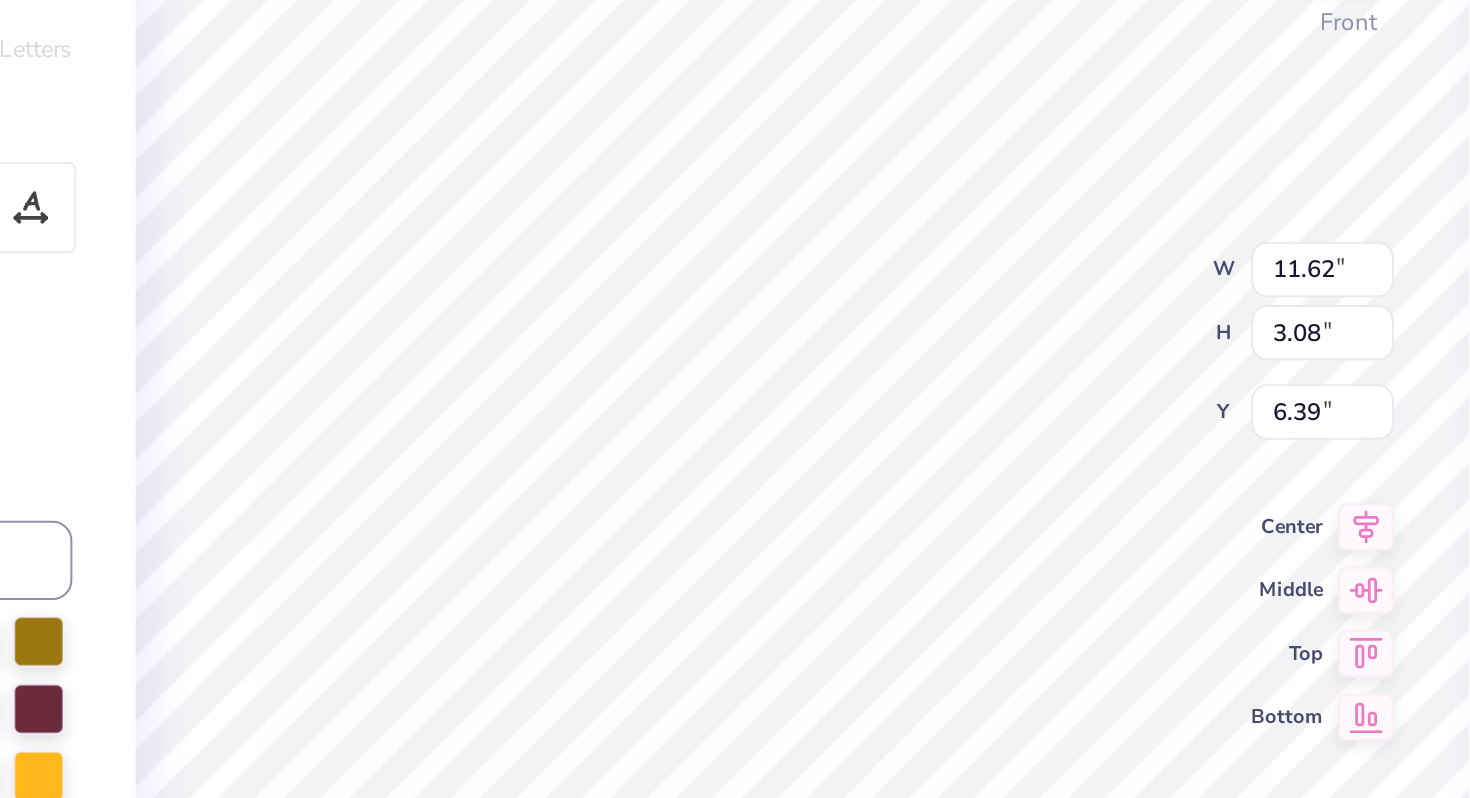 type on "0.90" 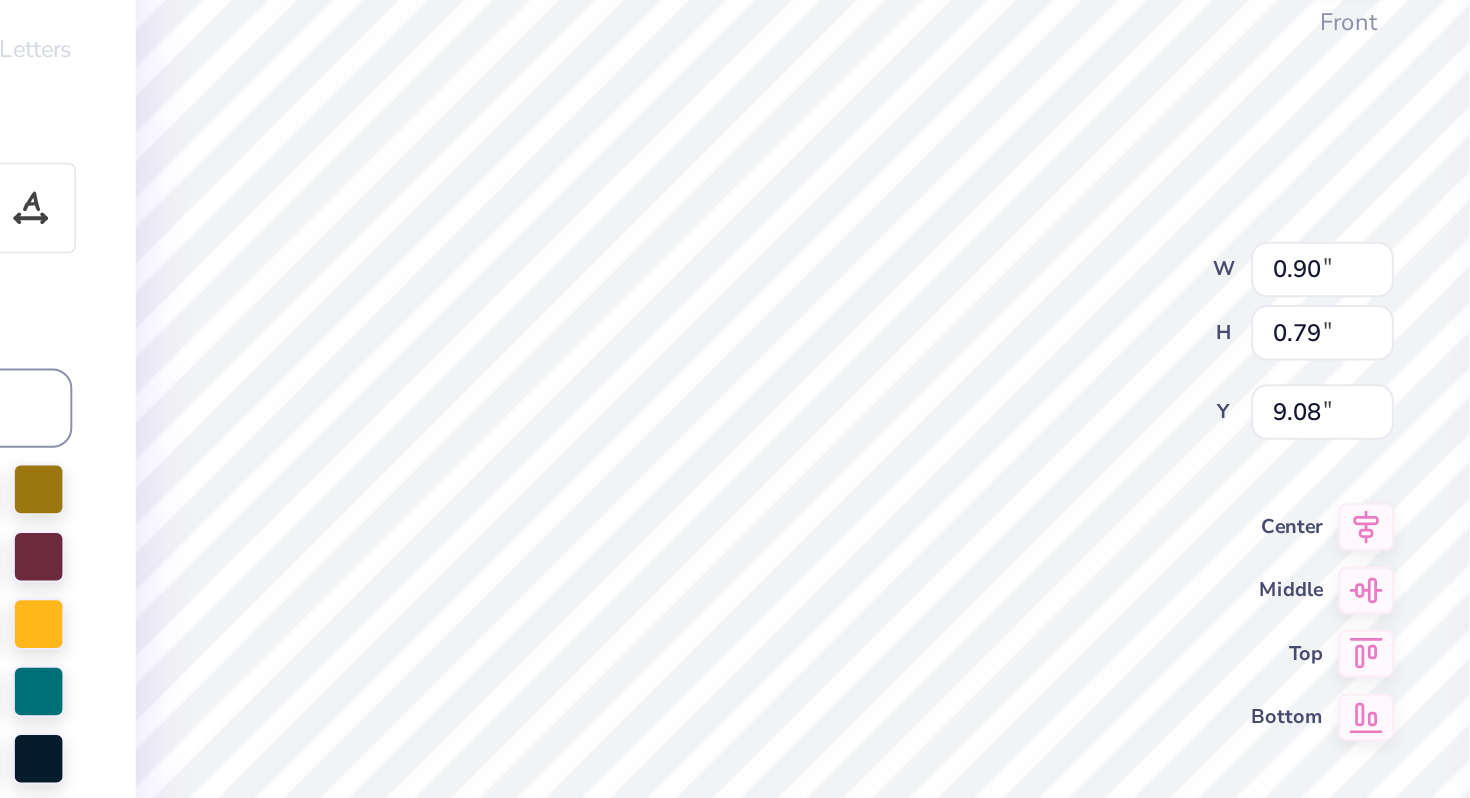 type on "ADK" 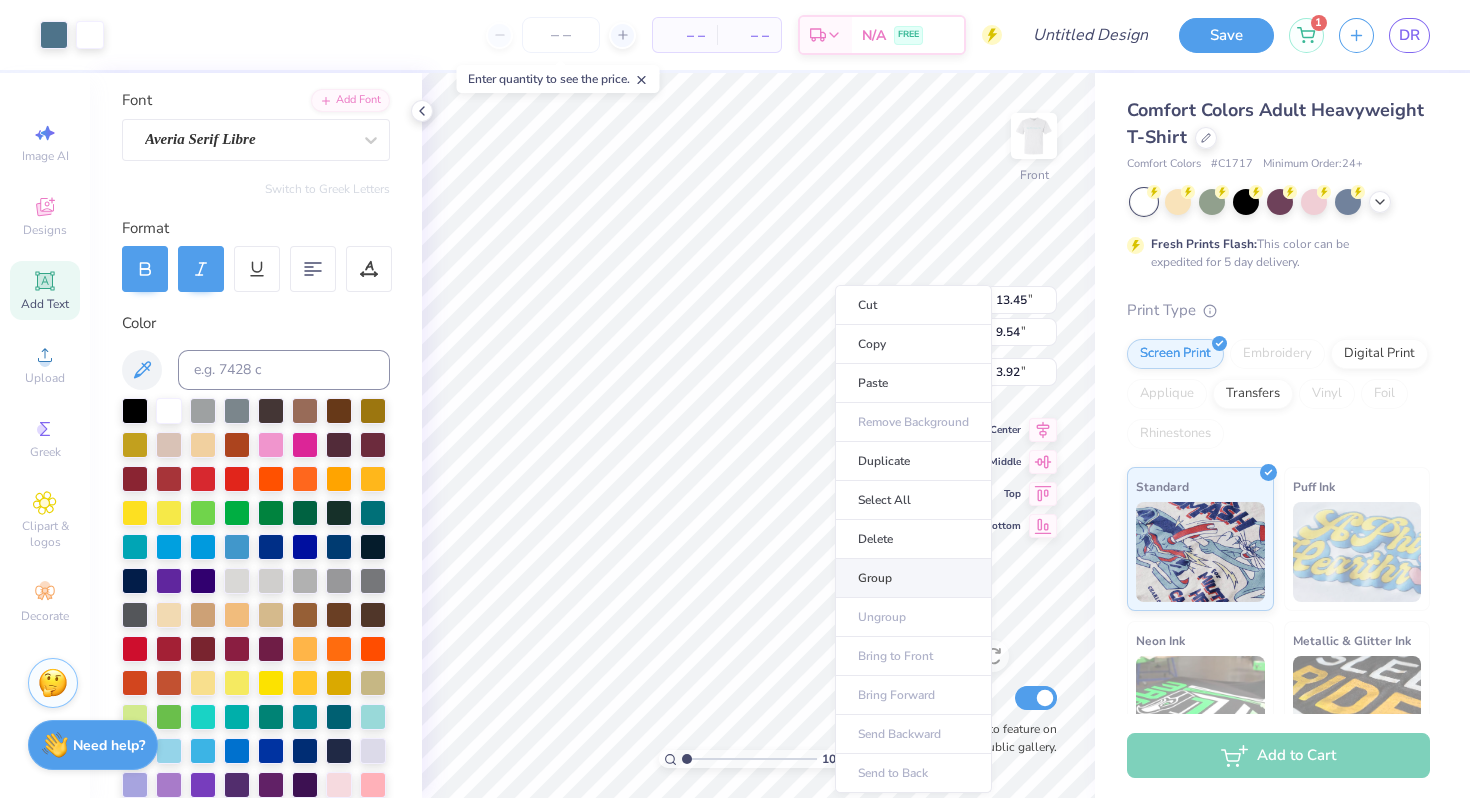 click on "Group" at bounding box center (913, 578) 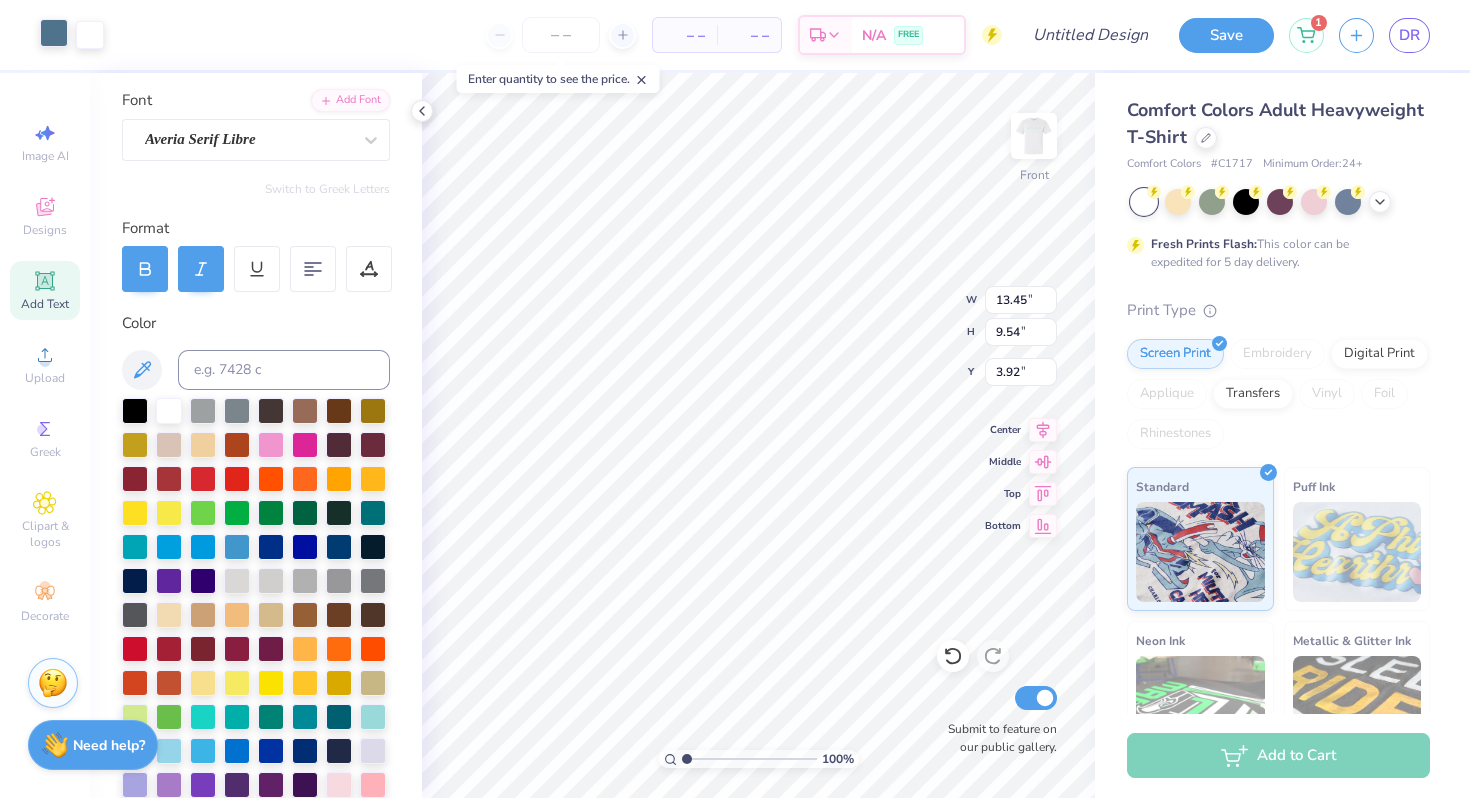 click at bounding box center [54, 33] 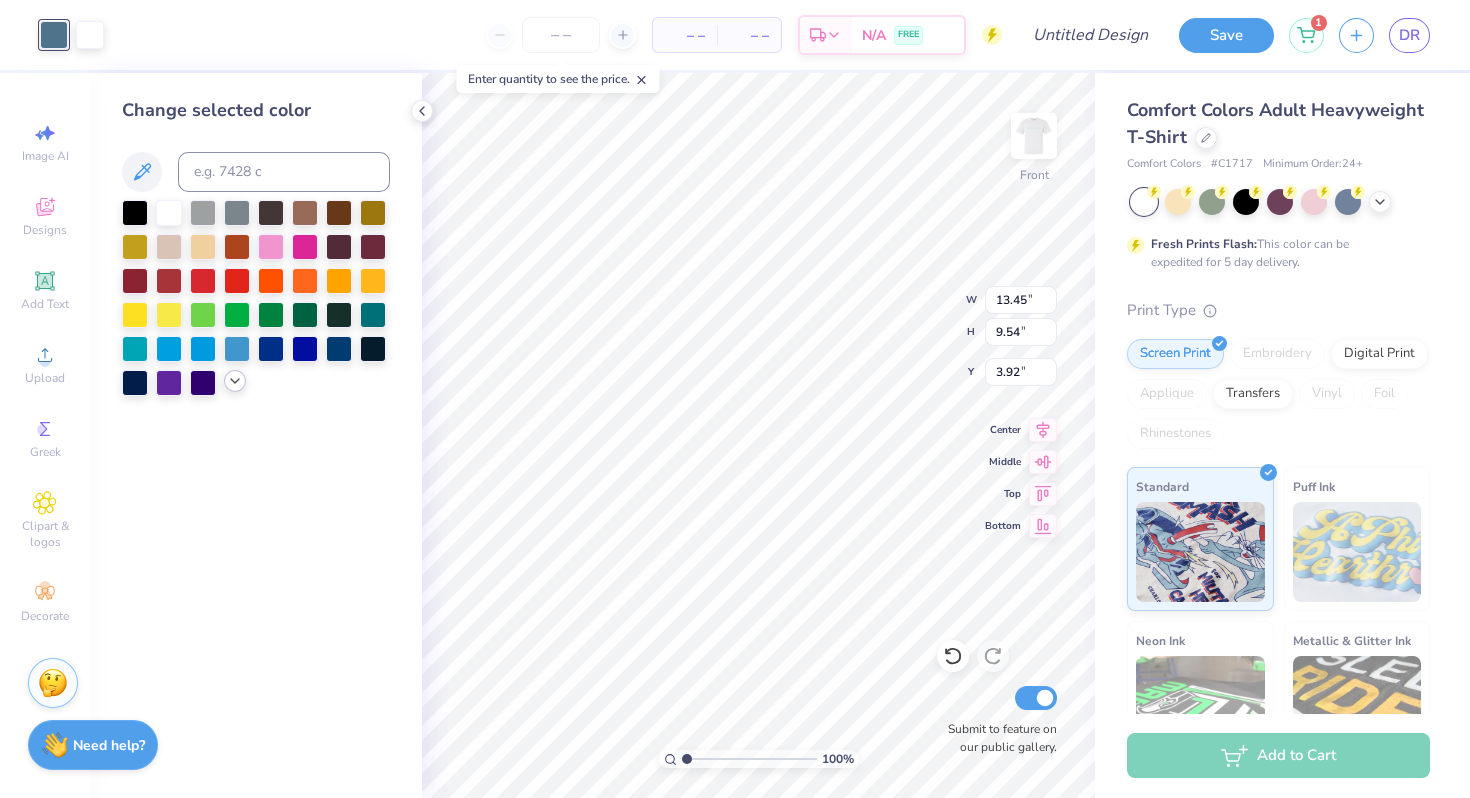 click 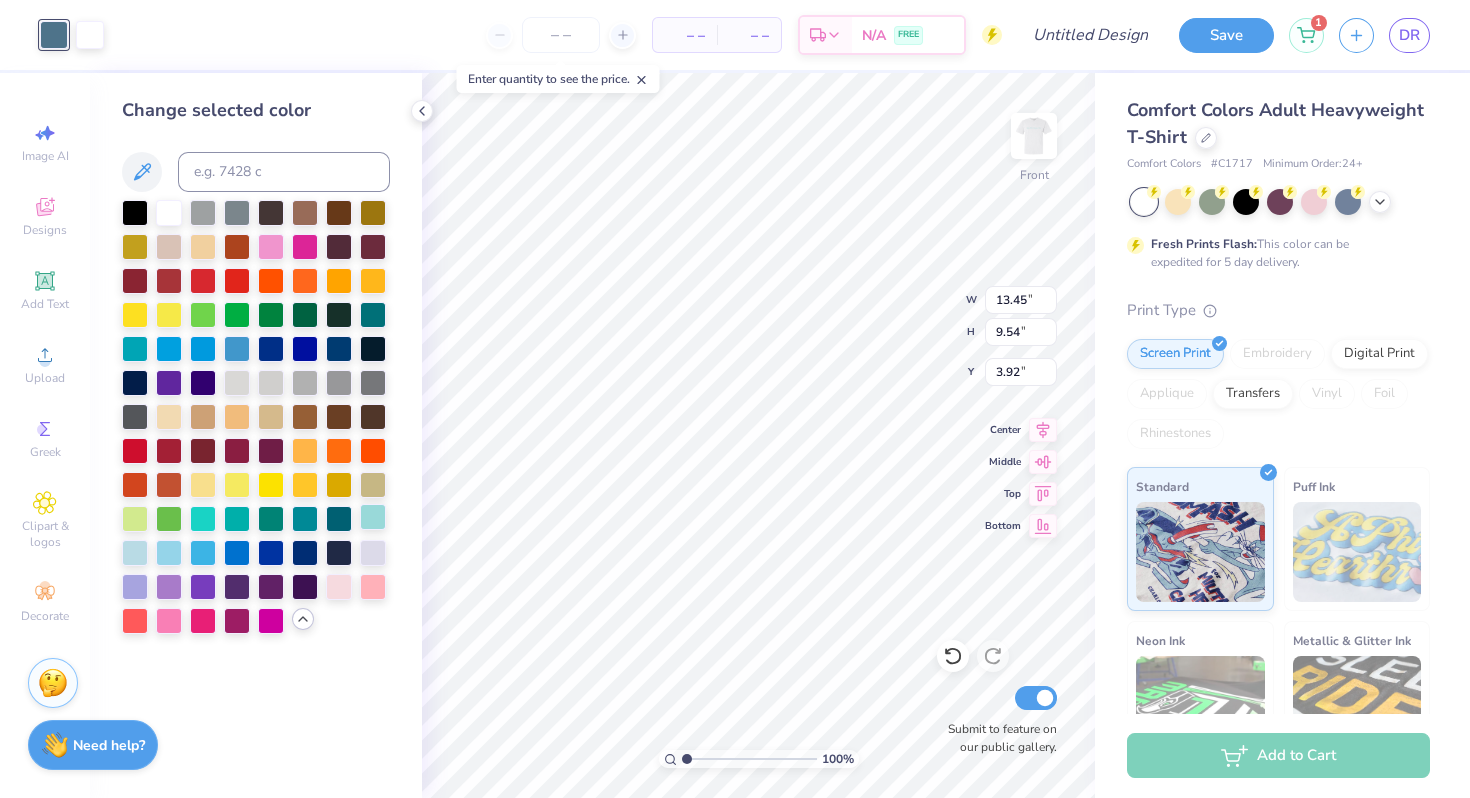 click at bounding box center [373, 517] 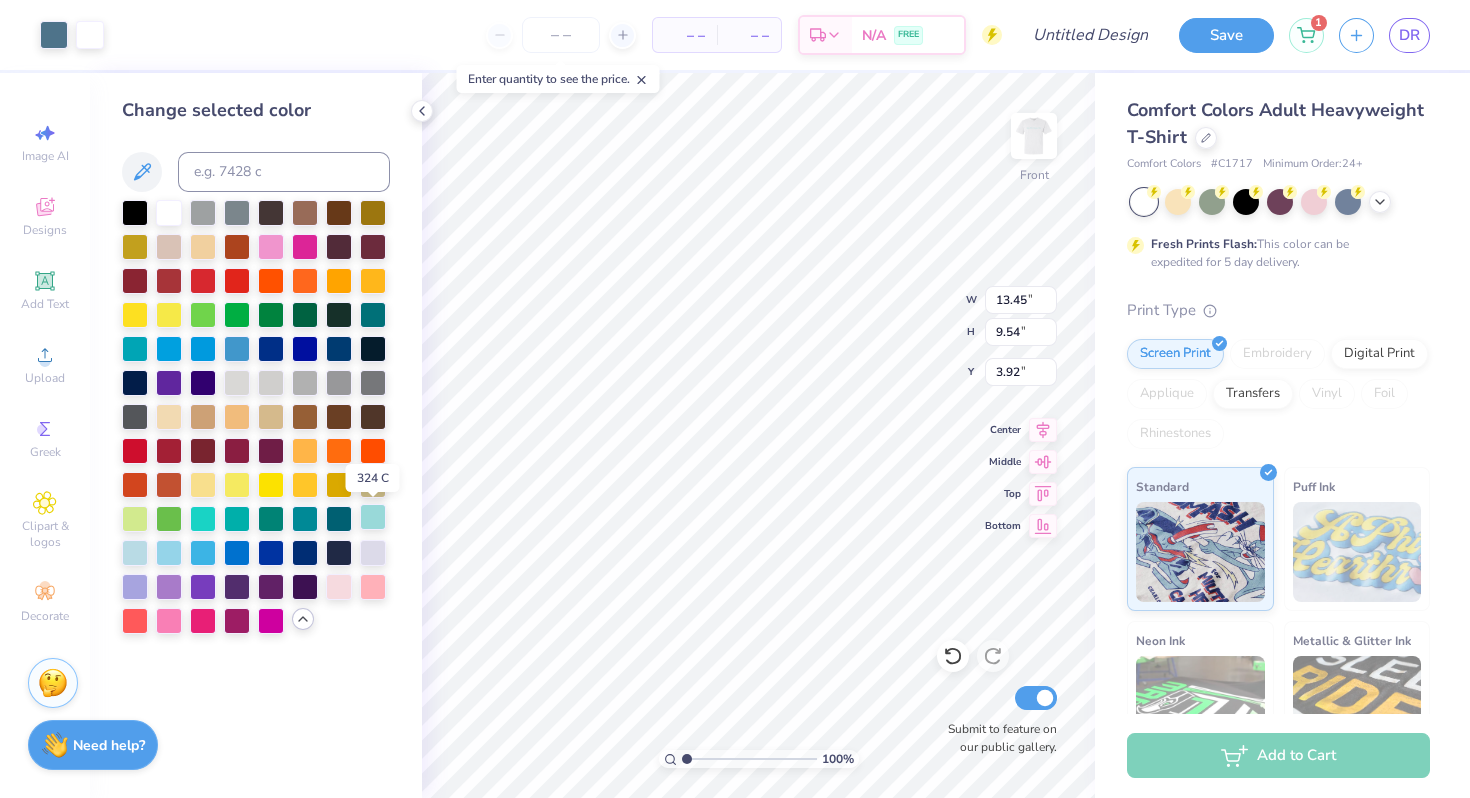 click at bounding box center [373, 517] 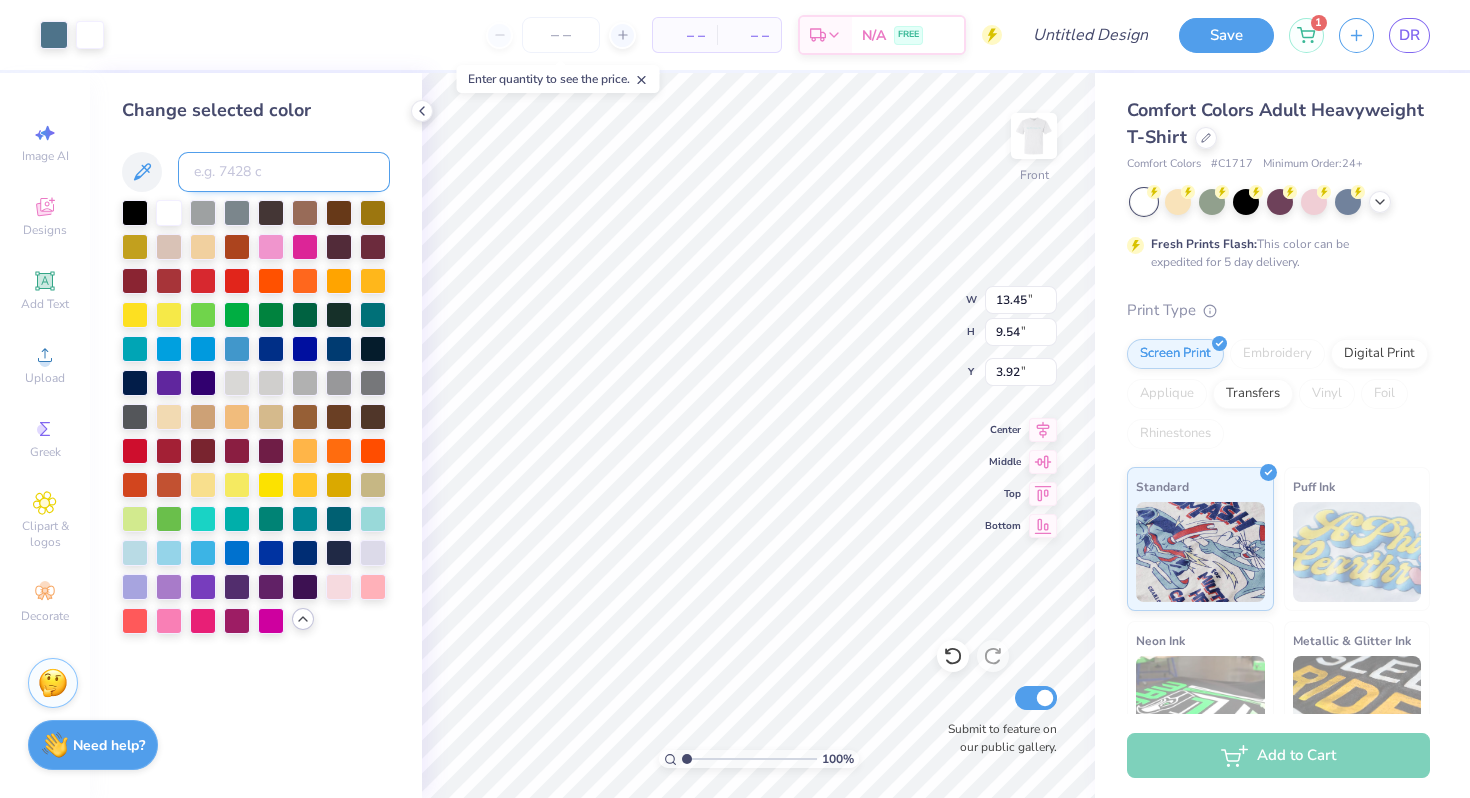 click at bounding box center [284, 172] 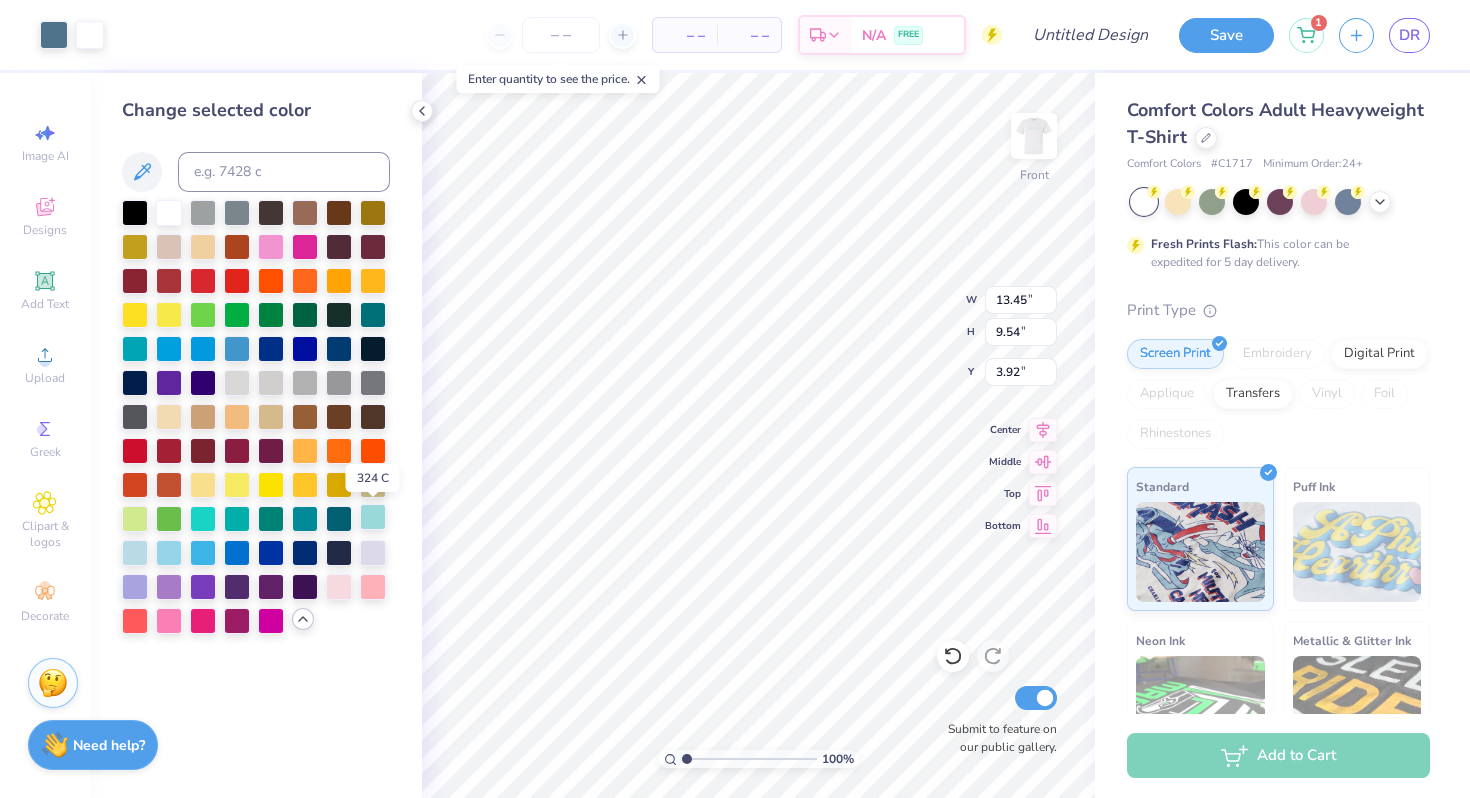 click at bounding box center [373, 517] 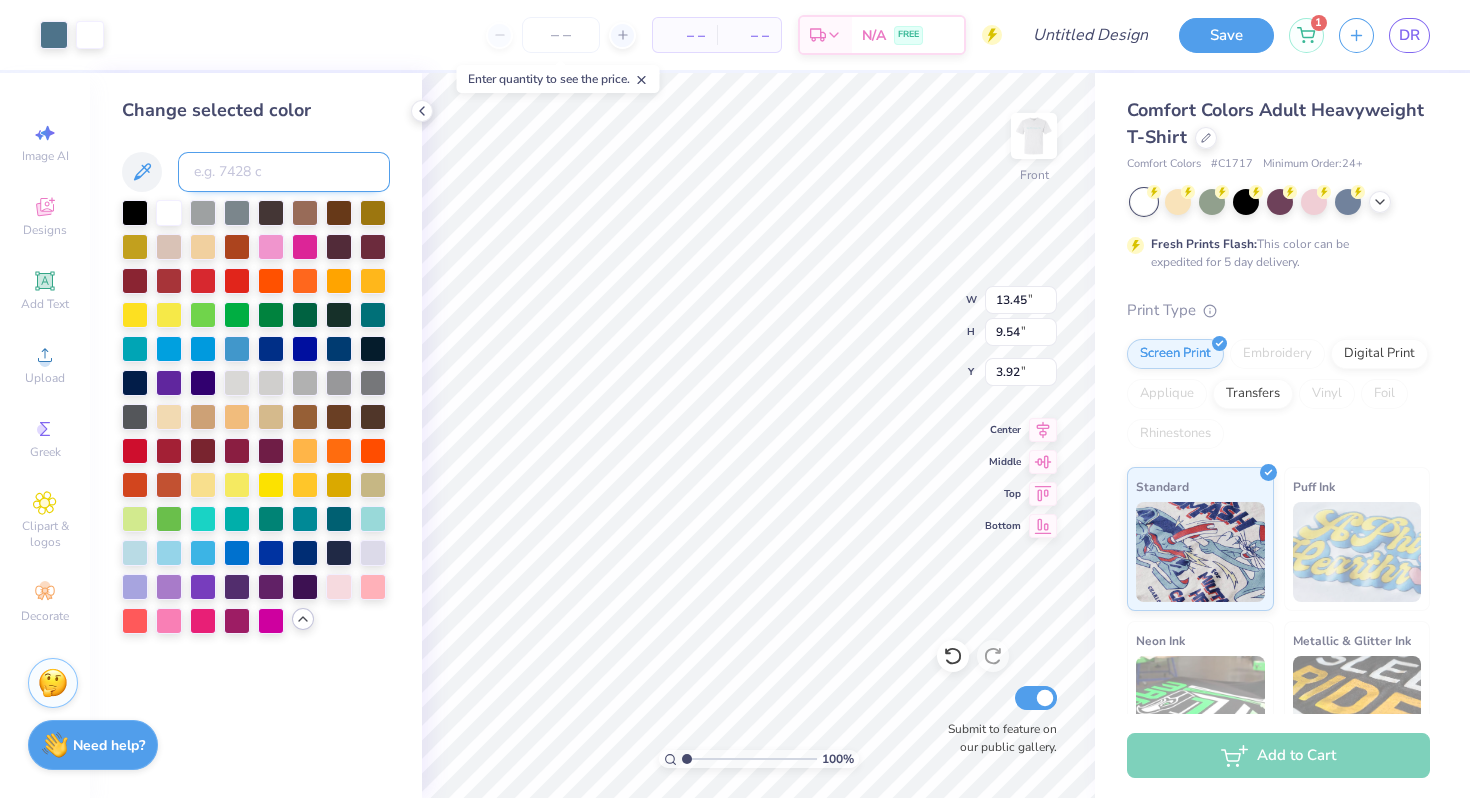 click at bounding box center [284, 172] 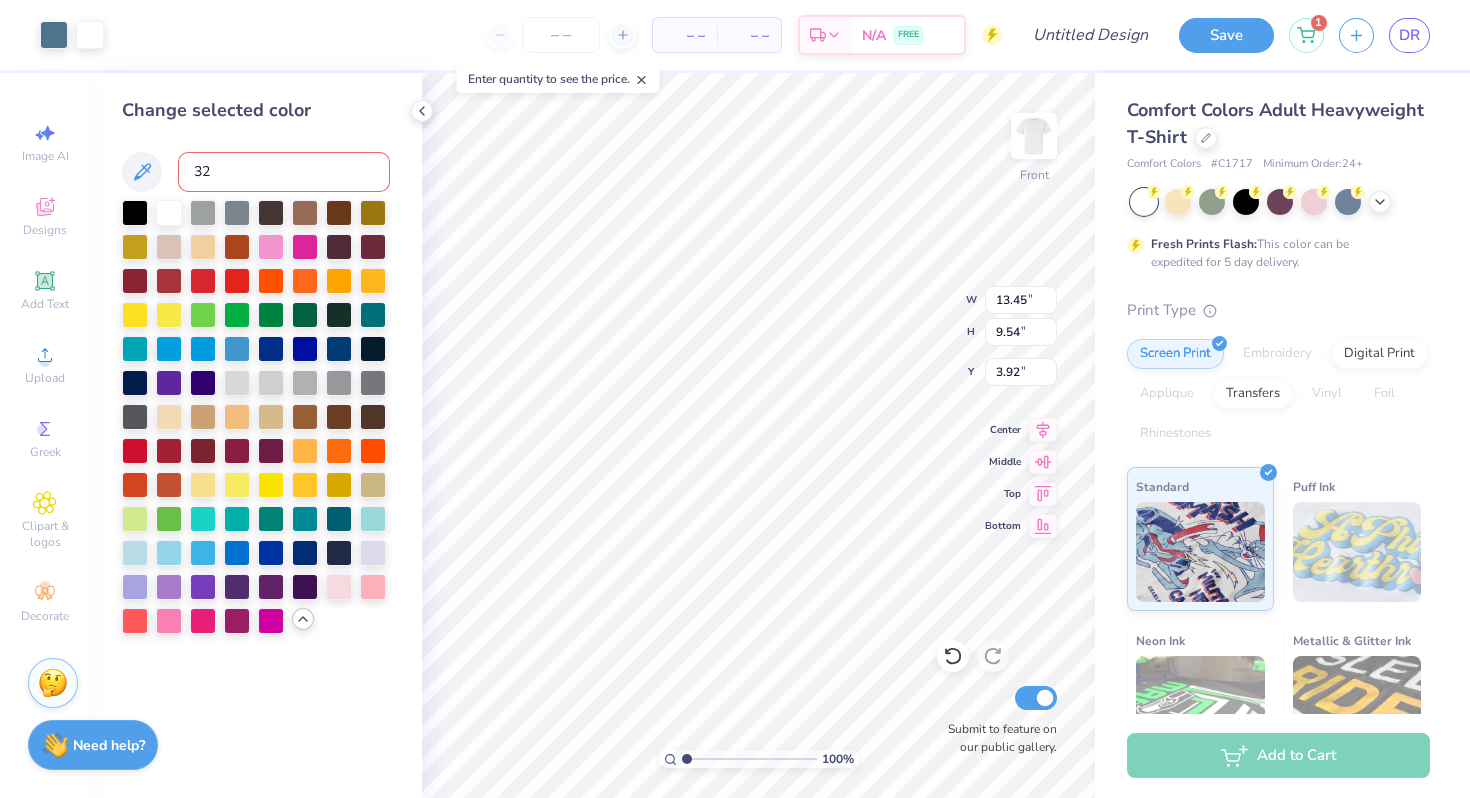 type on "3" 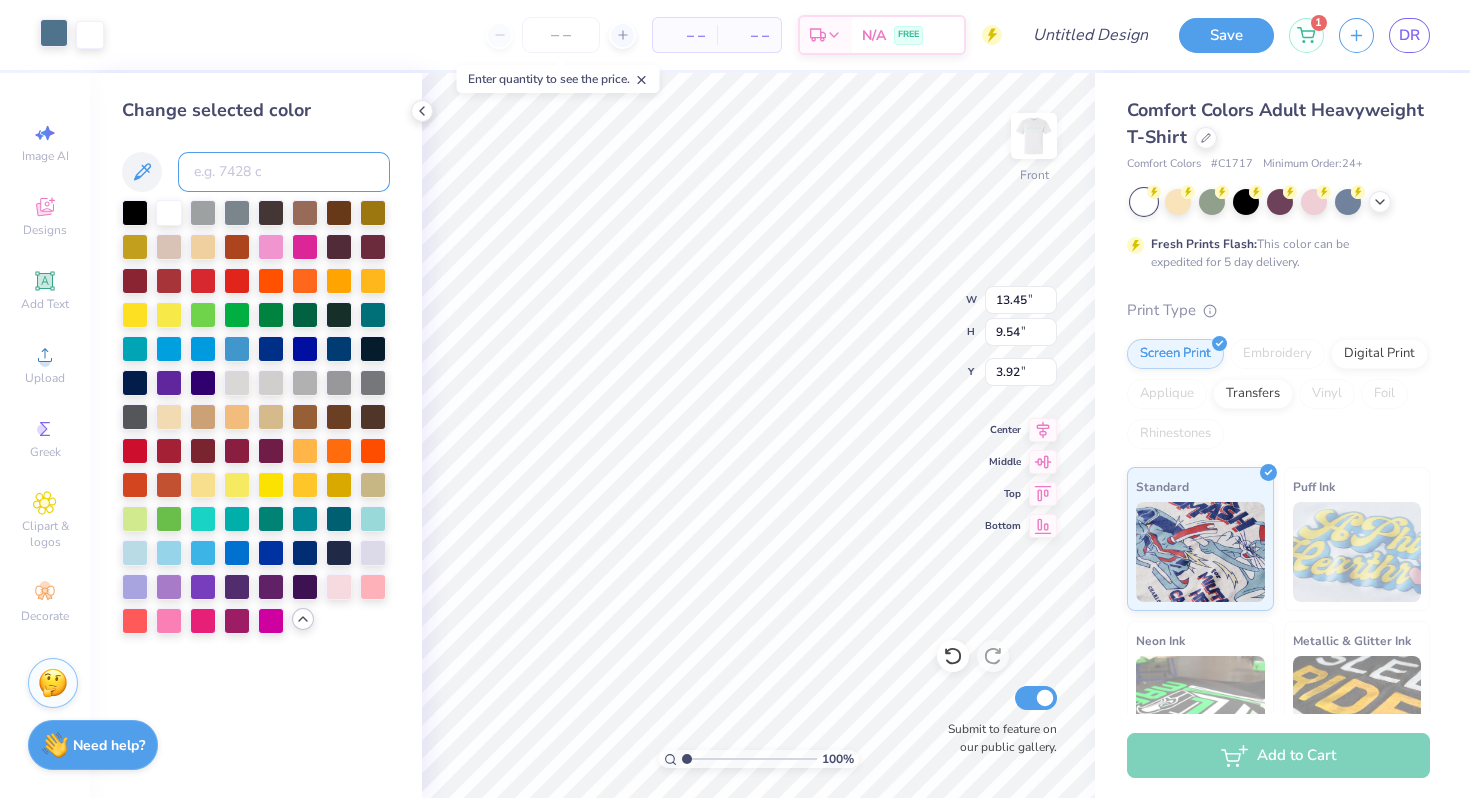 type 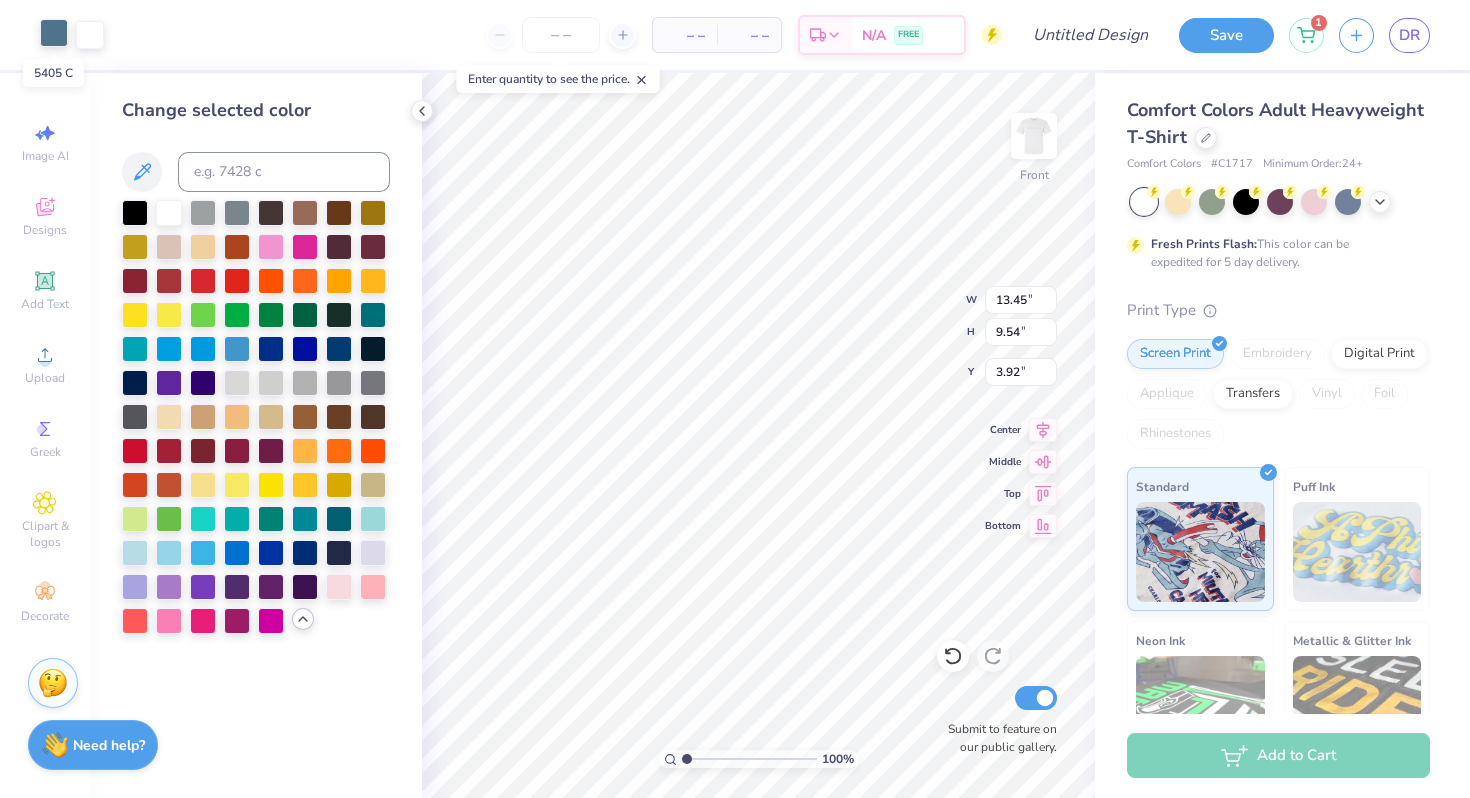 click at bounding box center (54, 33) 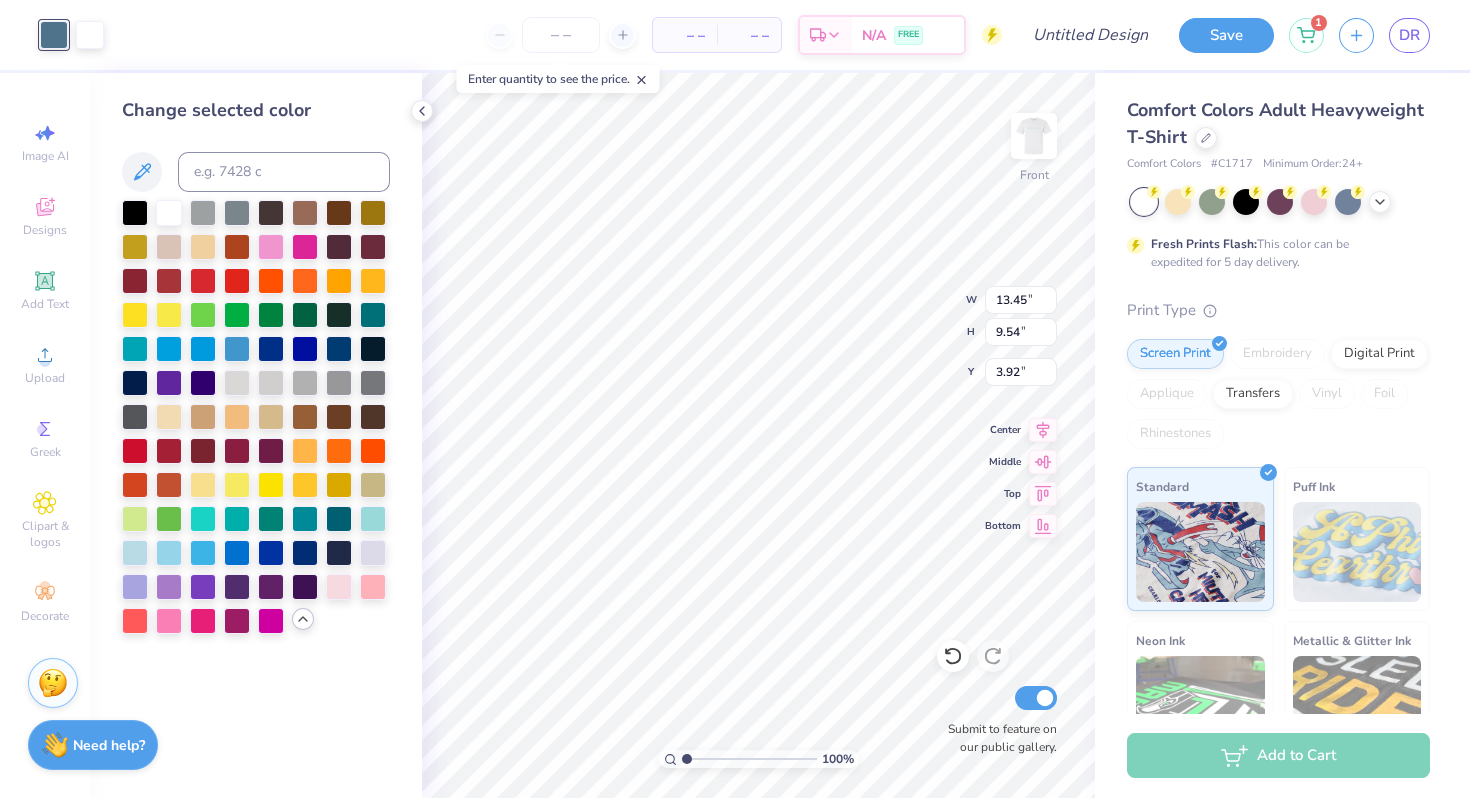 click on "– – Per Item – – Total Est.  Delivery N/A FREE" at bounding box center (560, 35) 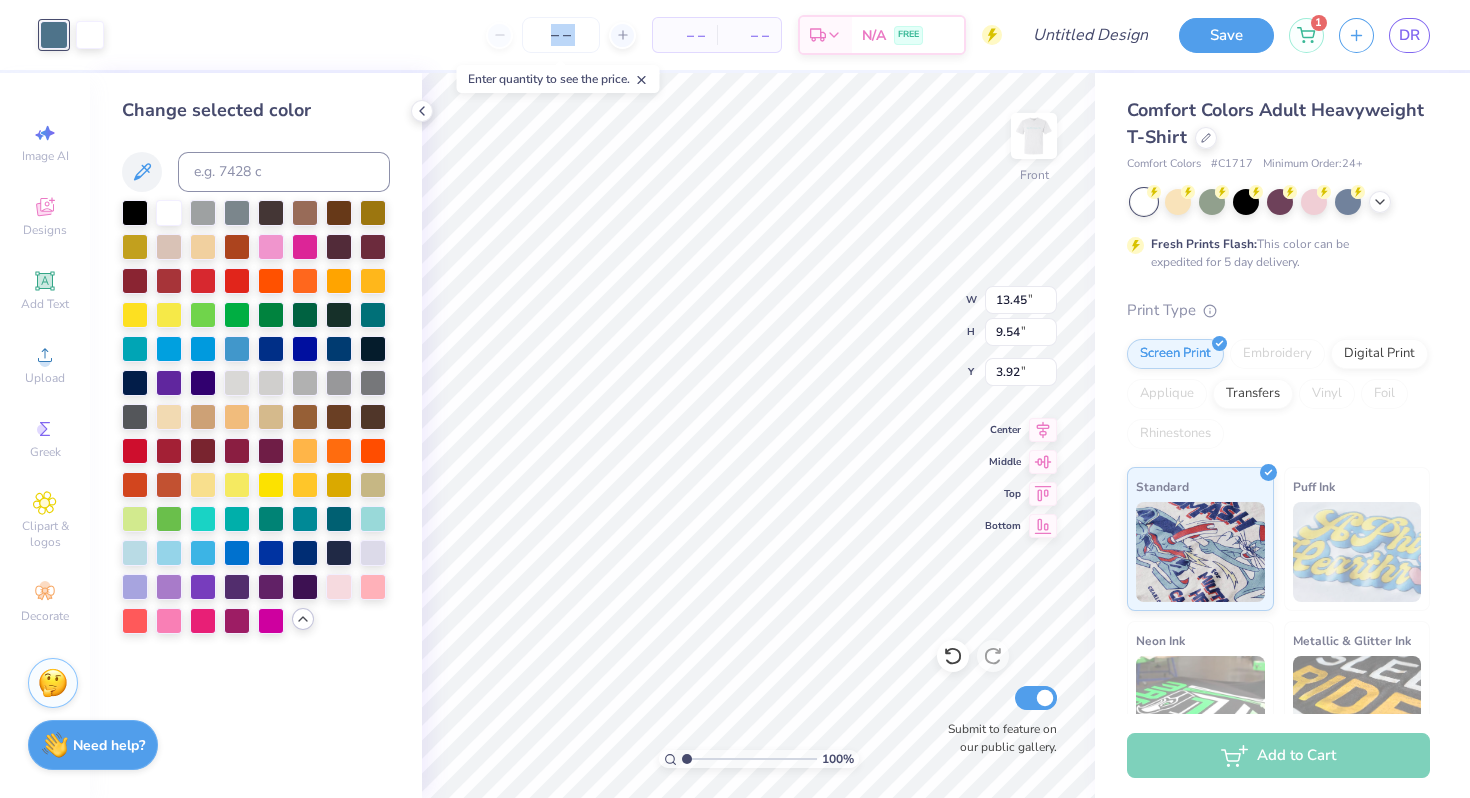 drag, startPoint x: 66, startPoint y: 34, endPoint x: 172, endPoint y: 35, distance: 106.004715 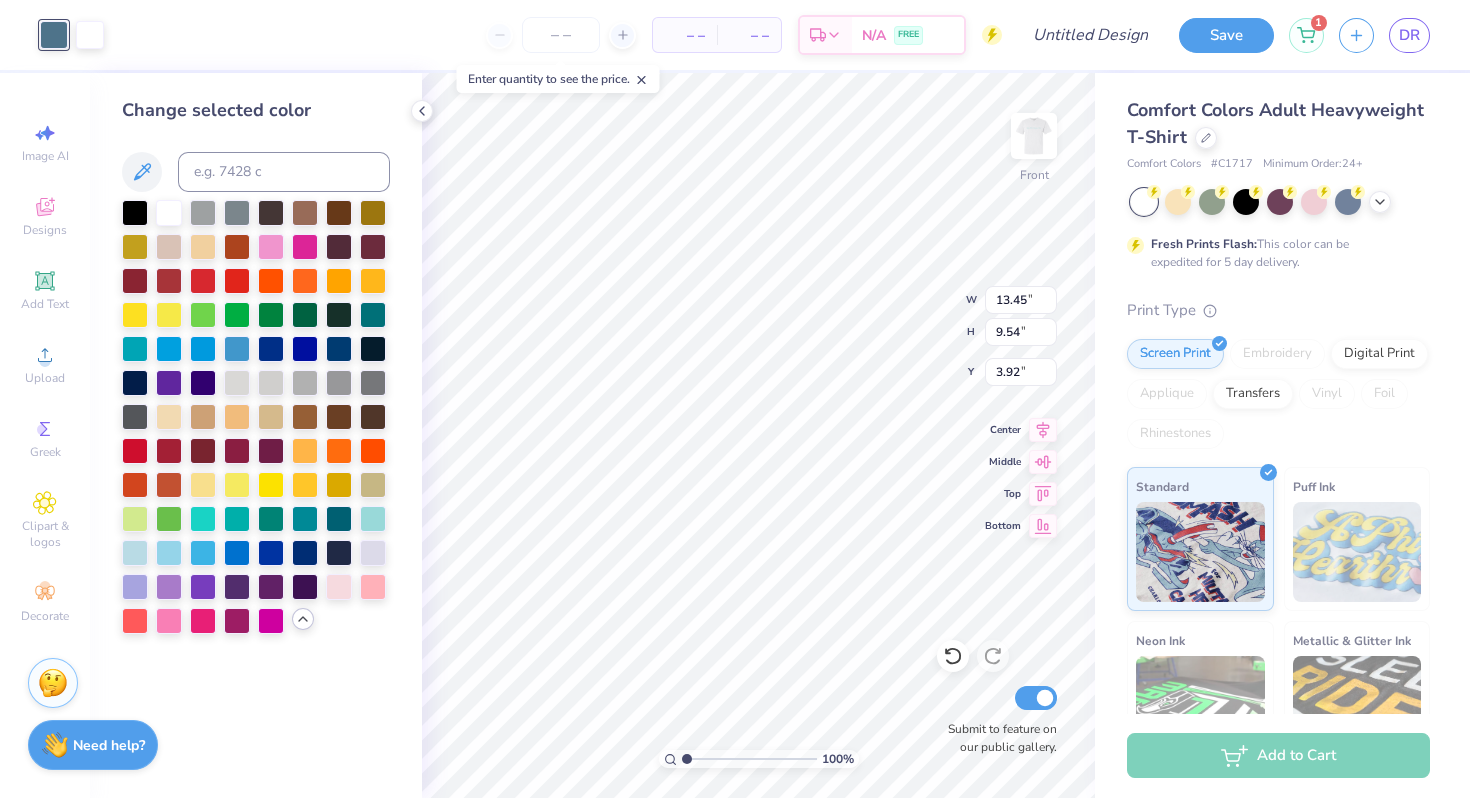 click on "– – Per Item – – Total Est.  Delivery N/A FREE" at bounding box center (560, 35) 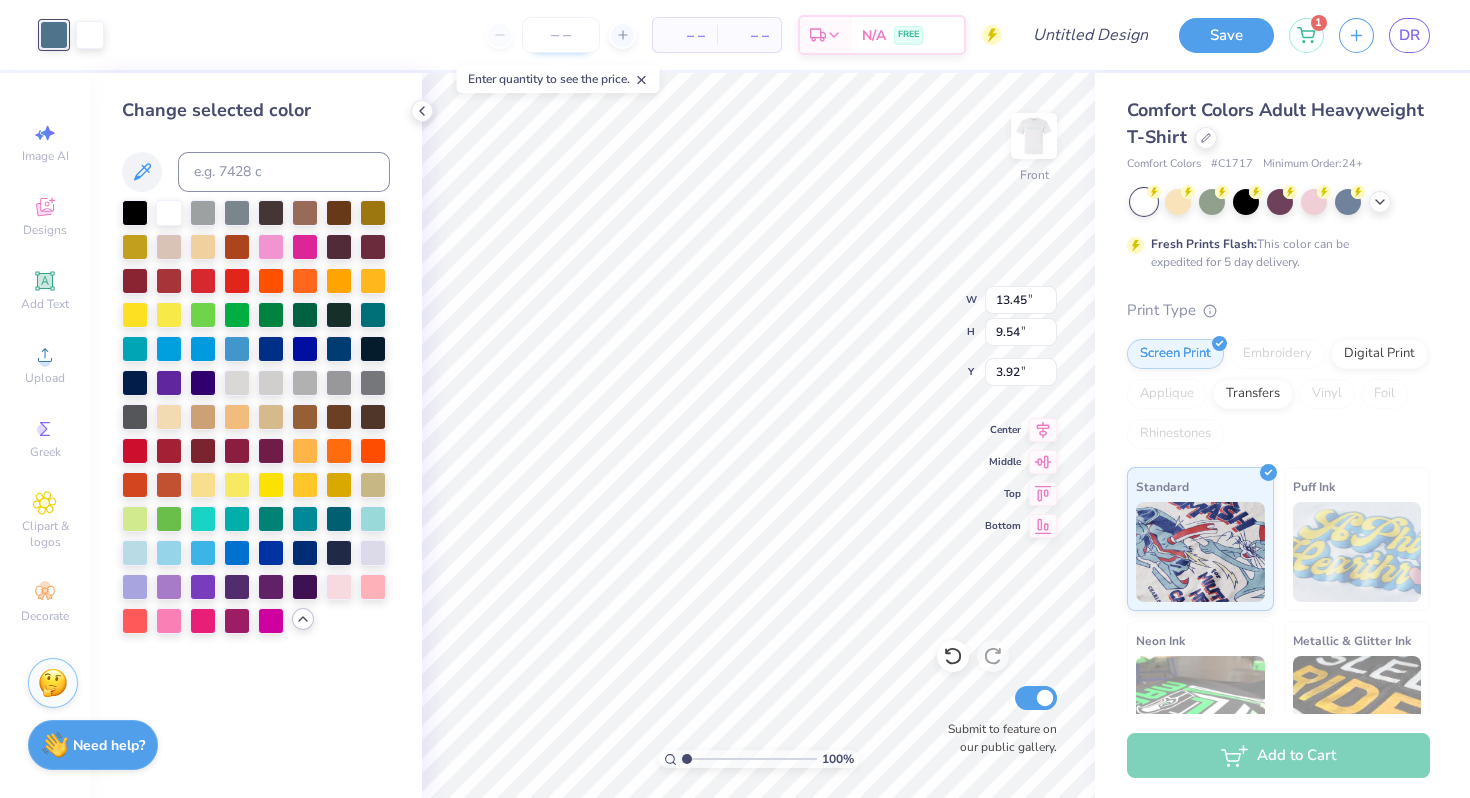 click at bounding box center (561, 35) 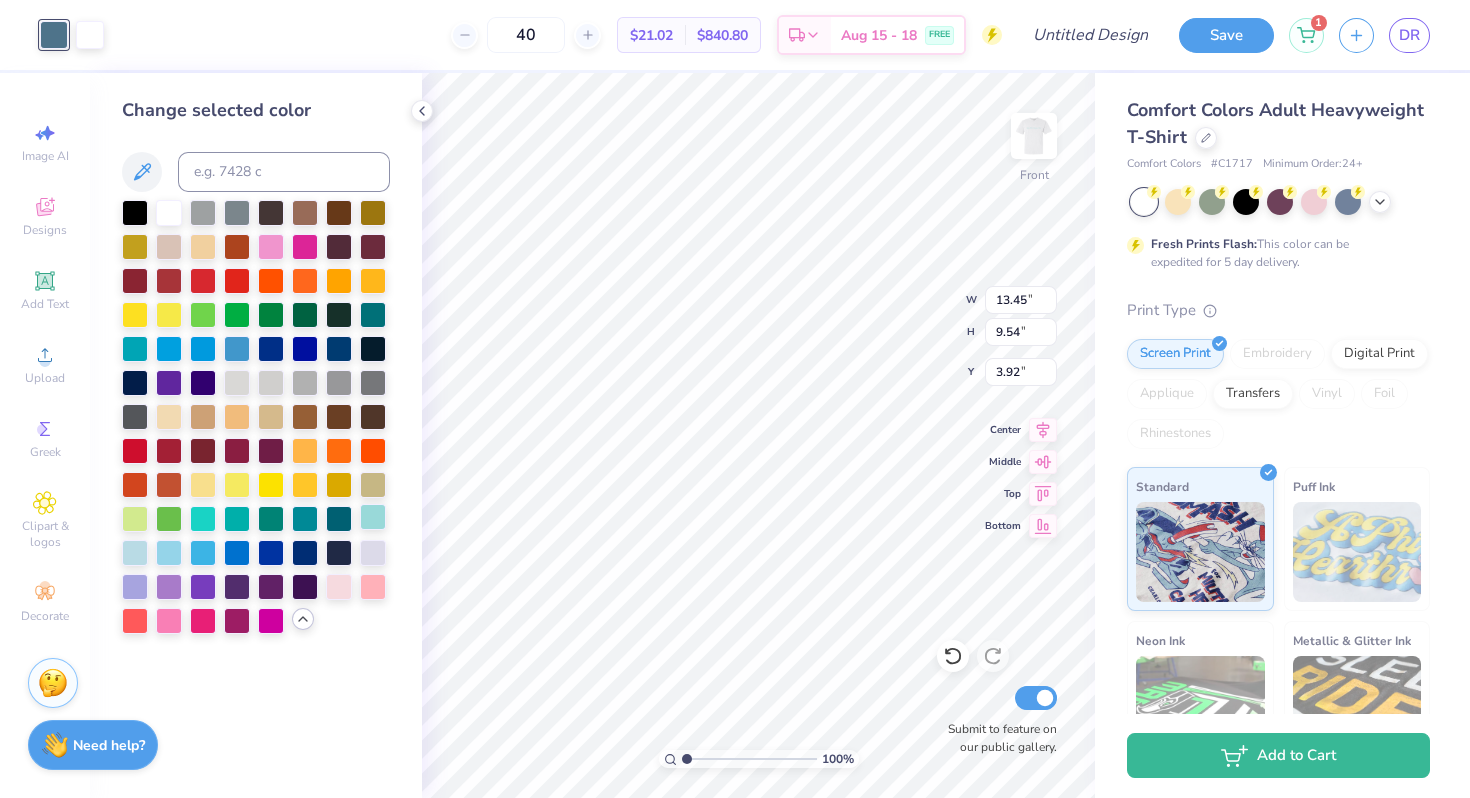 type on "40" 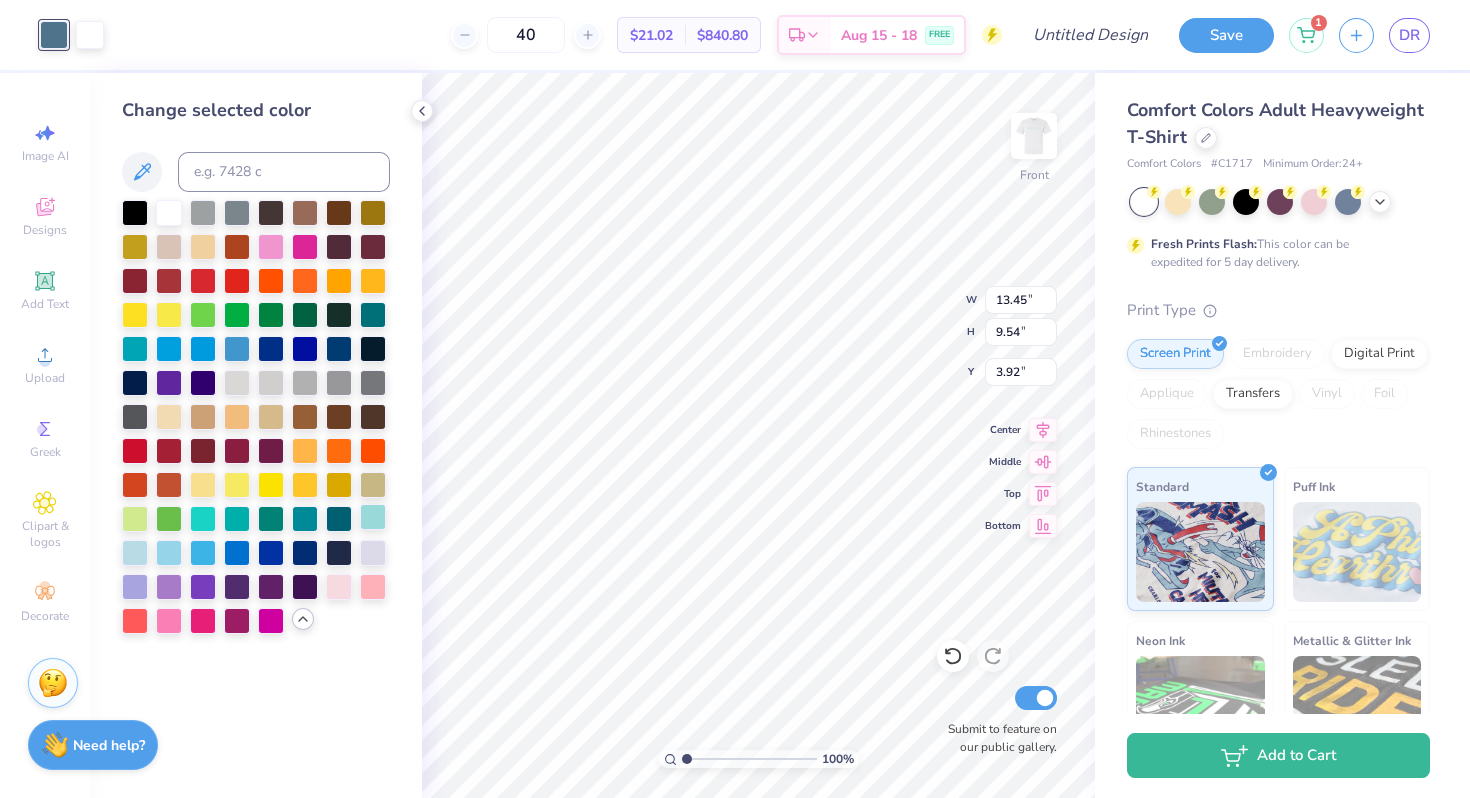 click at bounding box center (373, 517) 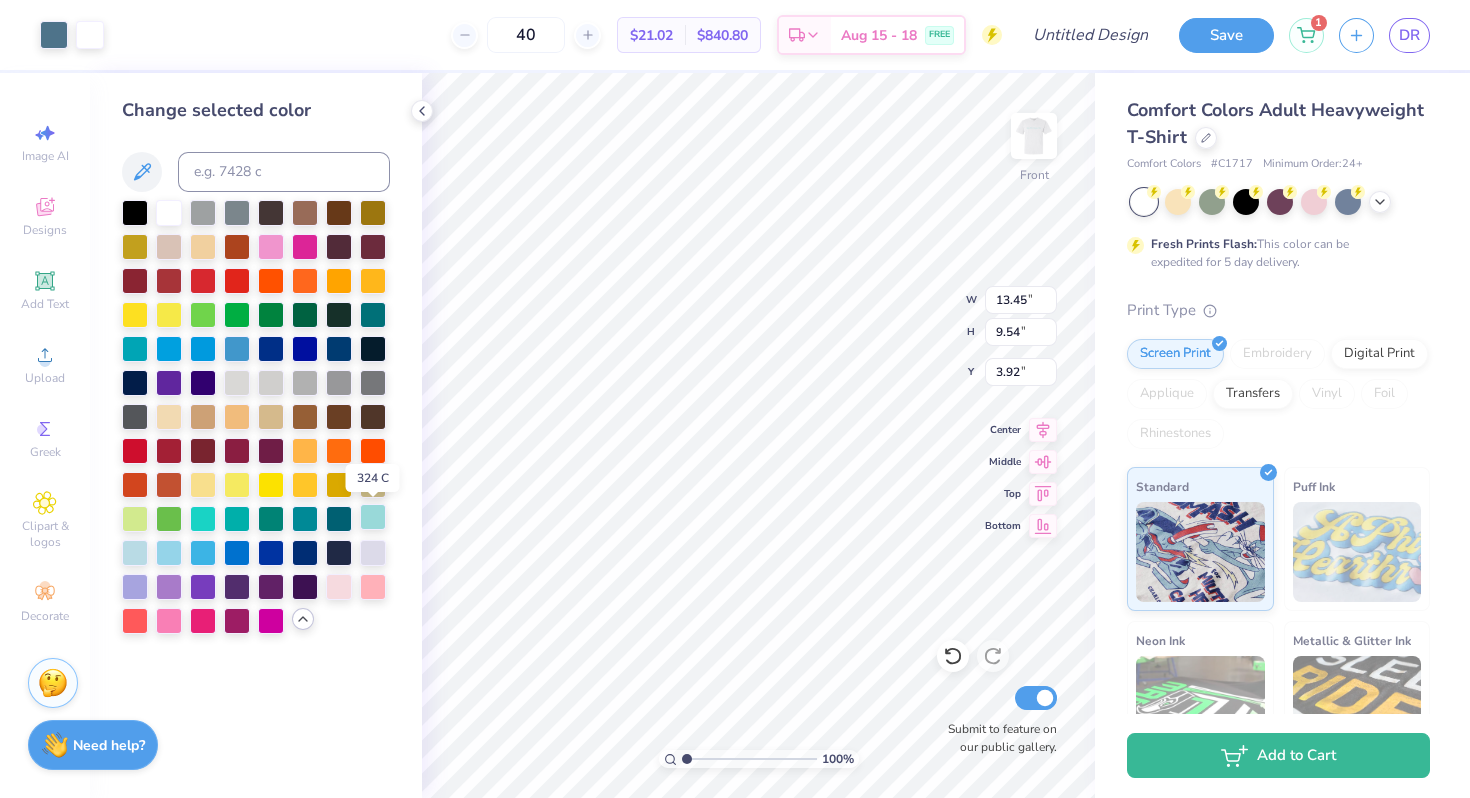 click at bounding box center [373, 517] 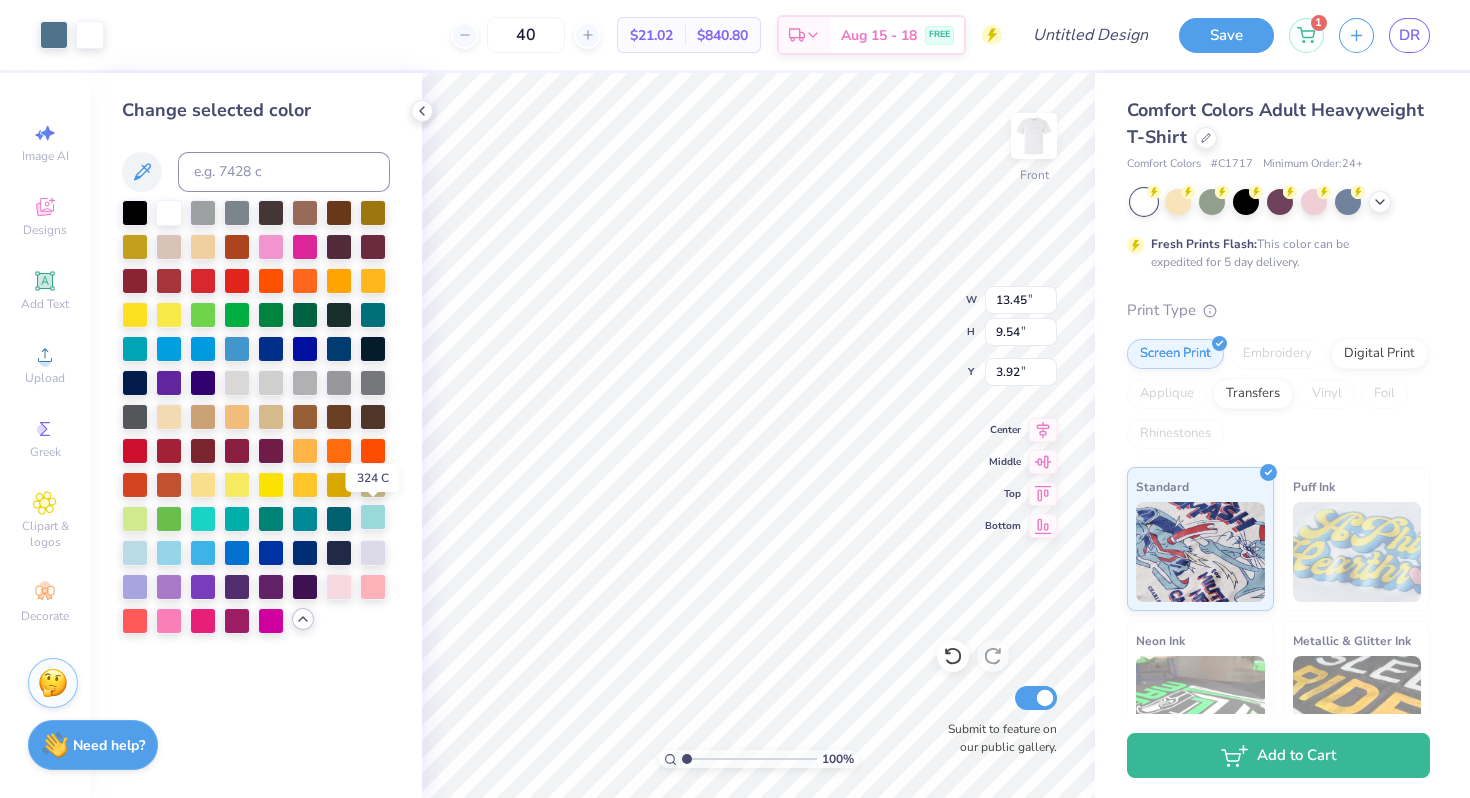 click at bounding box center [373, 517] 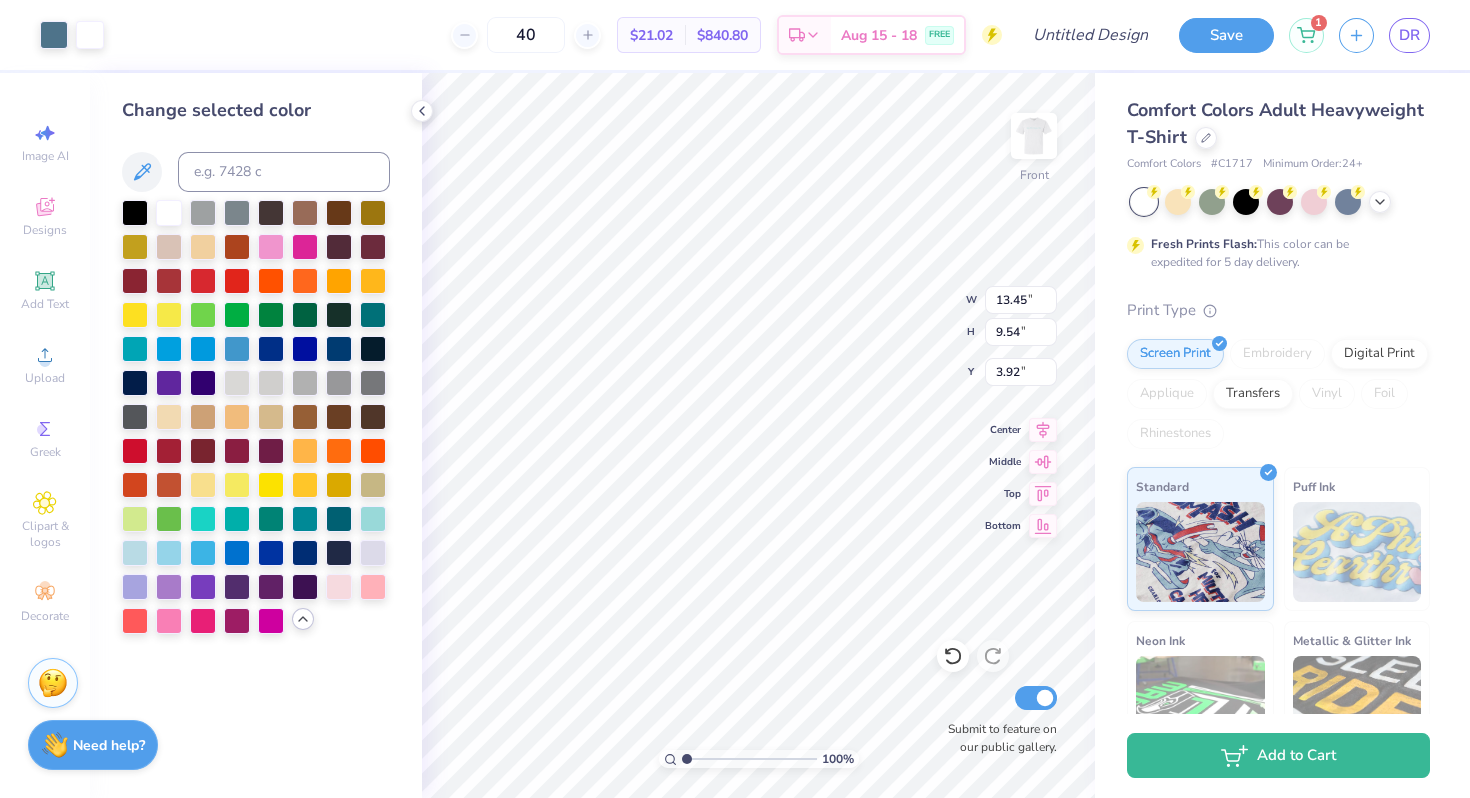click on "Art colors 40 $21.02 Per Item $840.80 Total Est.  Delivery Aug 15 - 18 FREE Design Title Save 1 DR Image AI Designs Add Text Upload Greek Clipart & logos Decorate Change selected color 100  % Front W 13.45 13.45 " H 9.54 9.54 " Y 3.92 3.92 " Center Middle Top Bottom Submit to feature on our public gallery. Comfort Colors Adult Heavyweight T-Shirt Comfort Colors # C1717 Minimum Order:  24 +   Fresh Prints Flash:  This color can be expedited for 5 day delivery. Print Type Screen Print Embroidery Digital Print Applique Transfers Vinyl Foil Rhinestones Standard Puff Ink Neon Ink Metallic & Glitter Ink Glow in the Dark Ink Water based Ink Add to Cart Stuck?  Our Art team will finish your design for free. Need help?  Chat with us." at bounding box center (735, 399) 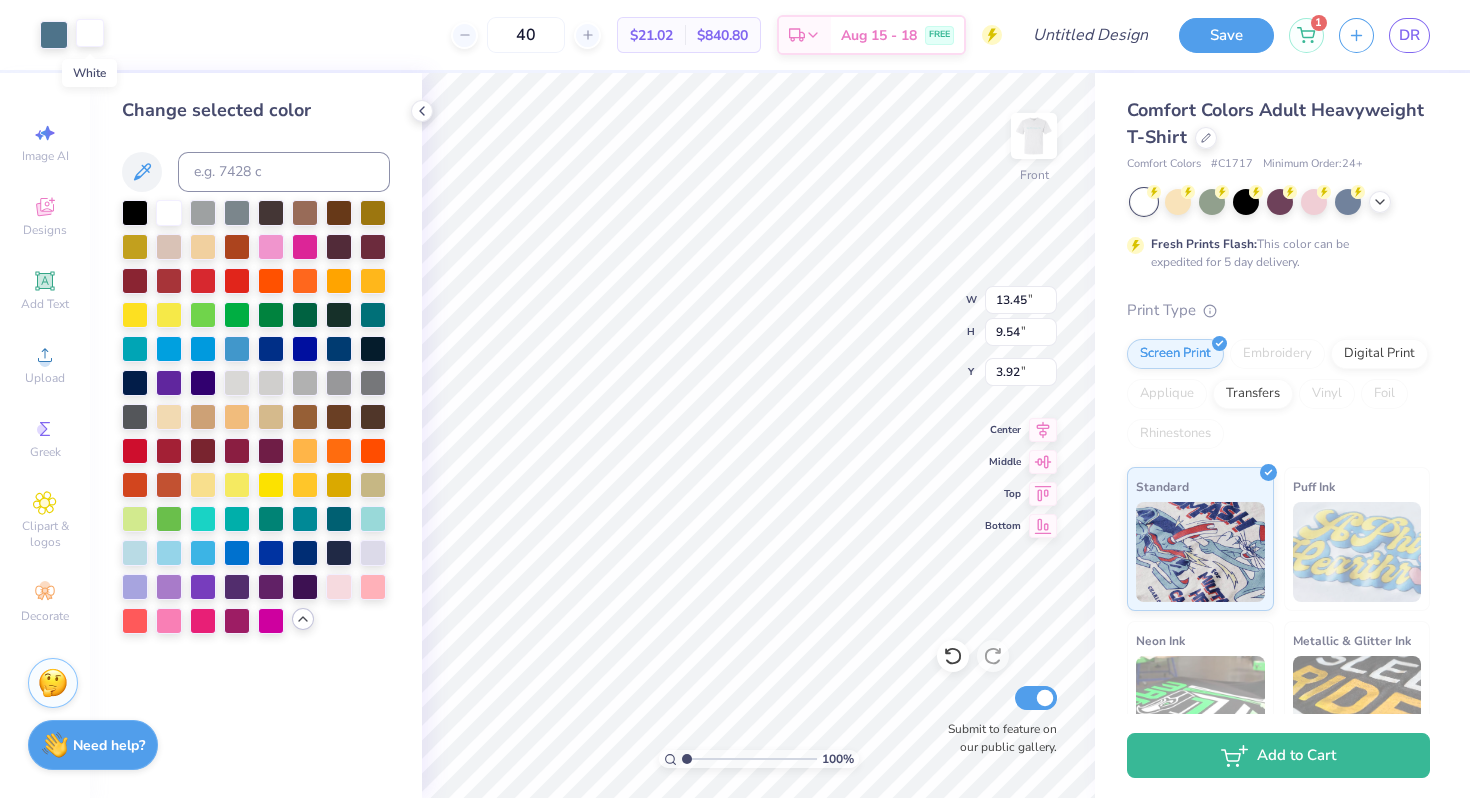 click at bounding box center (90, 33) 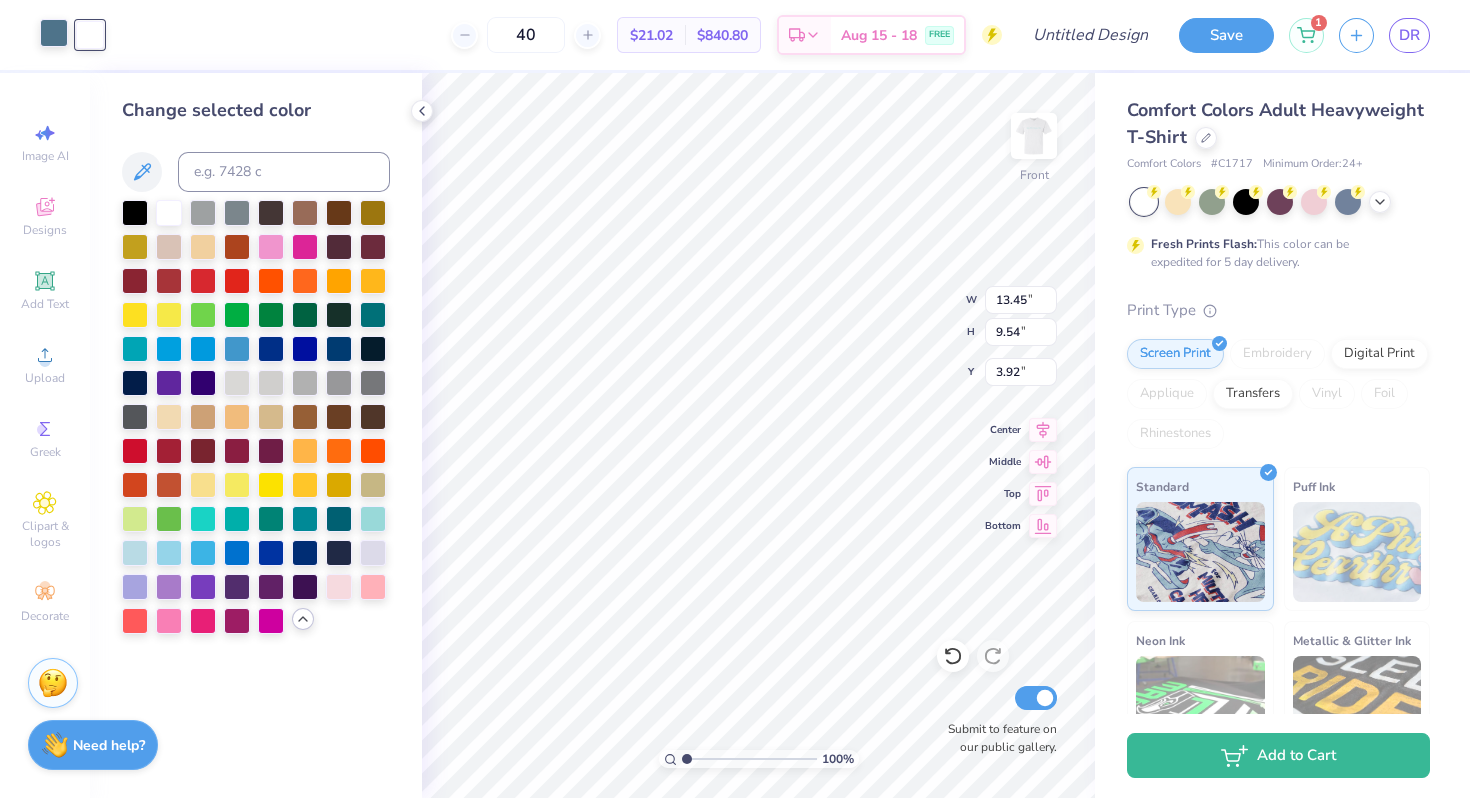 click at bounding box center [54, 33] 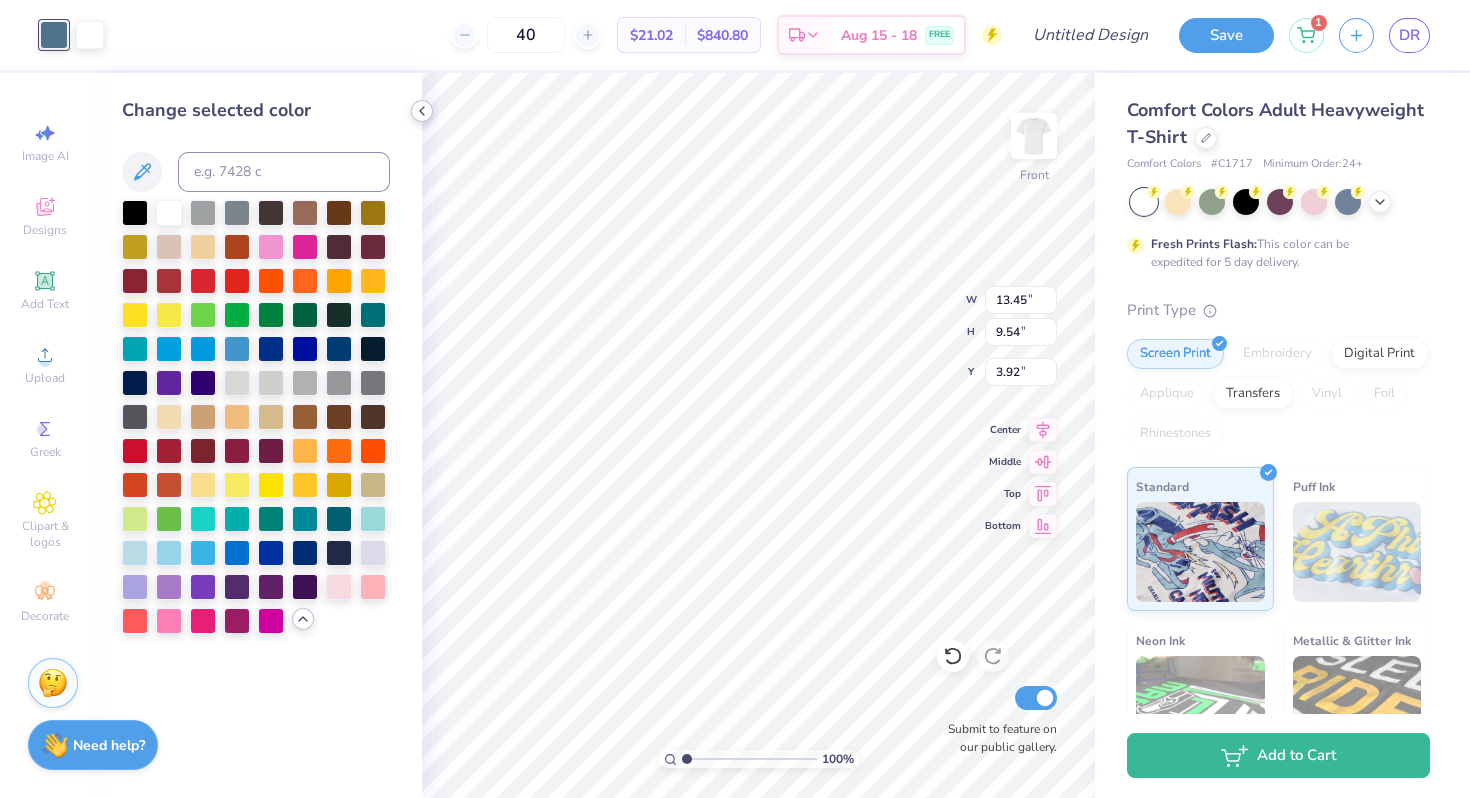 click 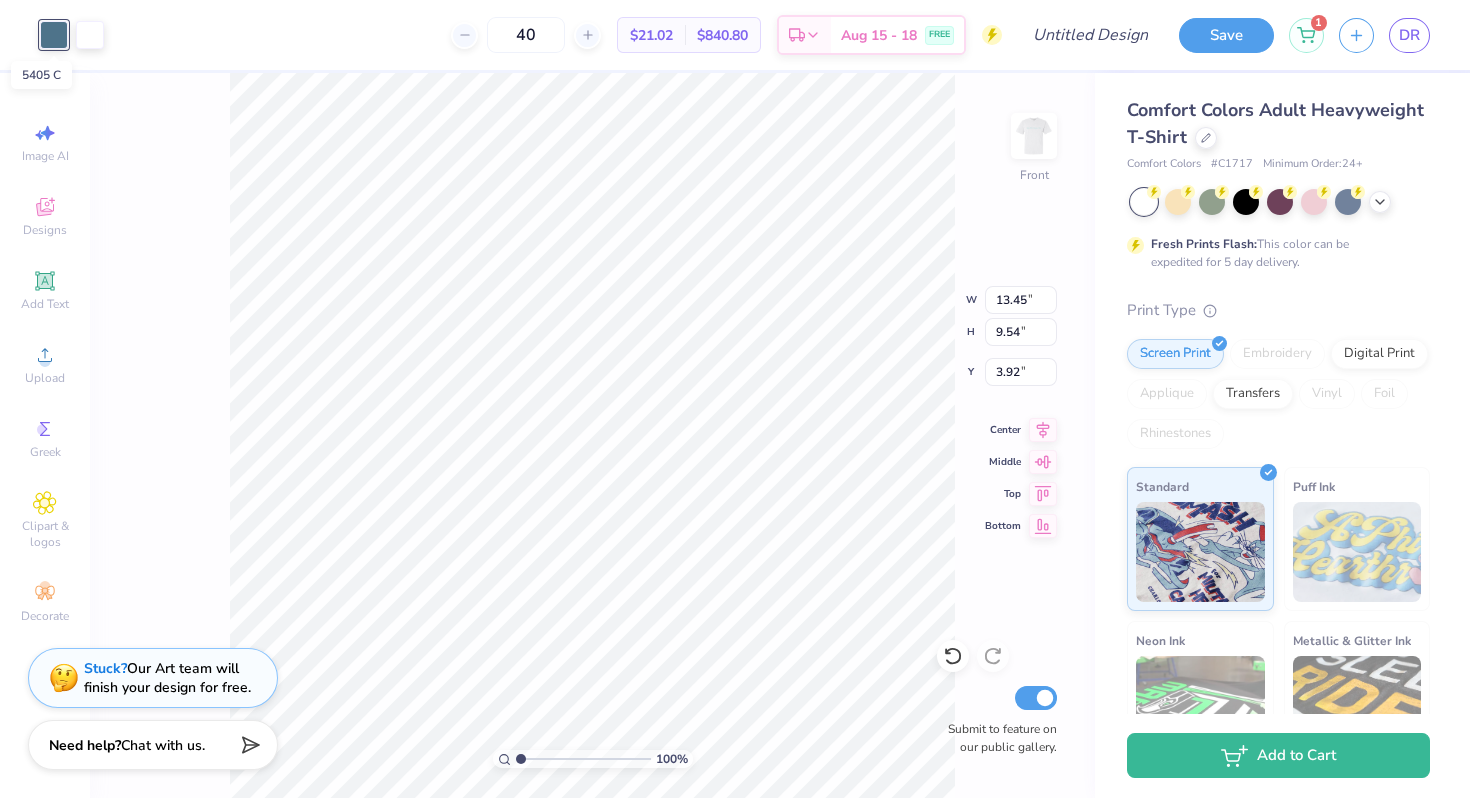 click at bounding box center (54, 35) 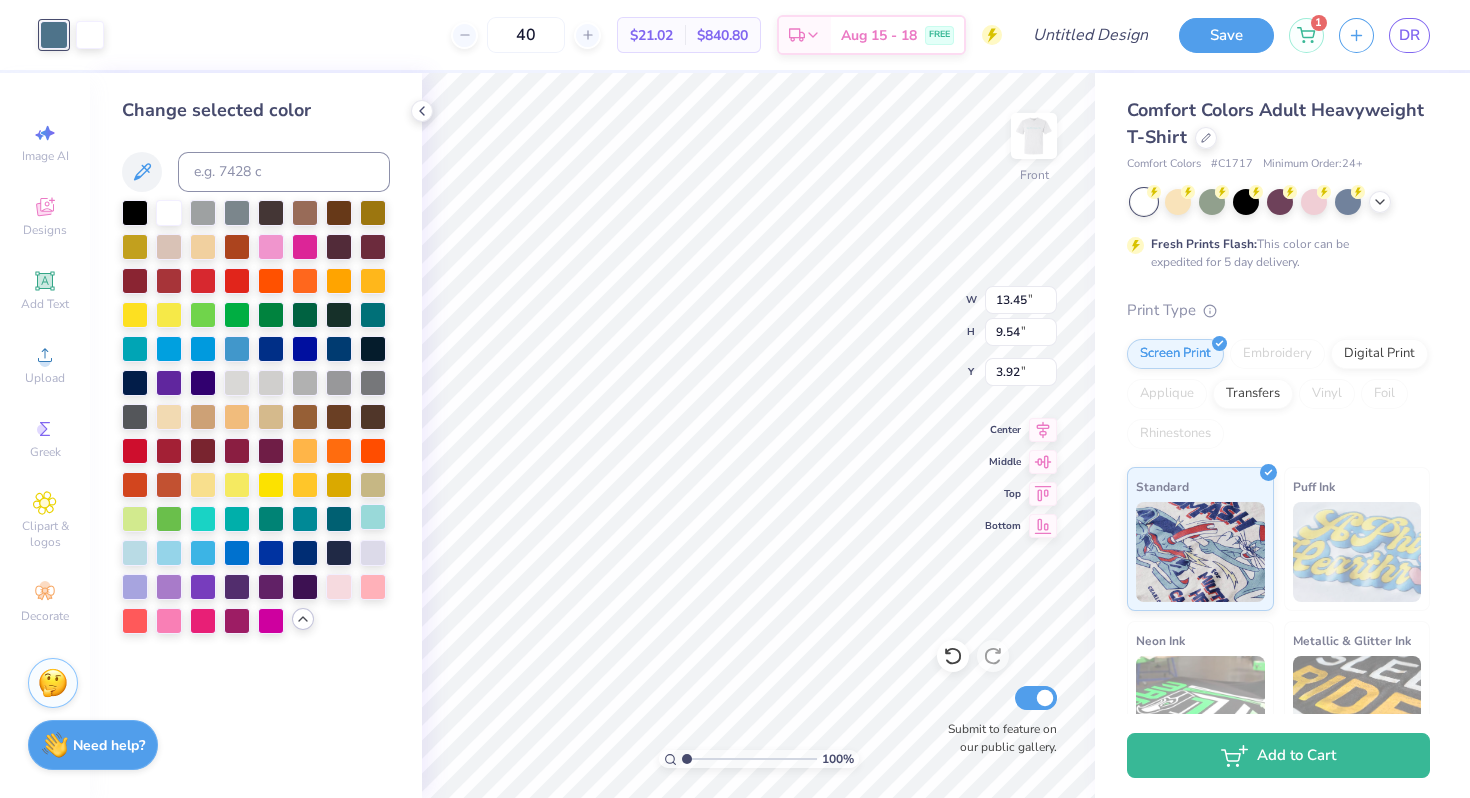 click at bounding box center [373, 517] 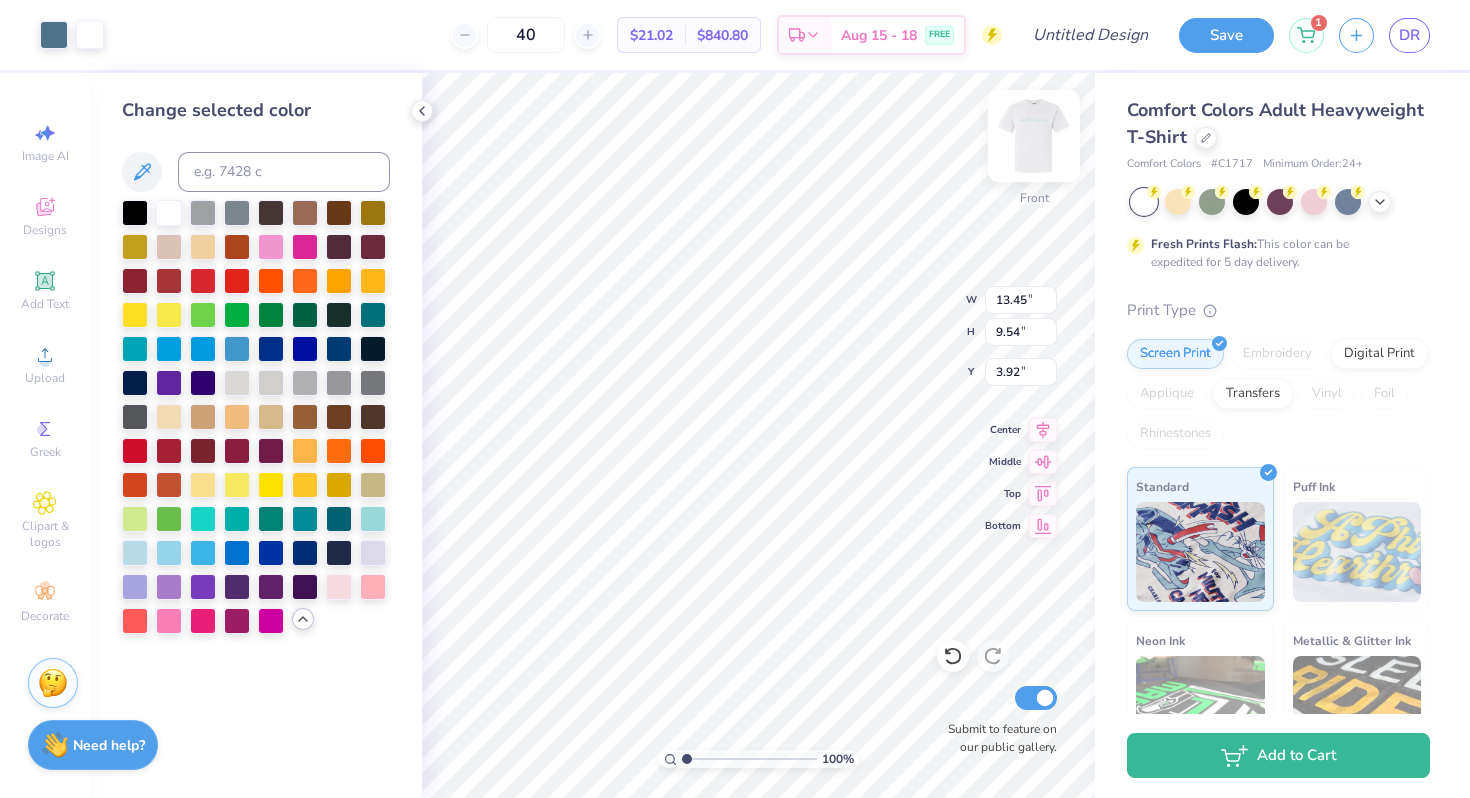 click at bounding box center (1034, 136) 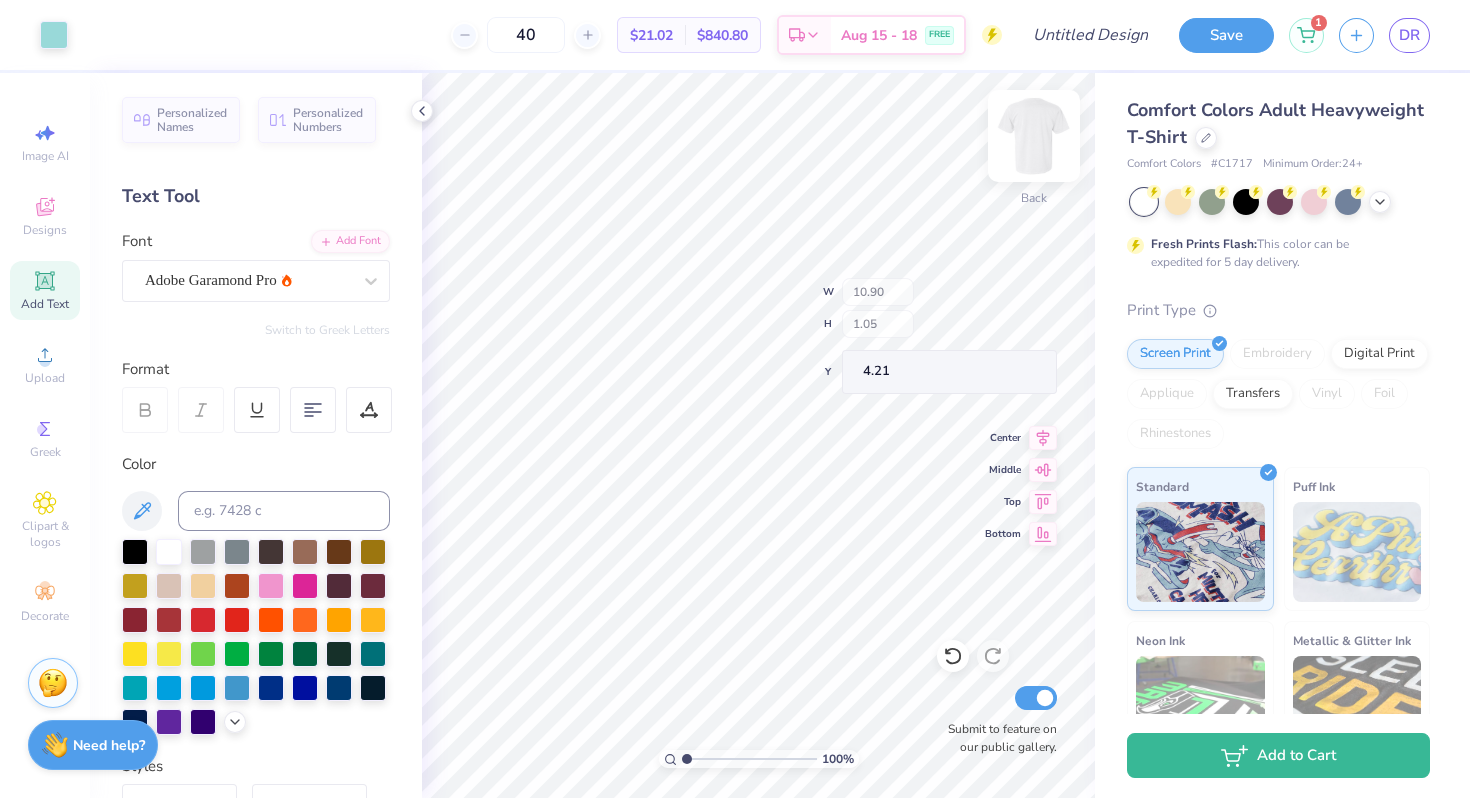 type on "4.21" 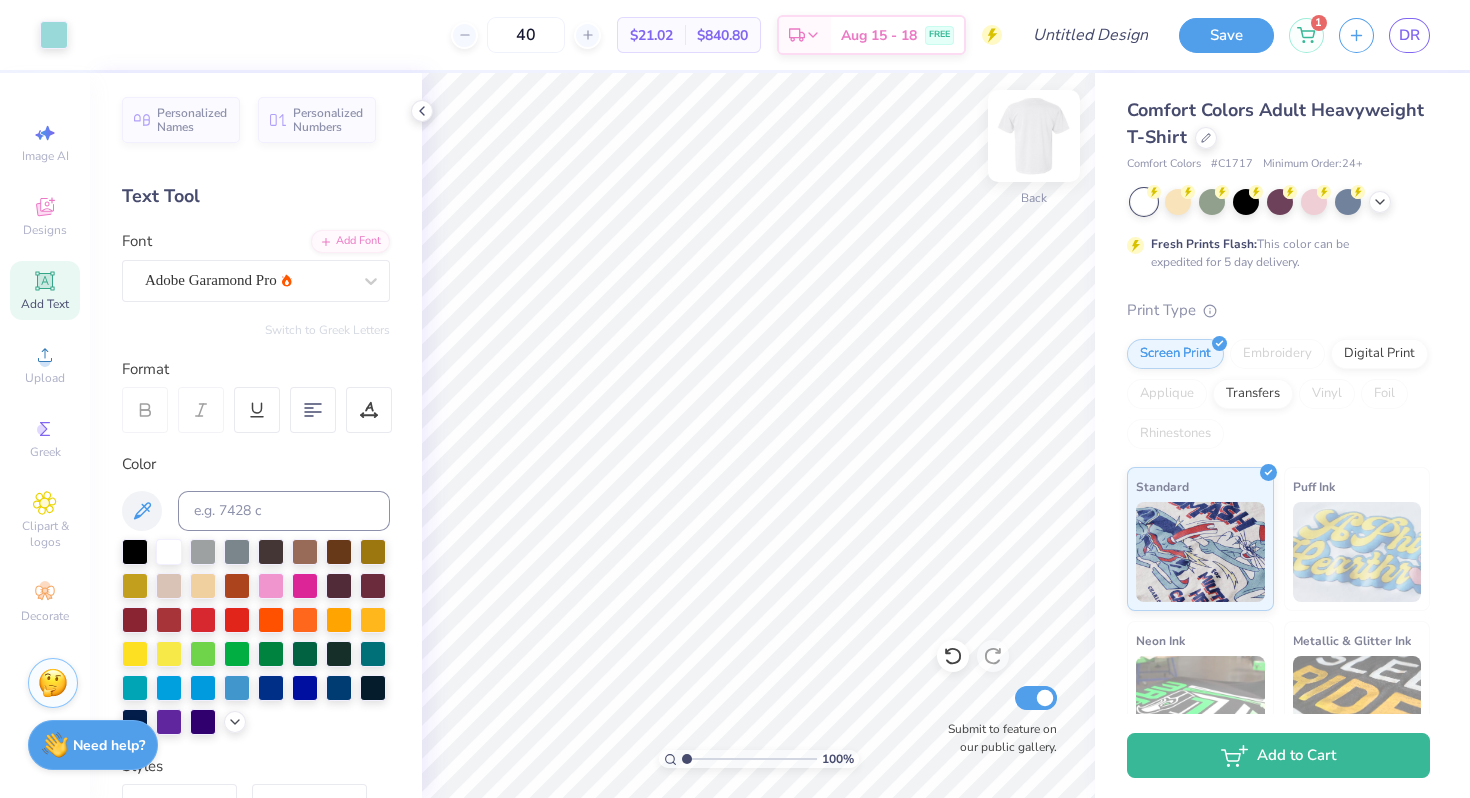 click at bounding box center (1034, 136) 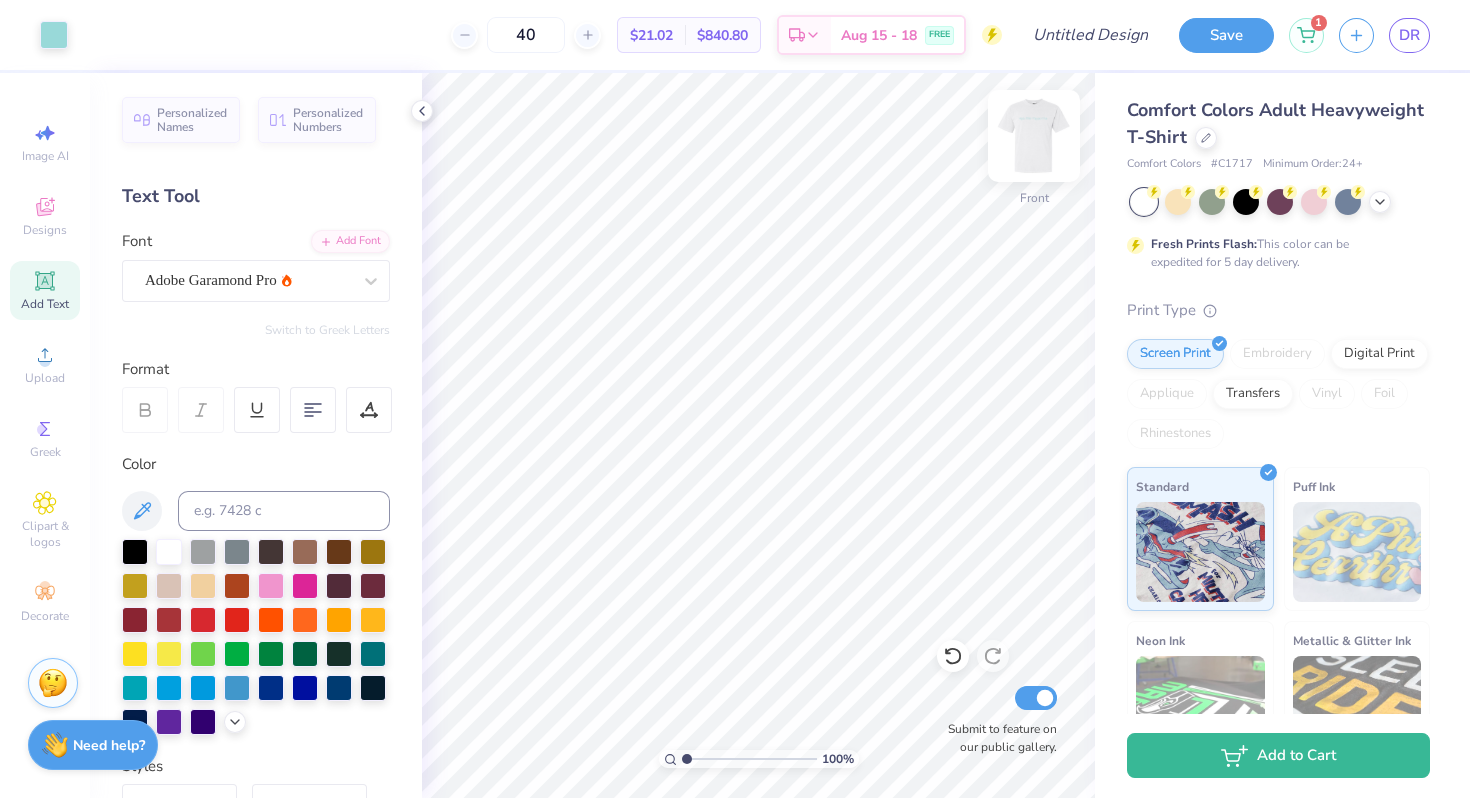click at bounding box center [1034, 136] 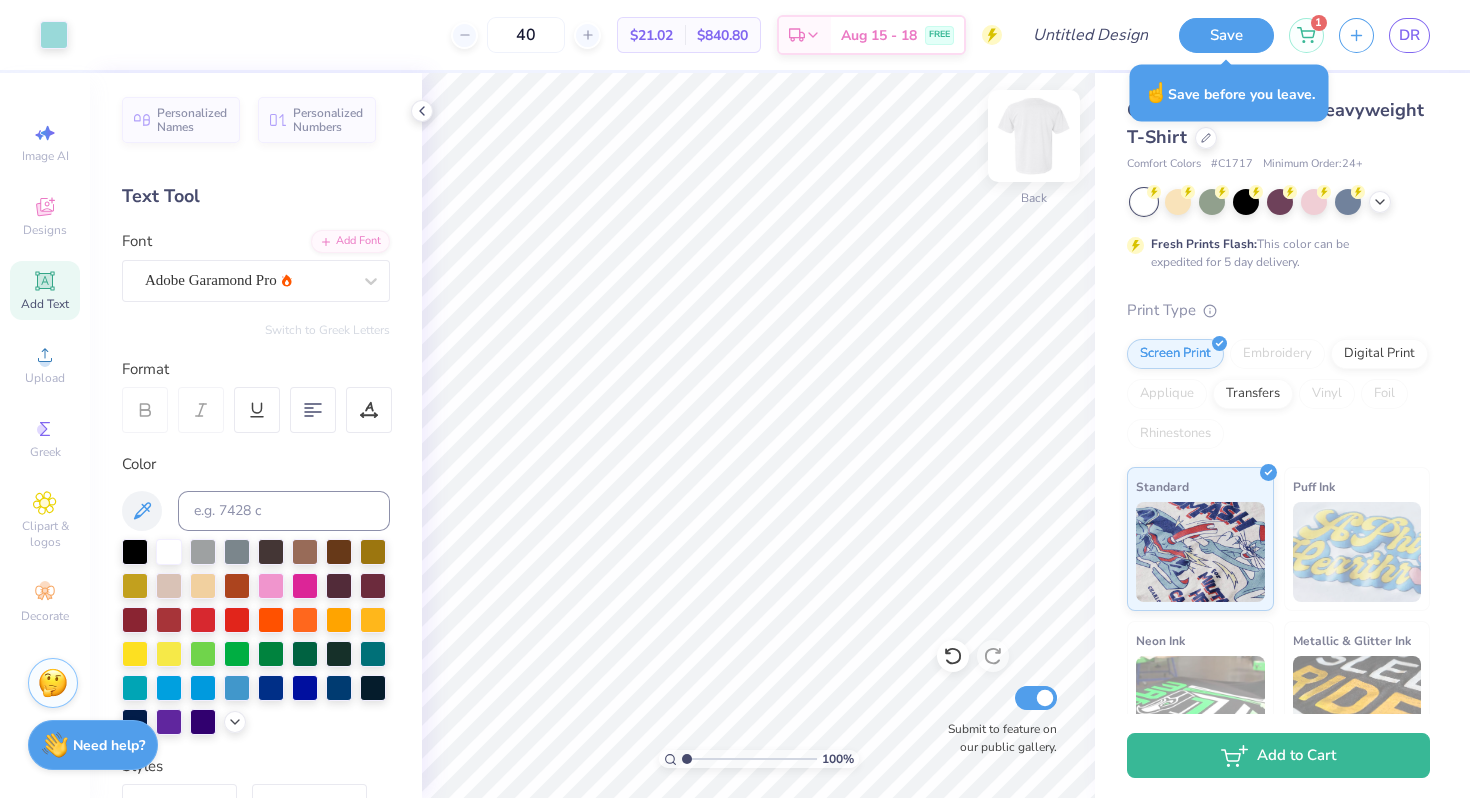 click at bounding box center [1034, 136] 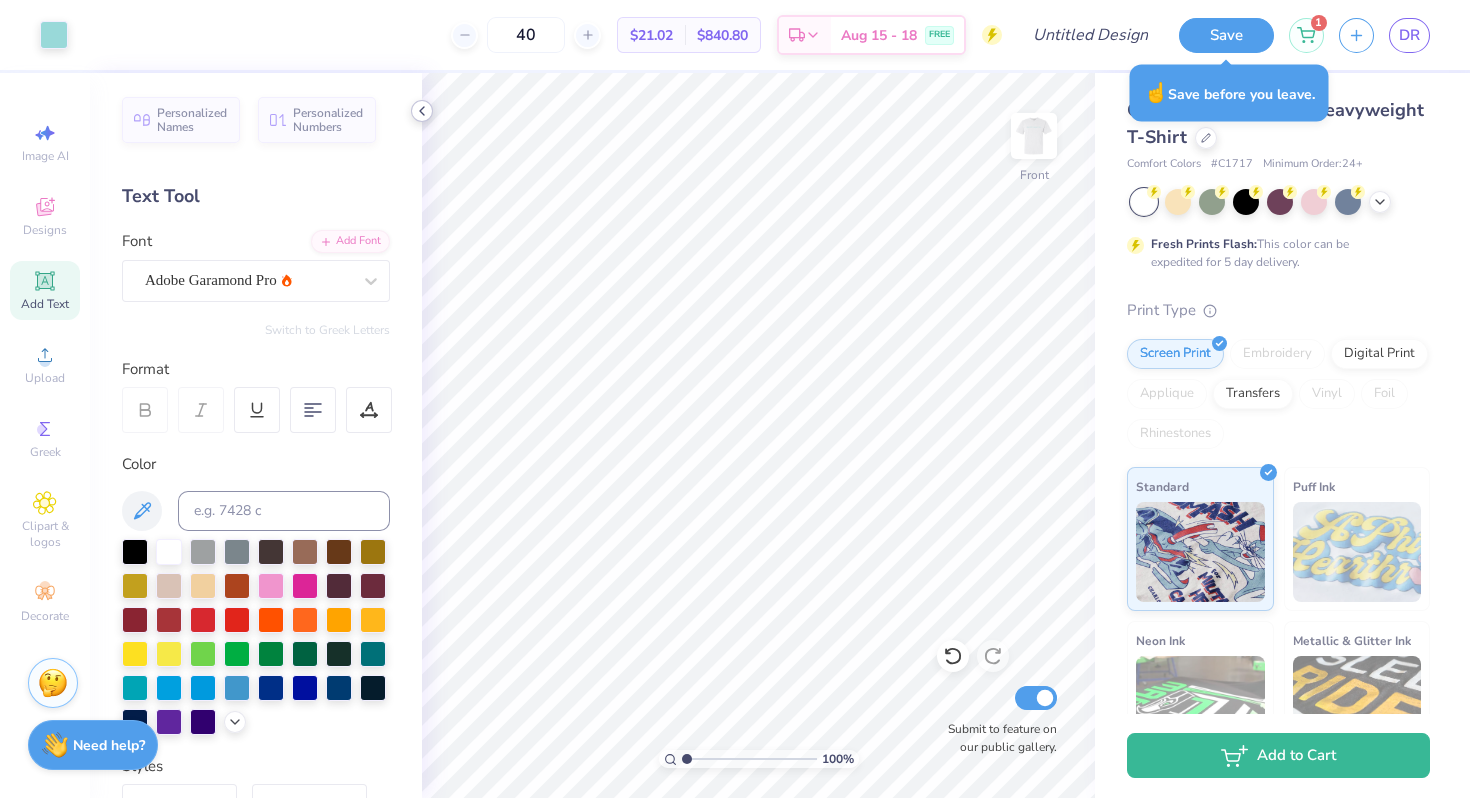 click 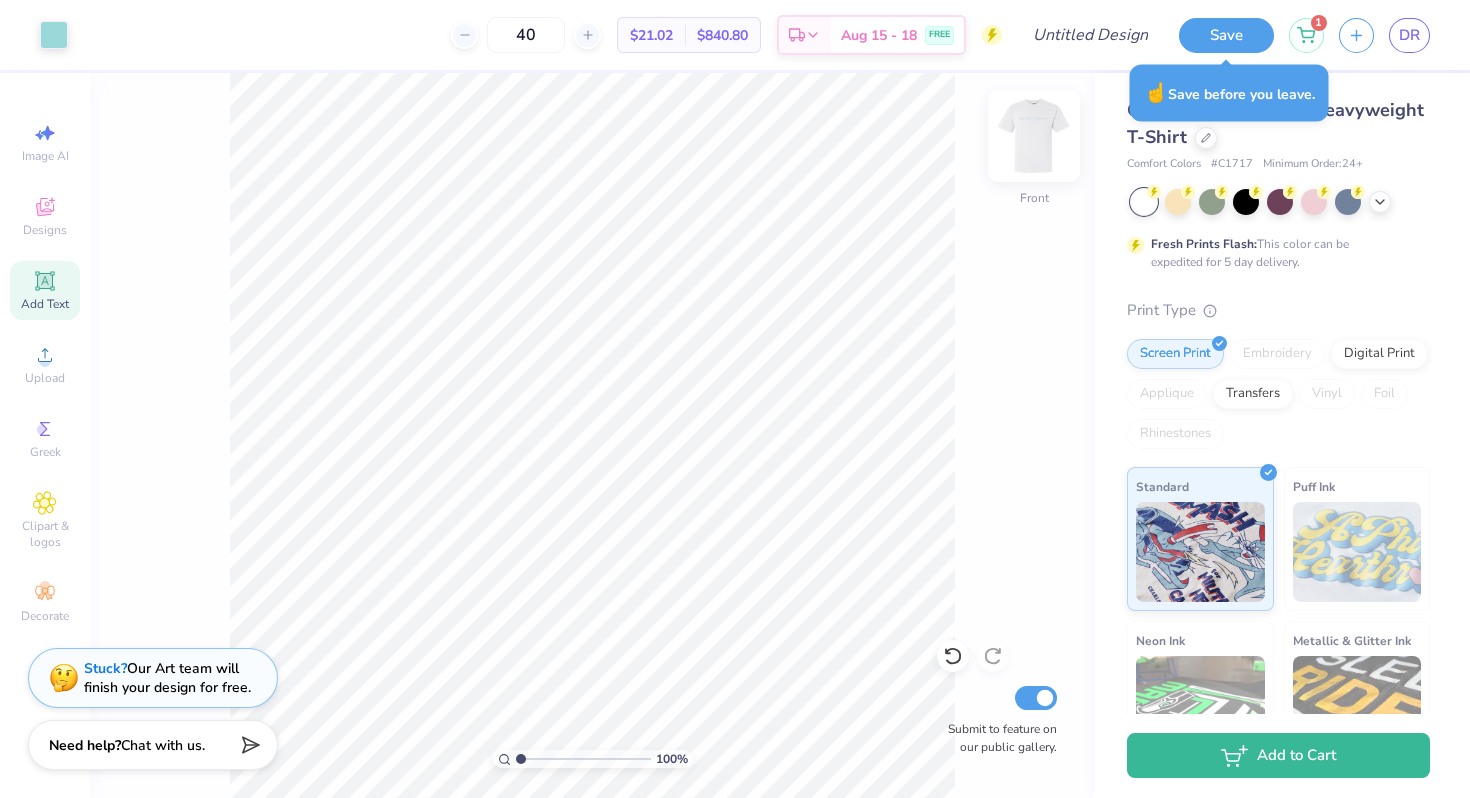 click at bounding box center [1034, 136] 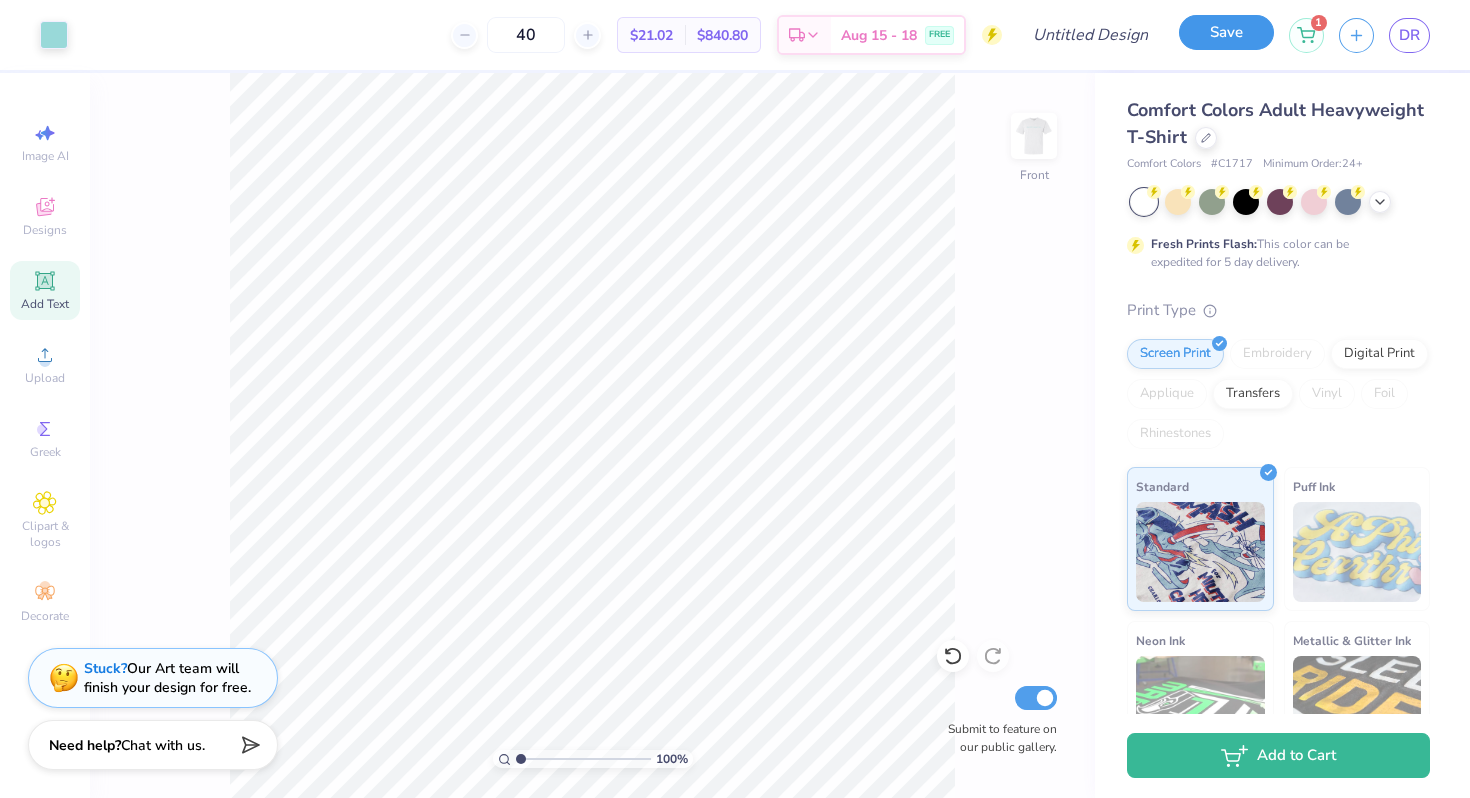 click on "Save" at bounding box center [1226, 32] 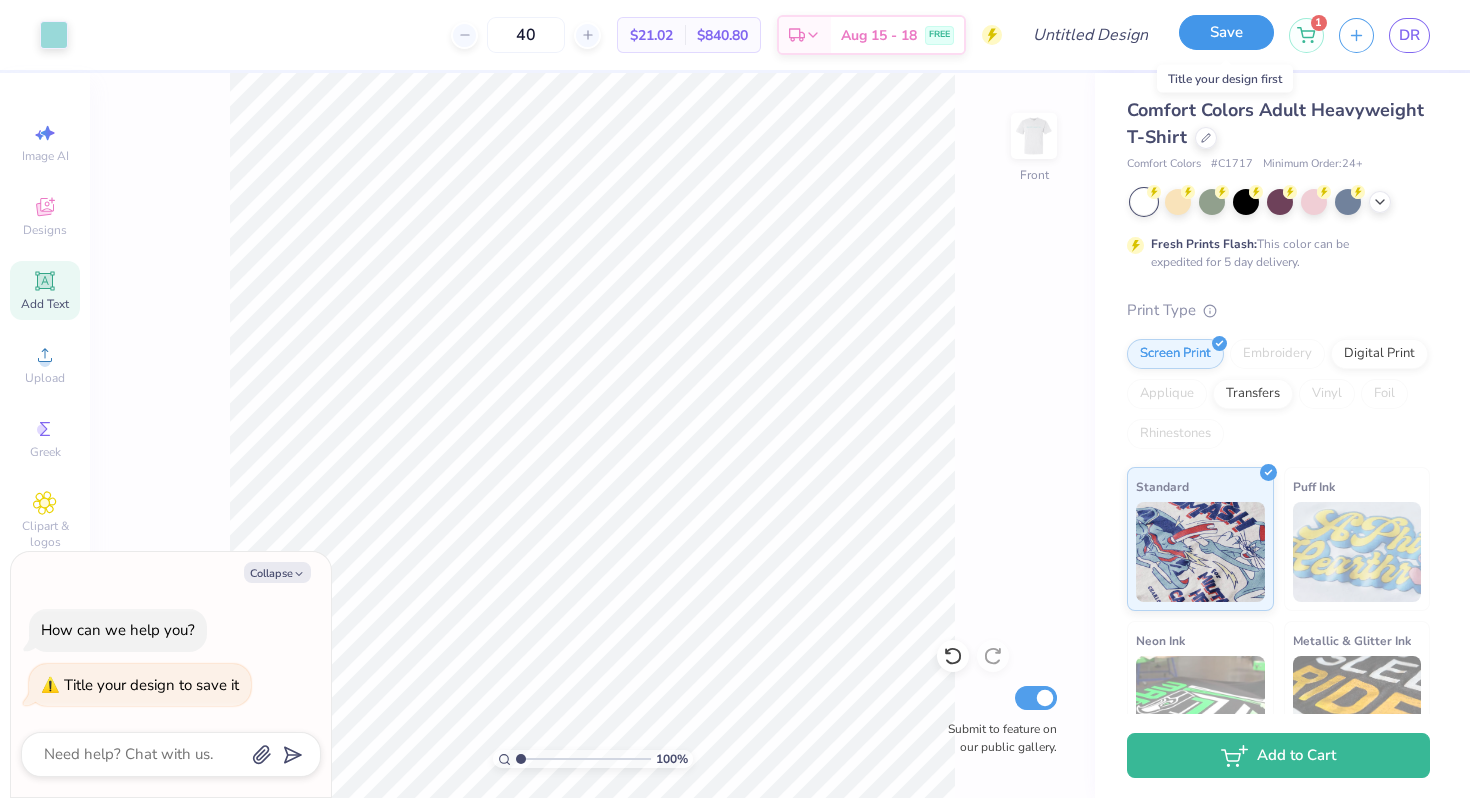 click on "Save" at bounding box center [1226, 32] 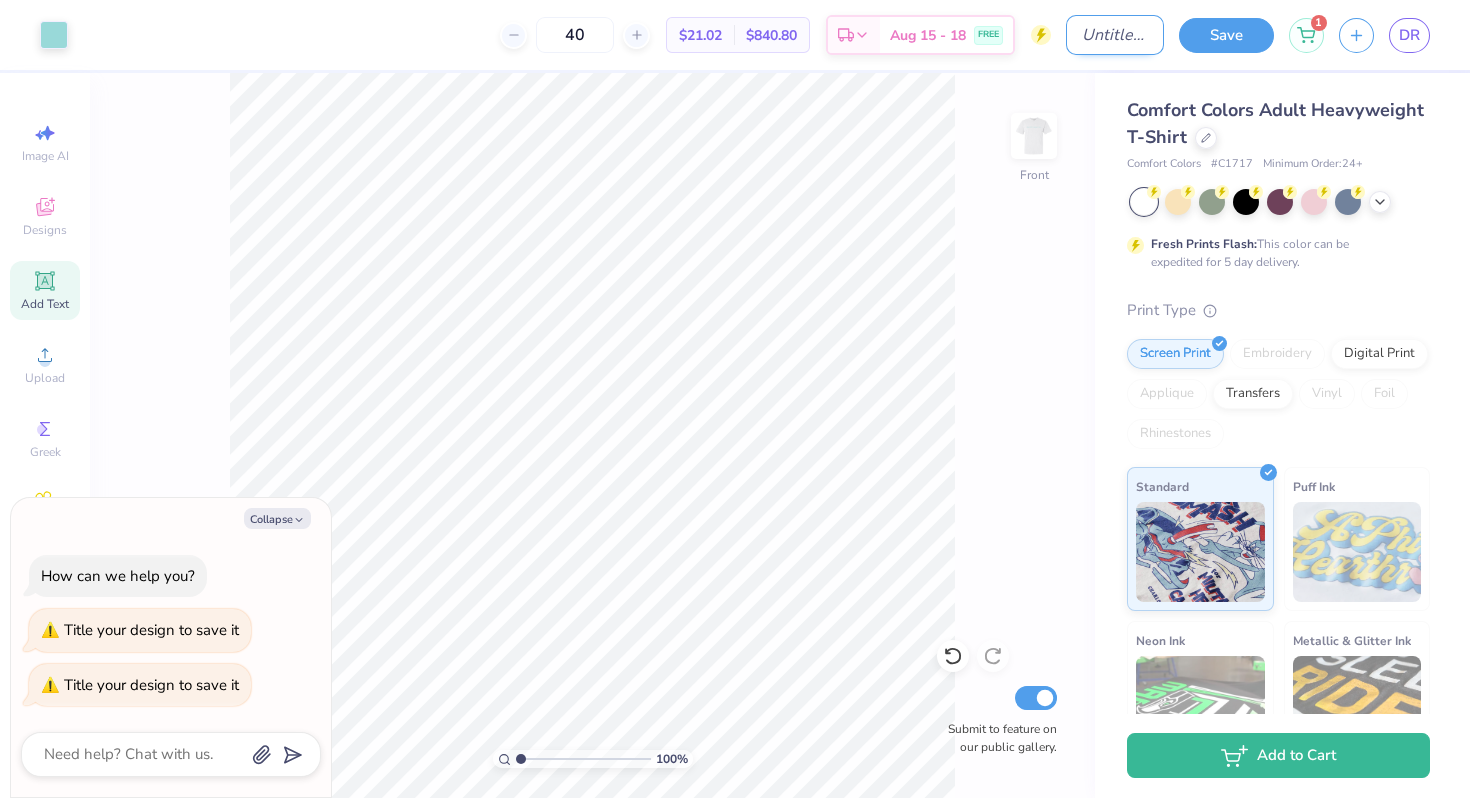 type on "x" 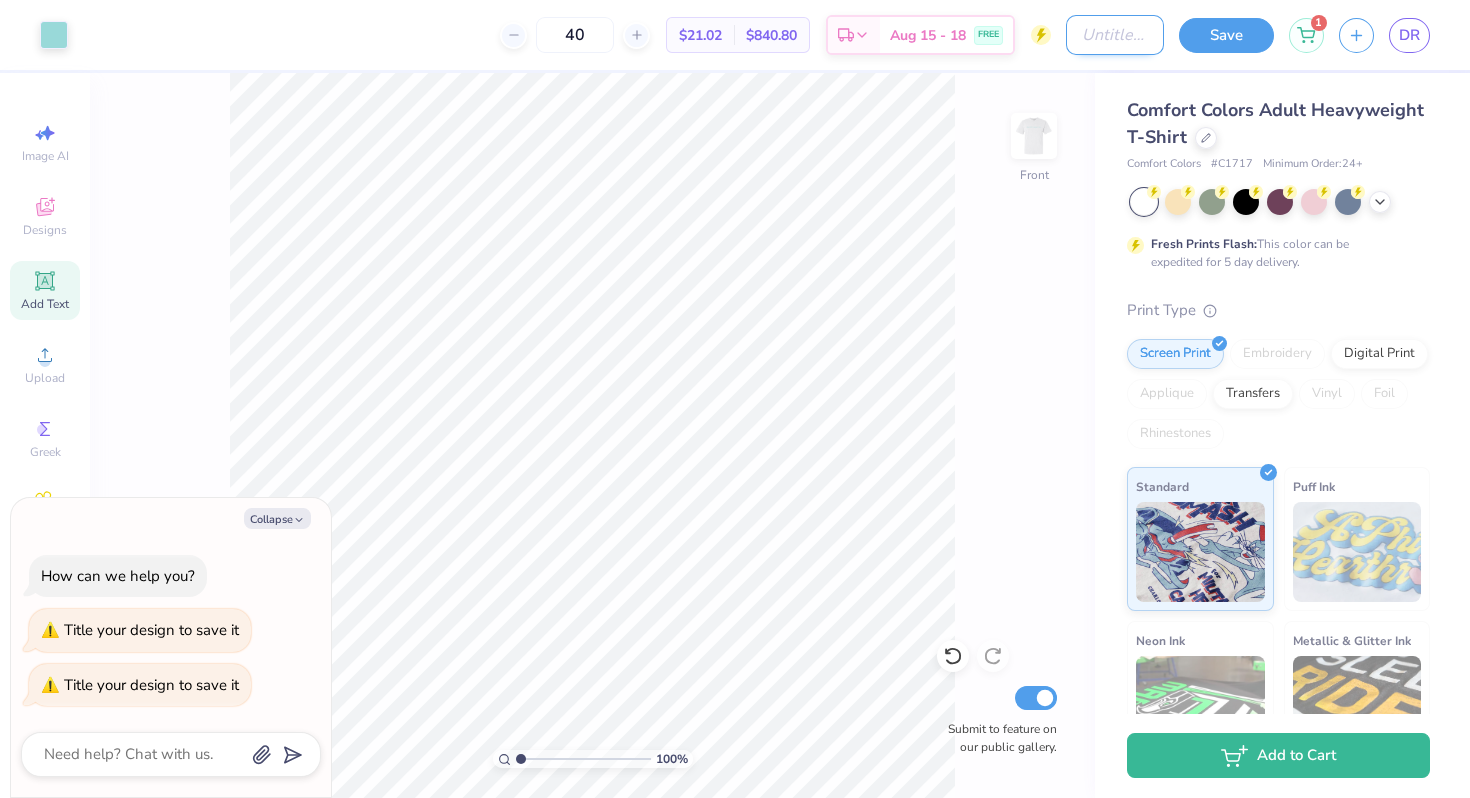click on "Design Title" at bounding box center (1115, 35) 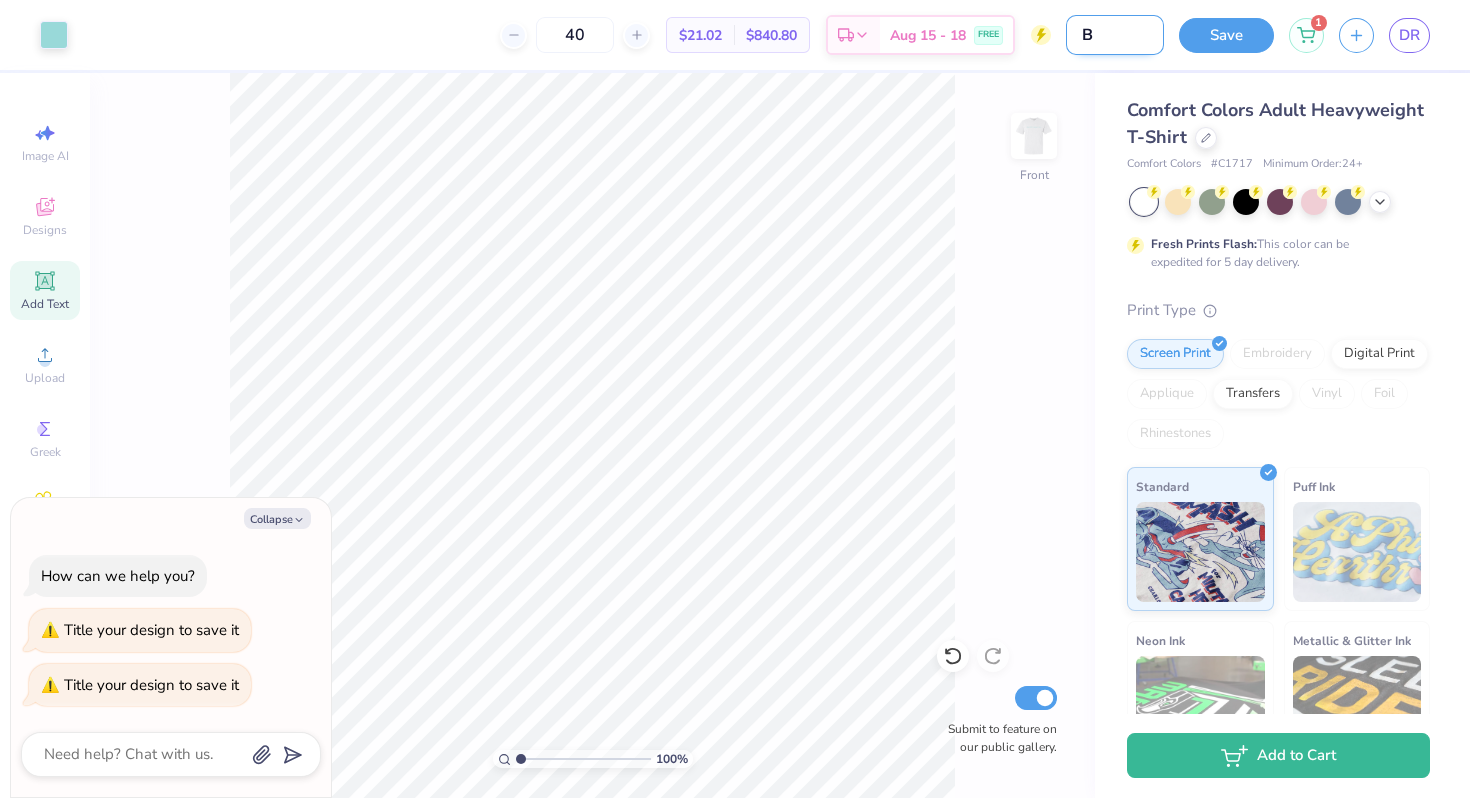 type on "BI" 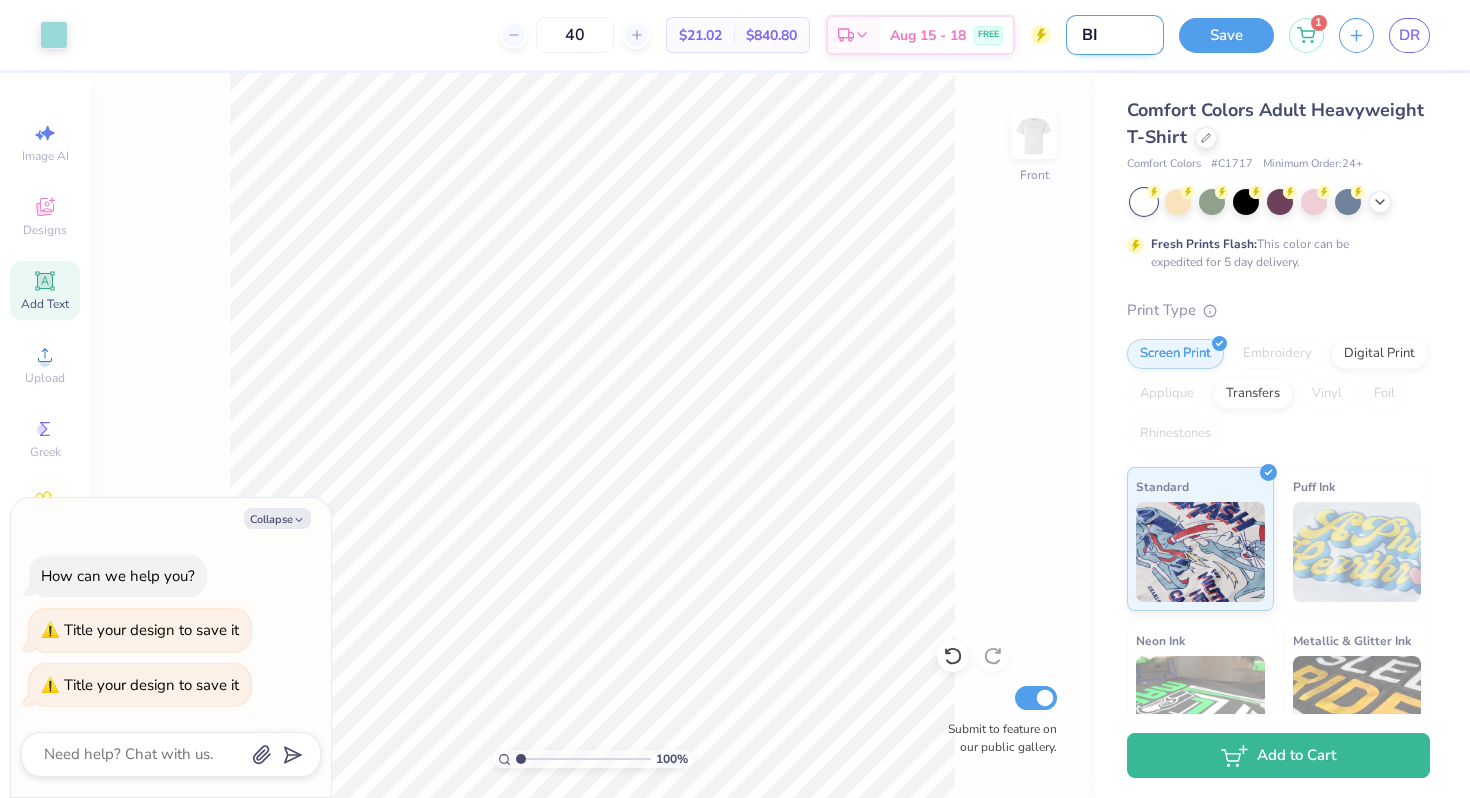type on "BID" 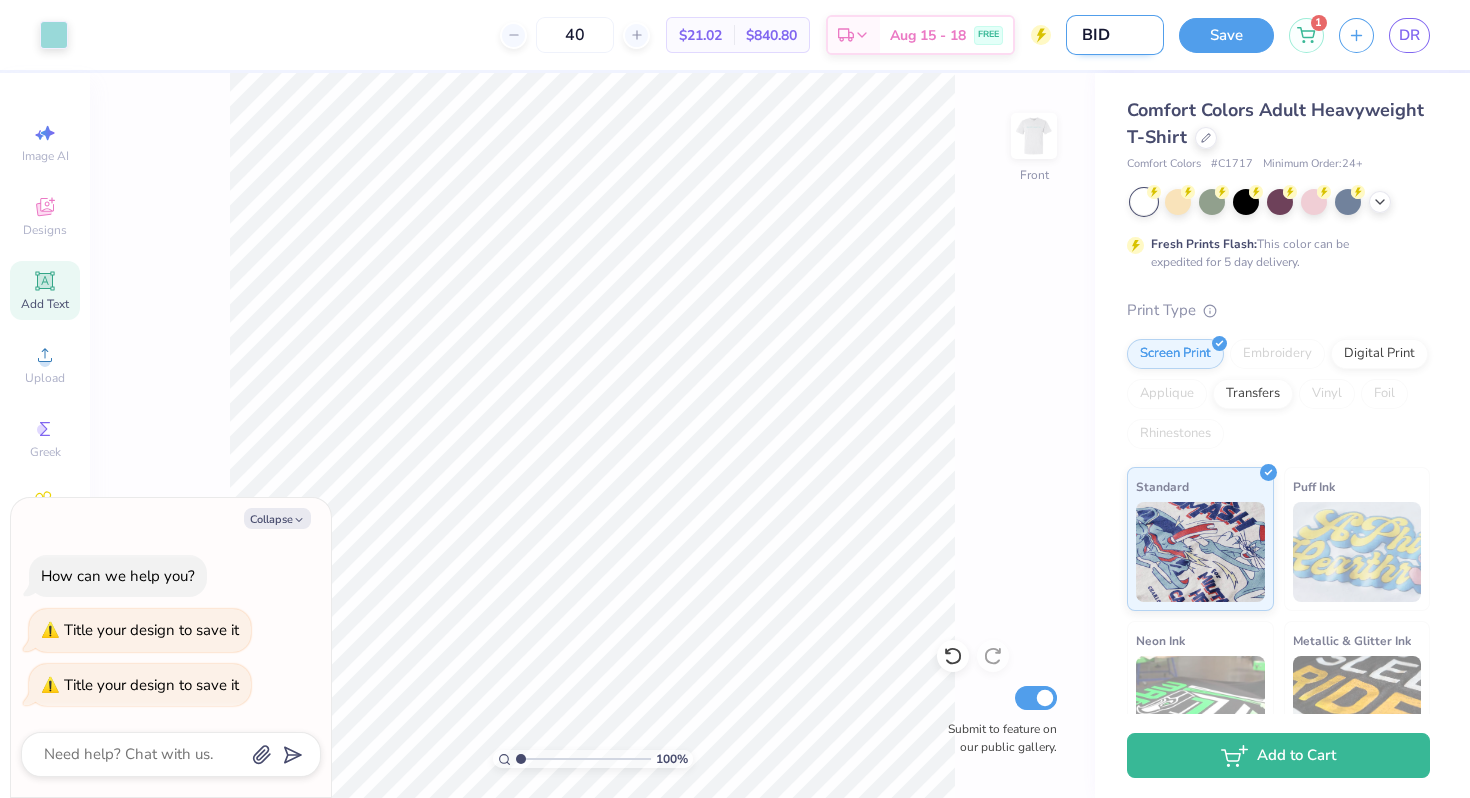 type on "BID" 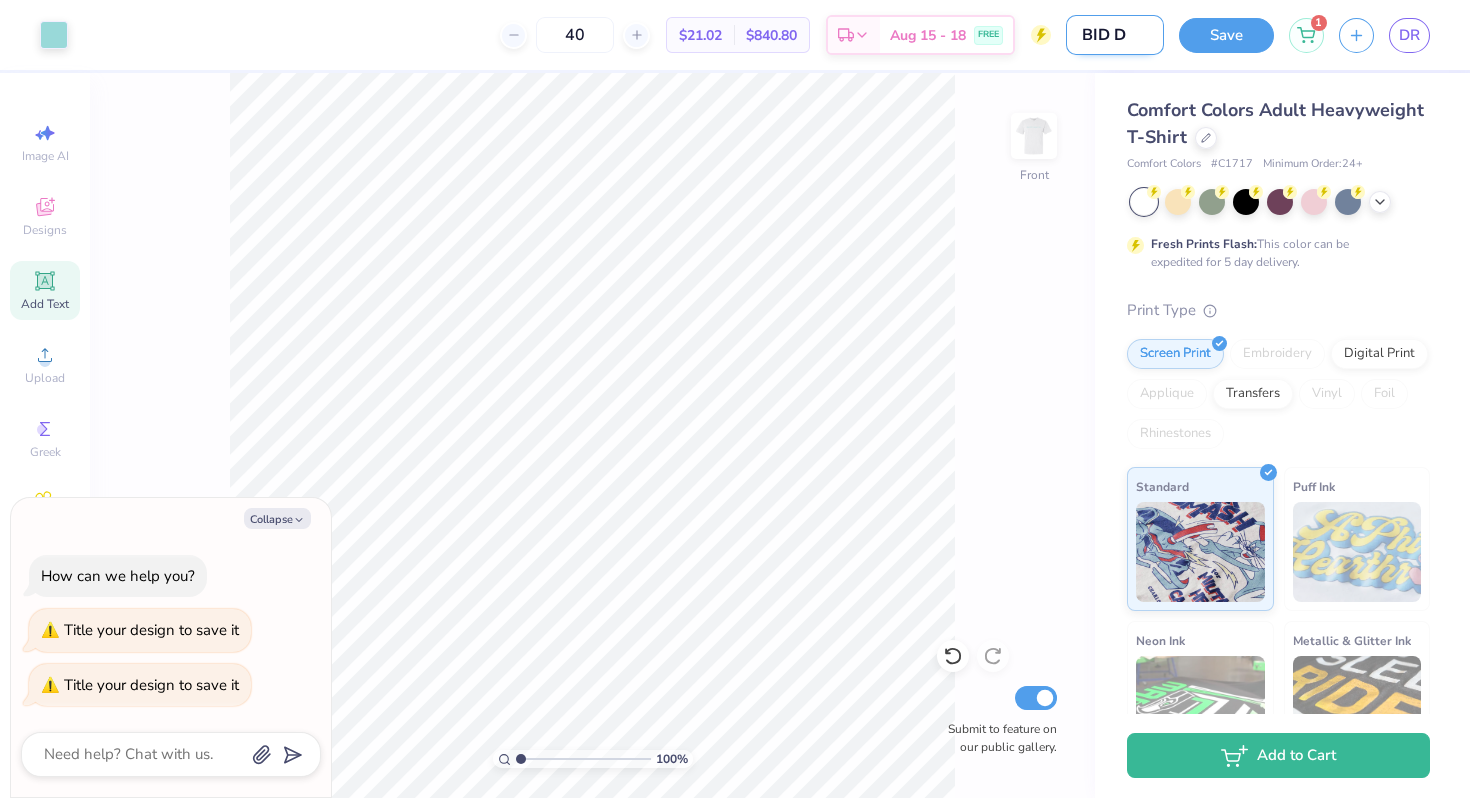 type on "BID DA" 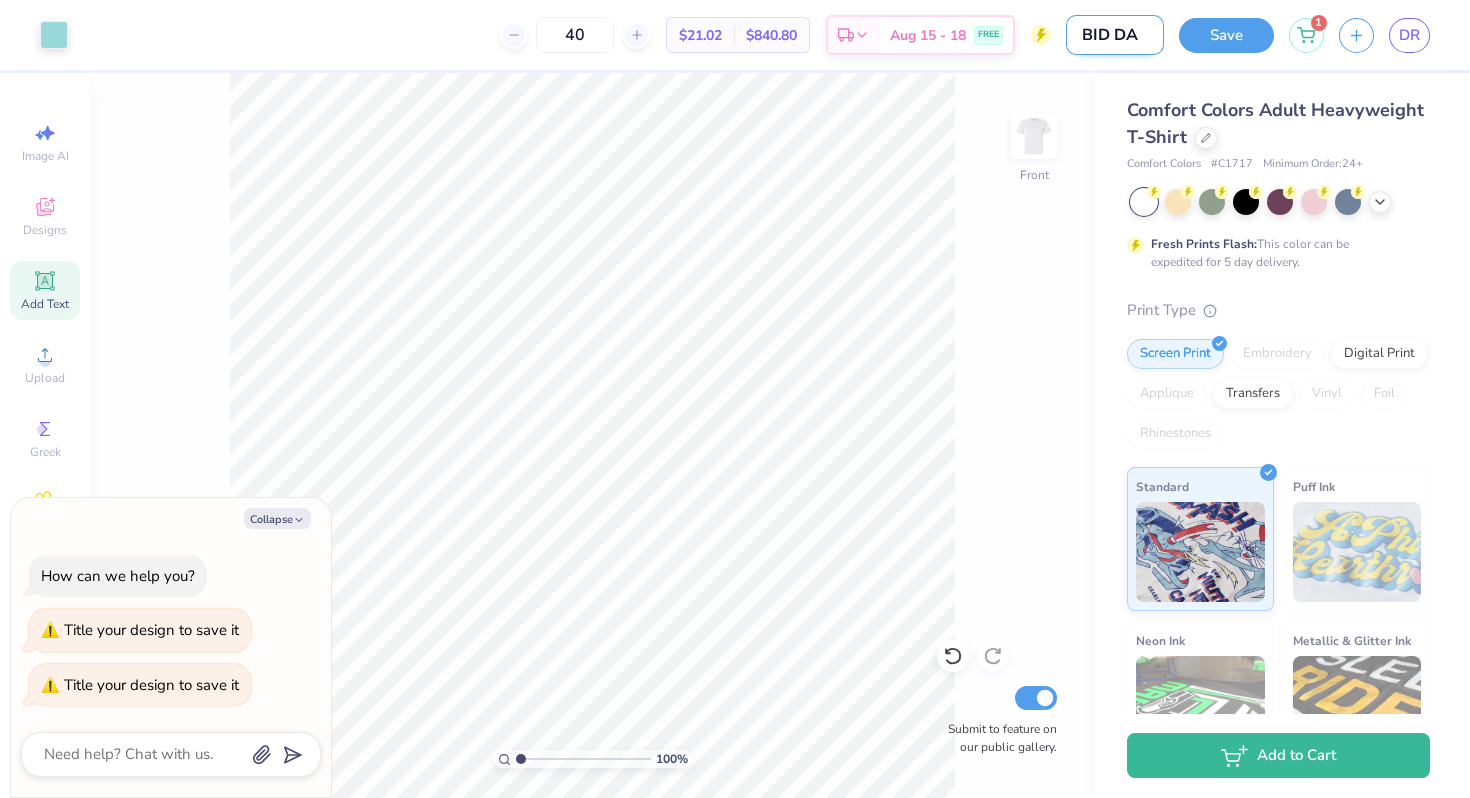 type on "BID DAY" 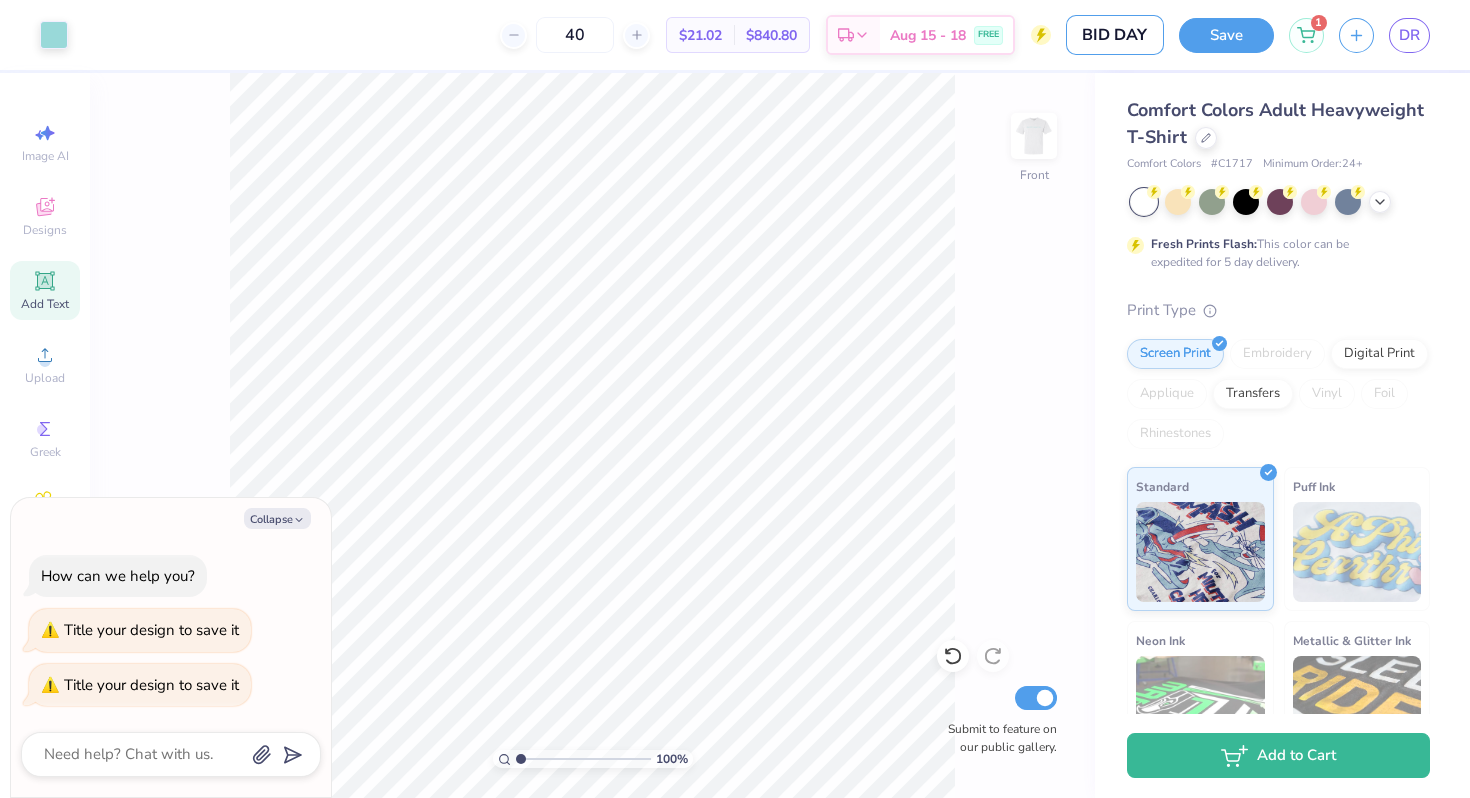 type on "BID DAY" 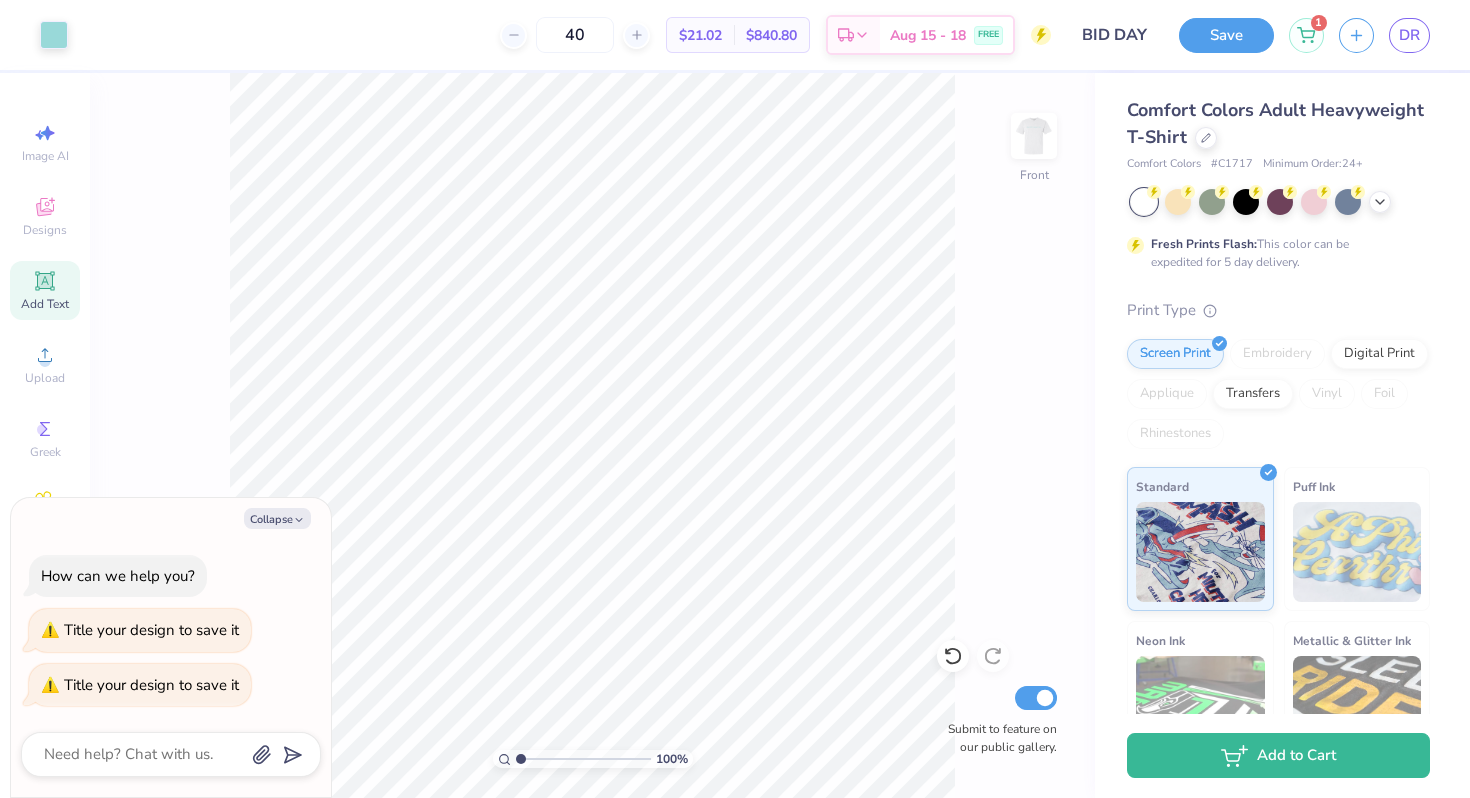click on "Save" at bounding box center (1226, 35) 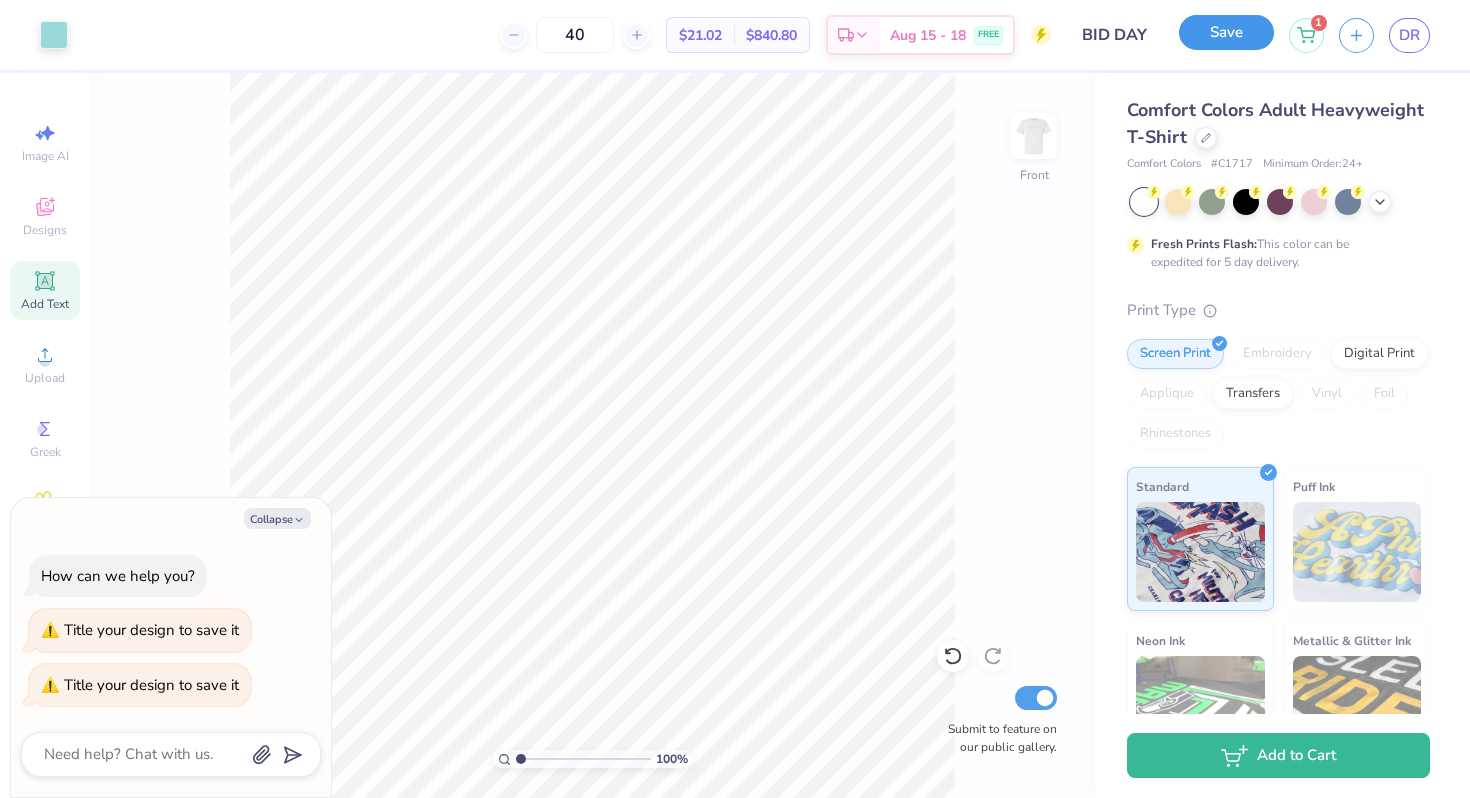 click on "Save" at bounding box center [1226, 32] 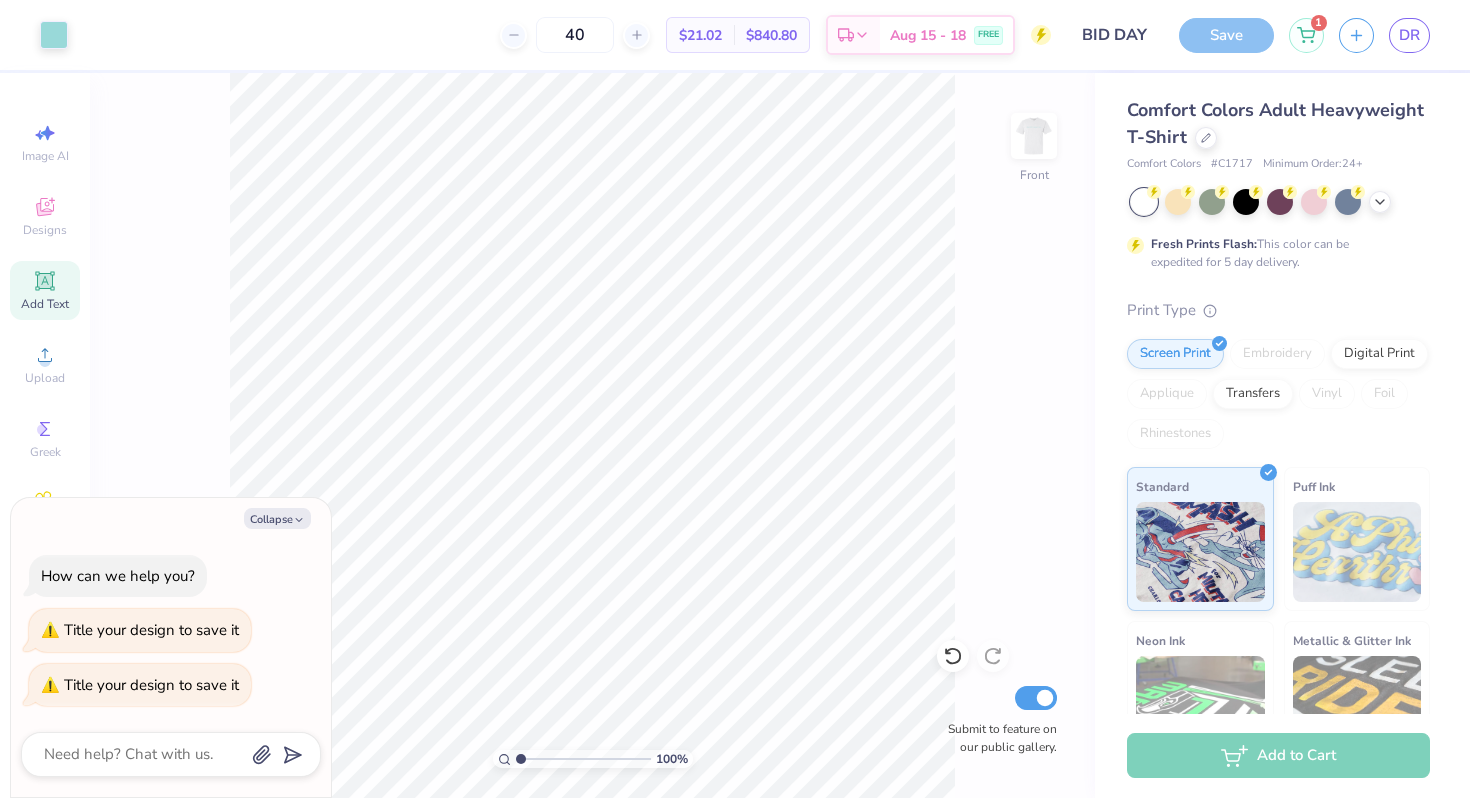 click on "Save" at bounding box center (1226, 35) 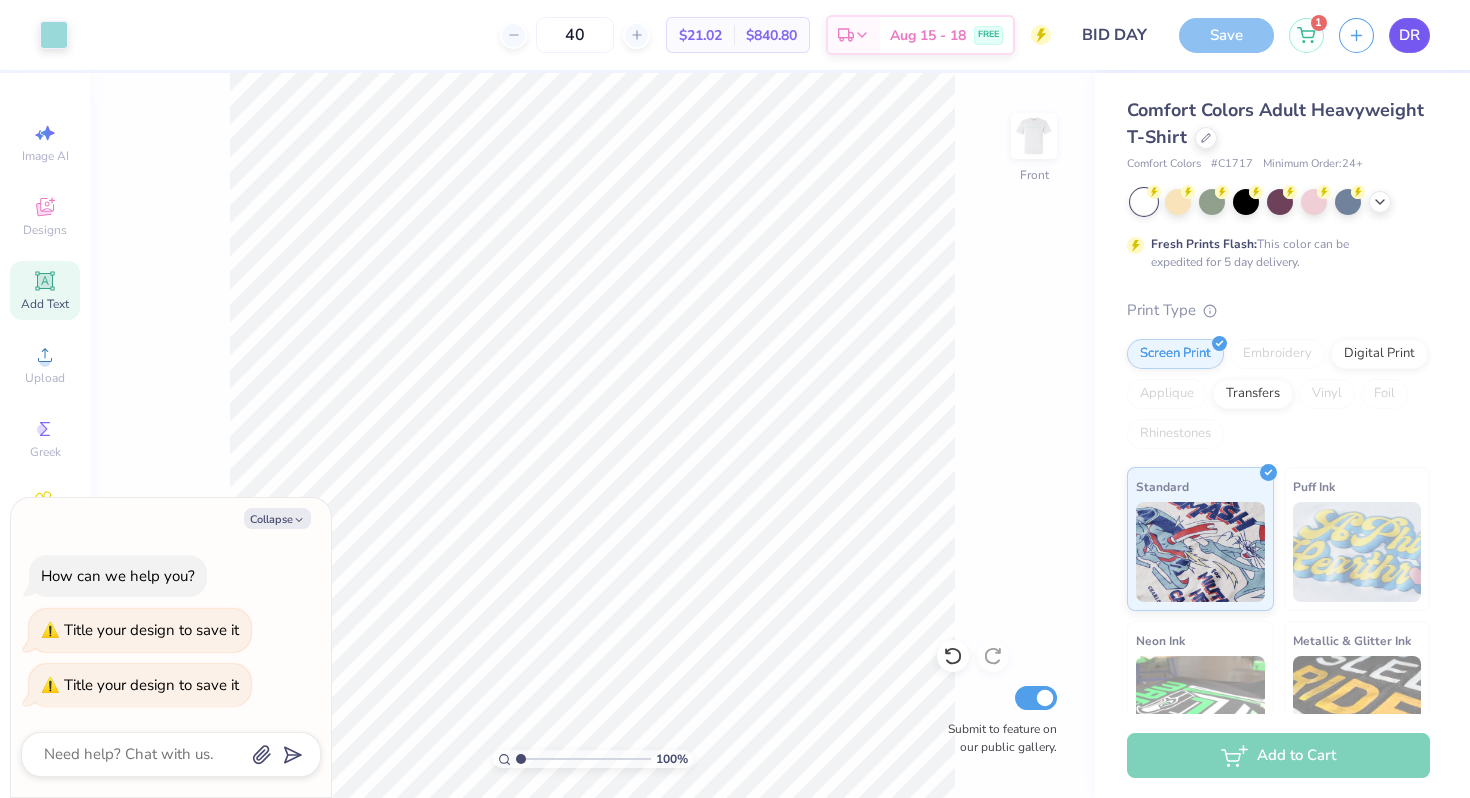 click on "DR" at bounding box center [1409, 35] 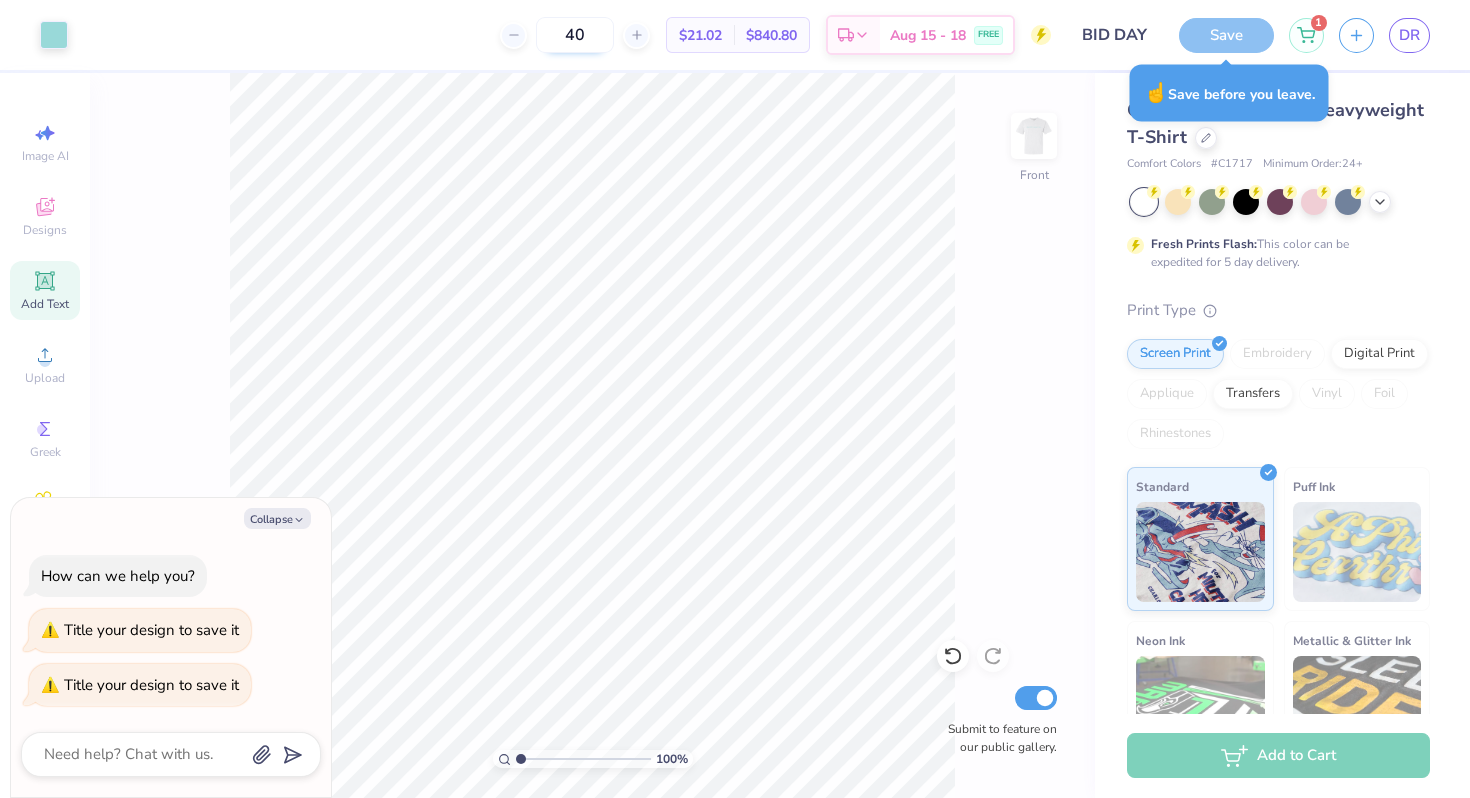 click on "40" at bounding box center (575, 35) 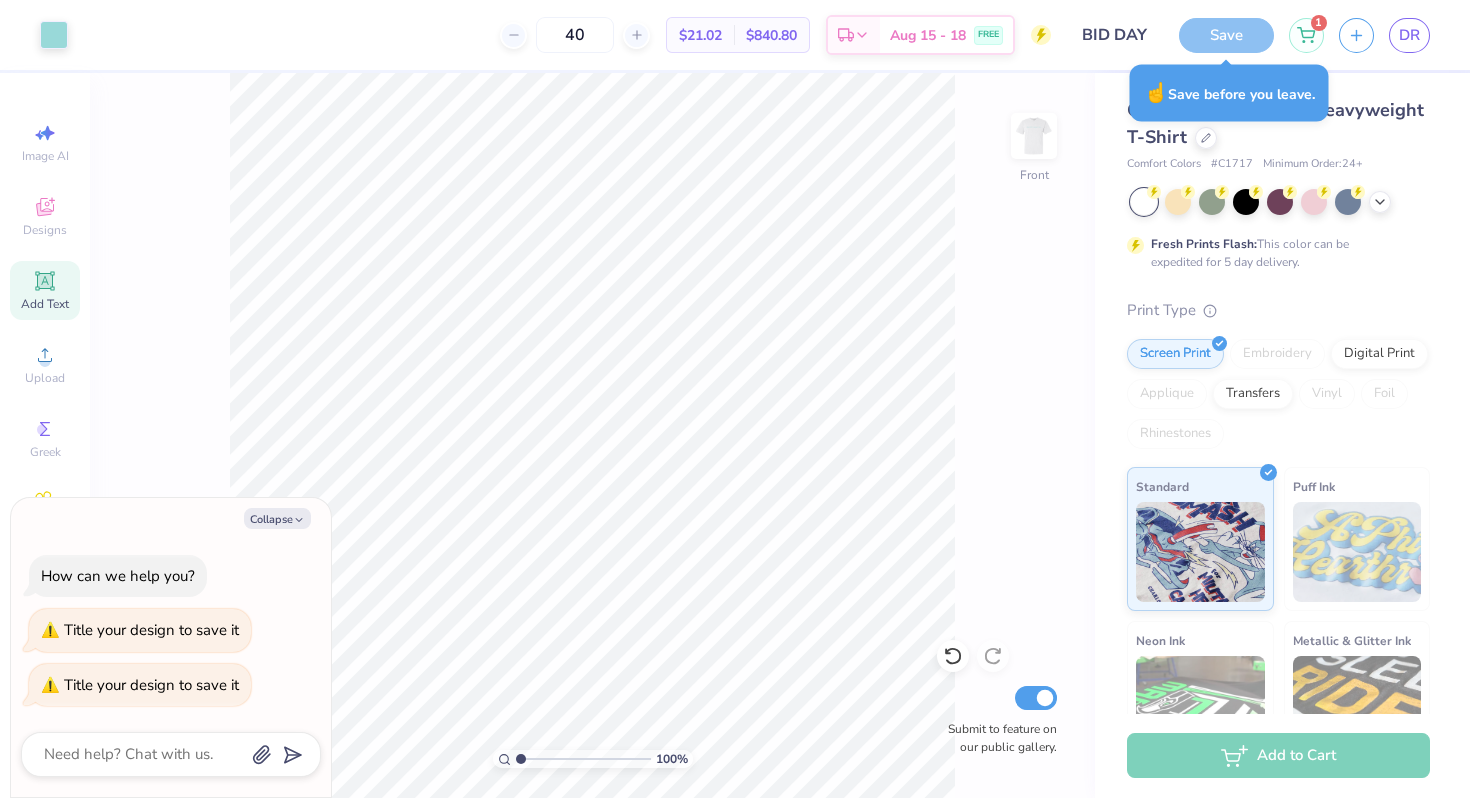 click on "Save" at bounding box center [1226, 35] 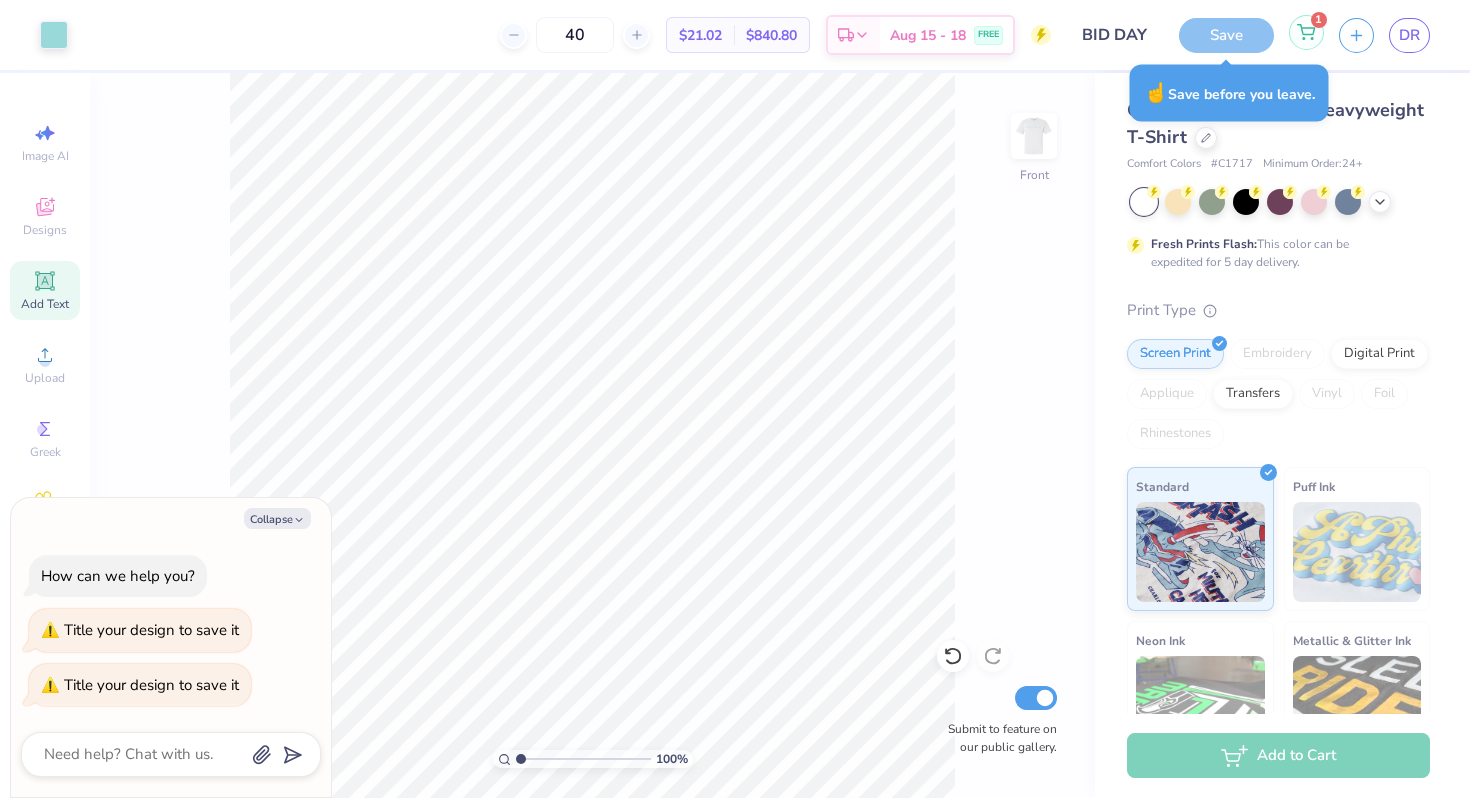 click 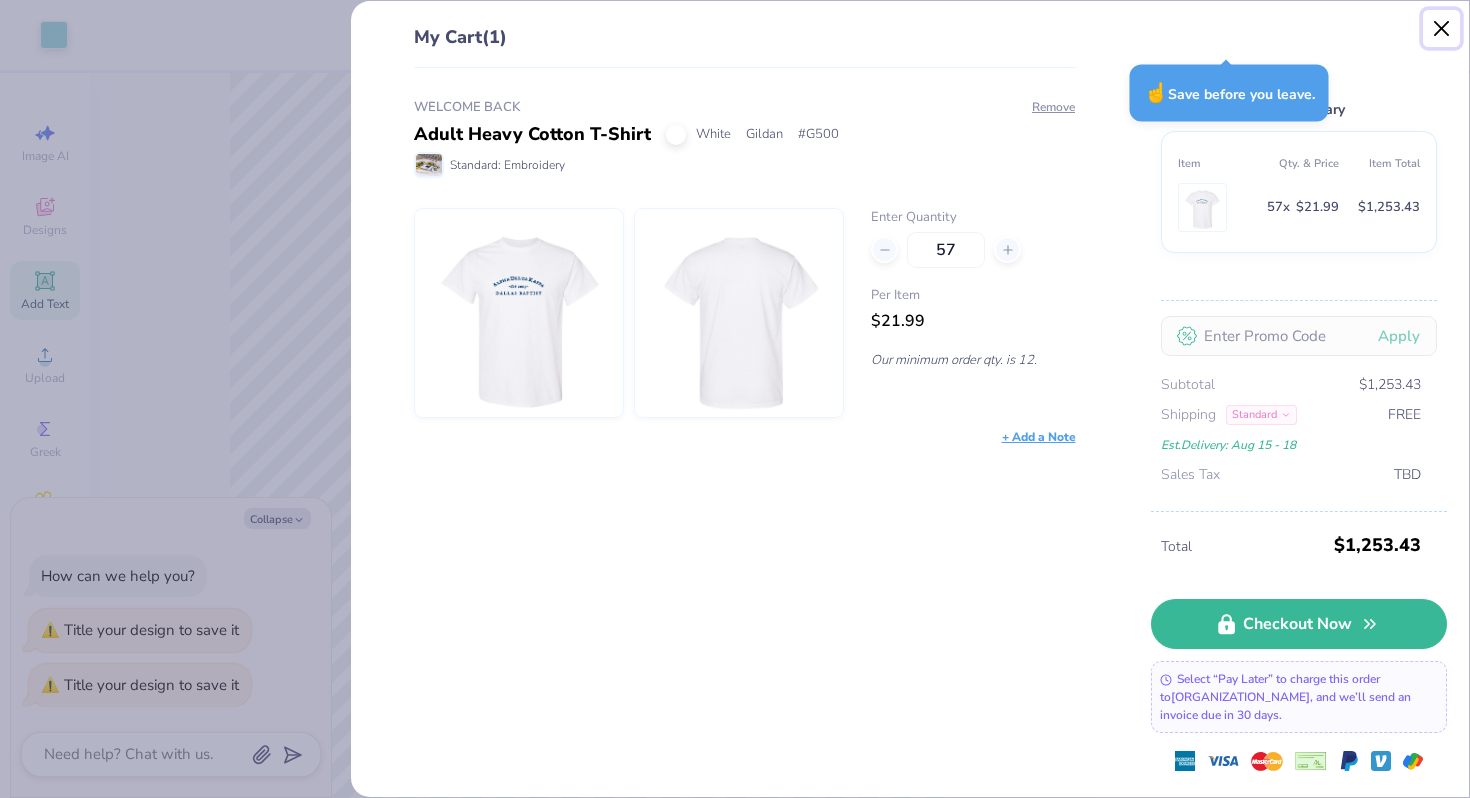 click at bounding box center (1442, 29) 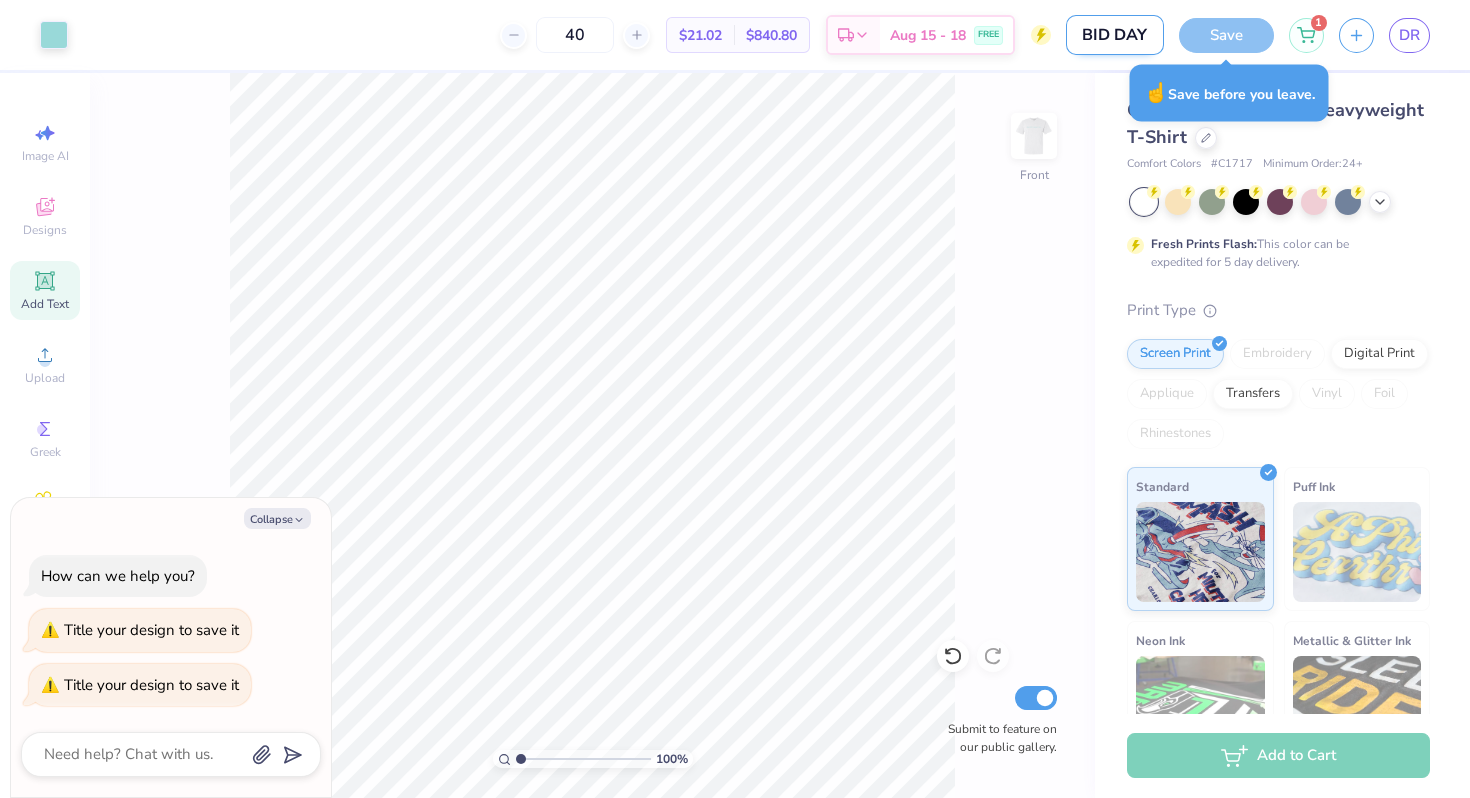 click on "BID DAY" at bounding box center (1115, 35) 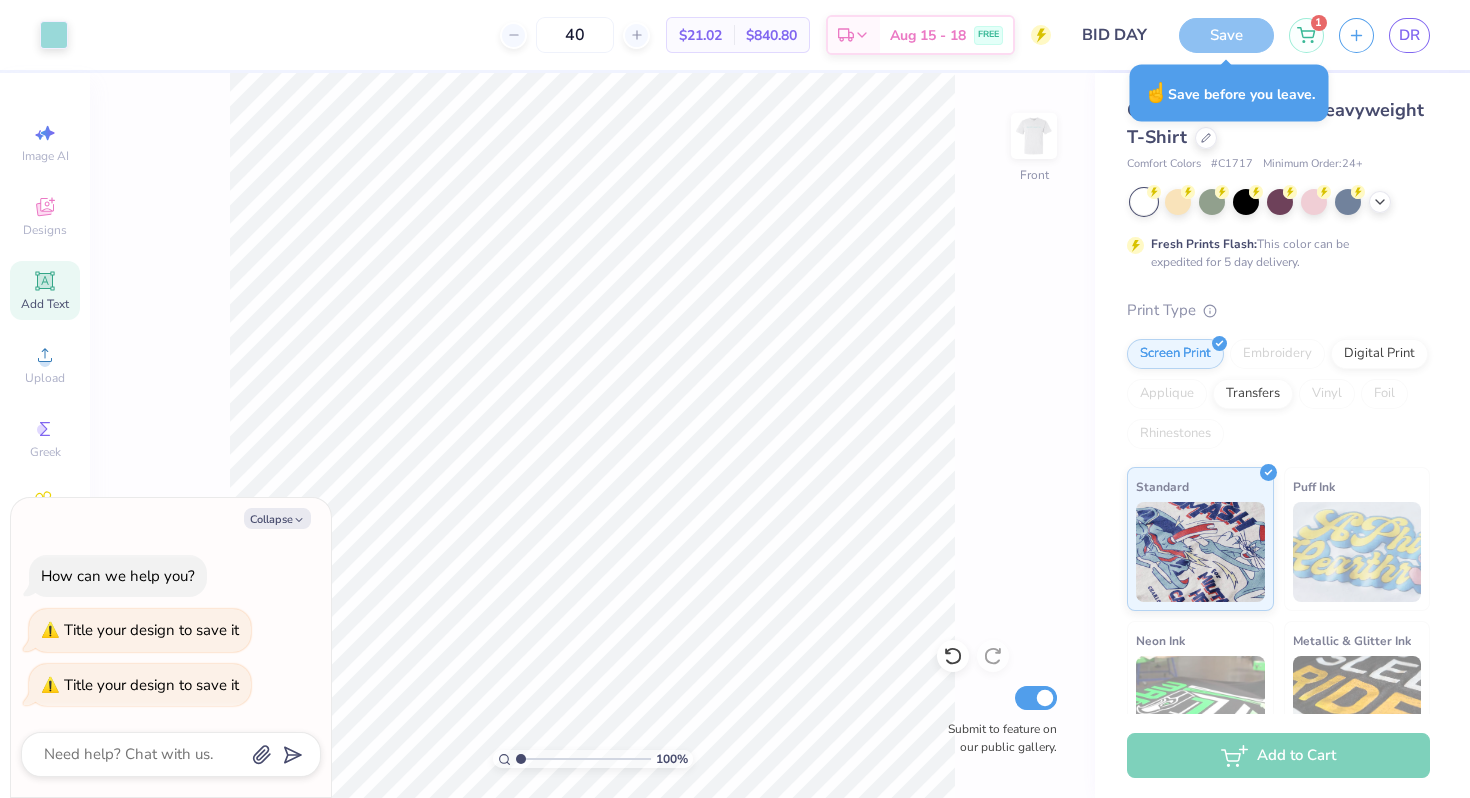 click on "Save" at bounding box center (1226, 35) 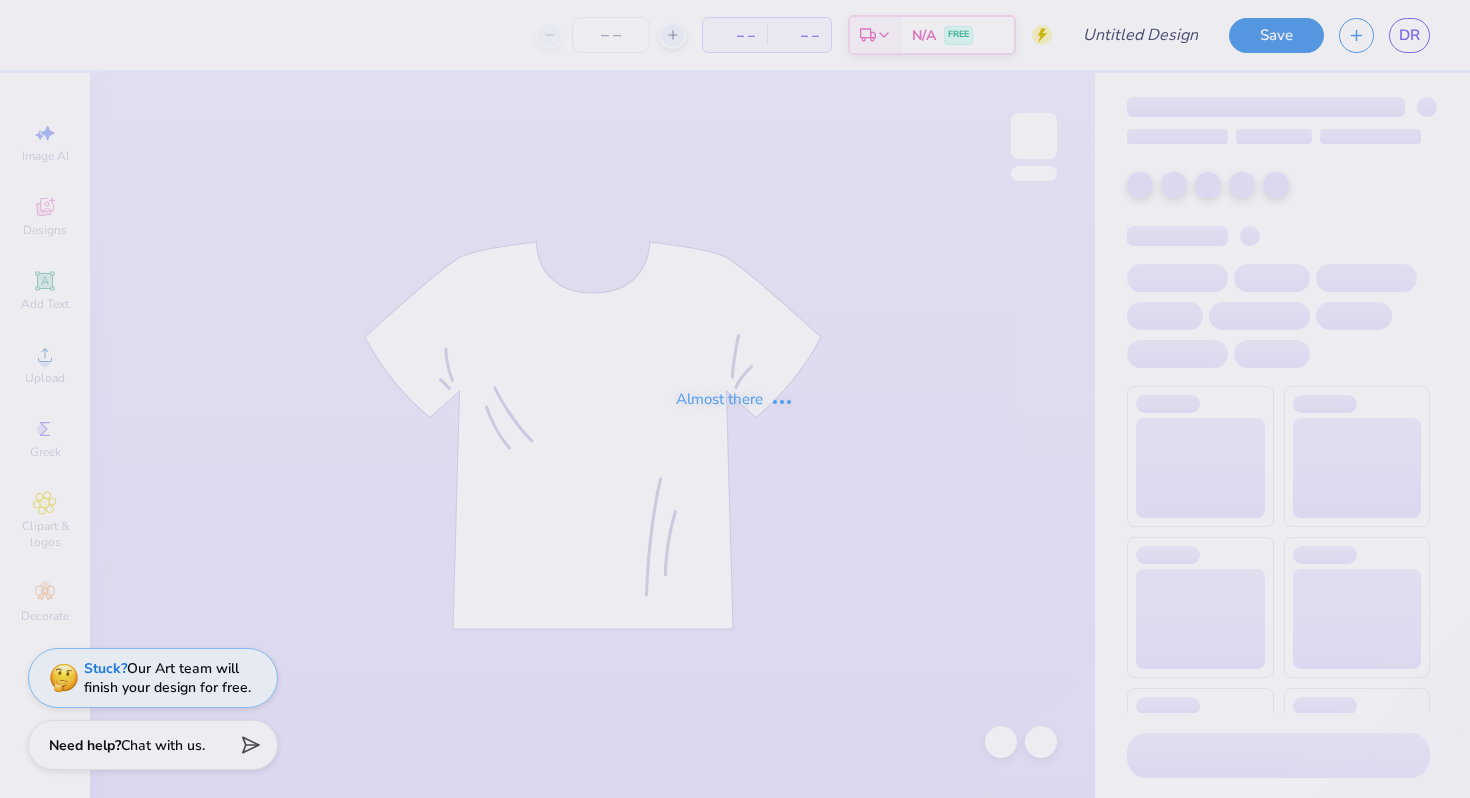 type on "serve" 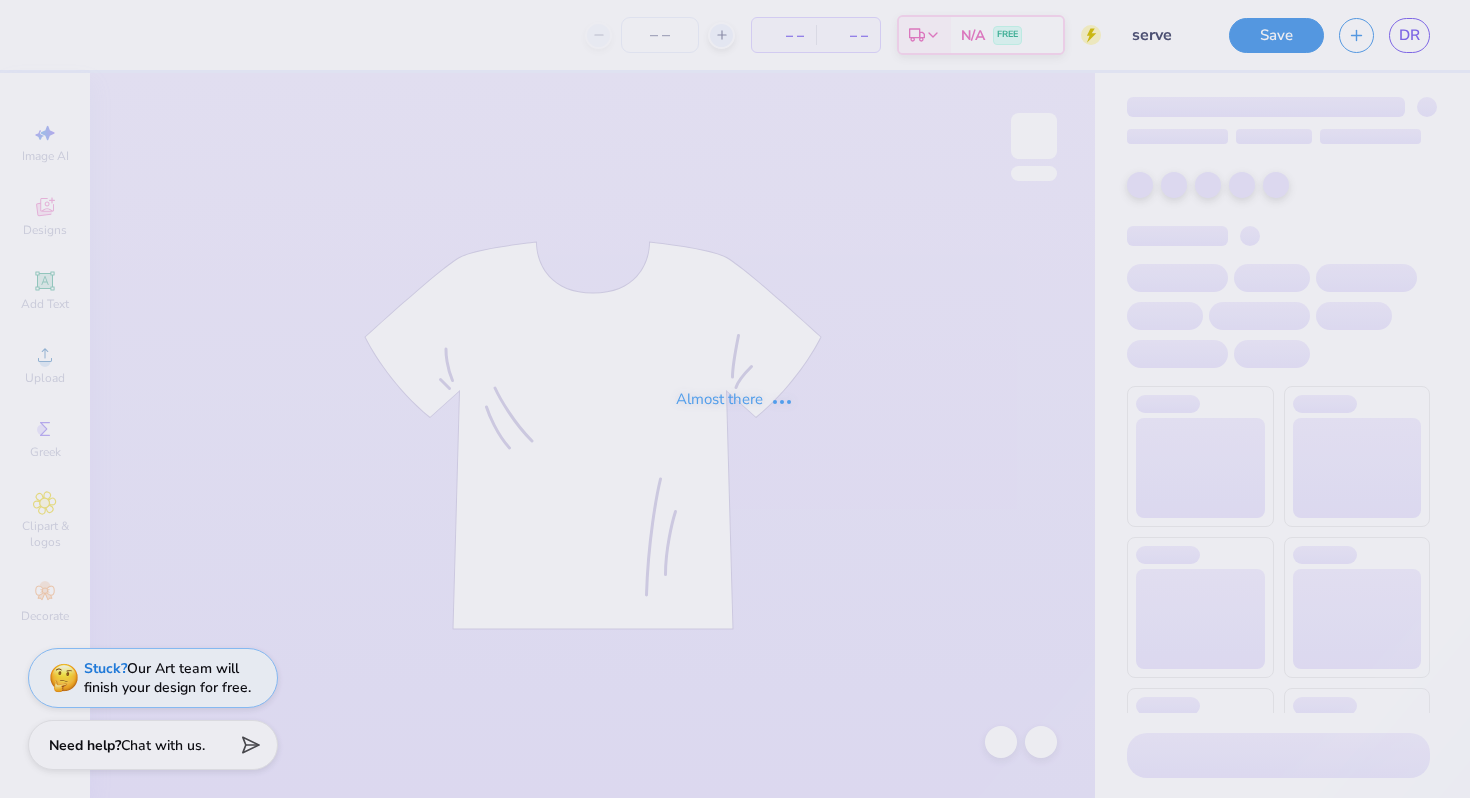 scroll, scrollTop: 0, scrollLeft: 0, axis: both 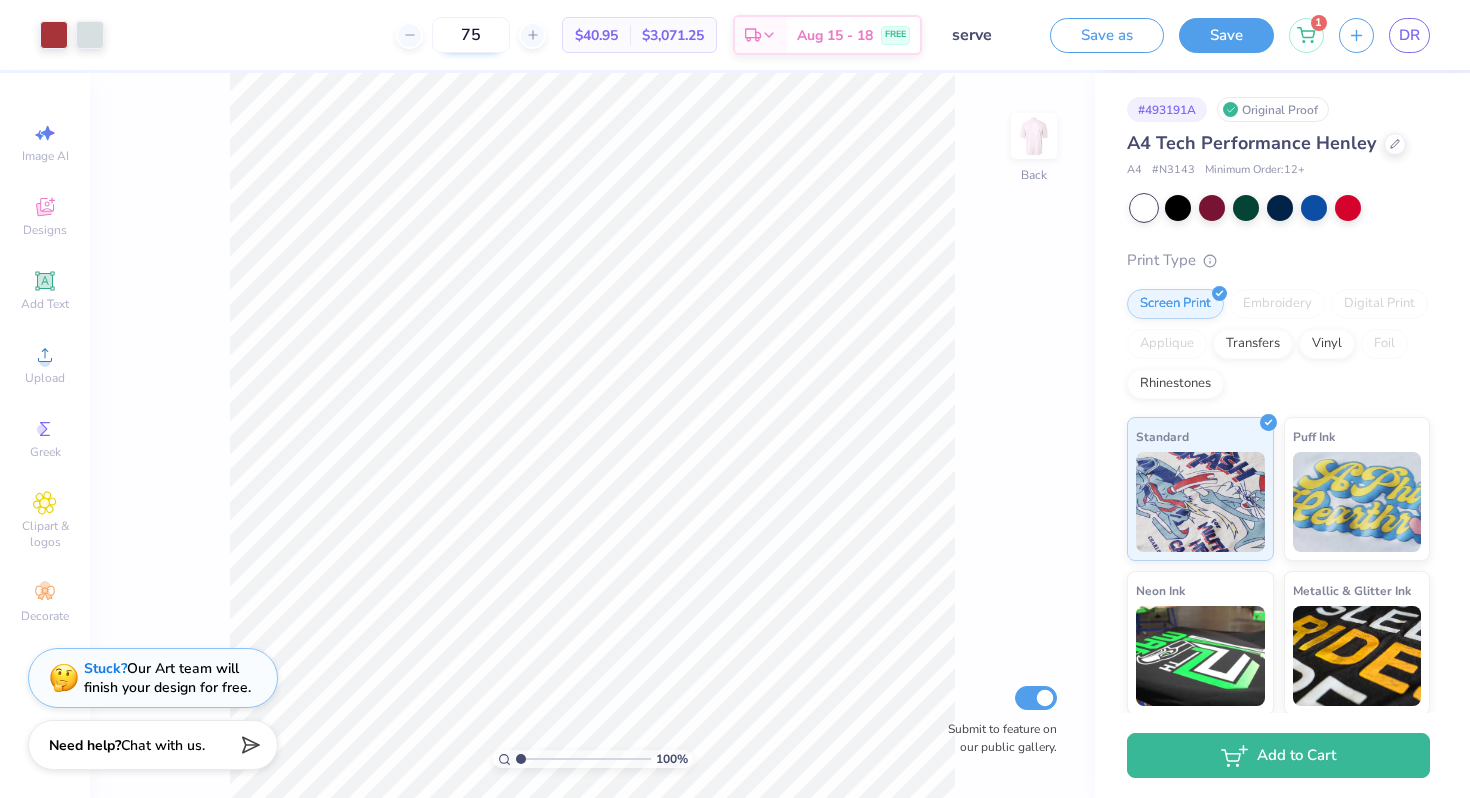 click on "75" at bounding box center (471, 35) 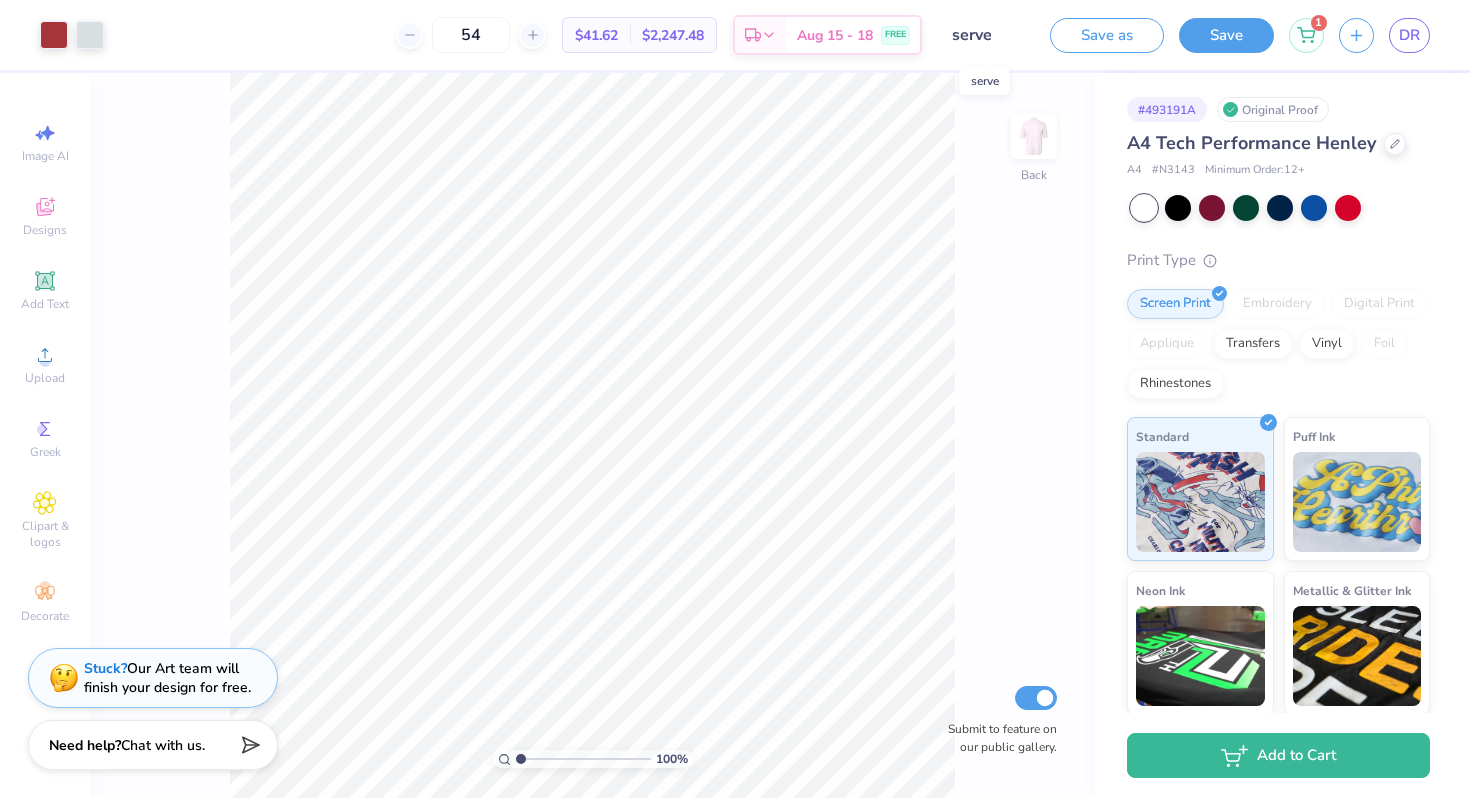 type on "54" 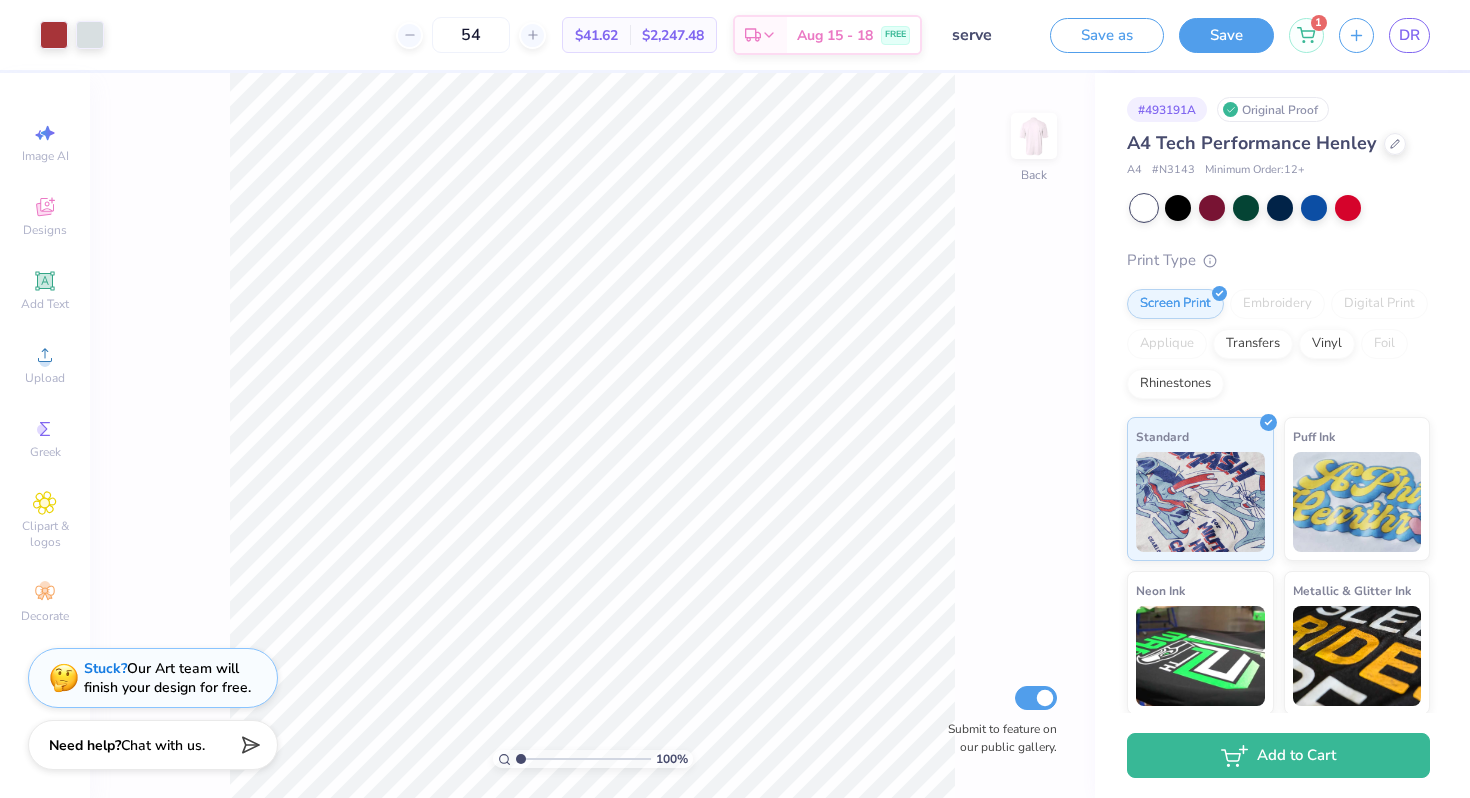 click on "100  % Back Submit to feature on our public gallery." at bounding box center [592, 435] 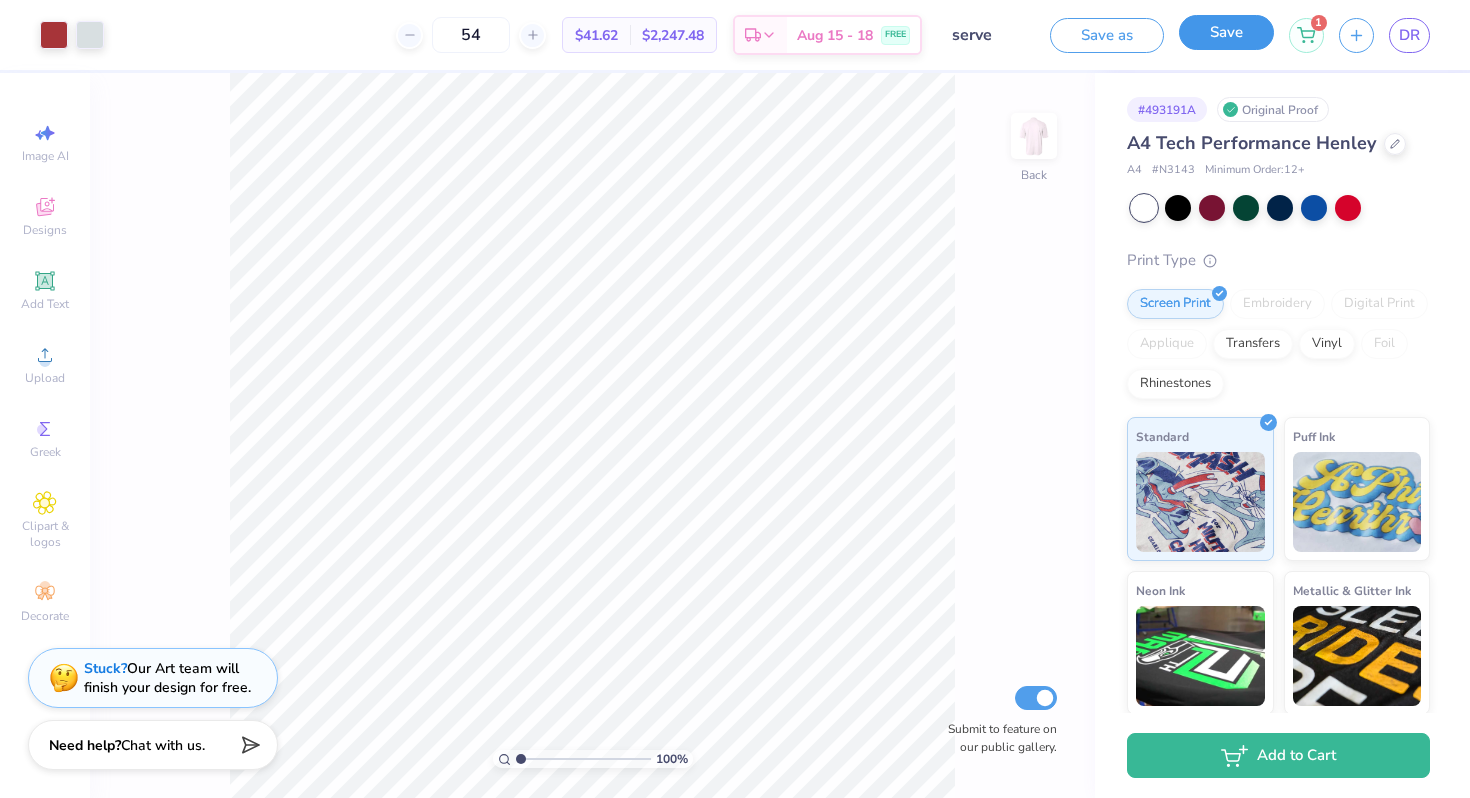 click on "Save" at bounding box center [1226, 32] 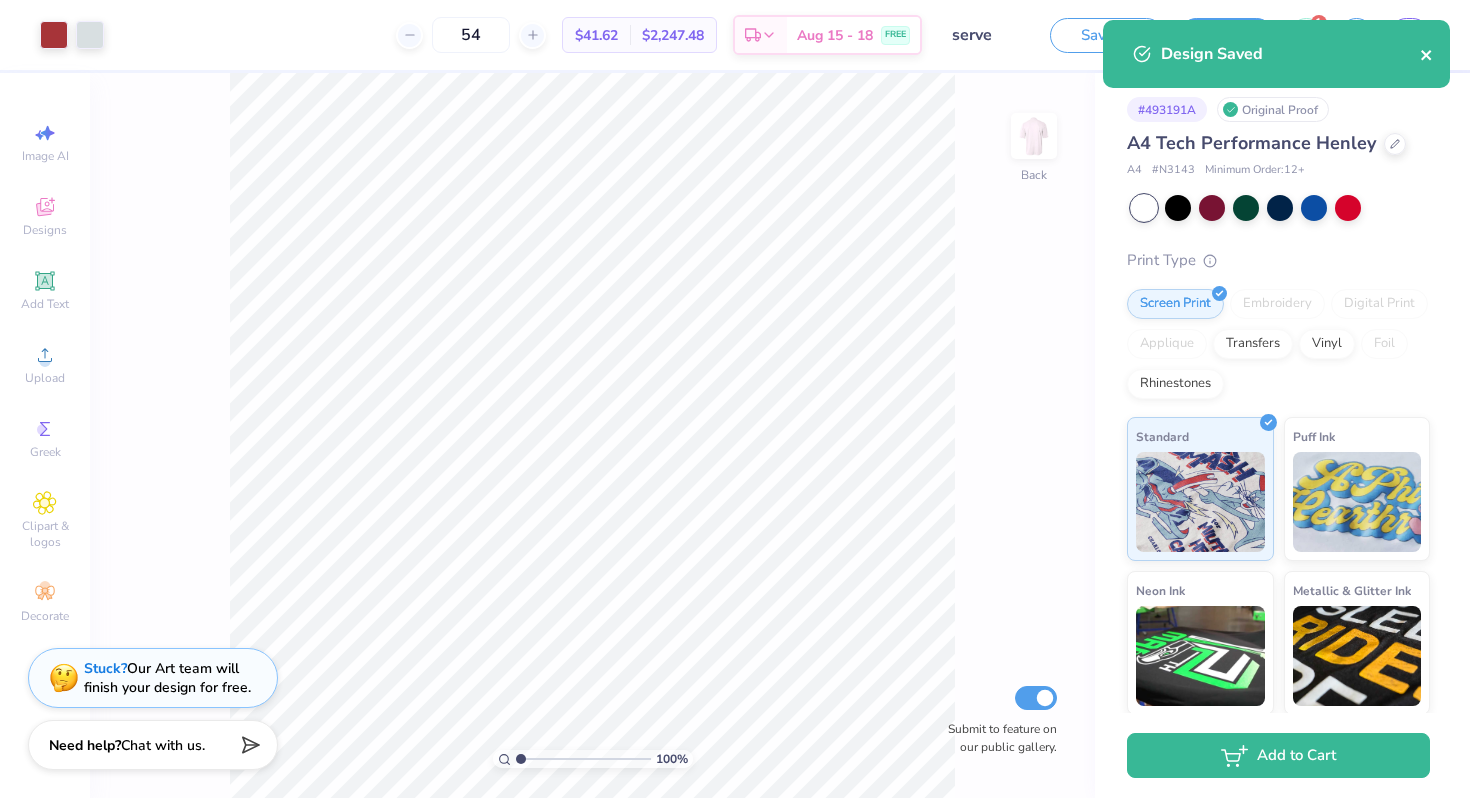 click 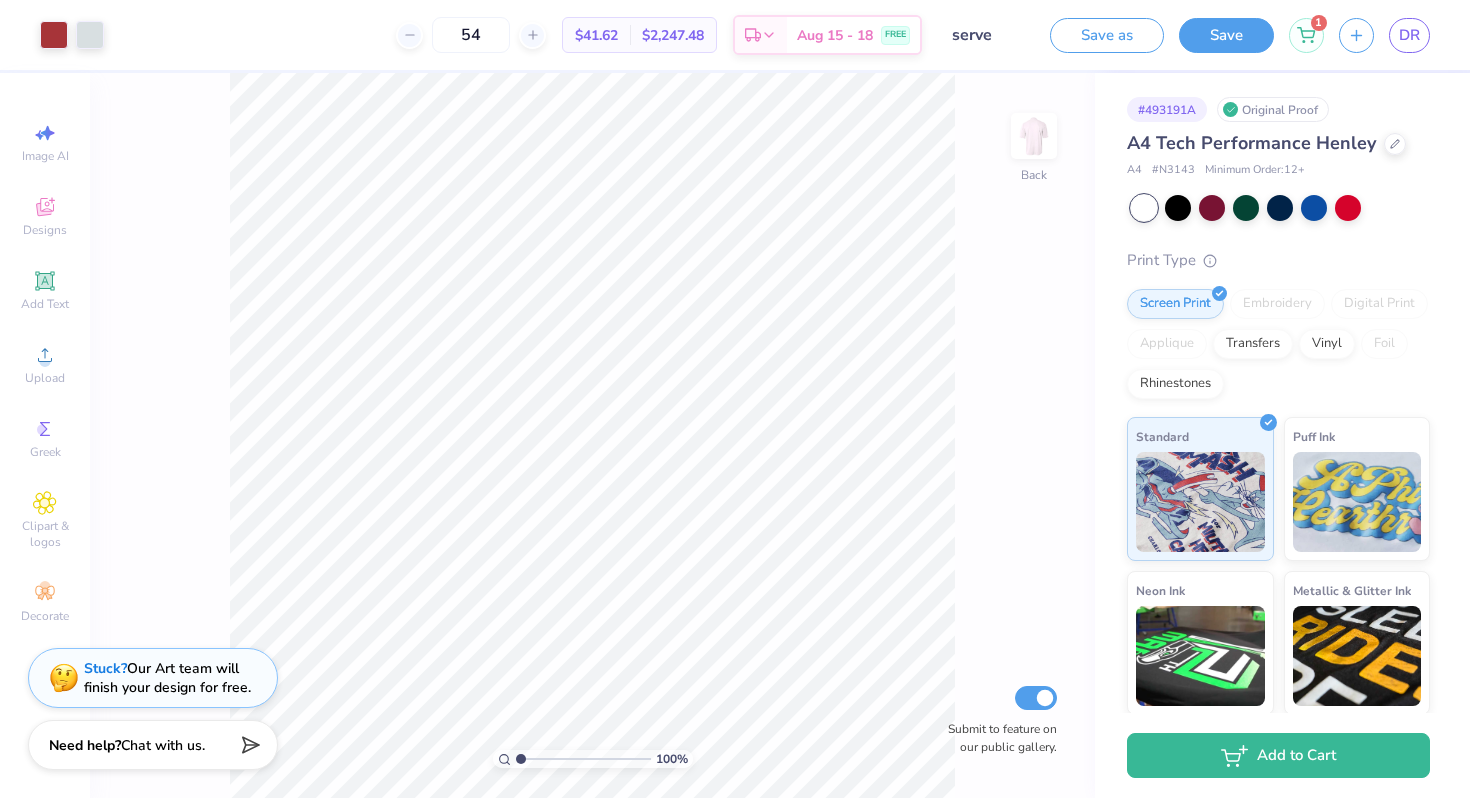 click on "Design Saved" at bounding box center (1276, 20) 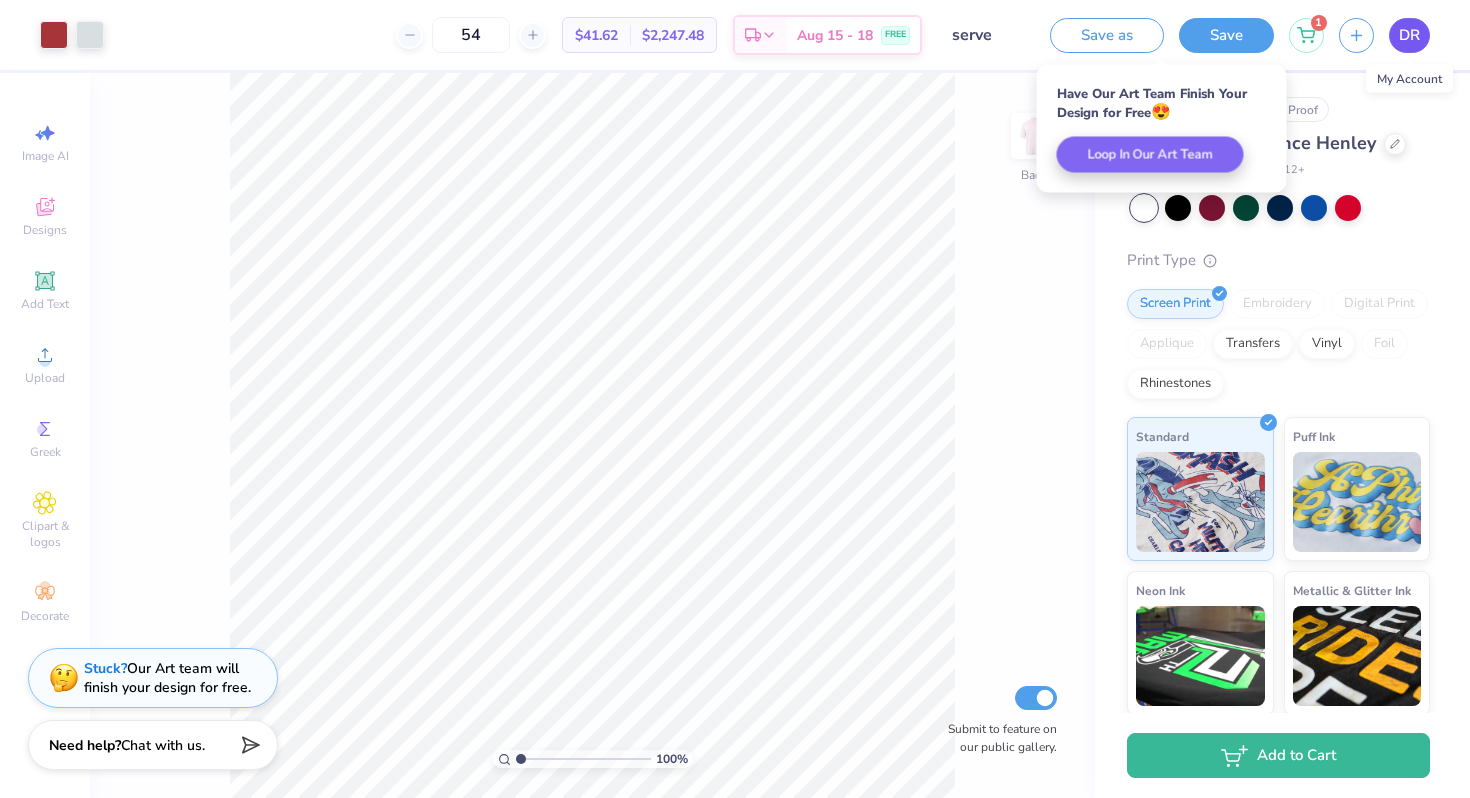 click on "DR" at bounding box center [1409, 35] 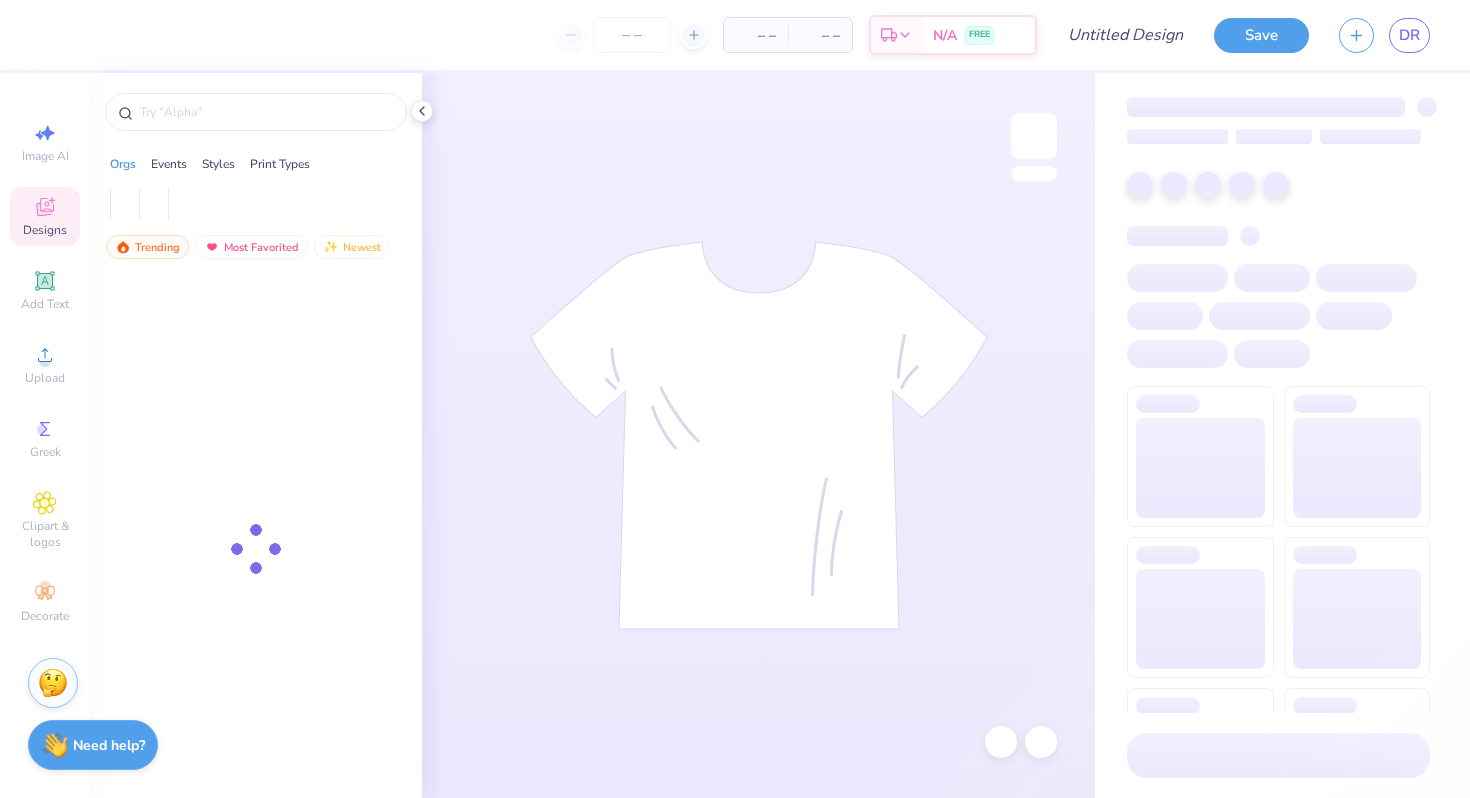 scroll, scrollTop: 0, scrollLeft: 0, axis: both 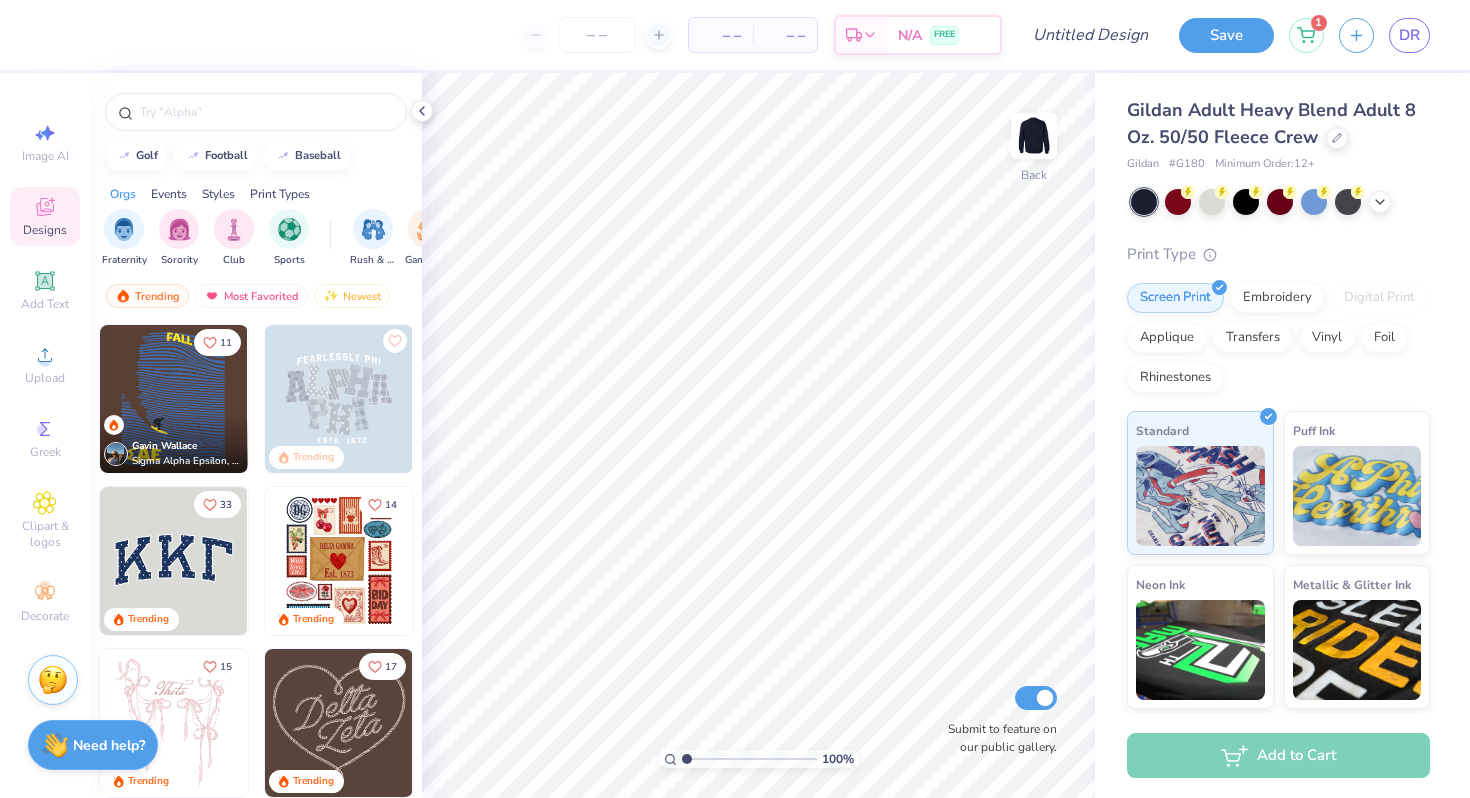 click at bounding box center [53, 680] 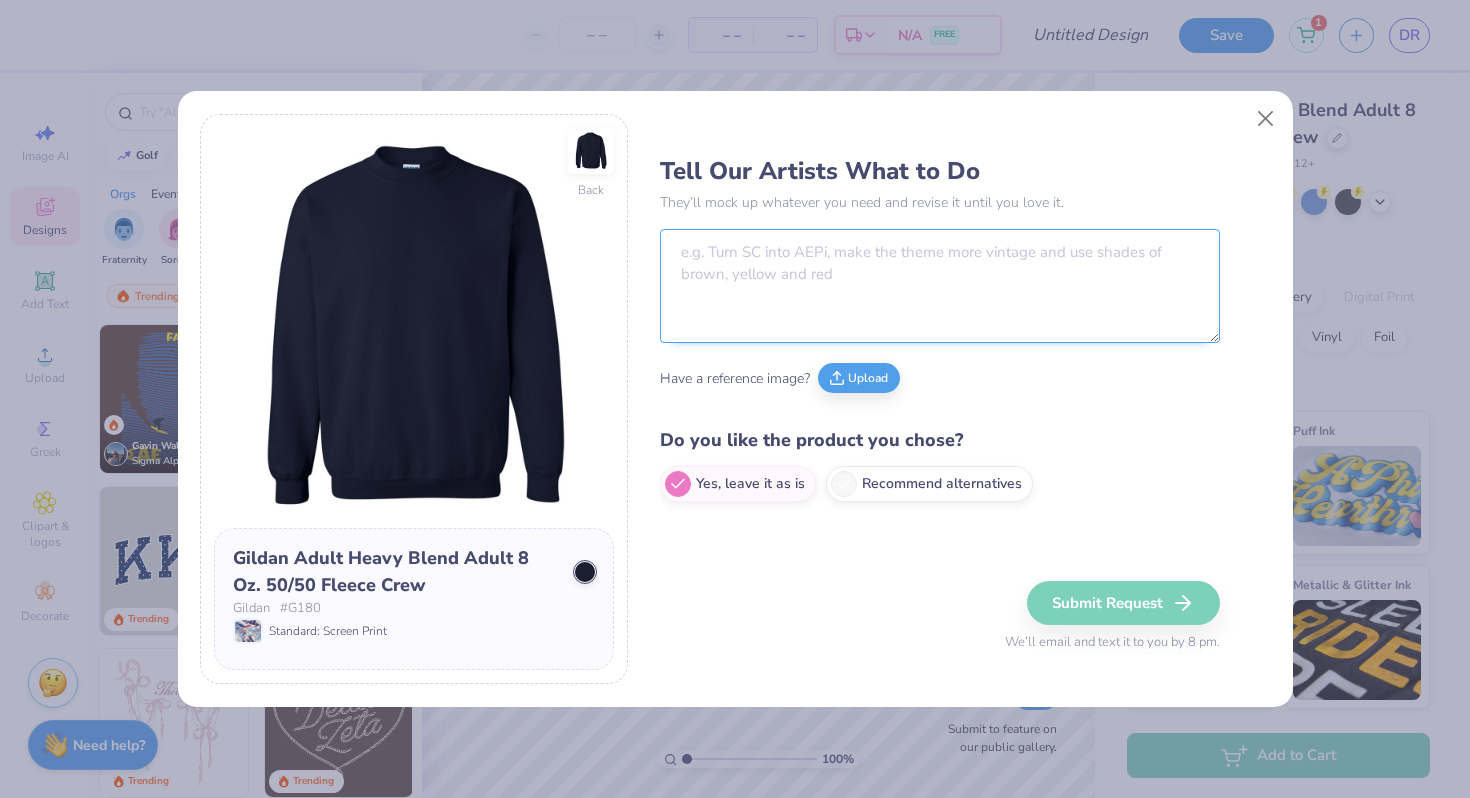 click at bounding box center (940, 286) 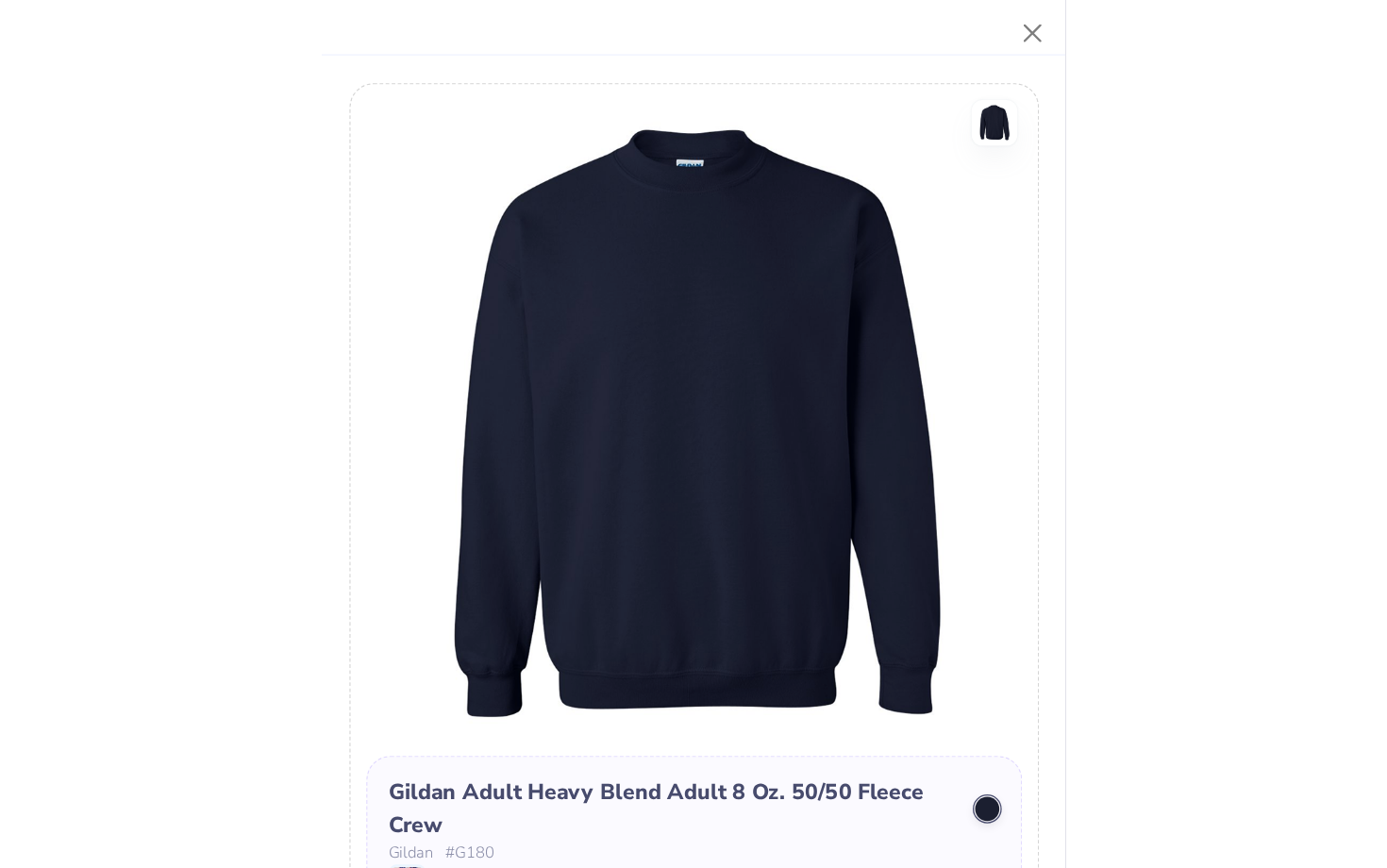 scroll, scrollTop: 538, scrollLeft: 0, axis: vertical 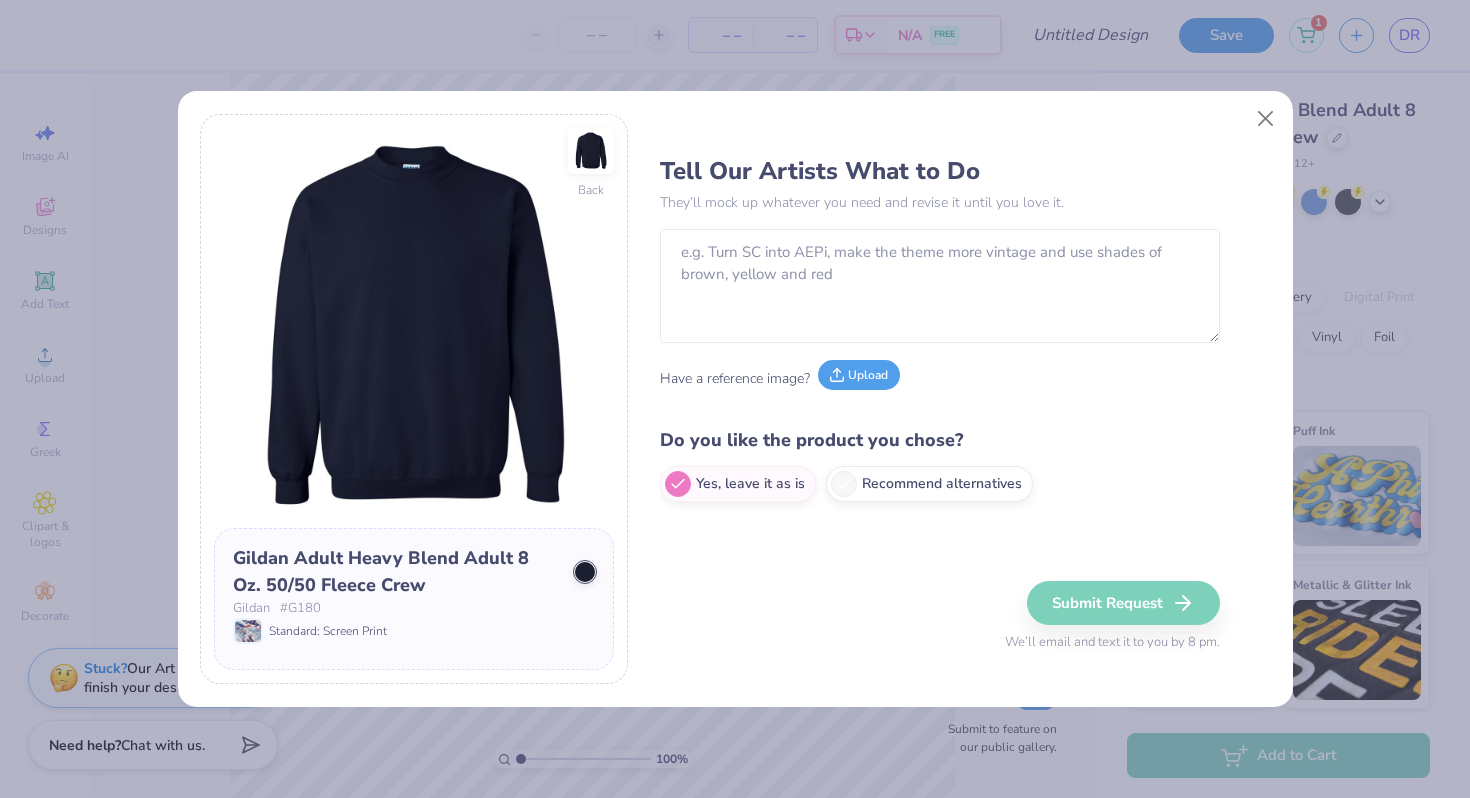 click on "Upload" at bounding box center [859, 375] 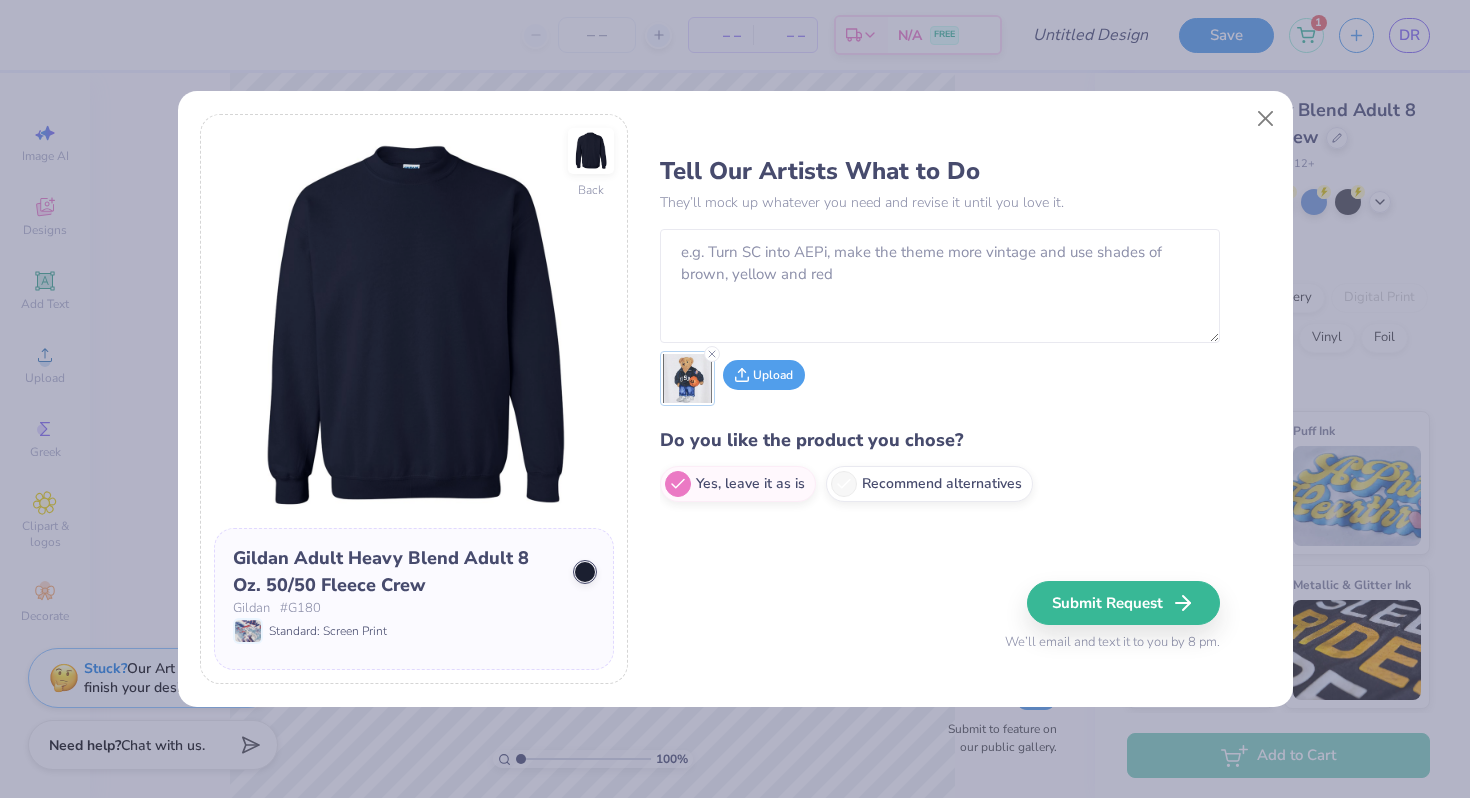 click on "Upload" at bounding box center (764, 375) 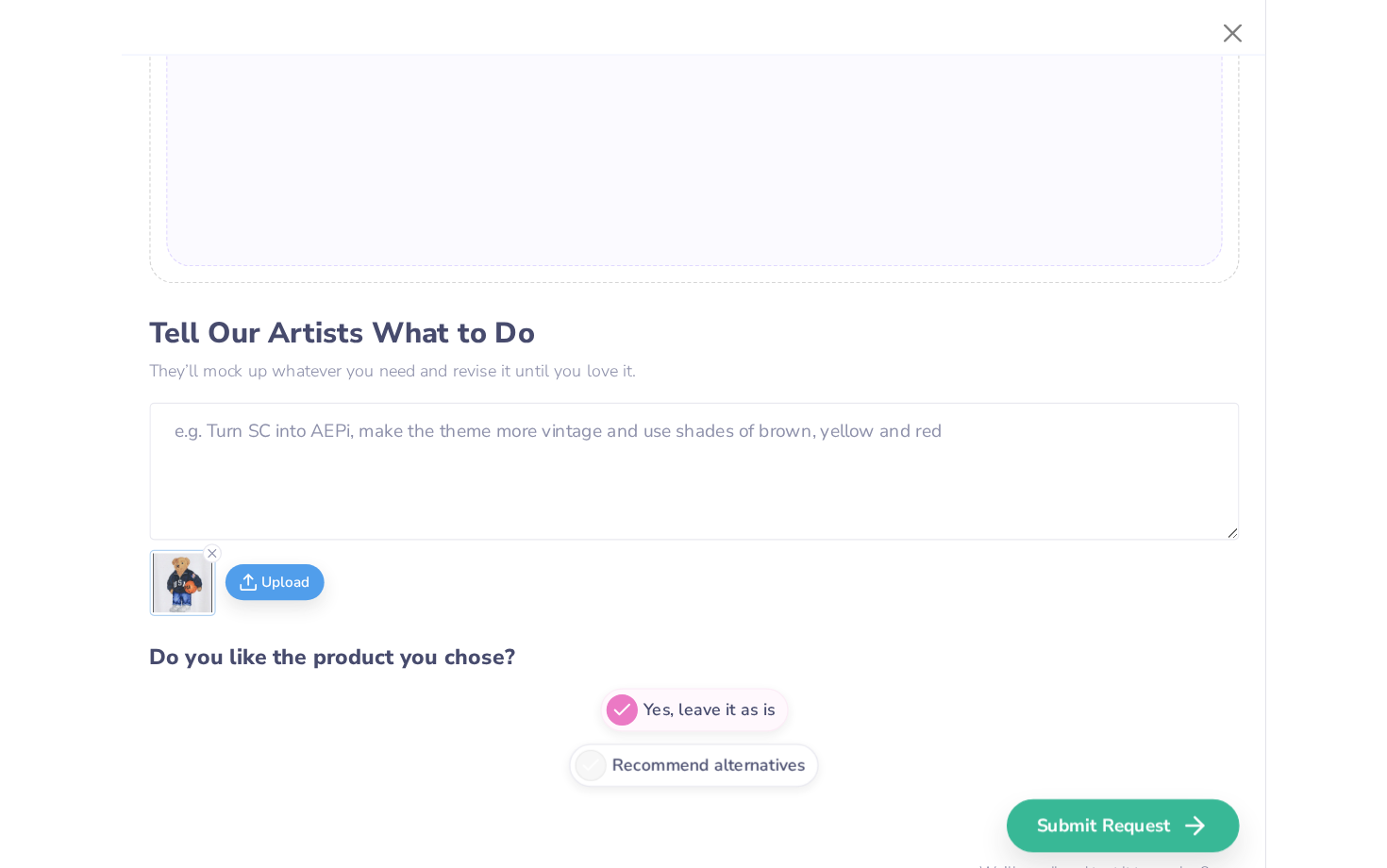 scroll, scrollTop: 994, scrollLeft: 0, axis: vertical 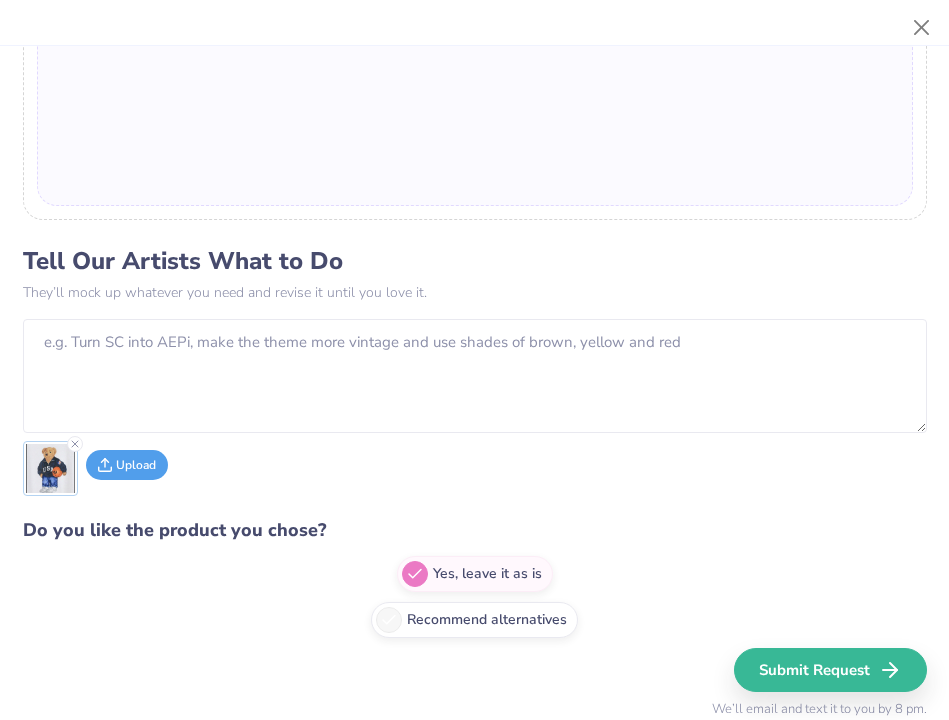click 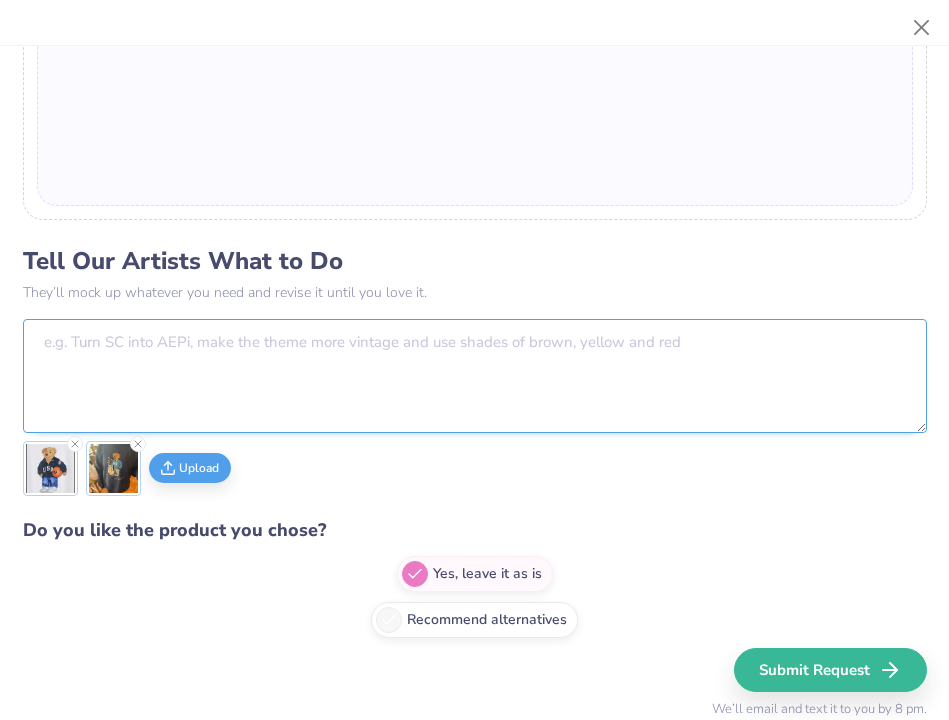 click at bounding box center (475, 376) 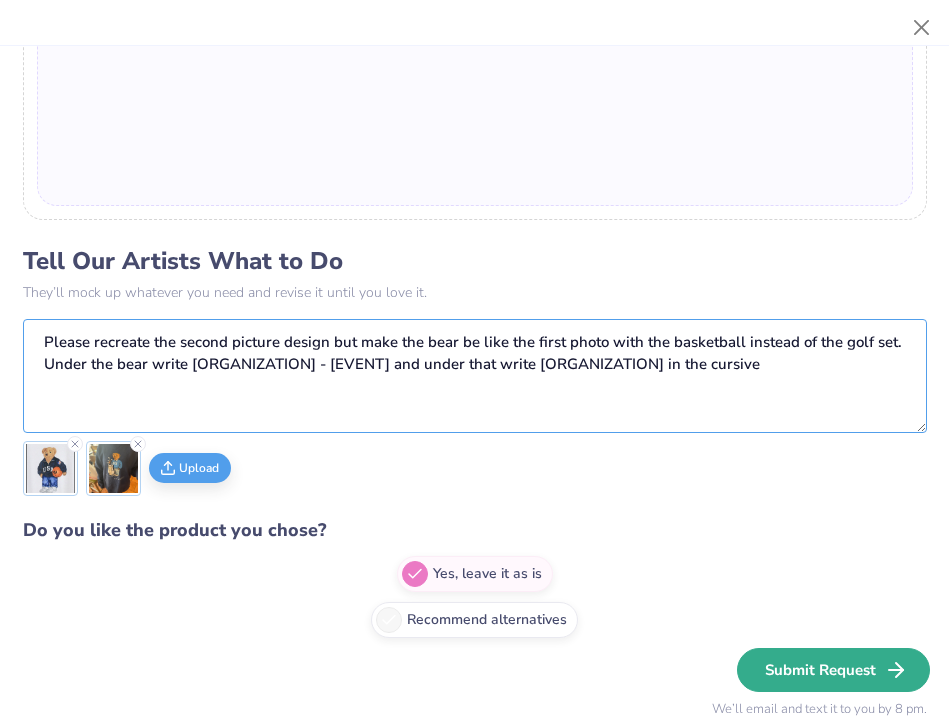 type on "Please recreate the second picture design but make the bear be like the first photo with the basketball instead of the golf set.  Under the bear write Alpha Delta Kappa - Homecoming and under that write Dallas Baptist University in the cursive" 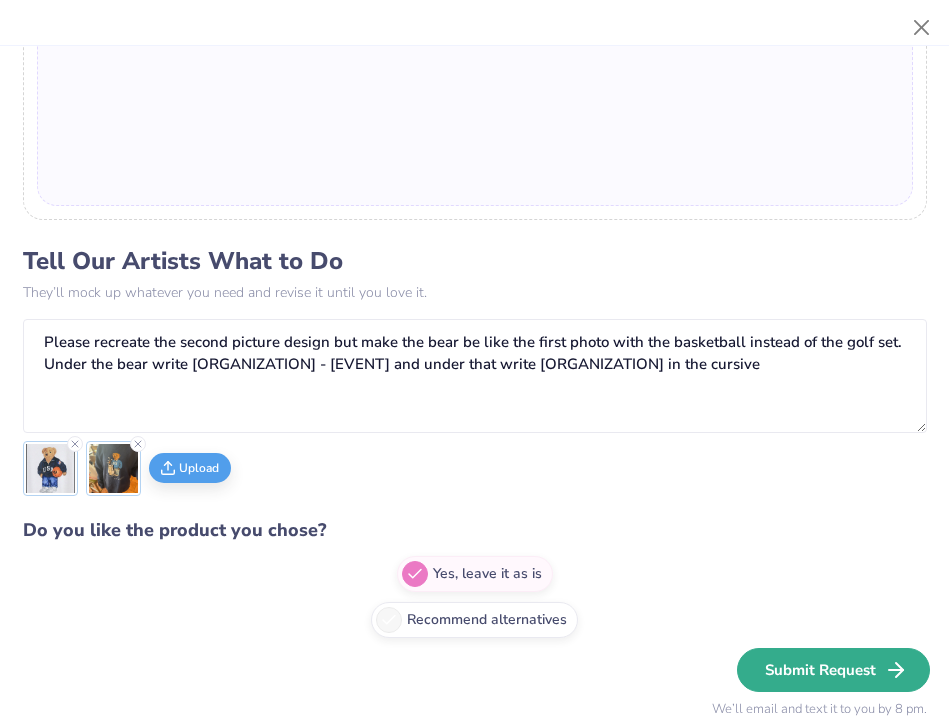 click on "Submit Request" at bounding box center (833, 670) 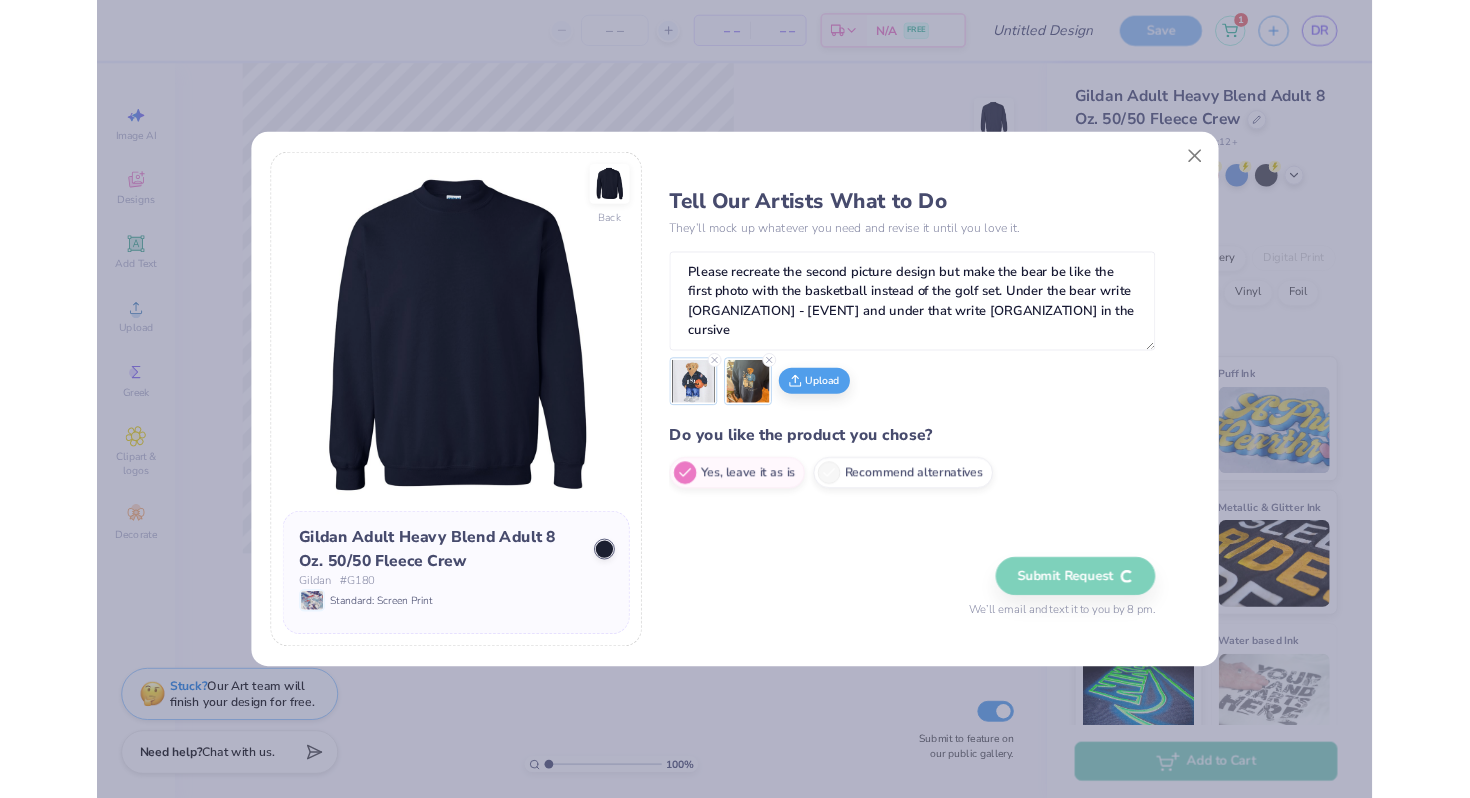 scroll, scrollTop: 0, scrollLeft: 0, axis: both 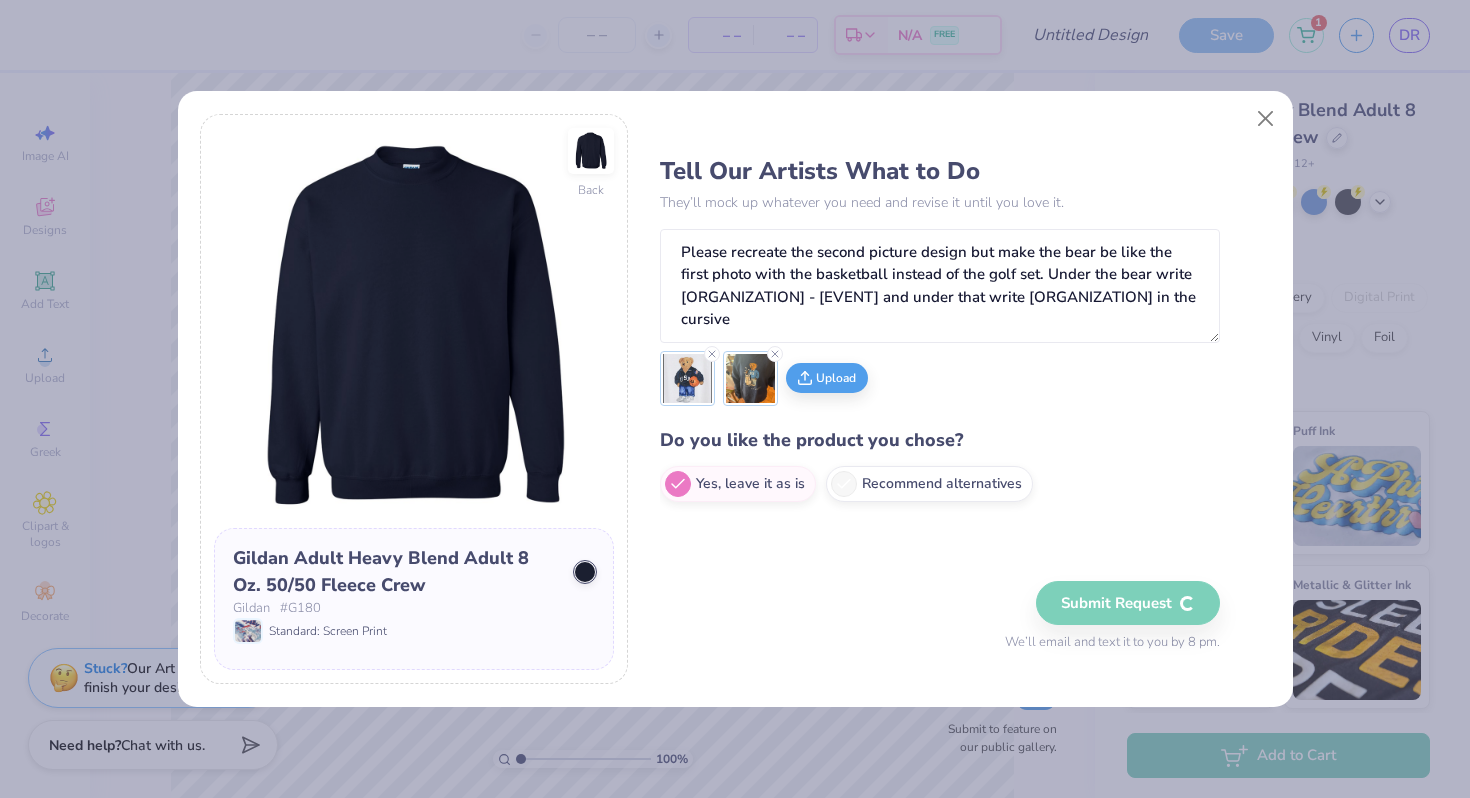 type 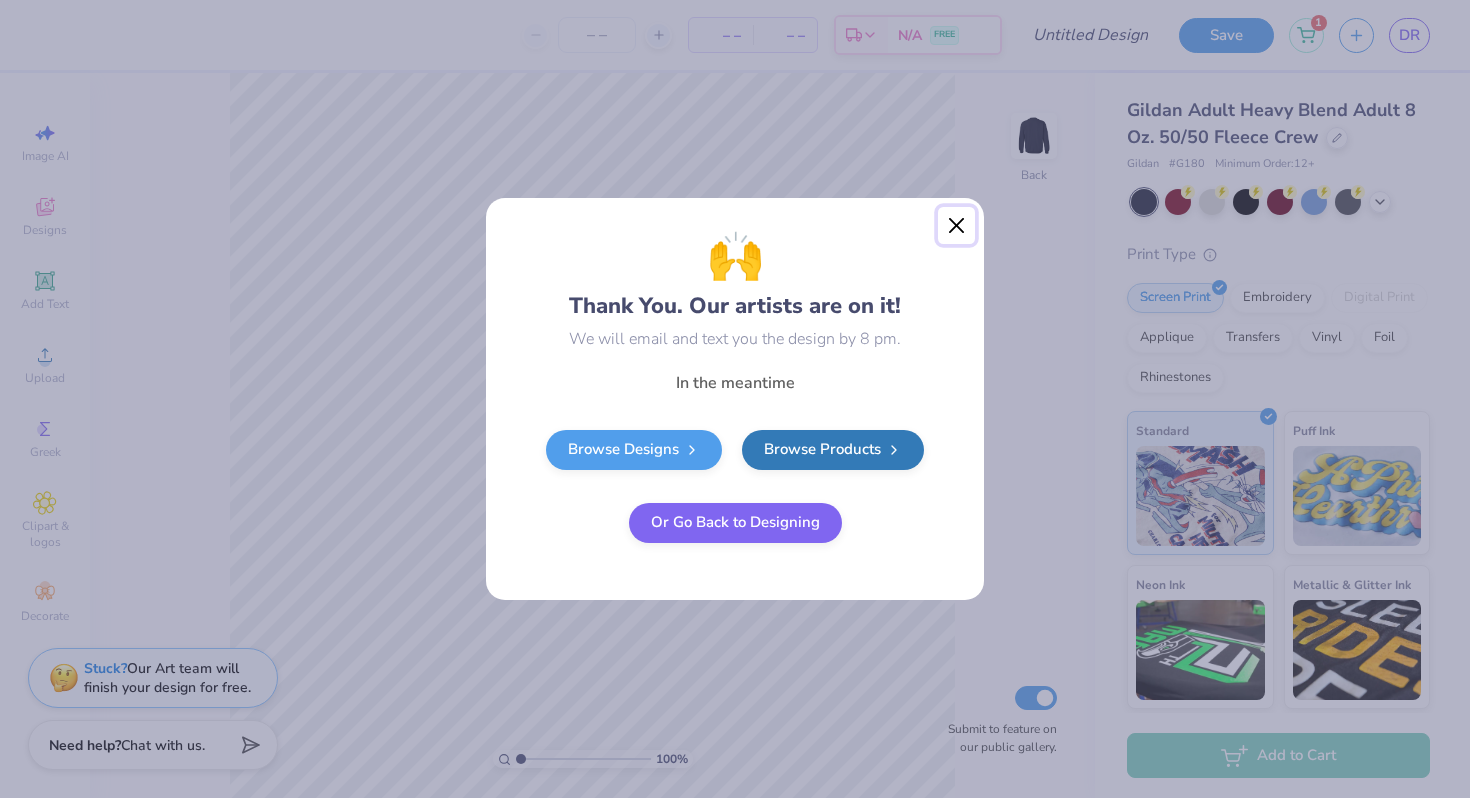 click at bounding box center (957, 226) 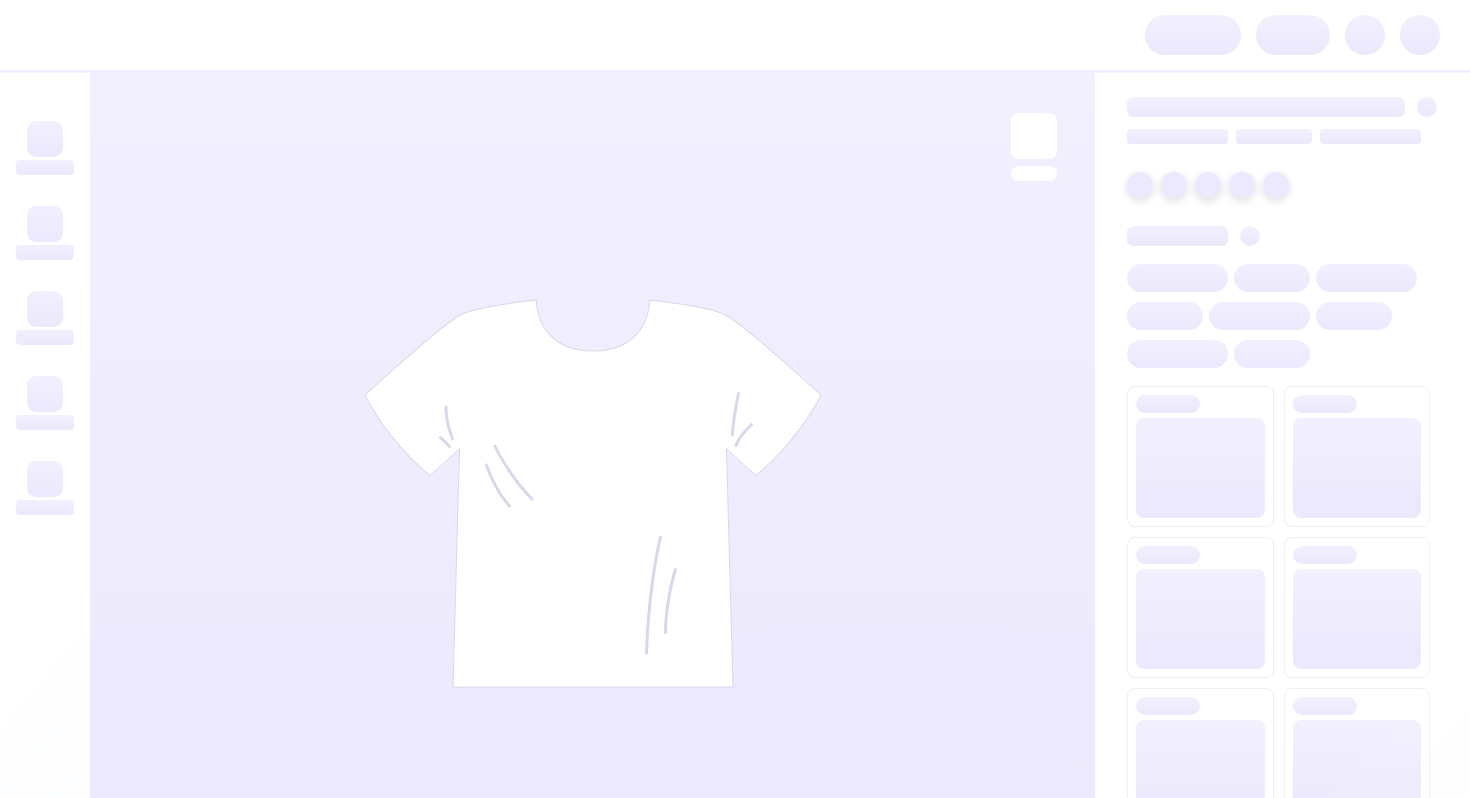 scroll, scrollTop: 0, scrollLeft: 0, axis: both 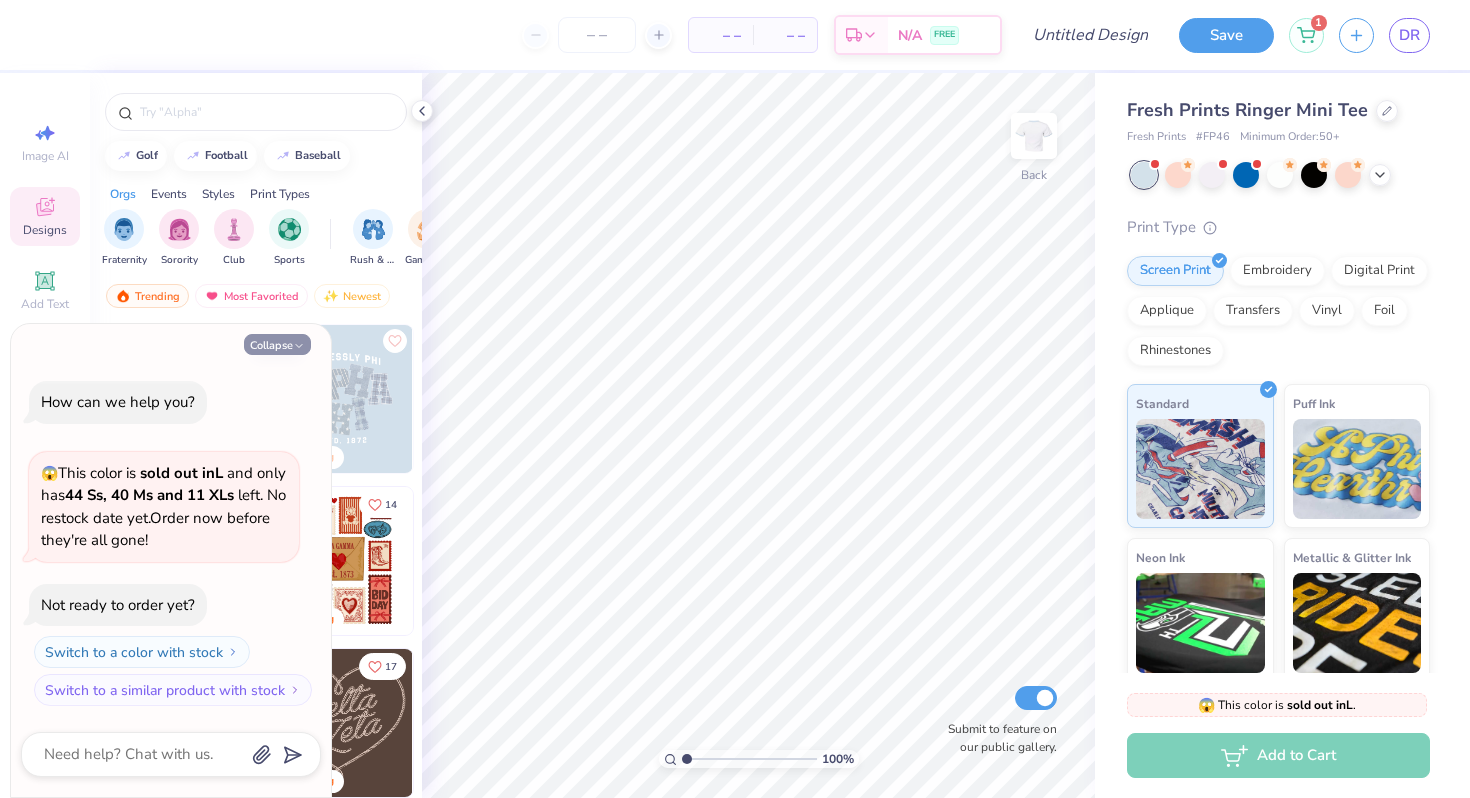 click on "Collapse" at bounding box center (277, 344) 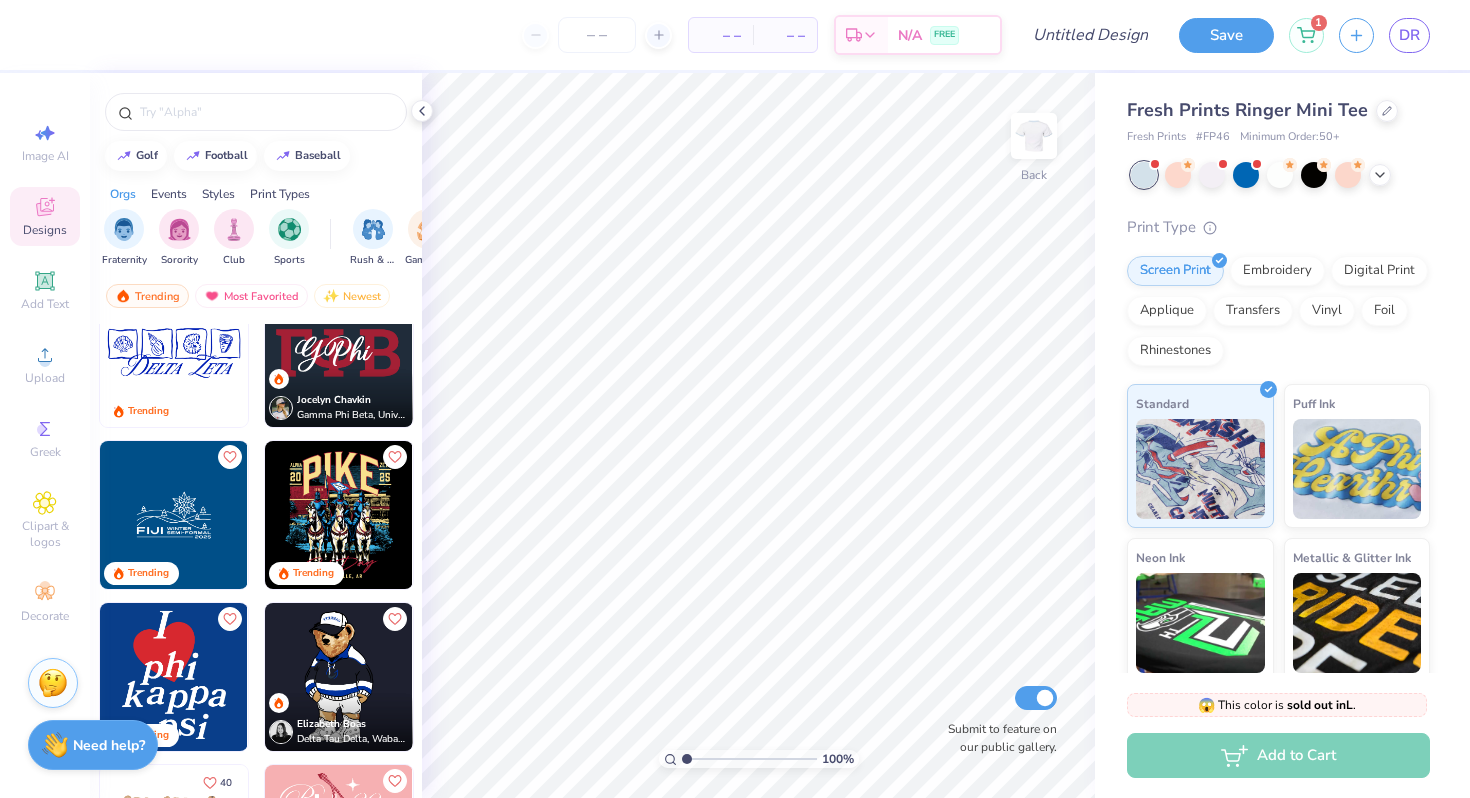 scroll, scrollTop: 2154, scrollLeft: 0, axis: vertical 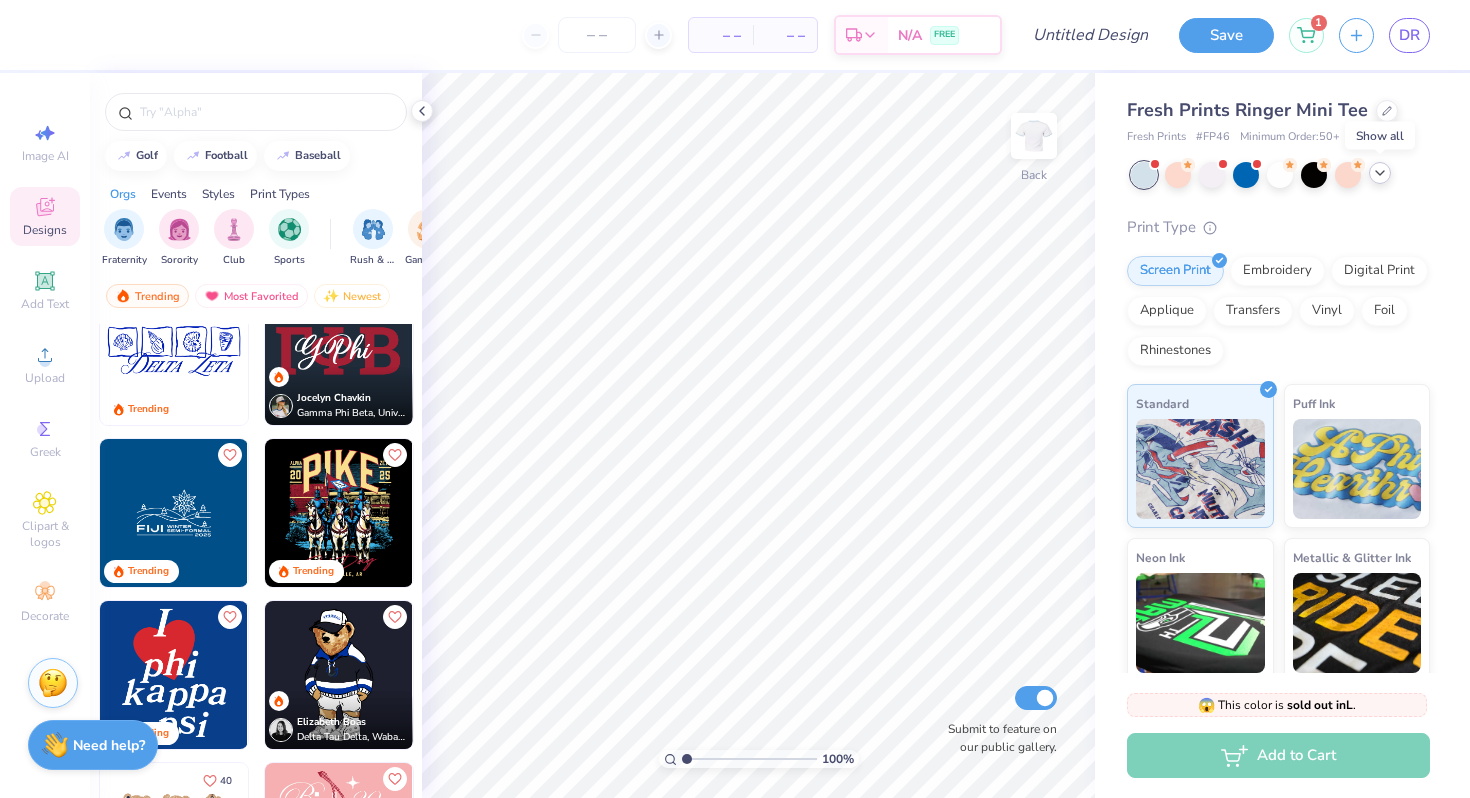 click at bounding box center (1380, 173) 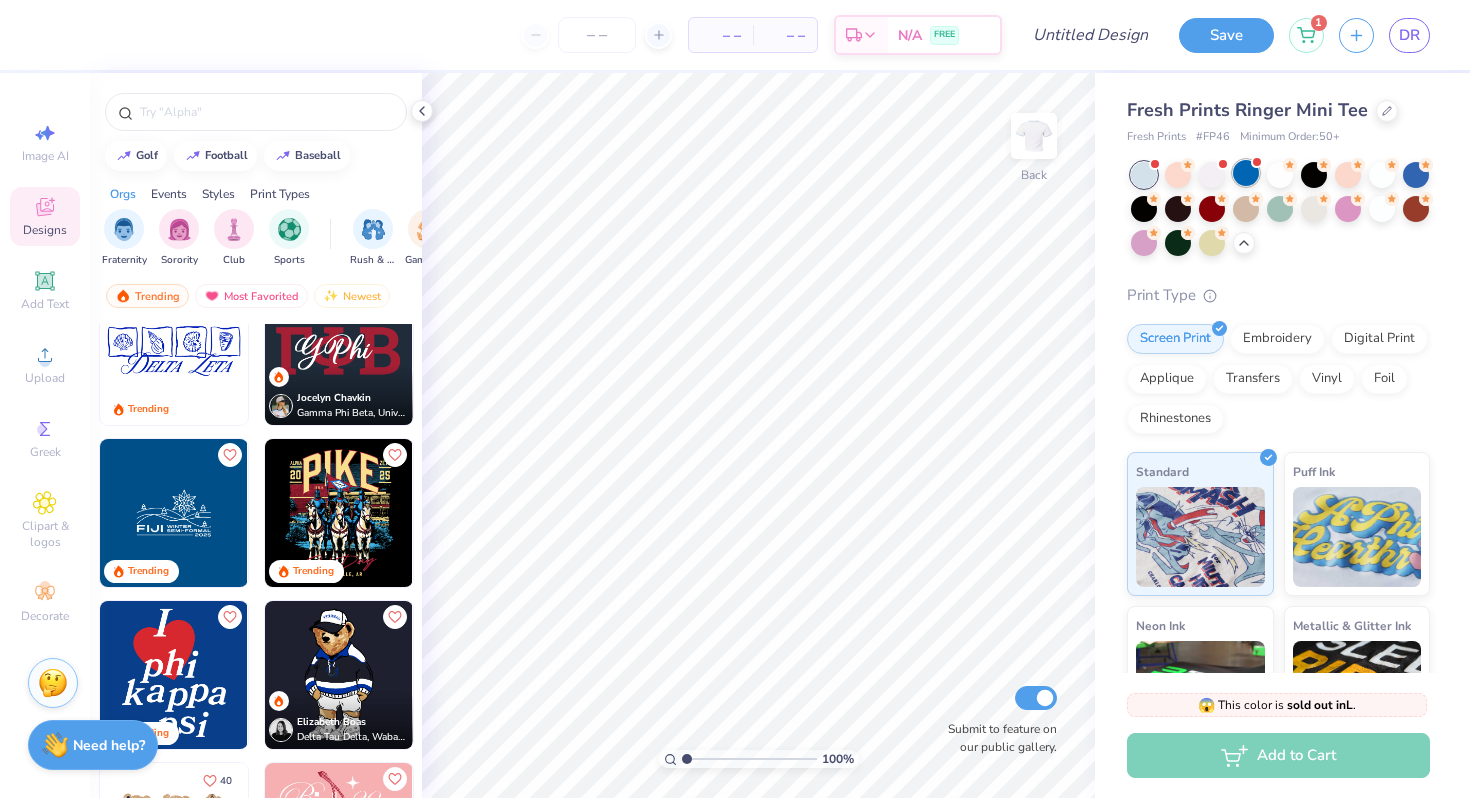click at bounding box center (1246, 173) 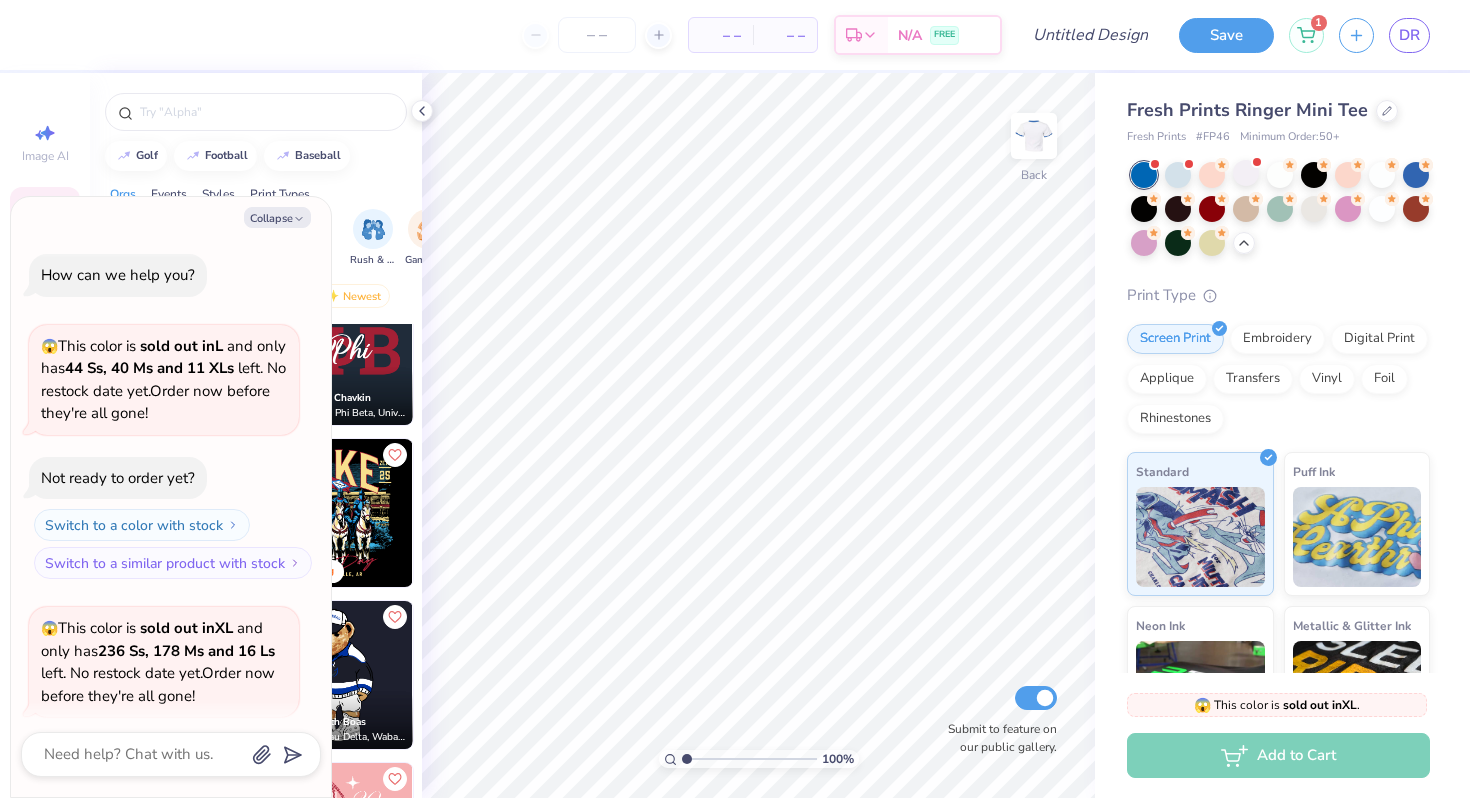 scroll, scrollTop: 155, scrollLeft: 0, axis: vertical 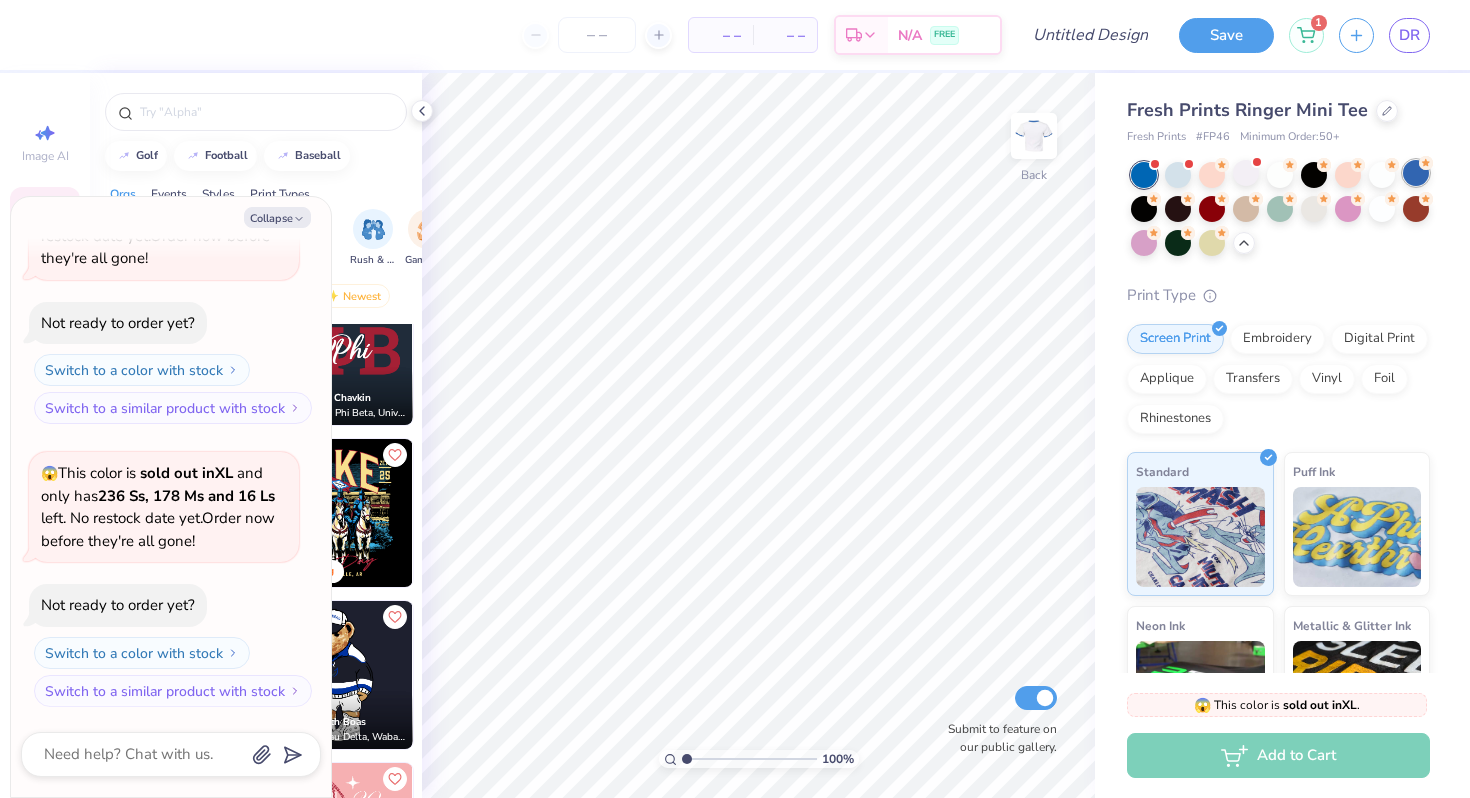 click at bounding box center [1416, 173] 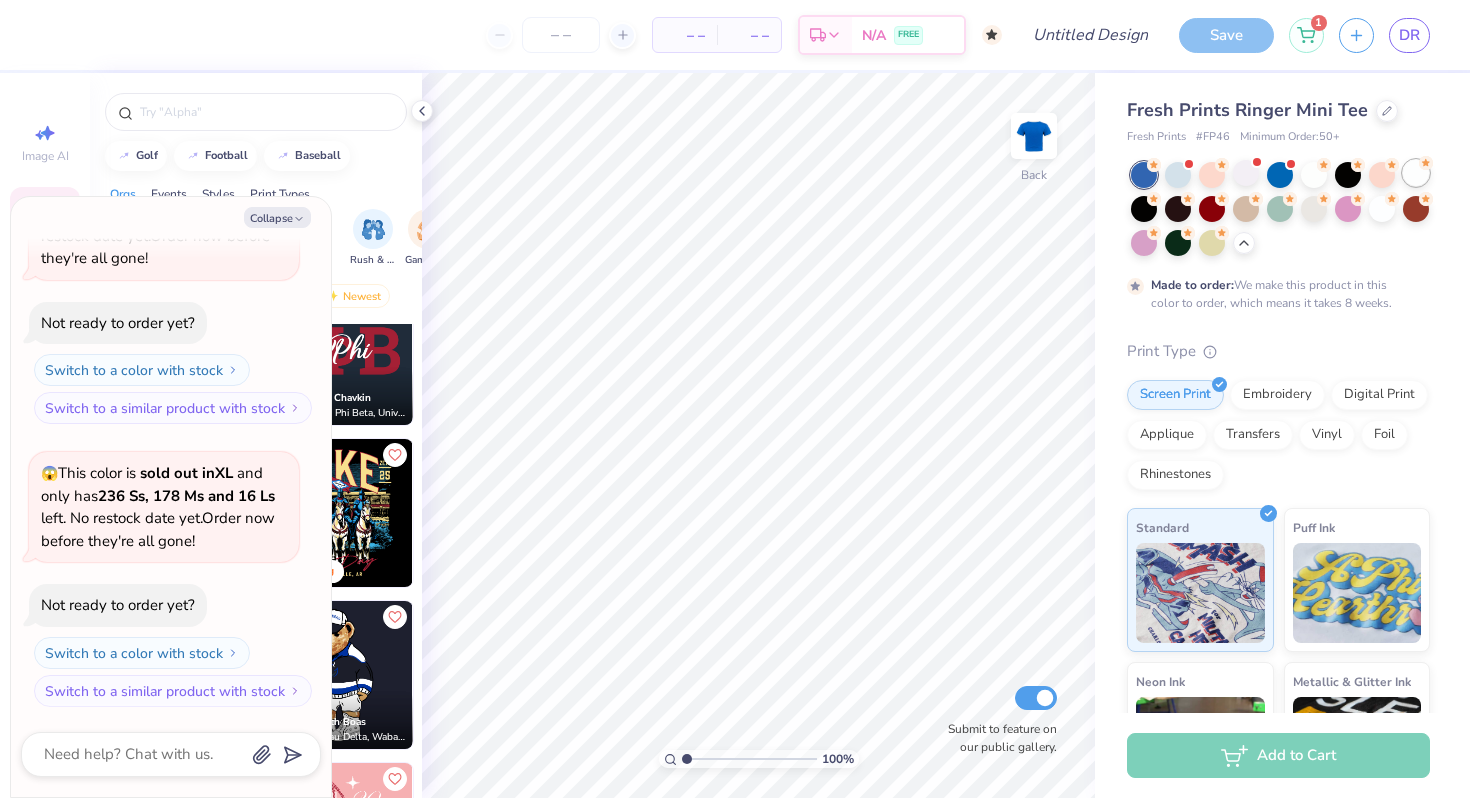scroll, scrollTop: 321, scrollLeft: 0, axis: vertical 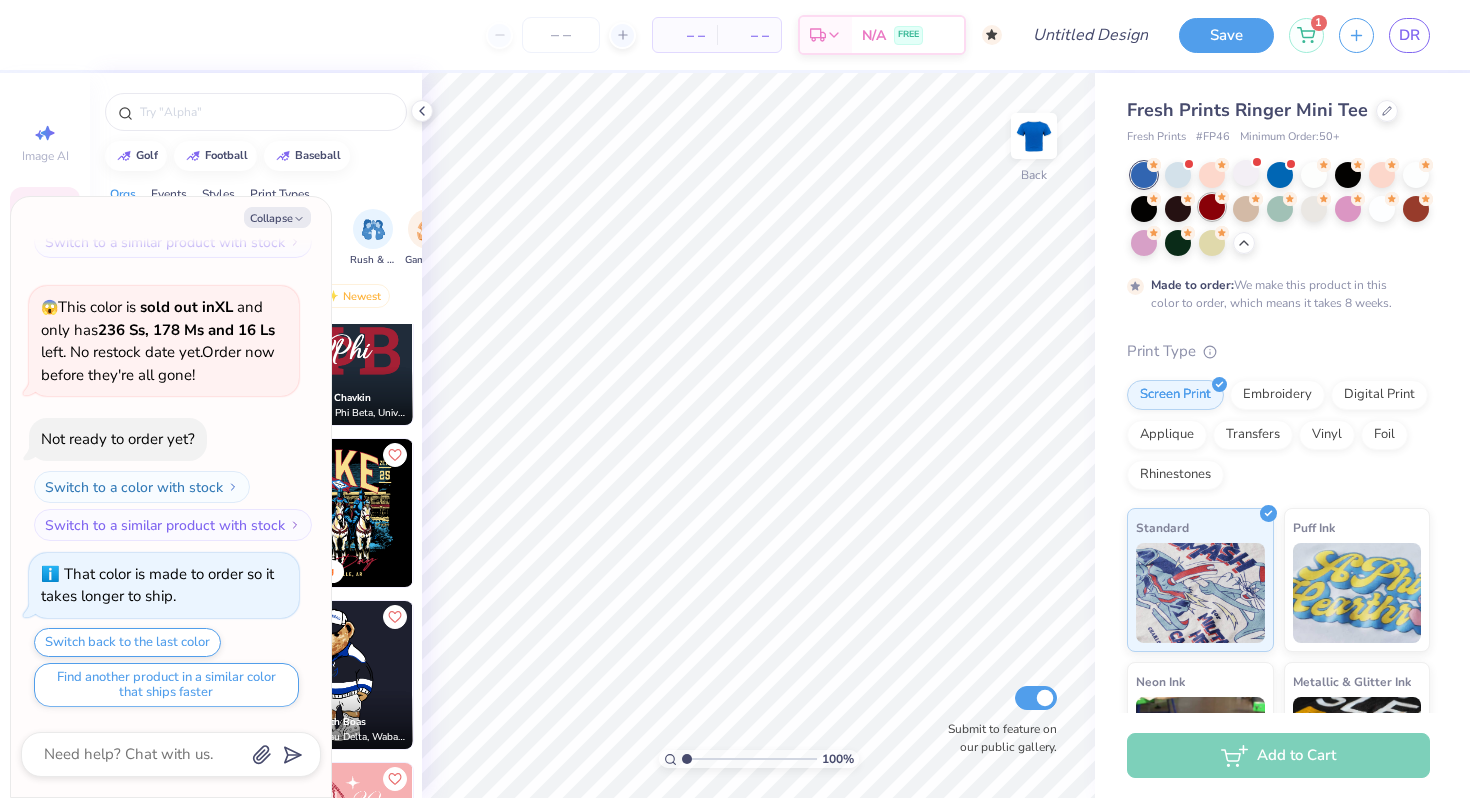 click at bounding box center (1212, 207) 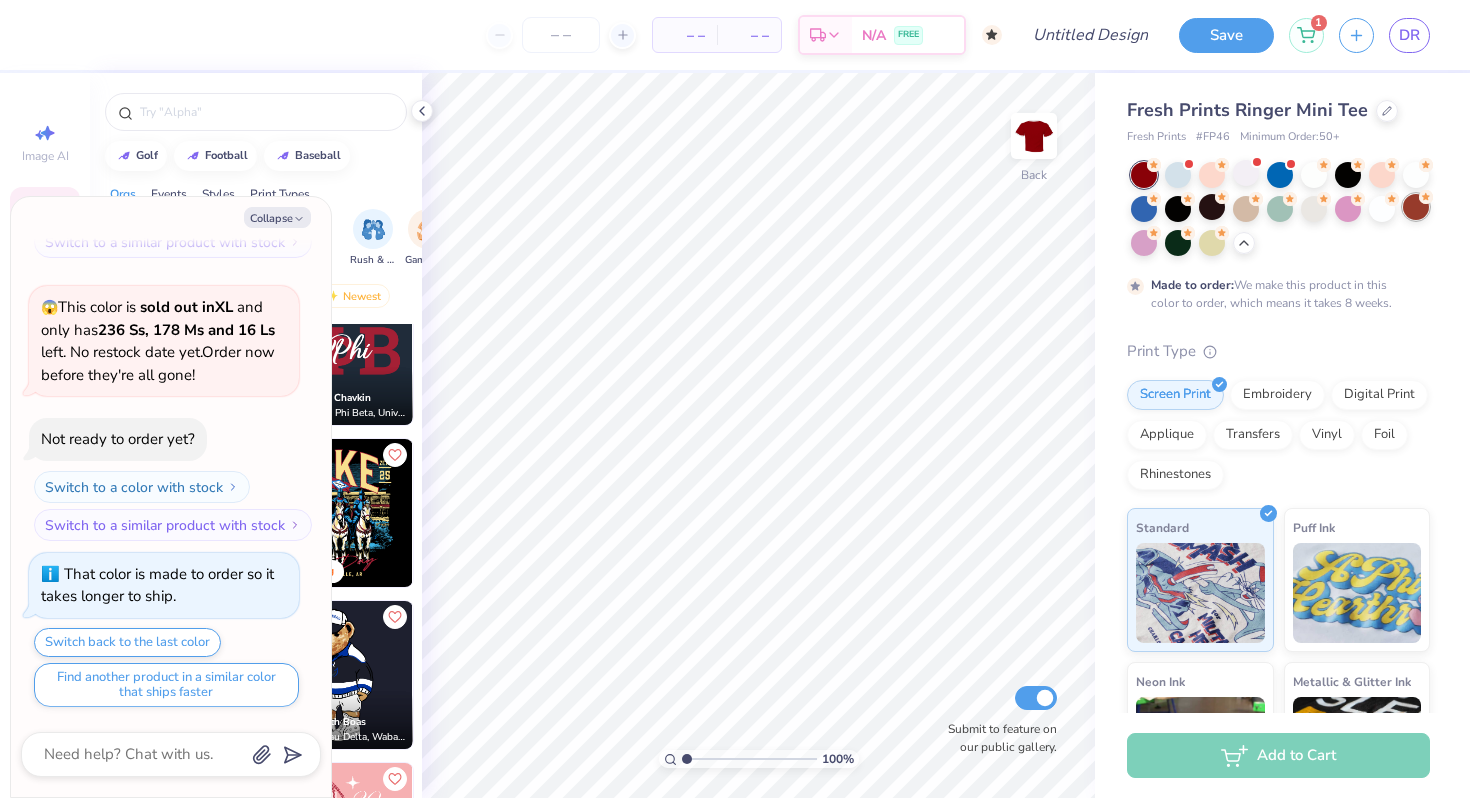 click at bounding box center [1416, 207] 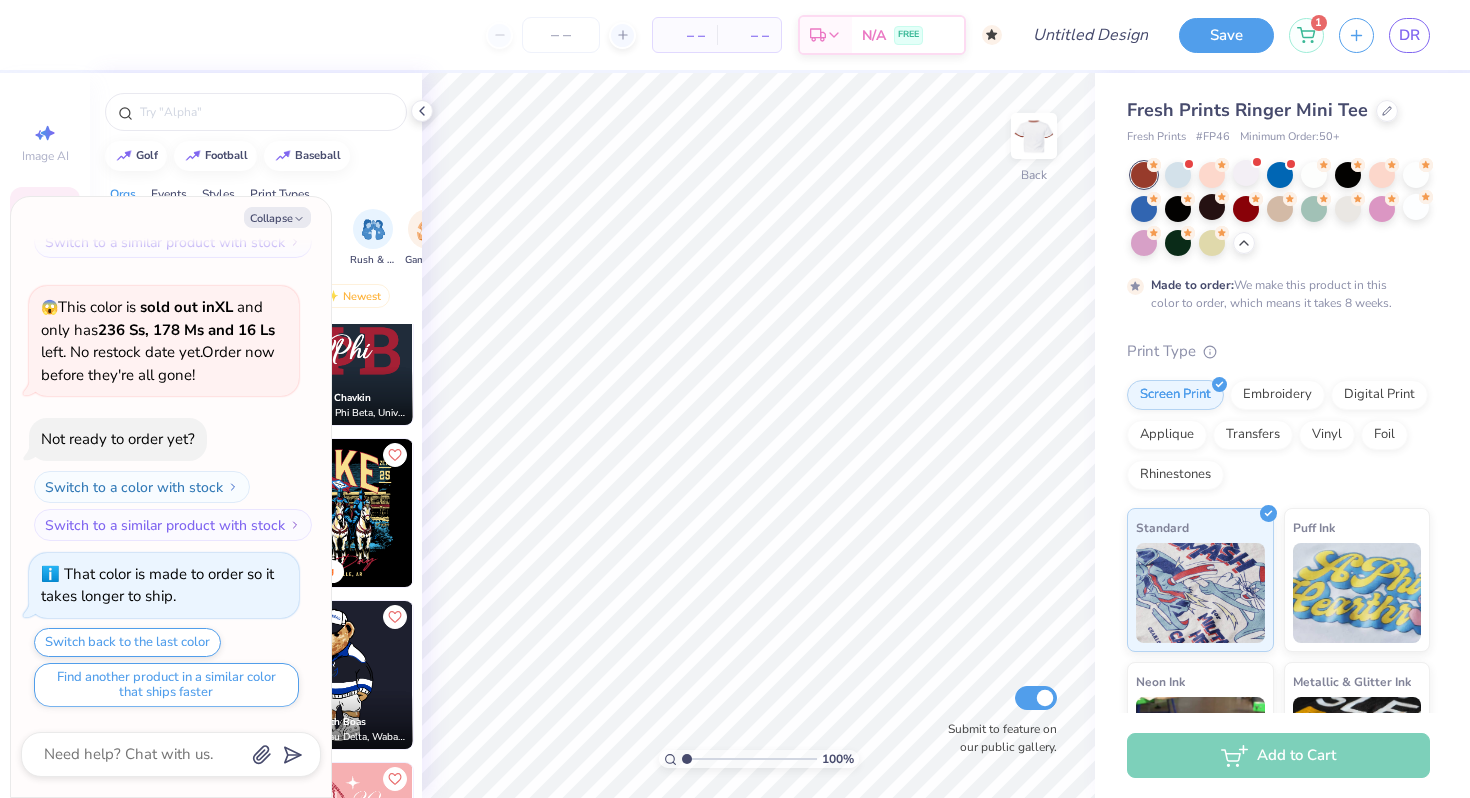 click on "Made to order:  We make this product in this color to order, which means it takes 8 weeks." at bounding box center [1278, 237] 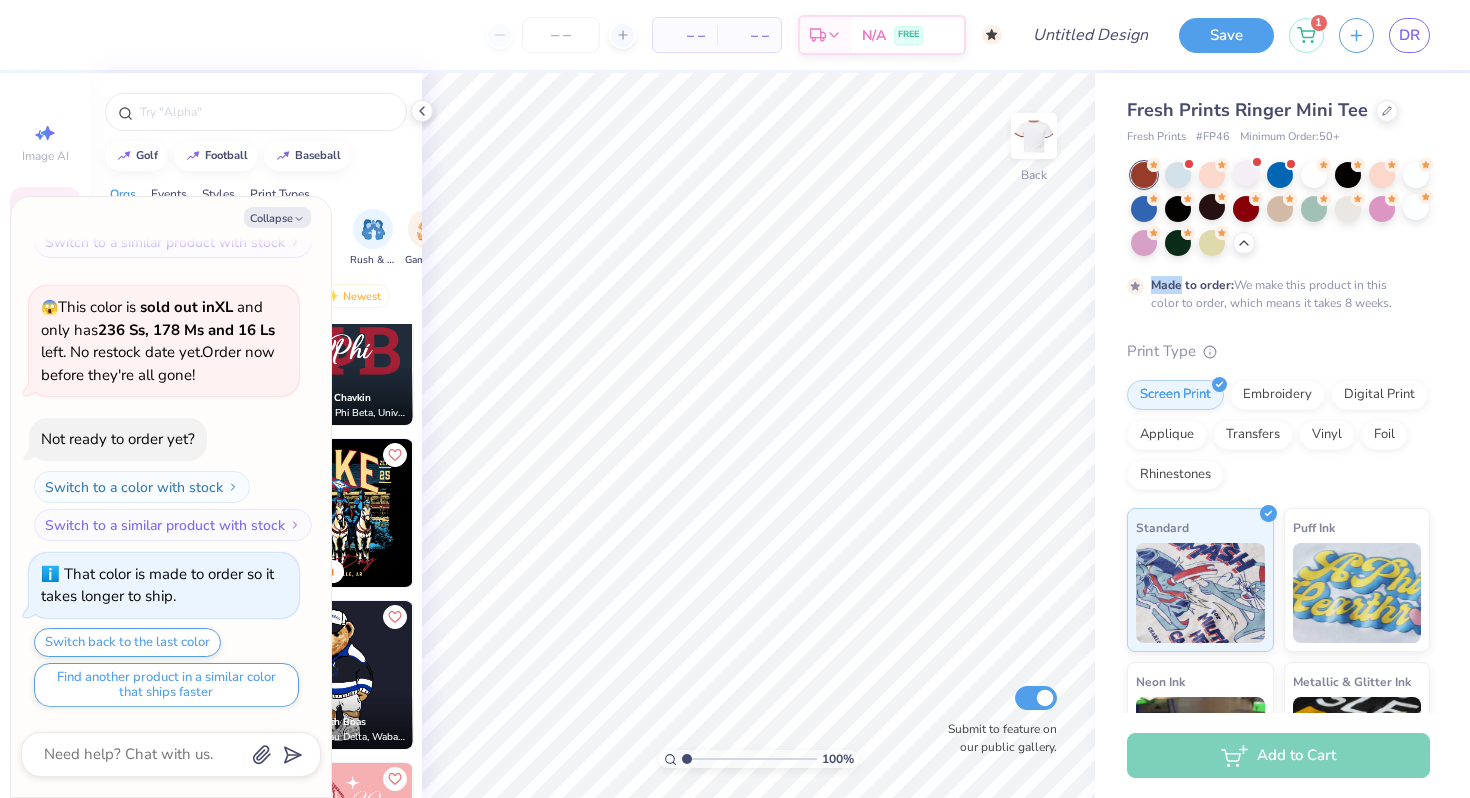 click on "Made to order:  We make this product in this color to order, which means it takes 8 weeks." at bounding box center (1278, 237) 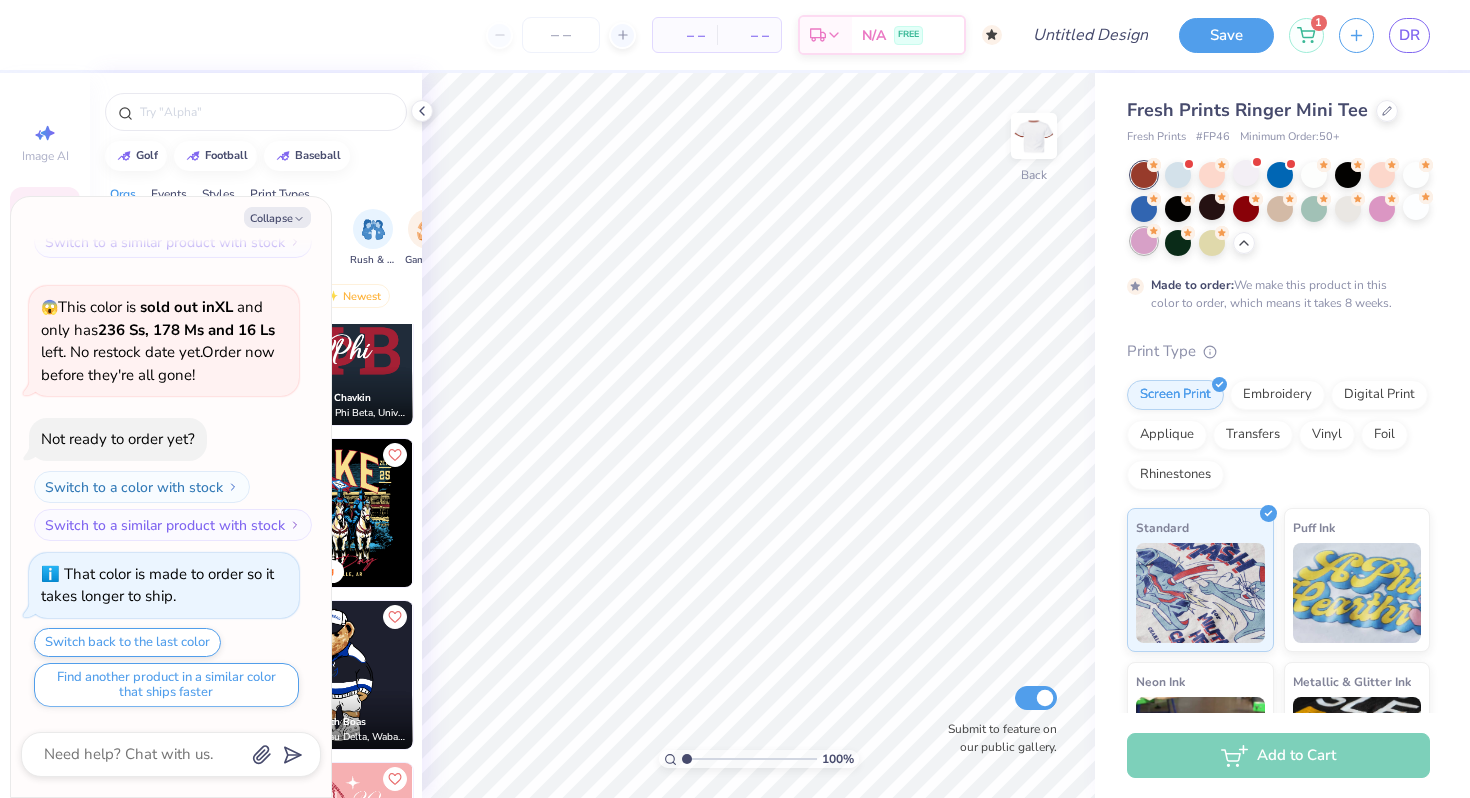 click at bounding box center [1144, 241] 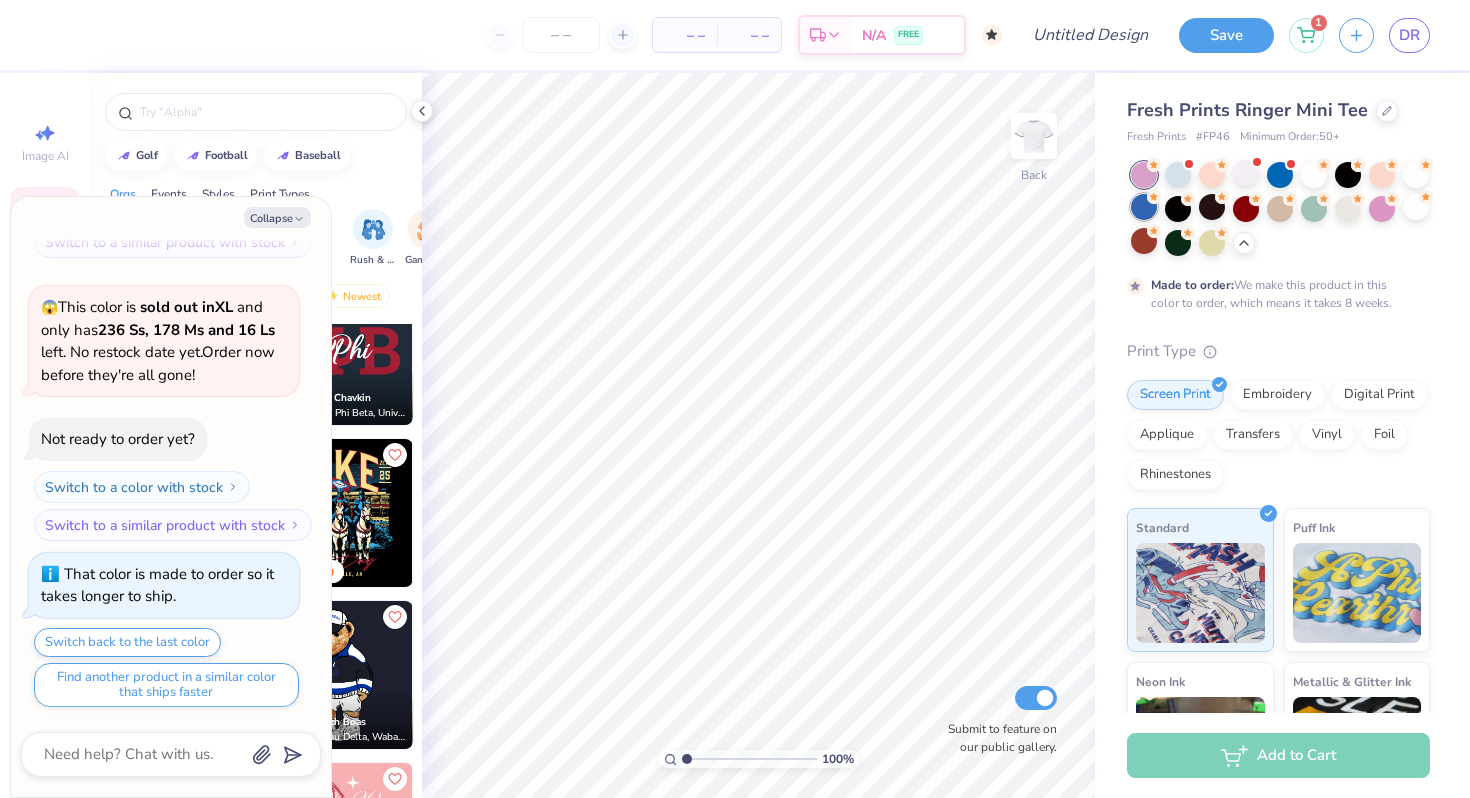 click at bounding box center (1144, 207) 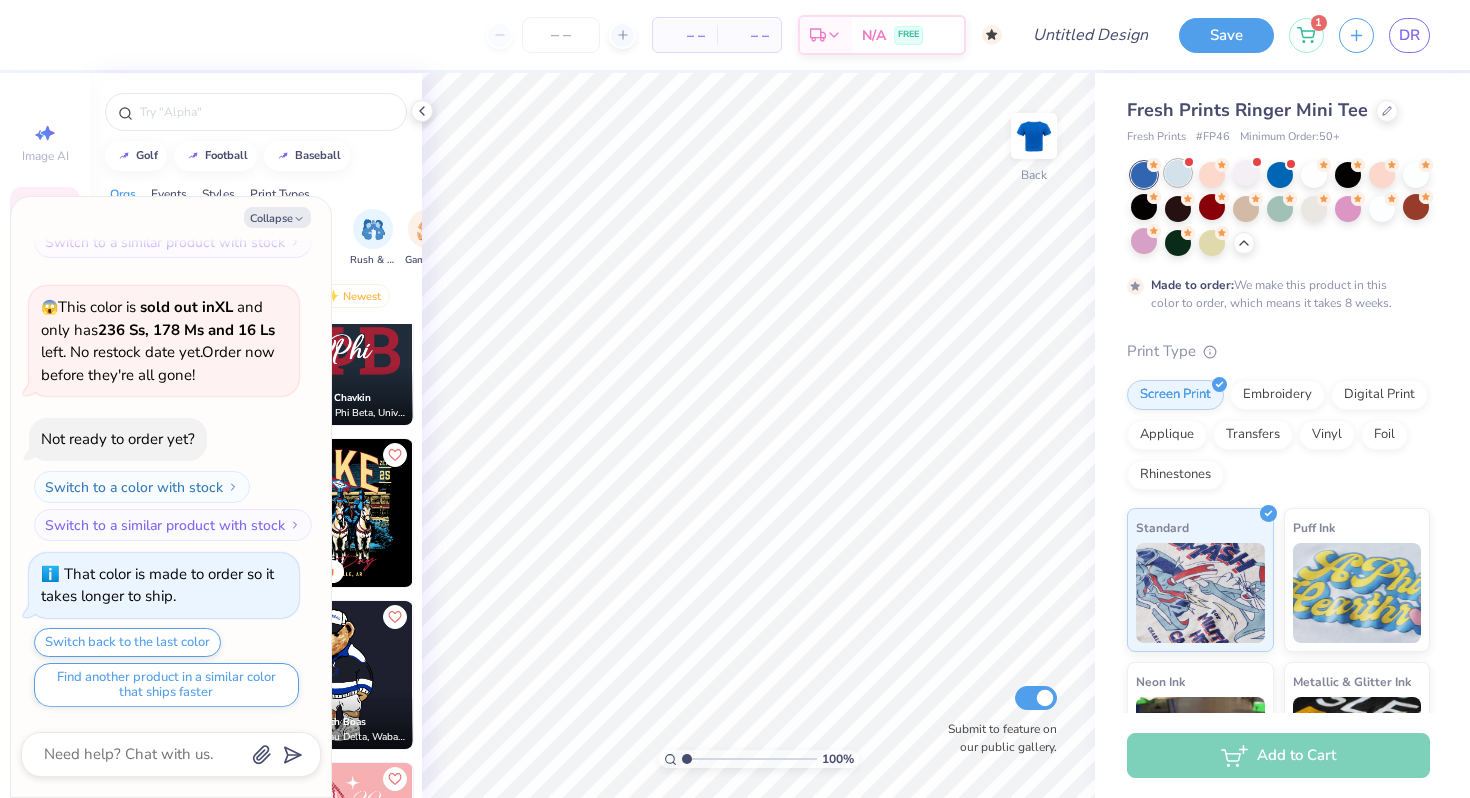 click at bounding box center [1178, 173] 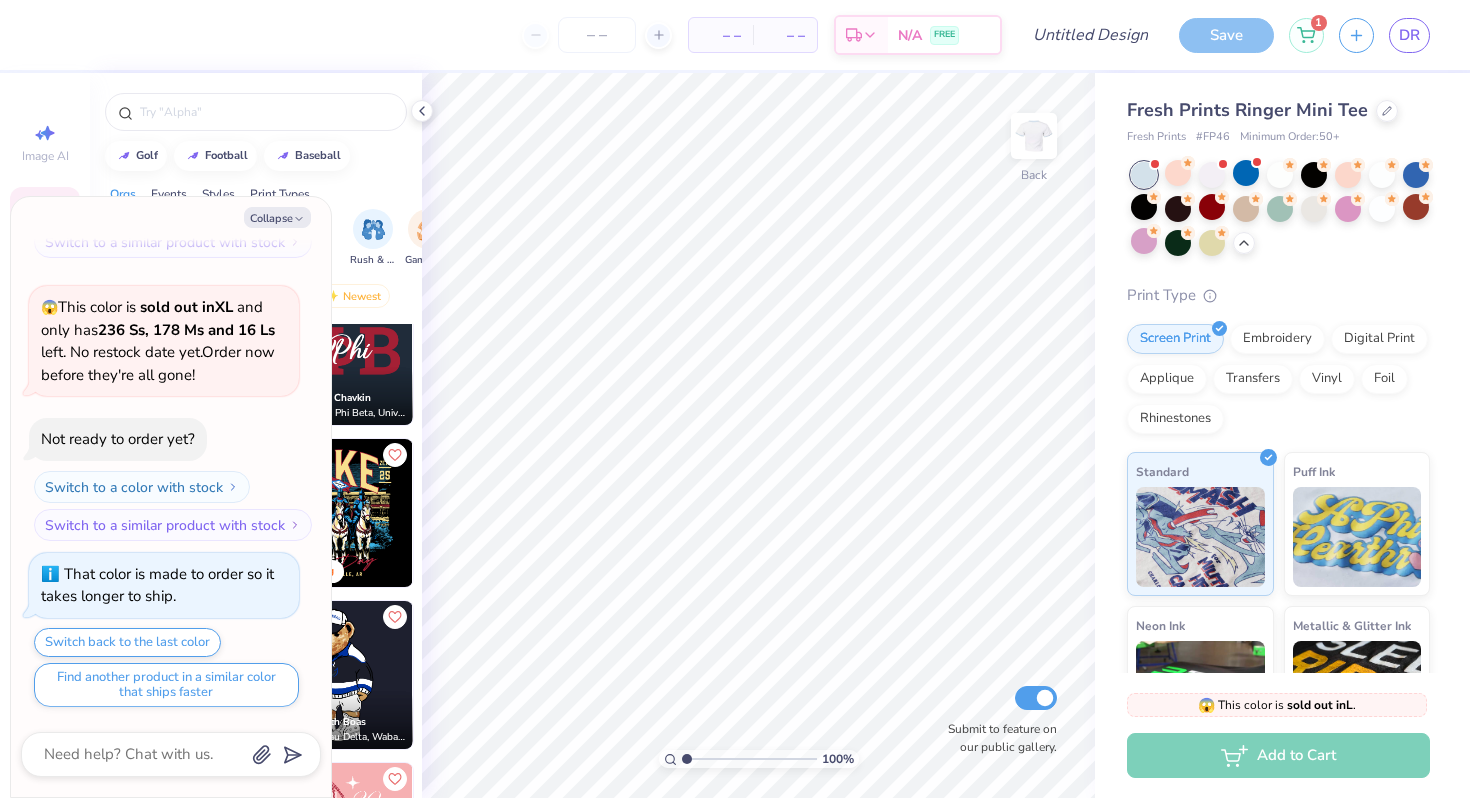 scroll, scrollTop: 703, scrollLeft: 0, axis: vertical 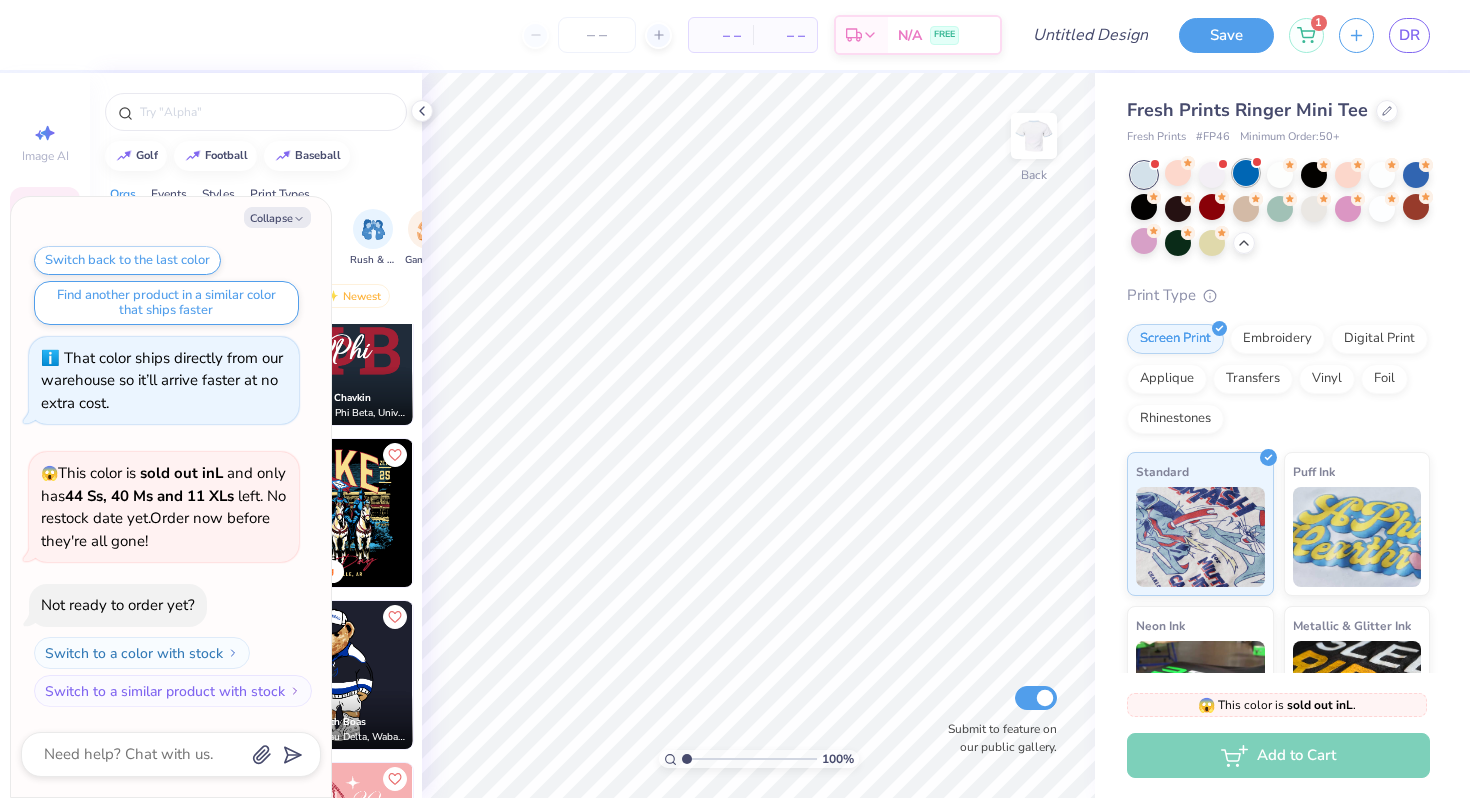 click at bounding box center [1246, 173] 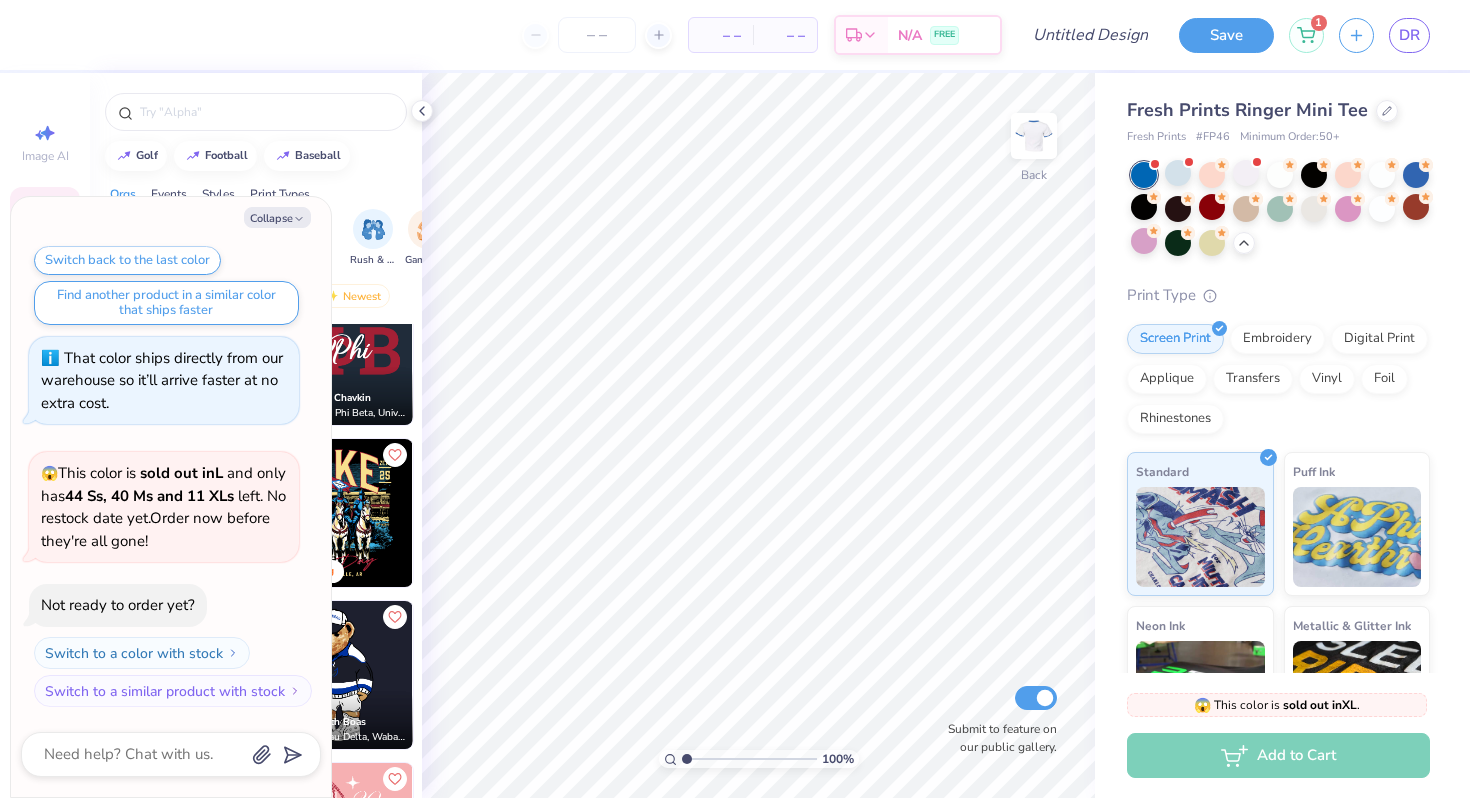 scroll, scrollTop: 986, scrollLeft: 0, axis: vertical 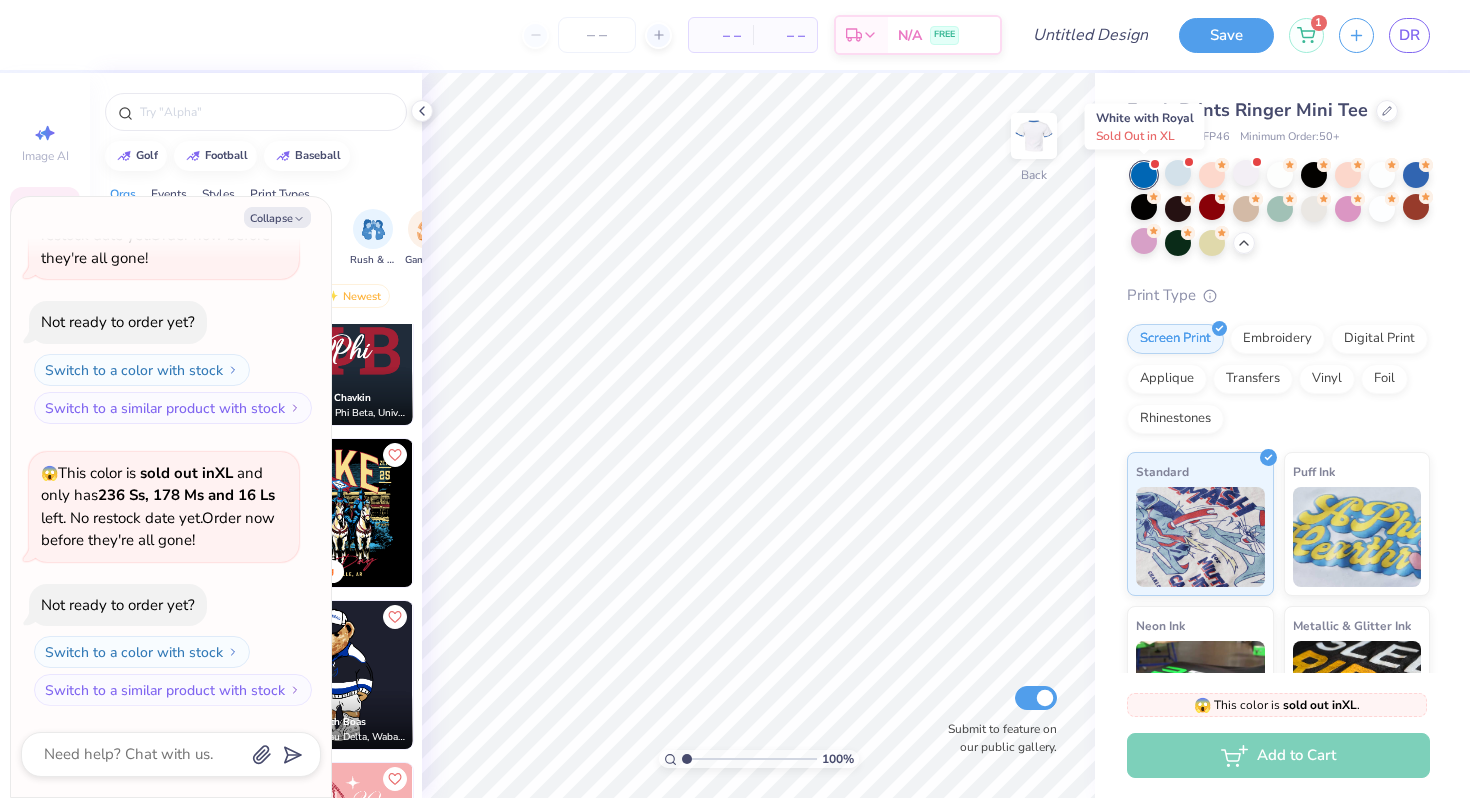 click at bounding box center [1144, 175] 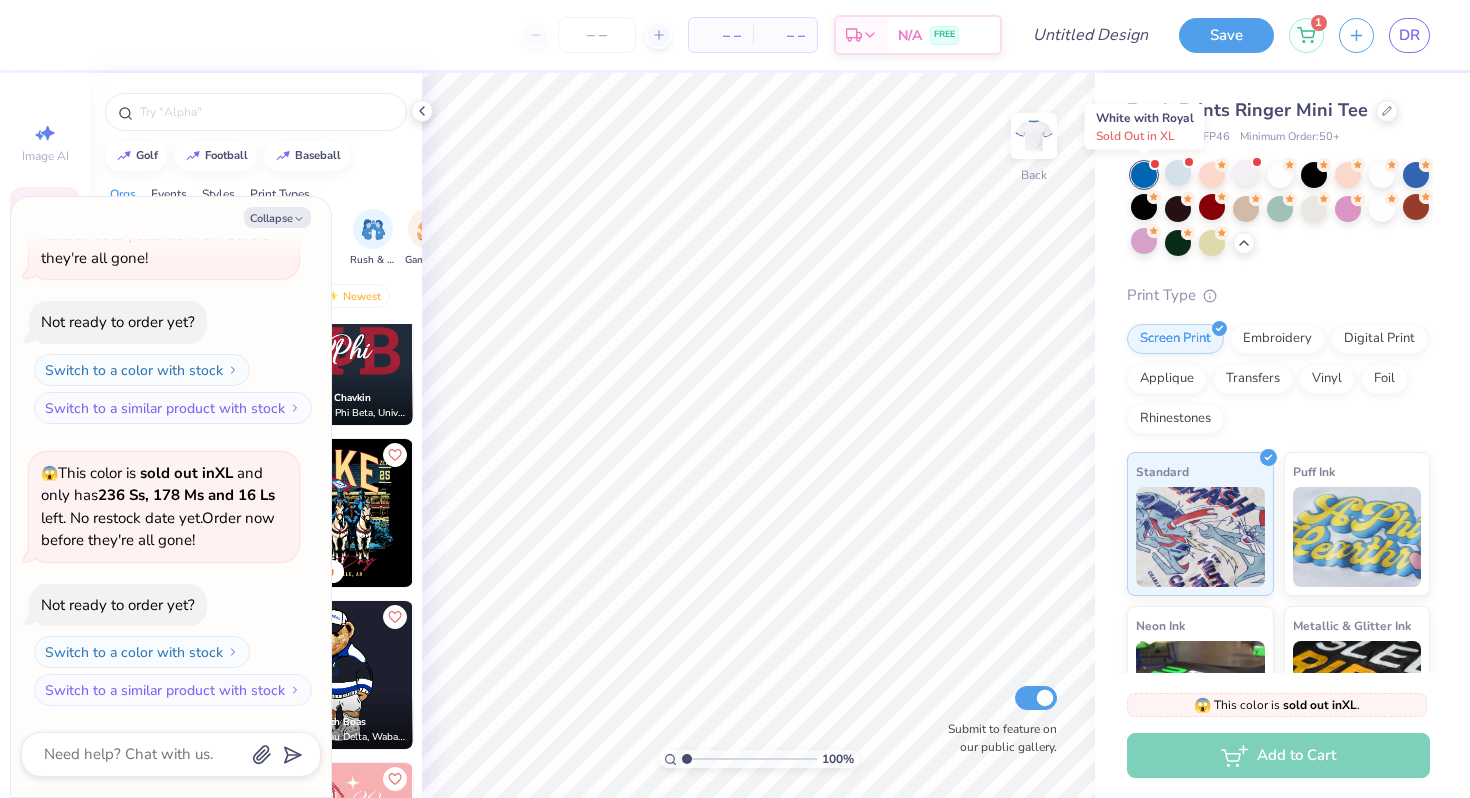 scroll, scrollTop: 1268, scrollLeft: 0, axis: vertical 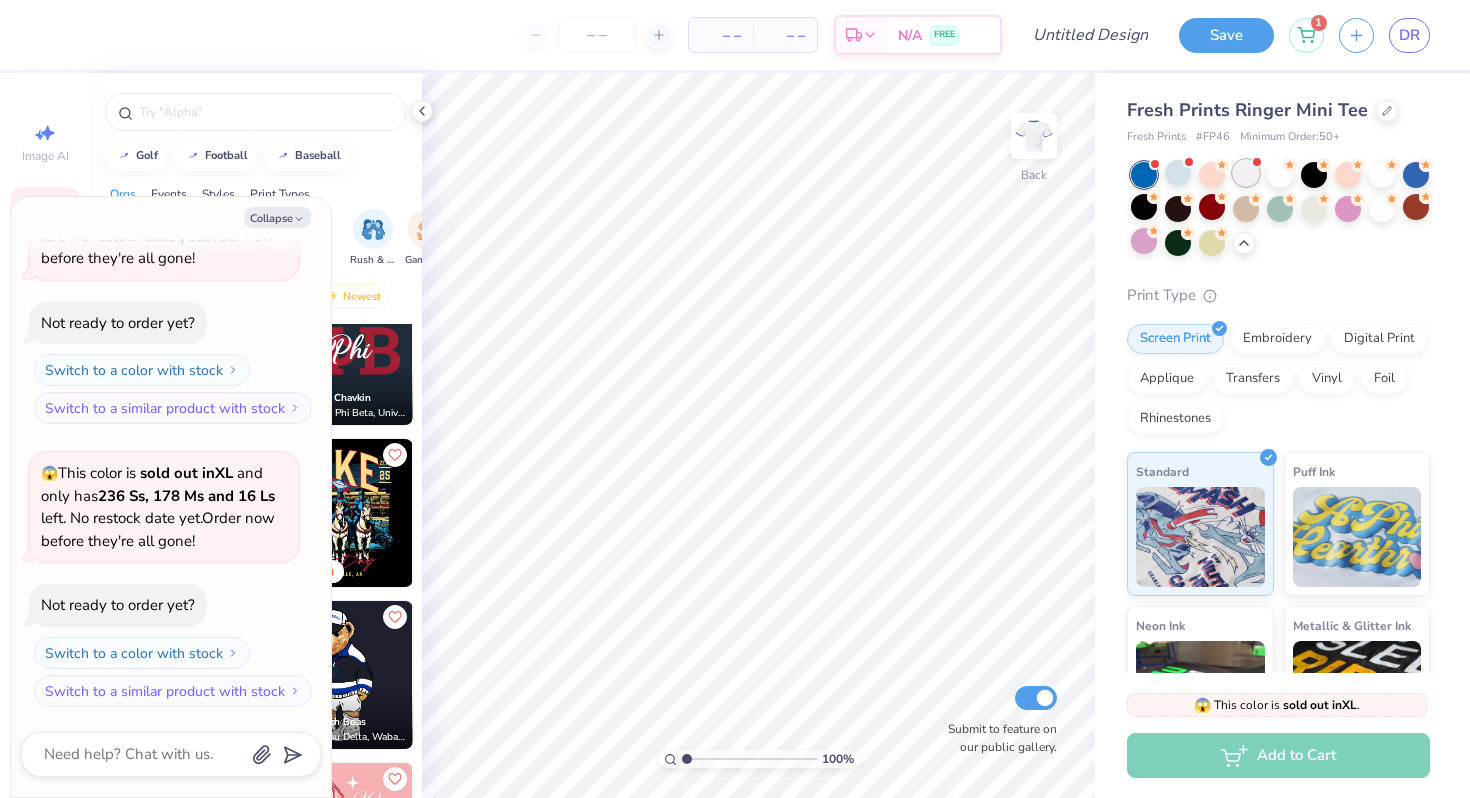 click at bounding box center [1246, 173] 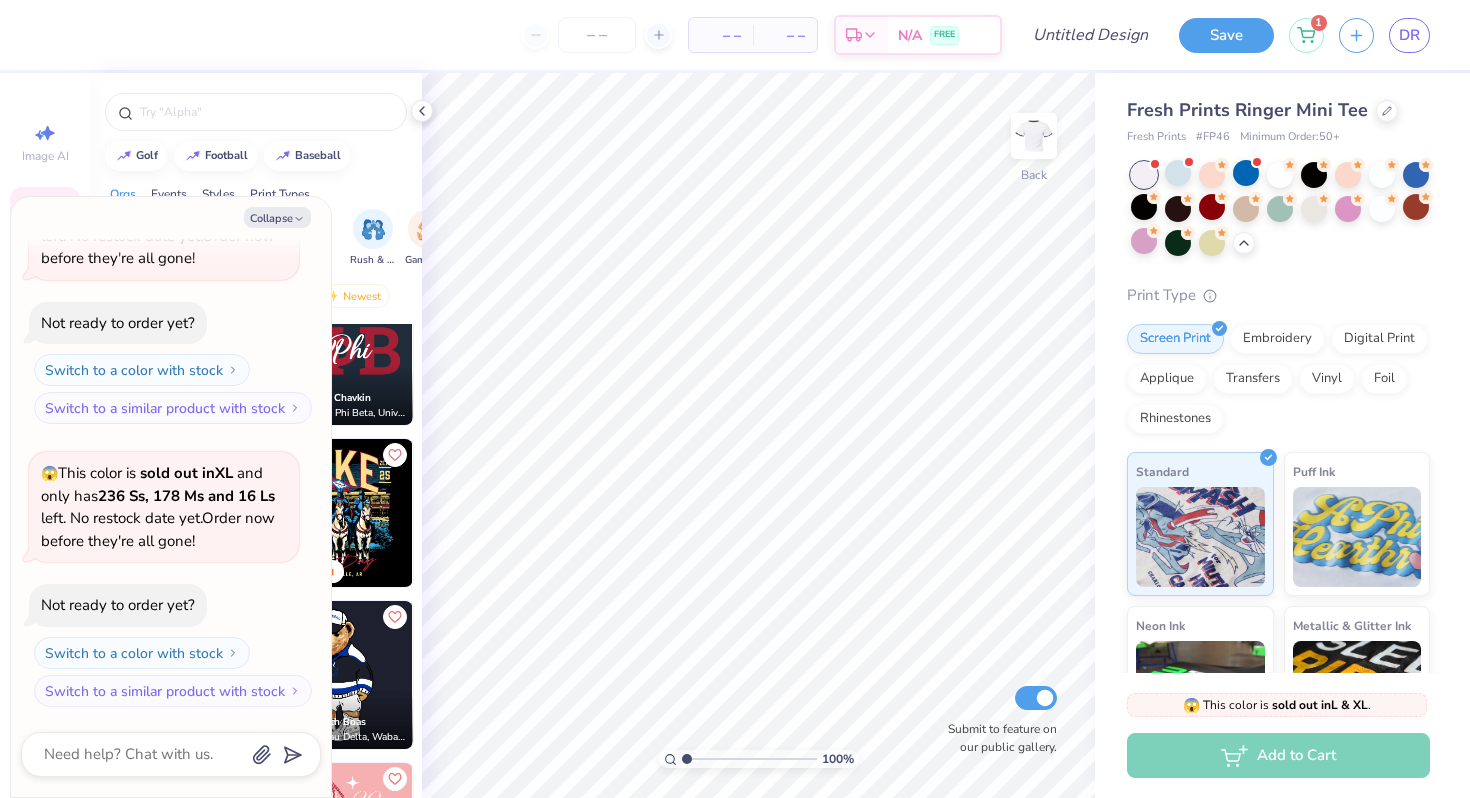 scroll, scrollTop: 1551, scrollLeft: 0, axis: vertical 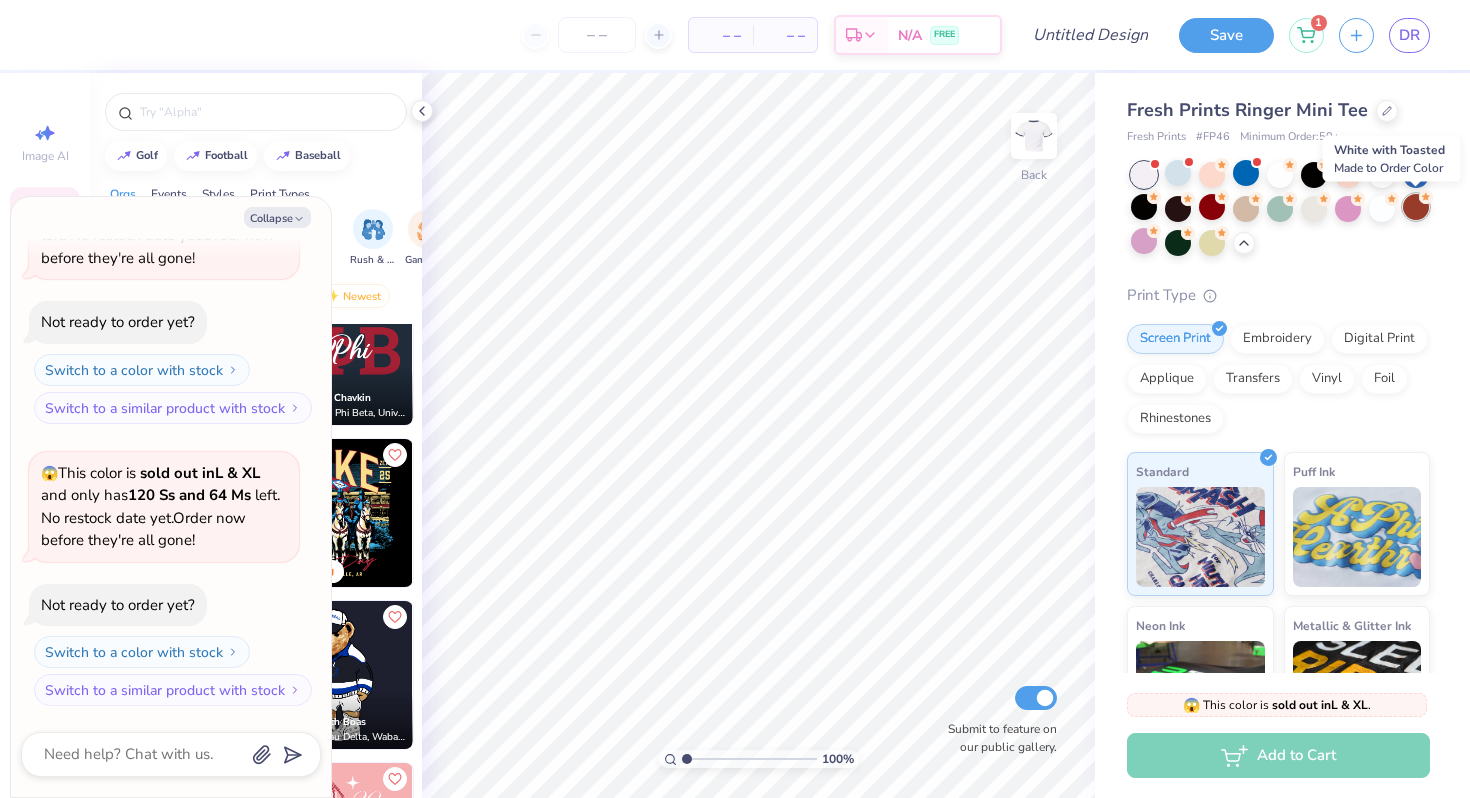 click at bounding box center (1416, 207) 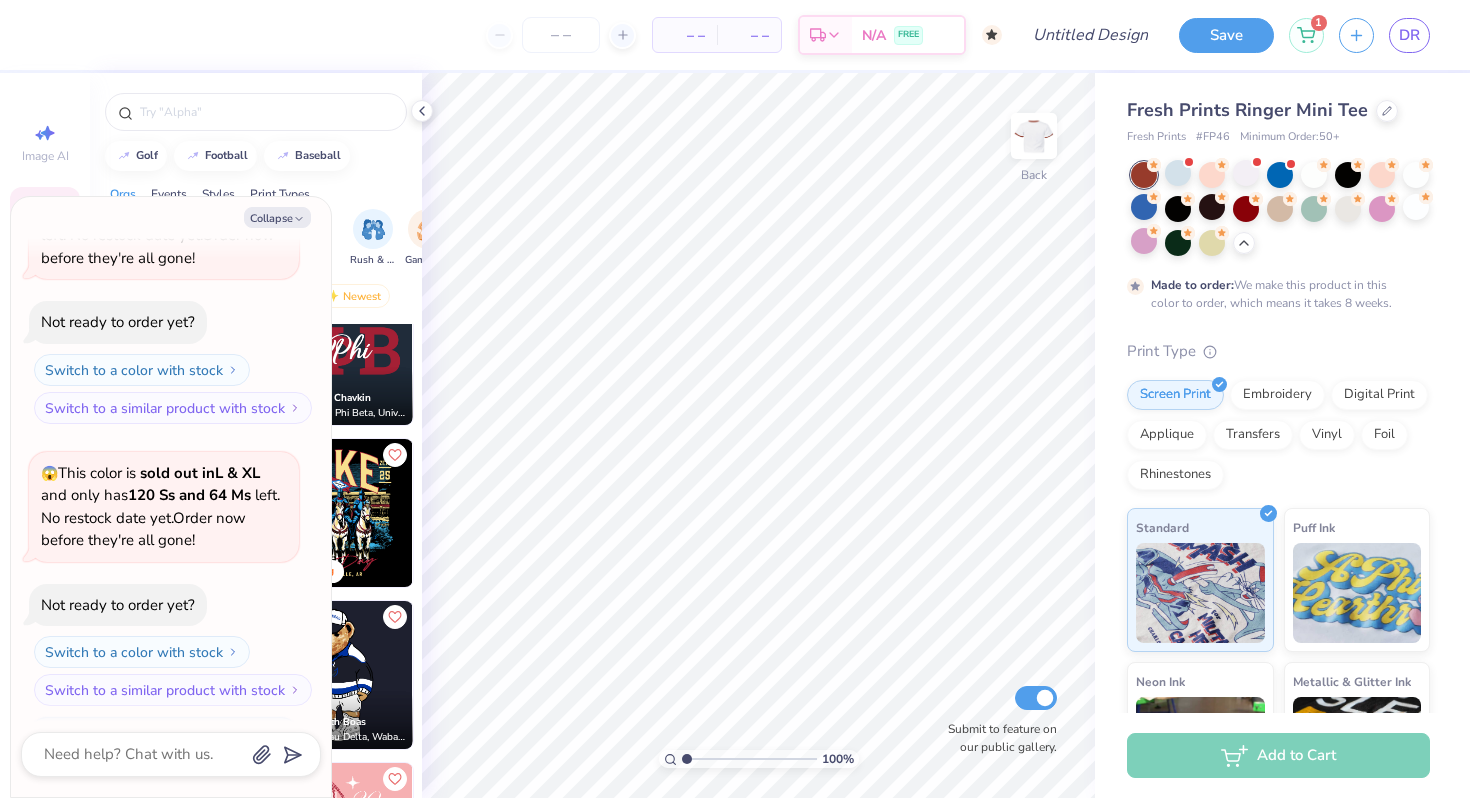 scroll, scrollTop: 1717, scrollLeft: 0, axis: vertical 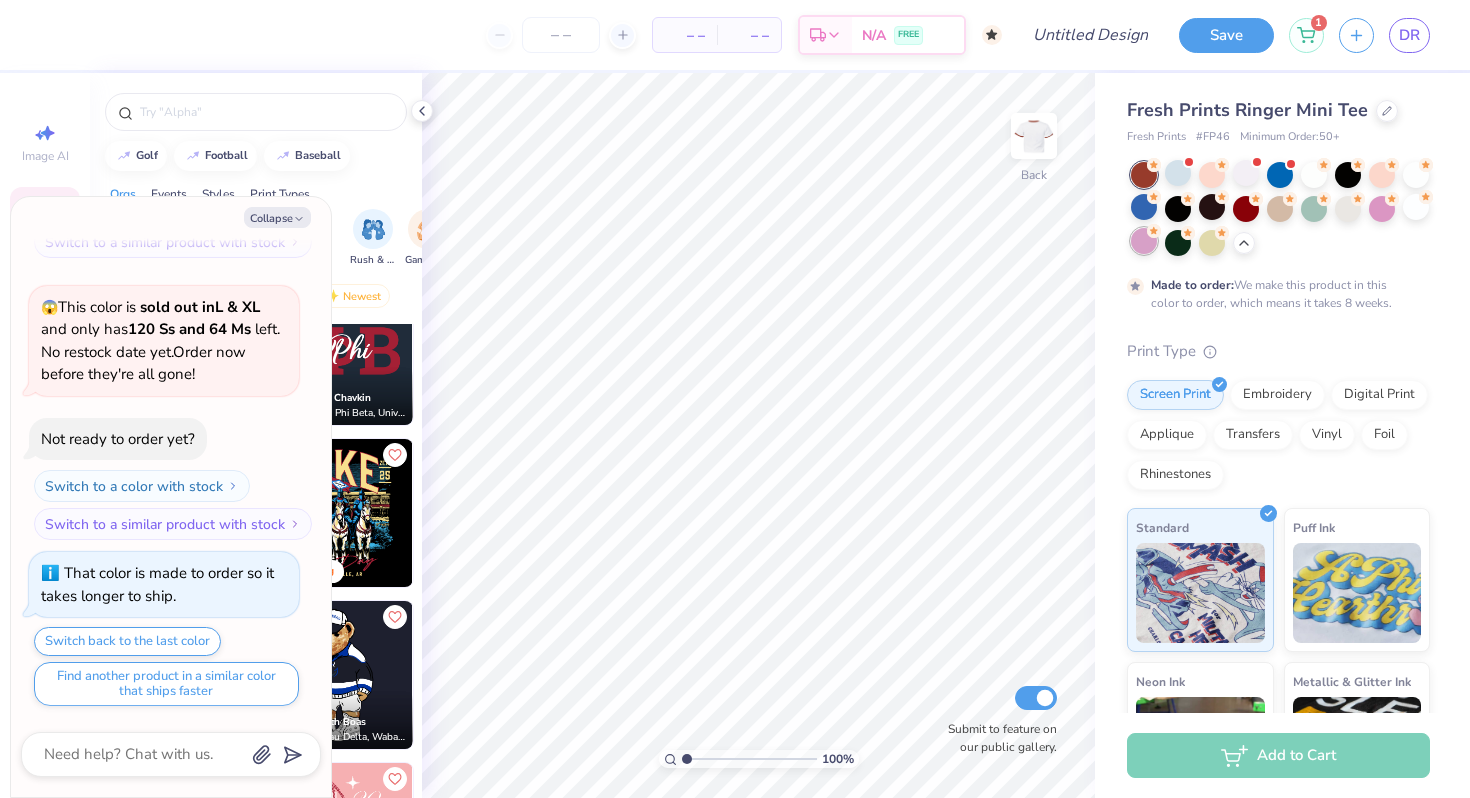 click at bounding box center (1144, 241) 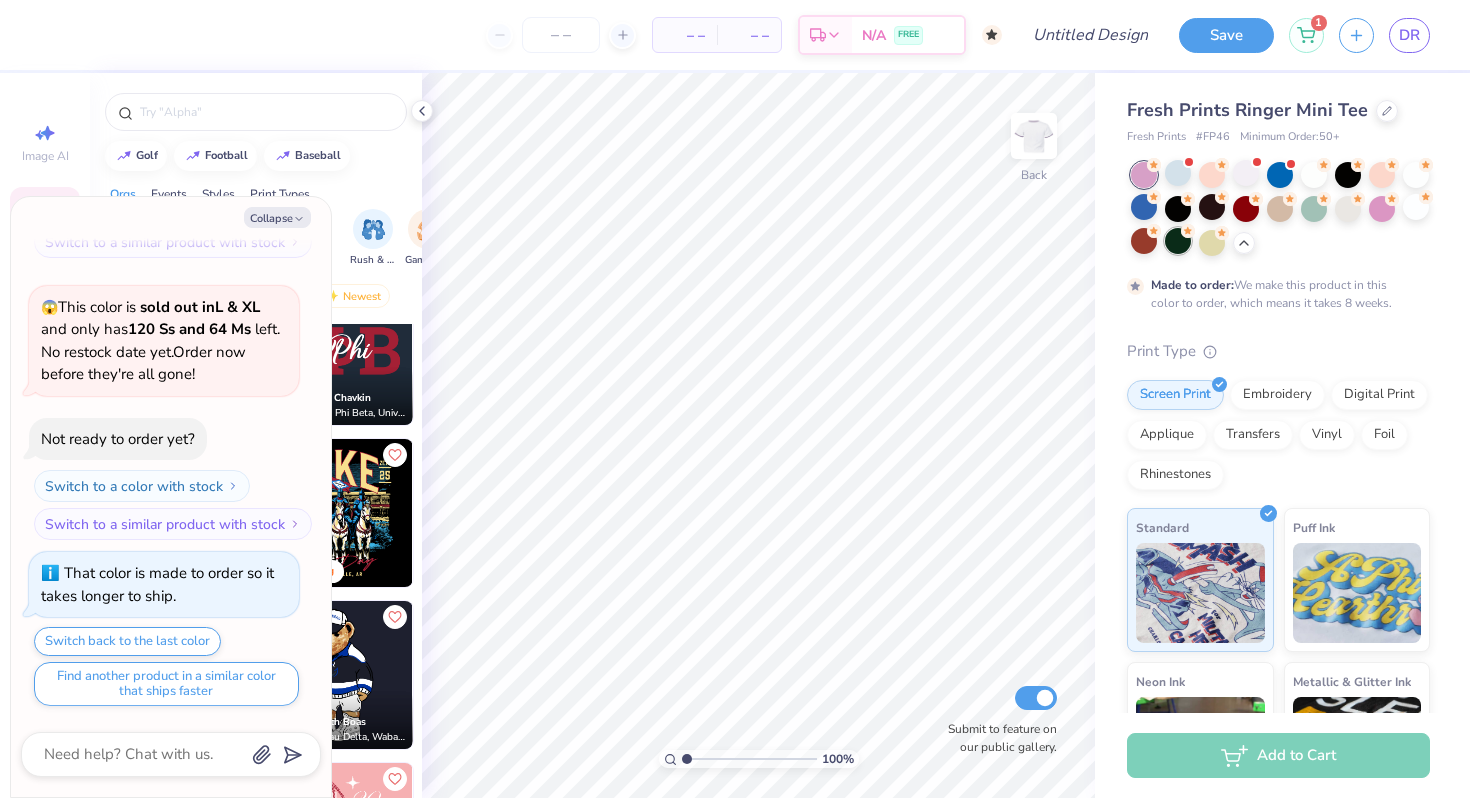click at bounding box center [1178, 241] 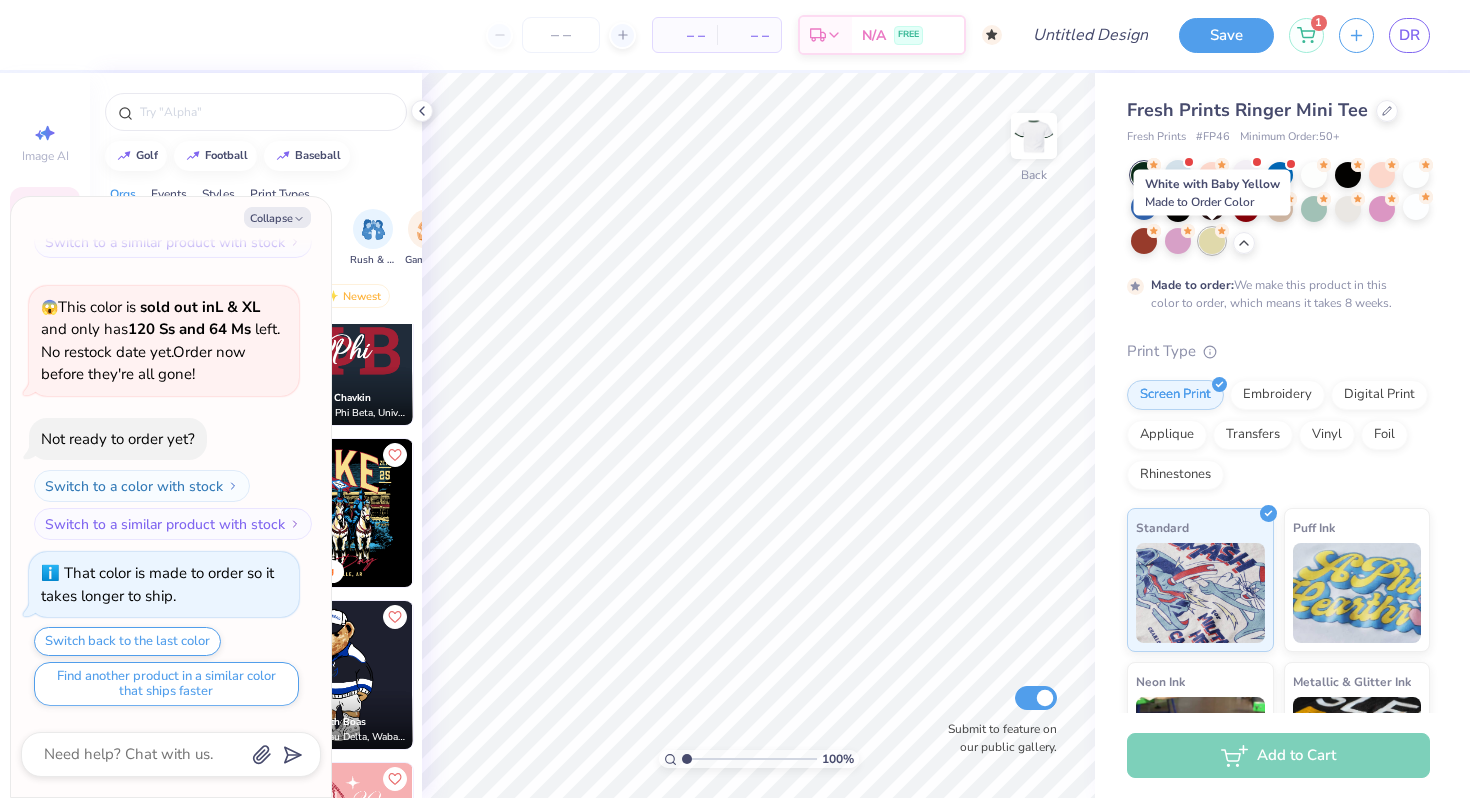 click at bounding box center (1212, 241) 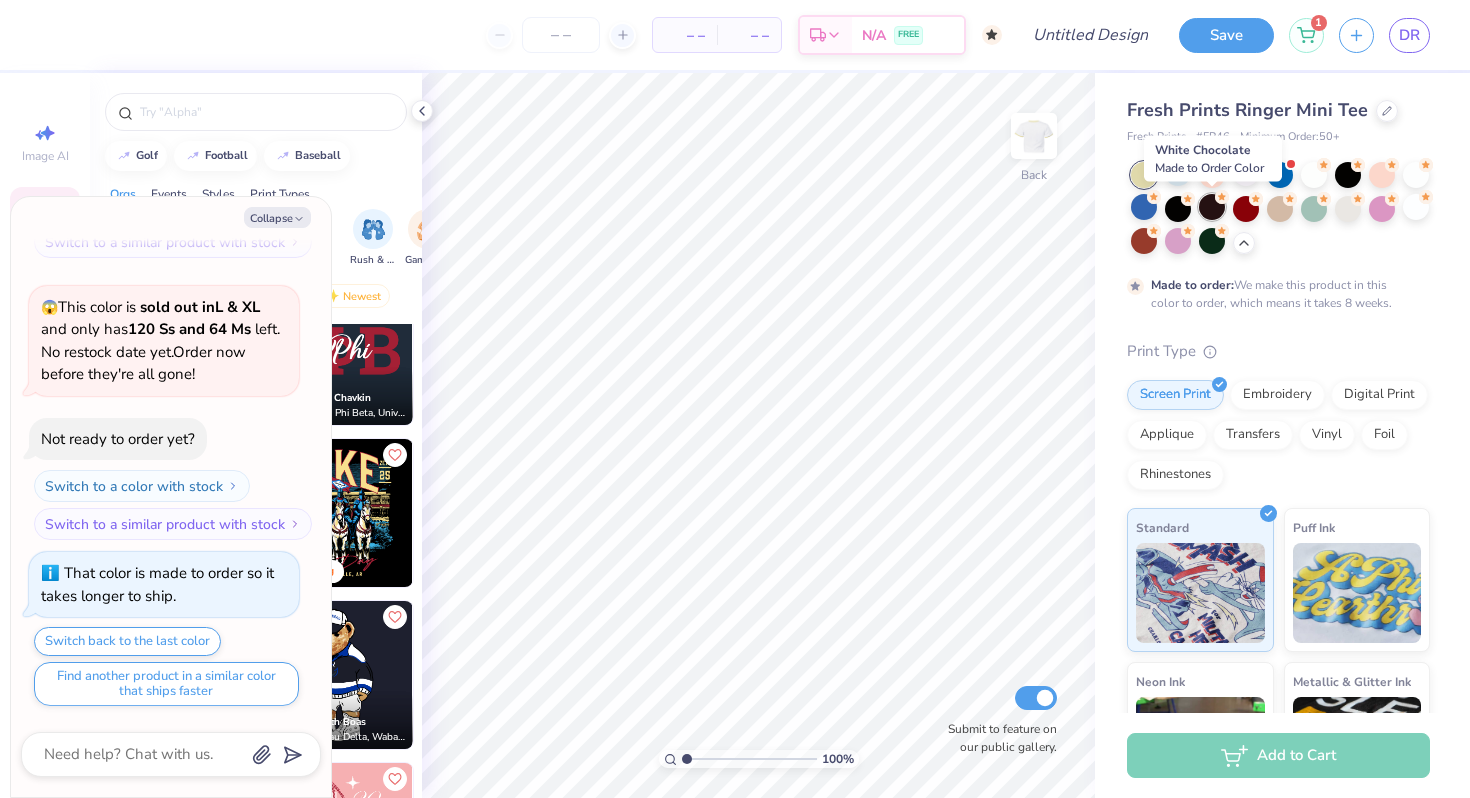 click at bounding box center [1212, 207] 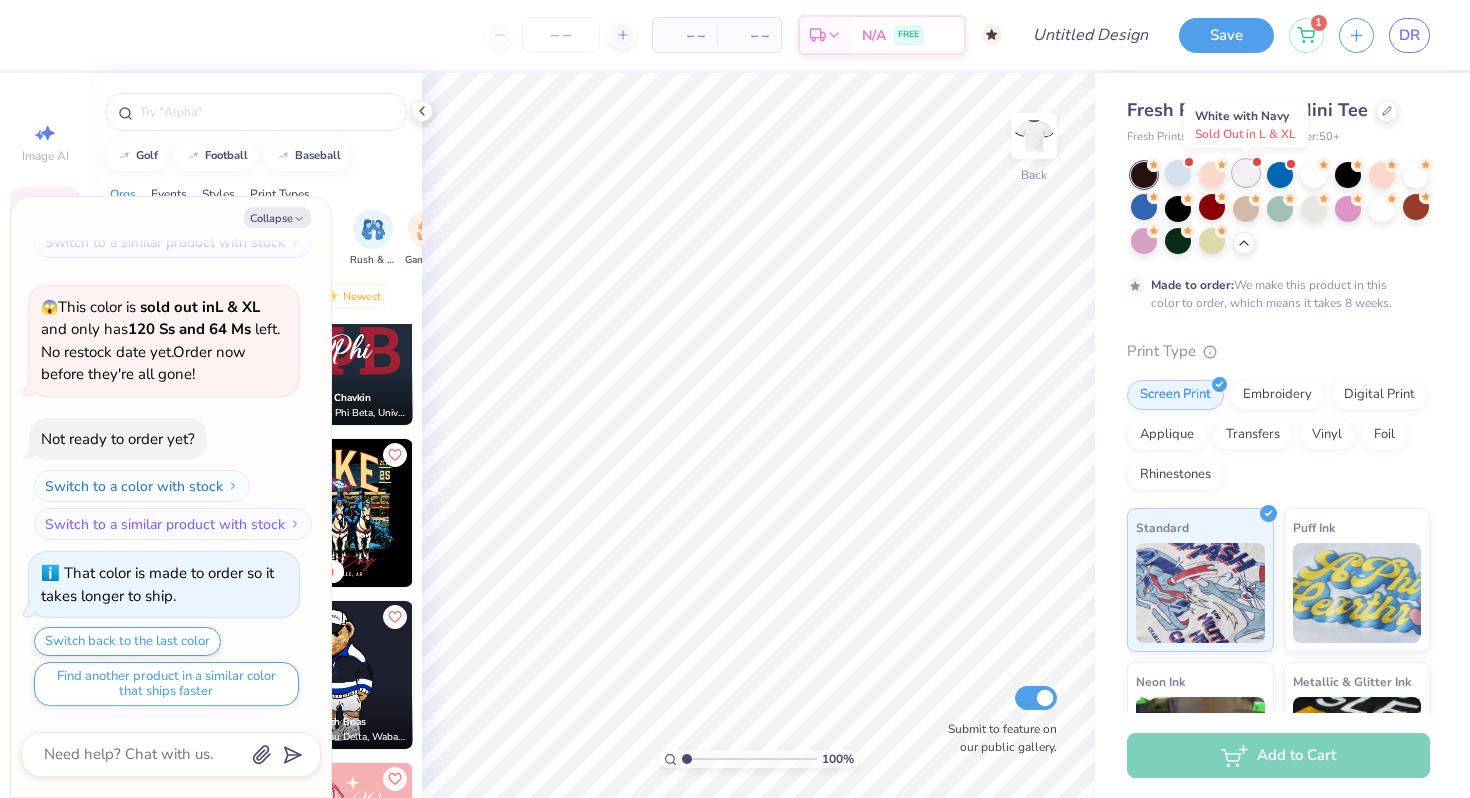click at bounding box center [1246, 173] 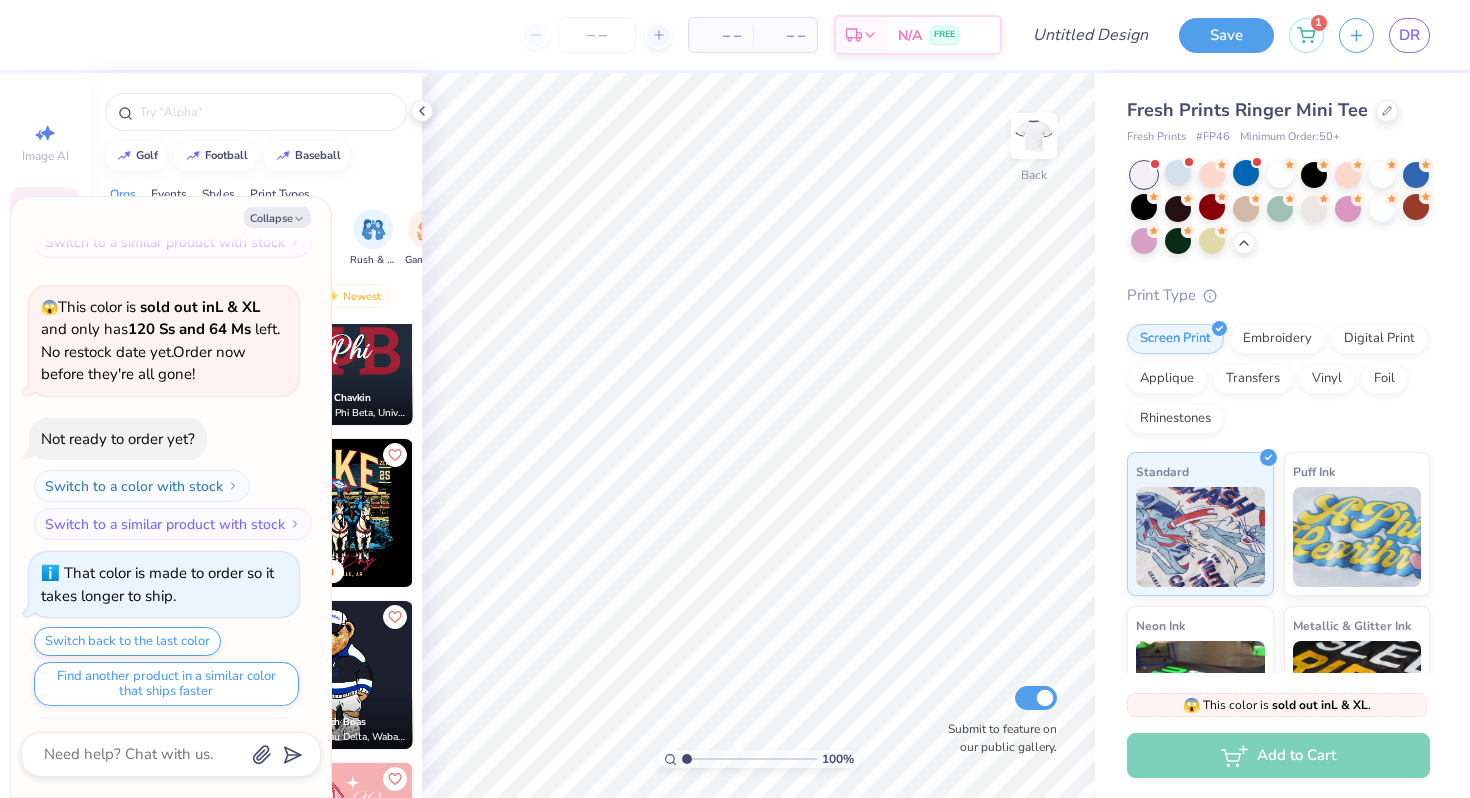 scroll, scrollTop: 2099, scrollLeft: 0, axis: vertical 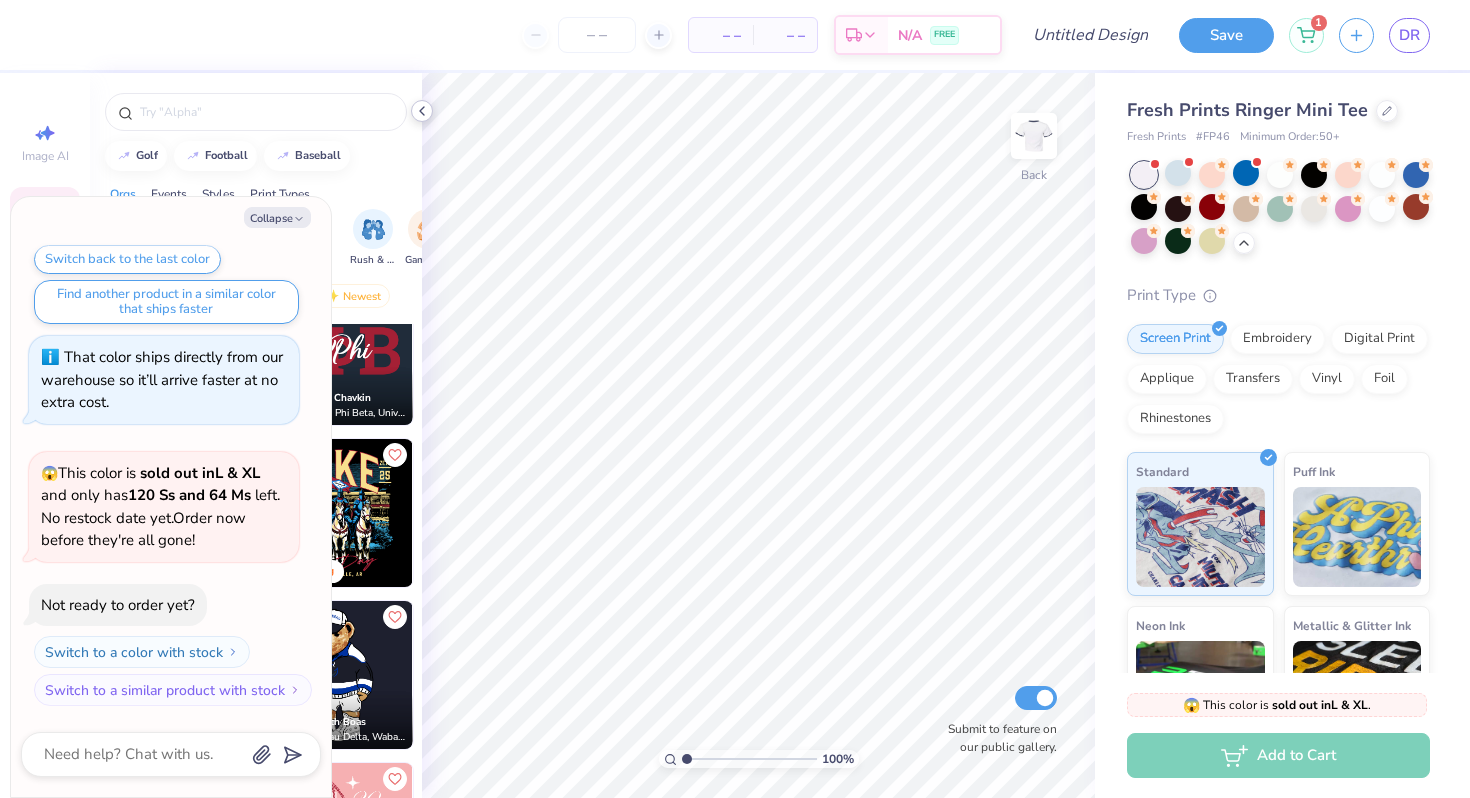 click 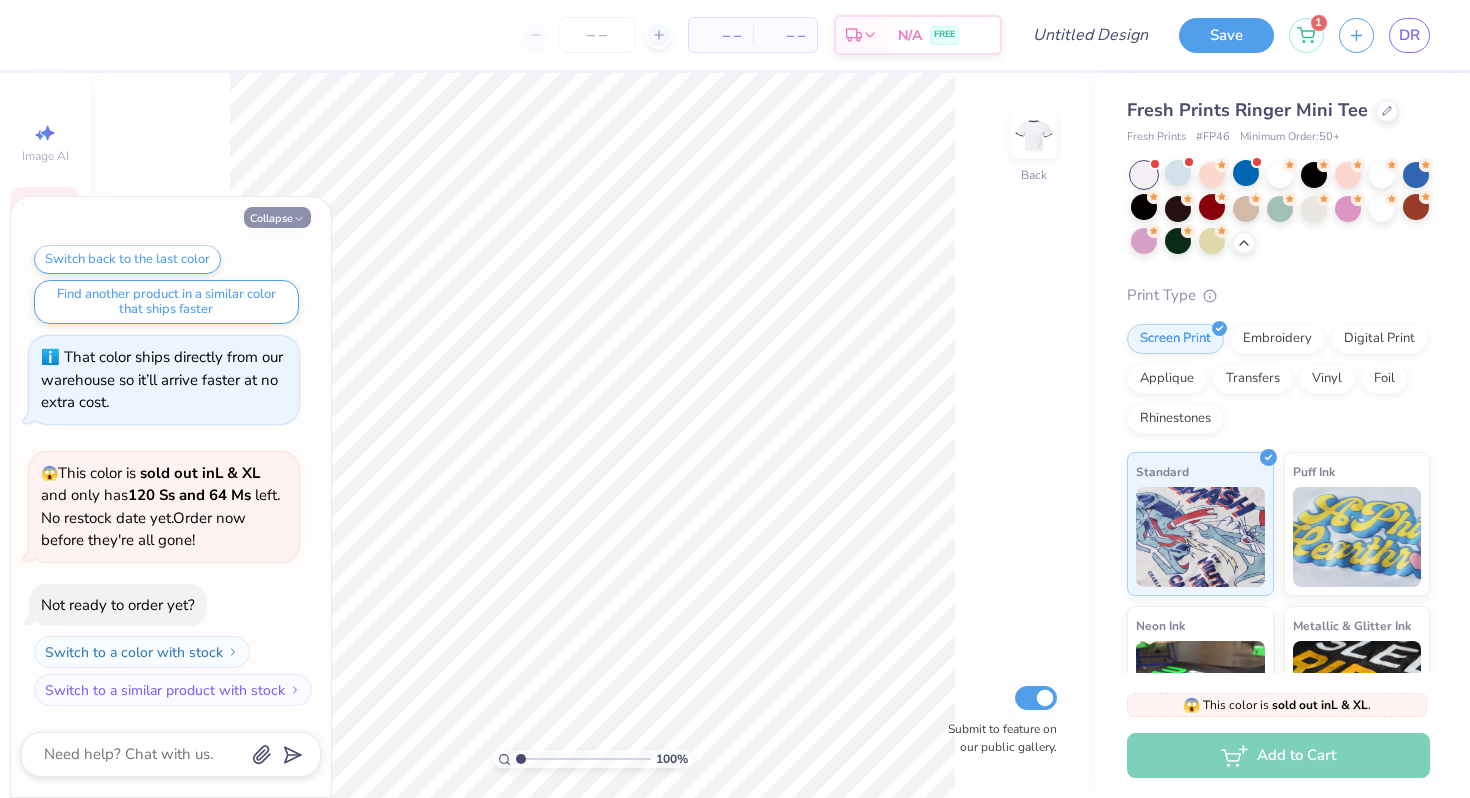 click on "Collapse" at bounding box center (277, 217) 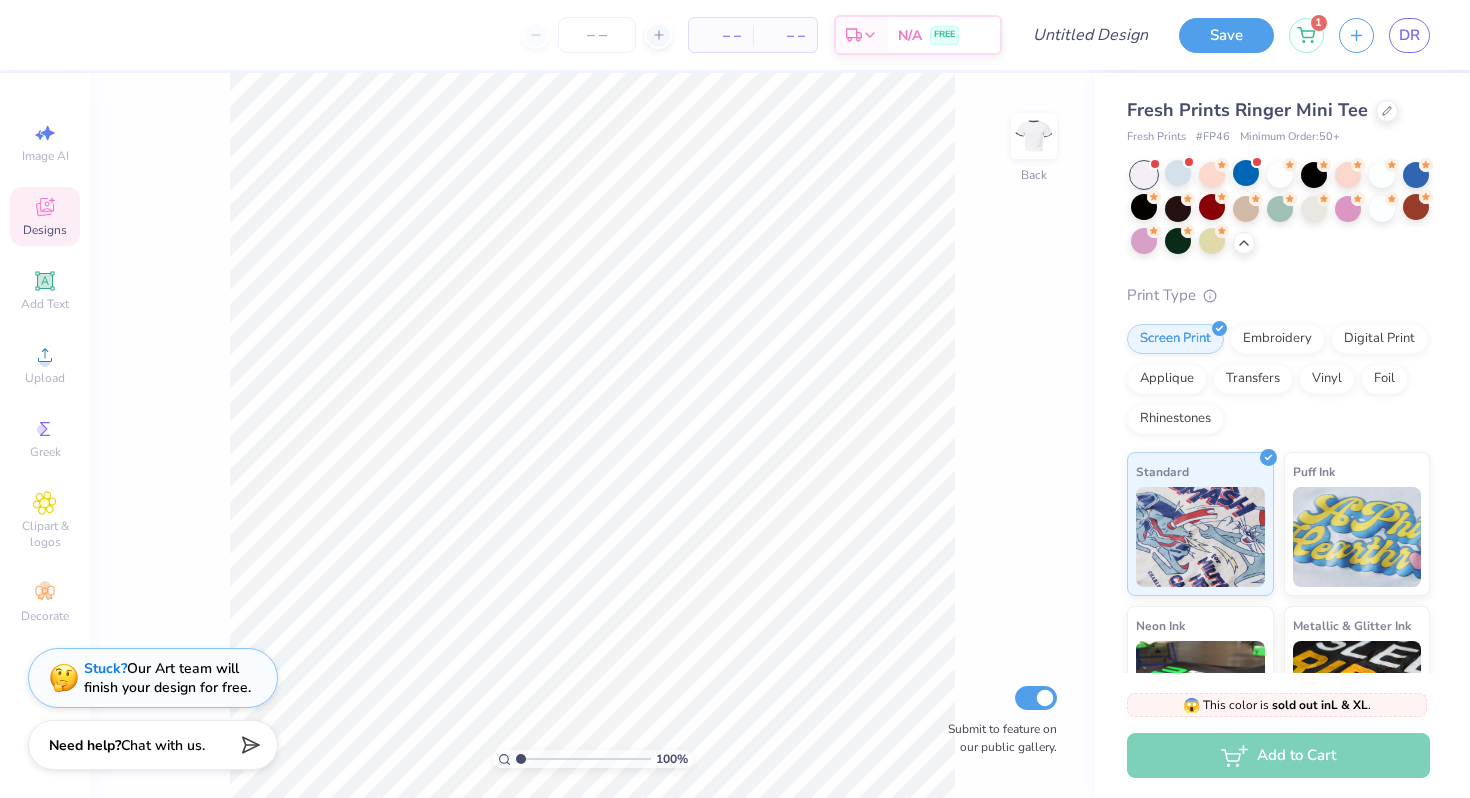 click on "Designs" at bounding box center (45, 230) 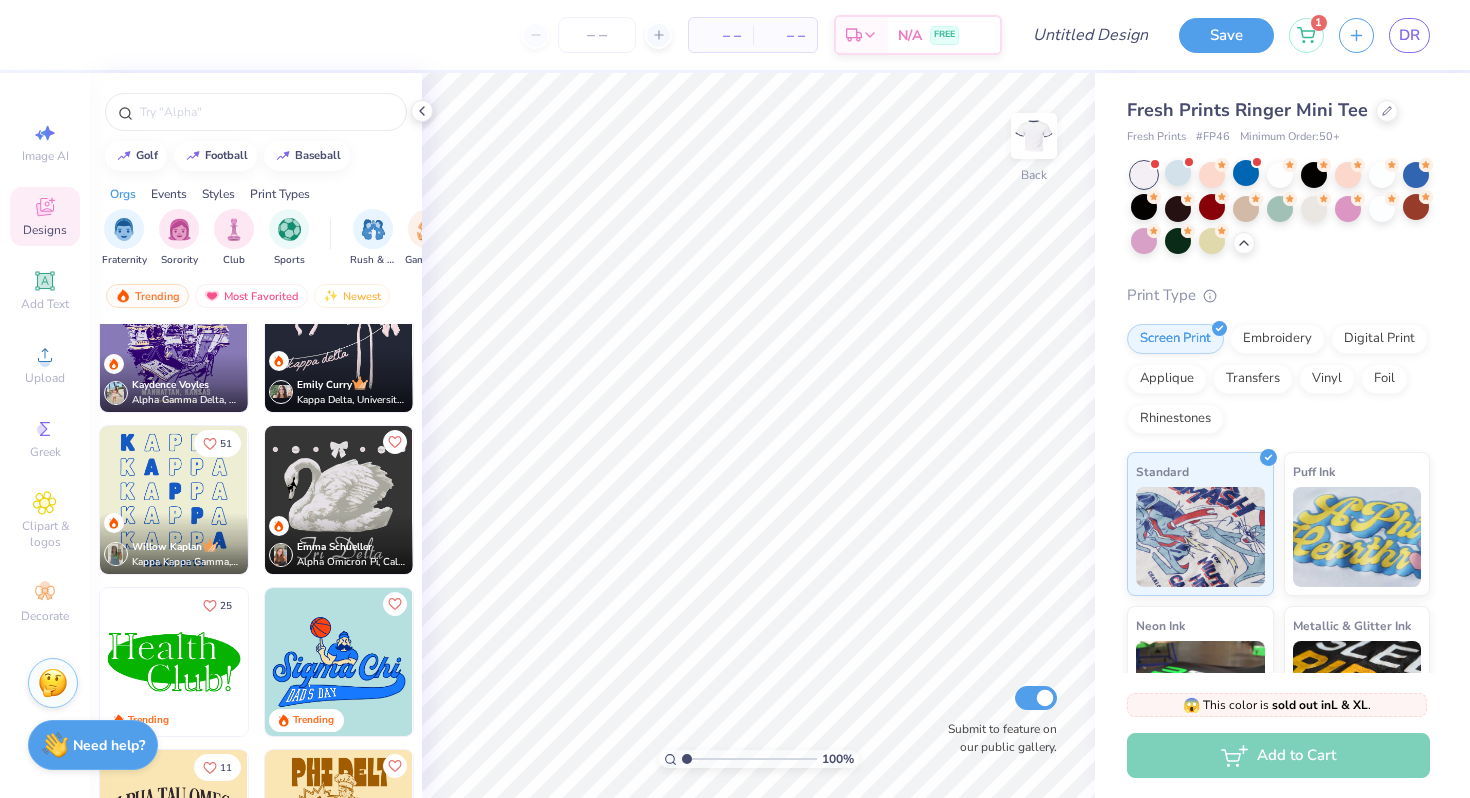scroll, scrollTop: 9315, scrollLeft: 0, axis: vertical 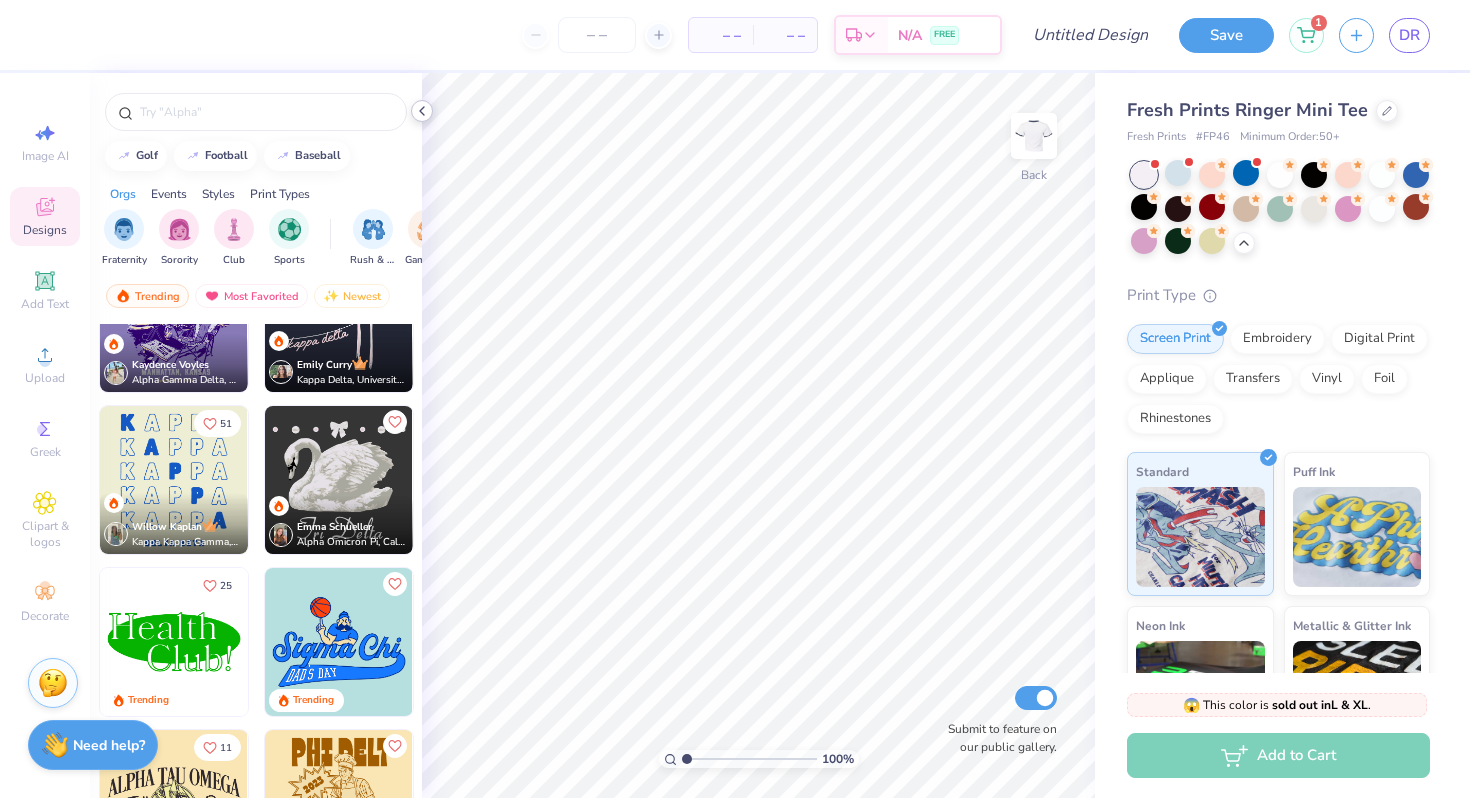 click 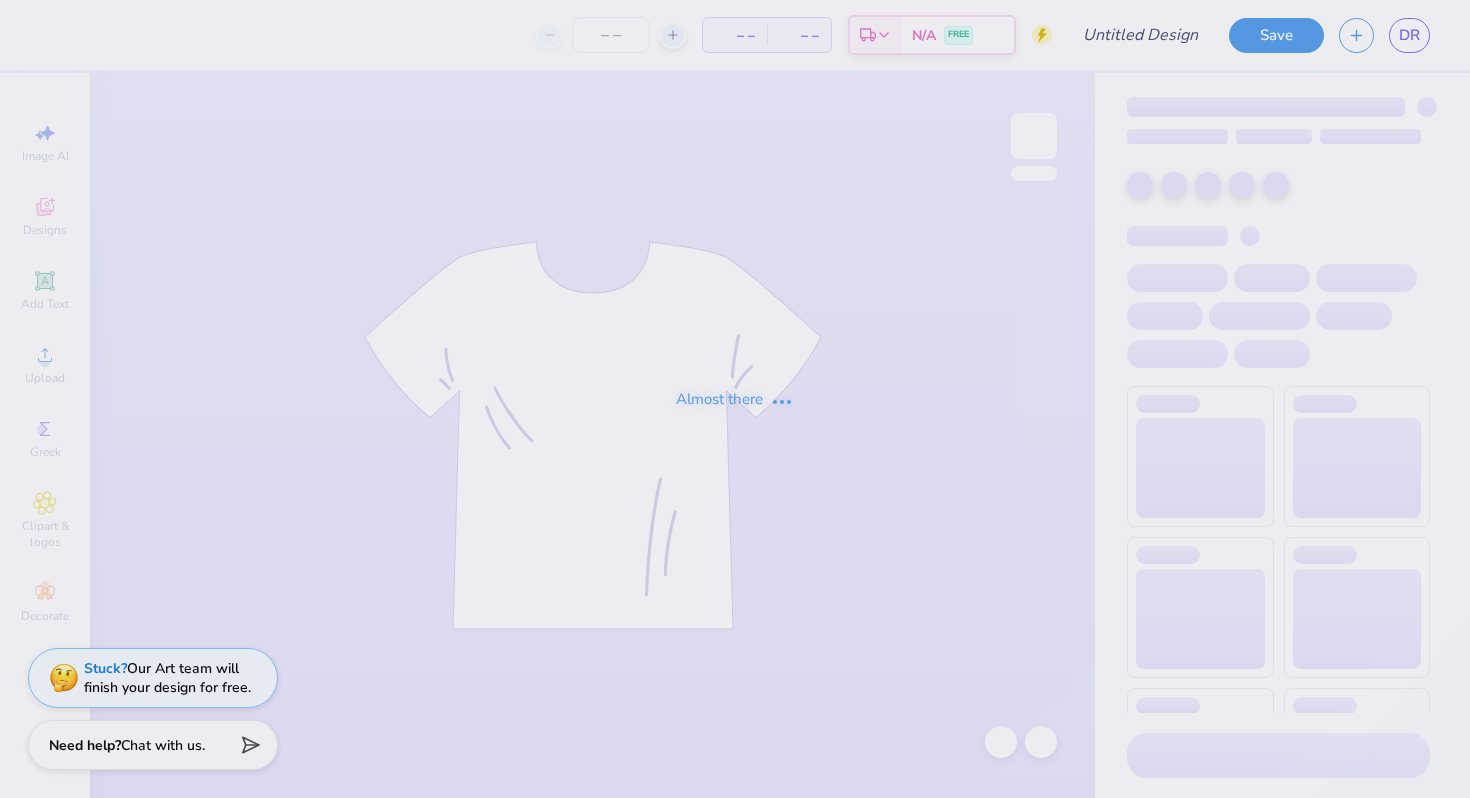 scroll, scrollTop: 0, scrollLeft: 0, axis: both 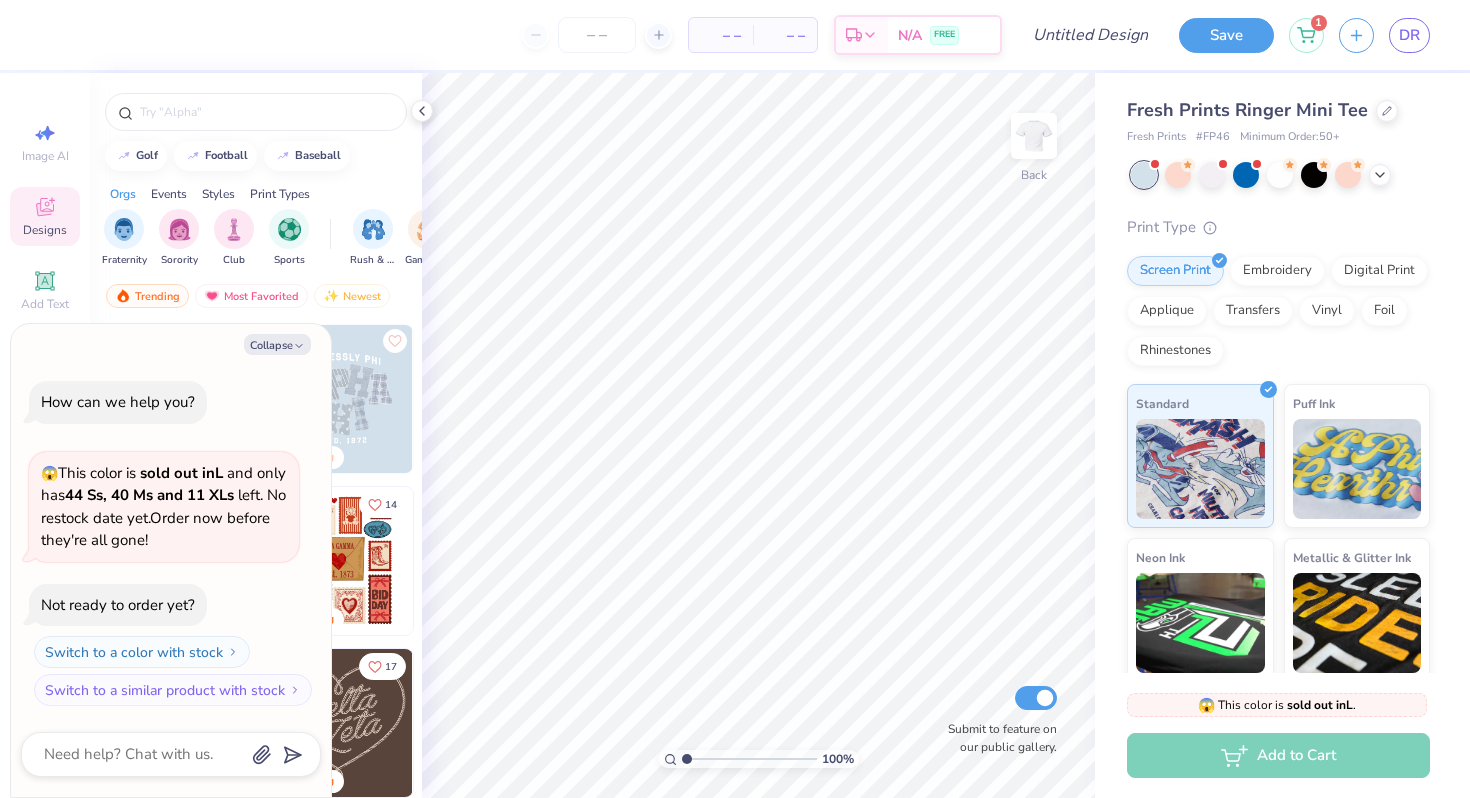 click at bounding box center (1280, 175) 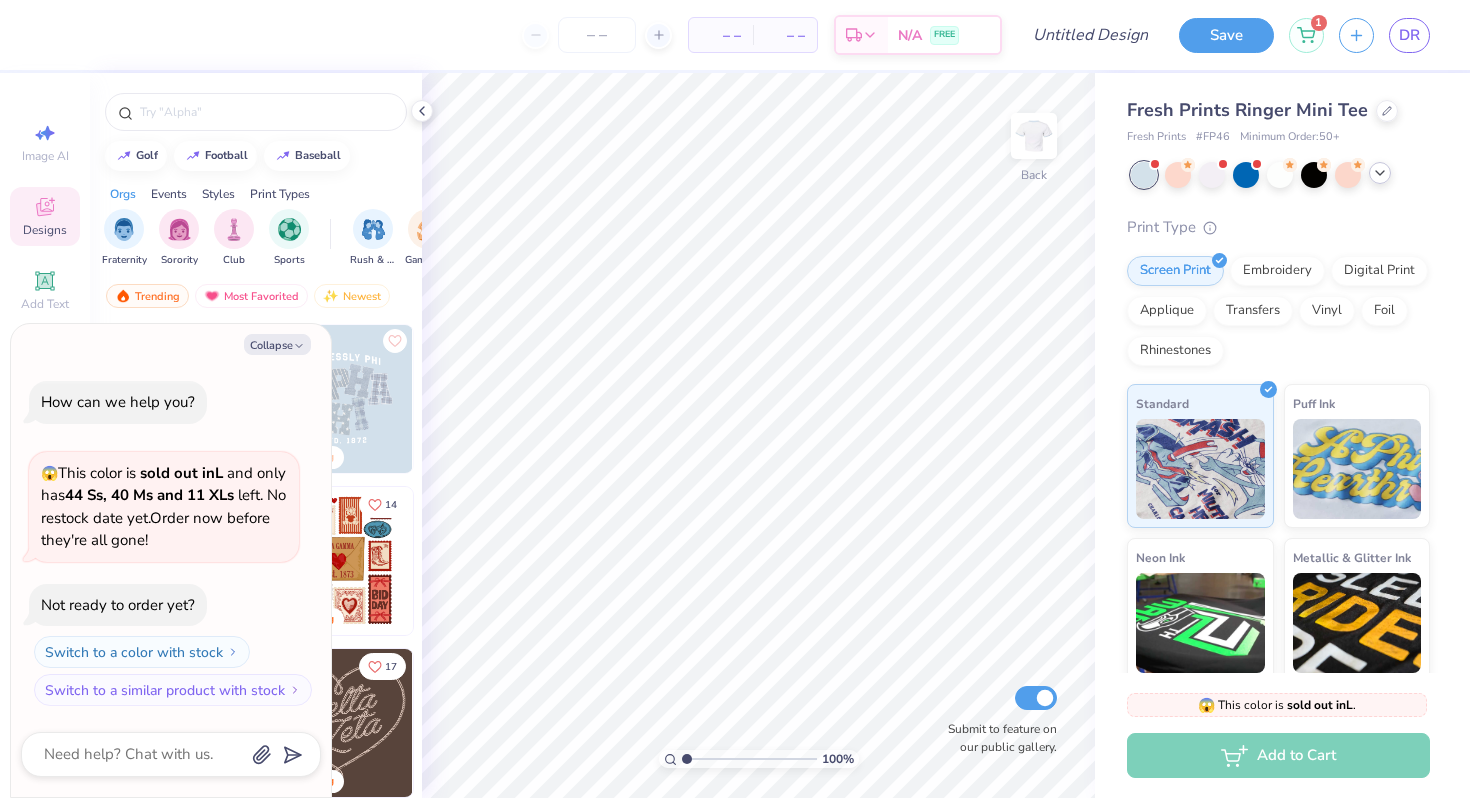 click 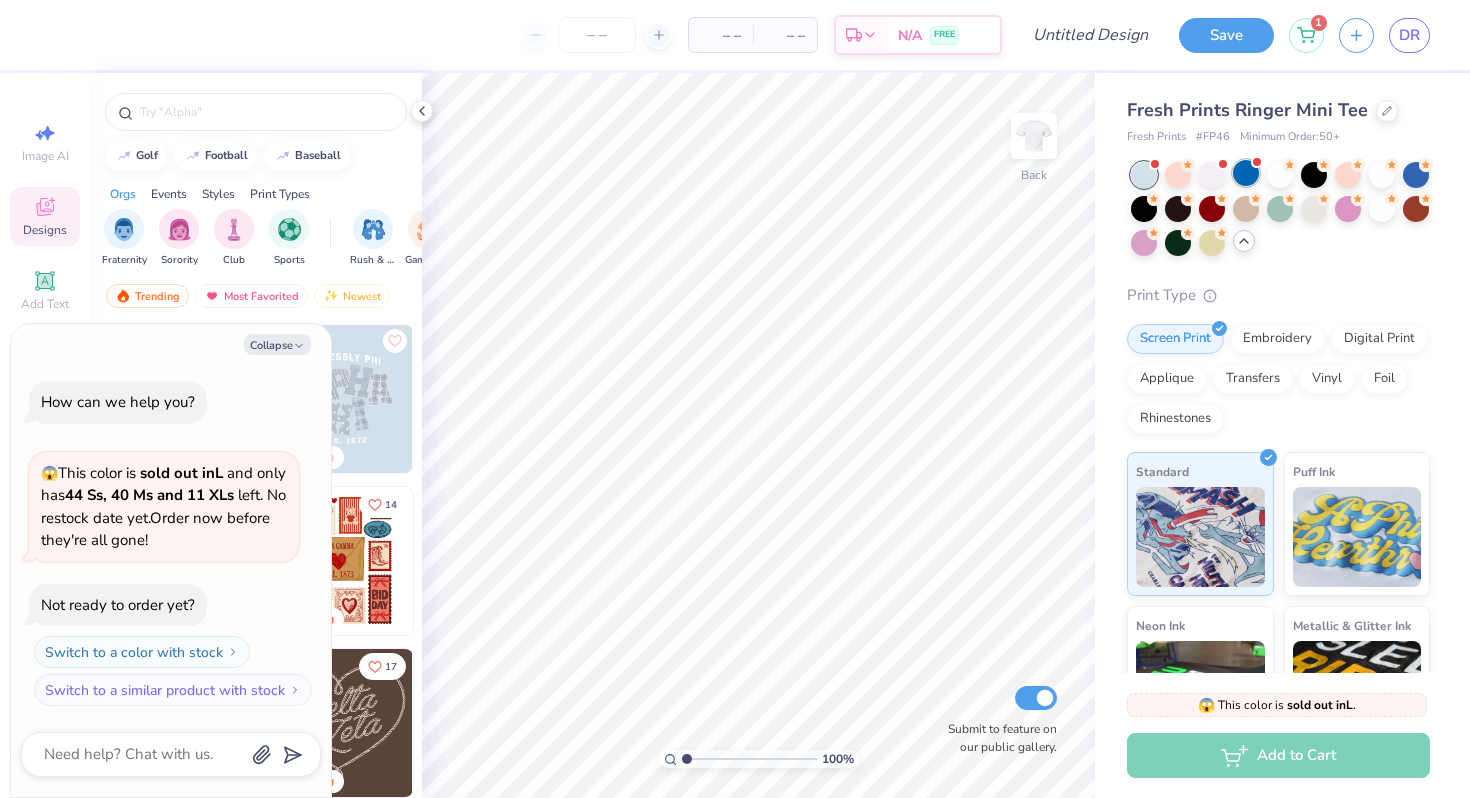 click at bounding box center [1246, 173] 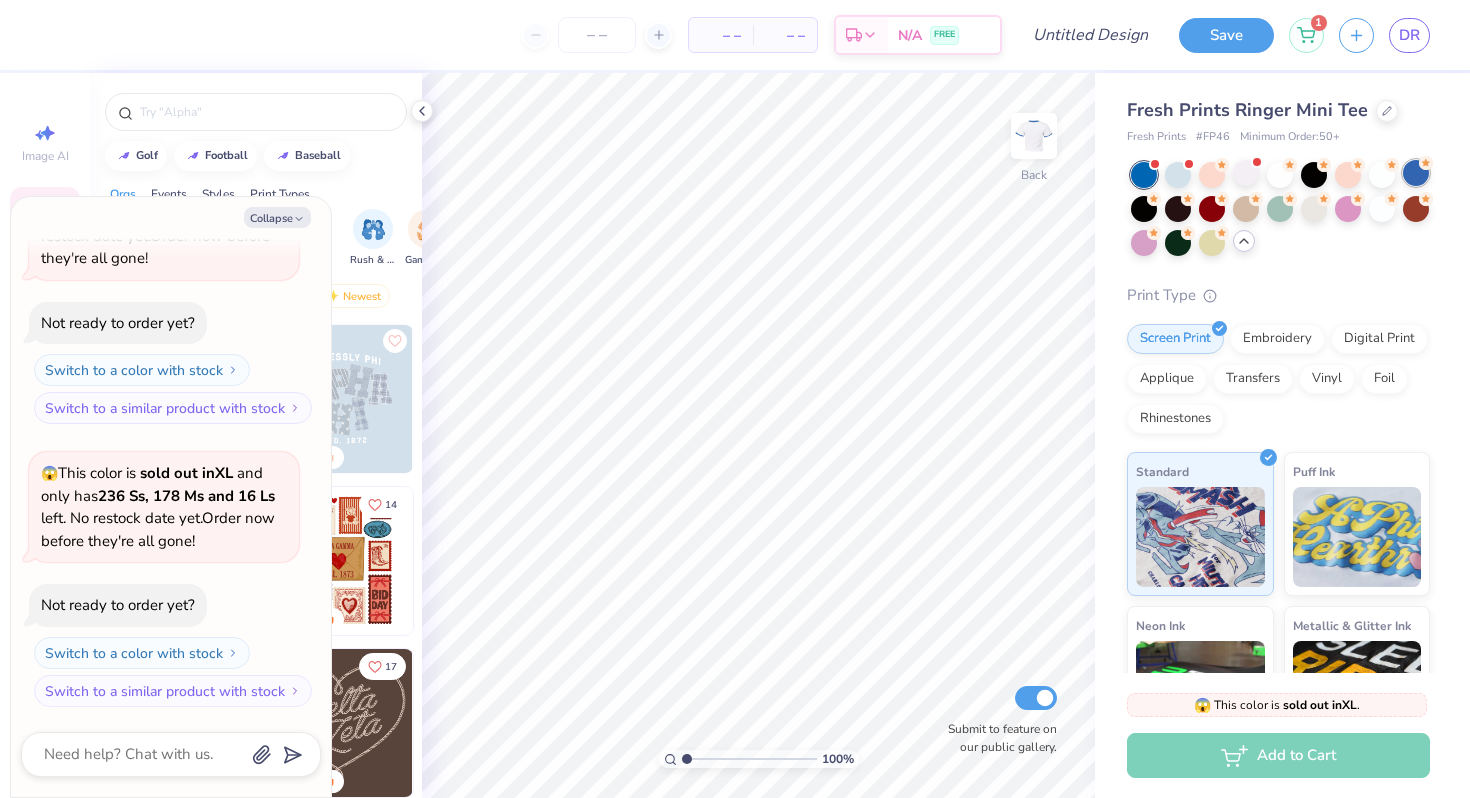 click at bounding box center [1416, 173] 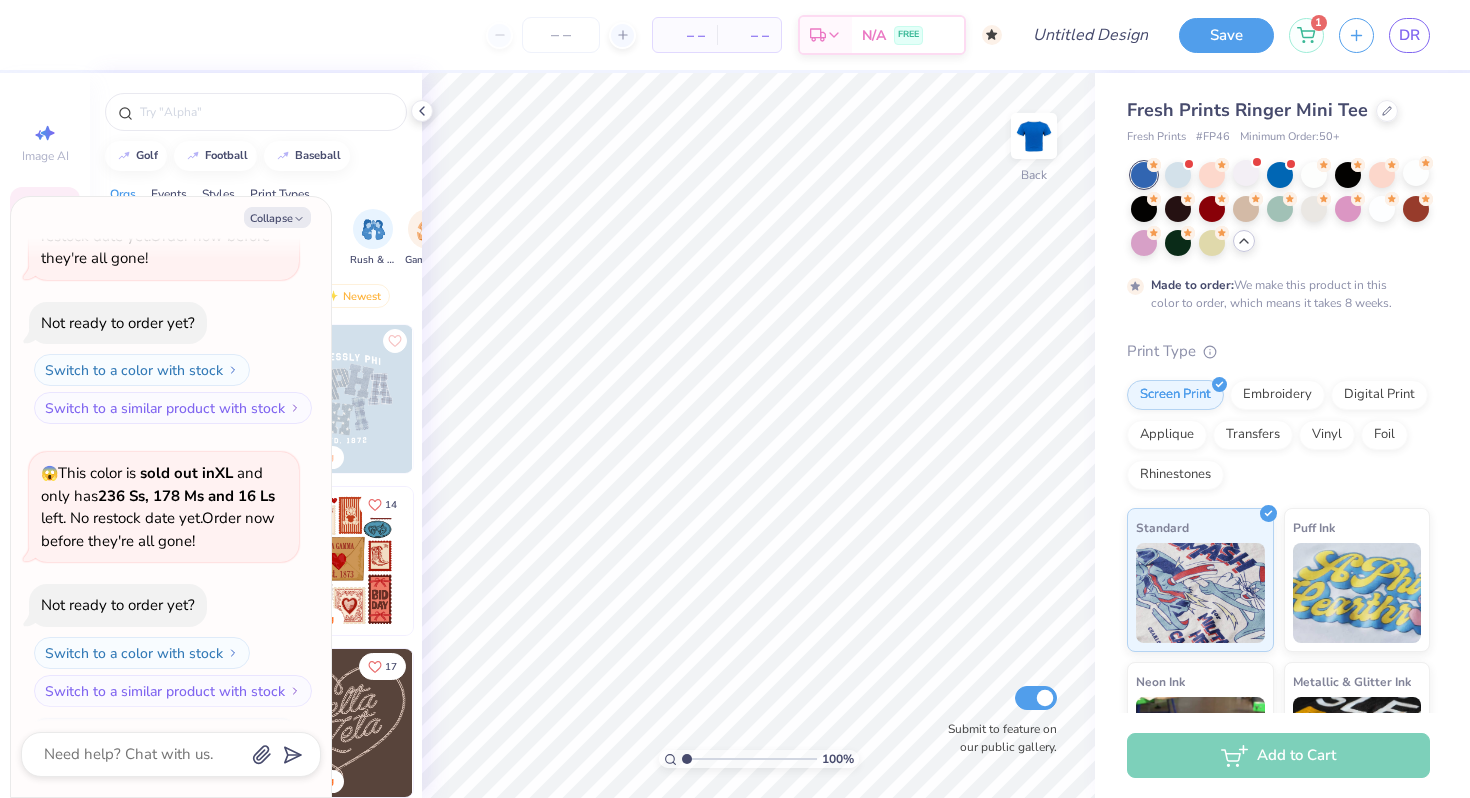 scroll, scrollTop: 321, scrollLeft: 0, axis: vertical 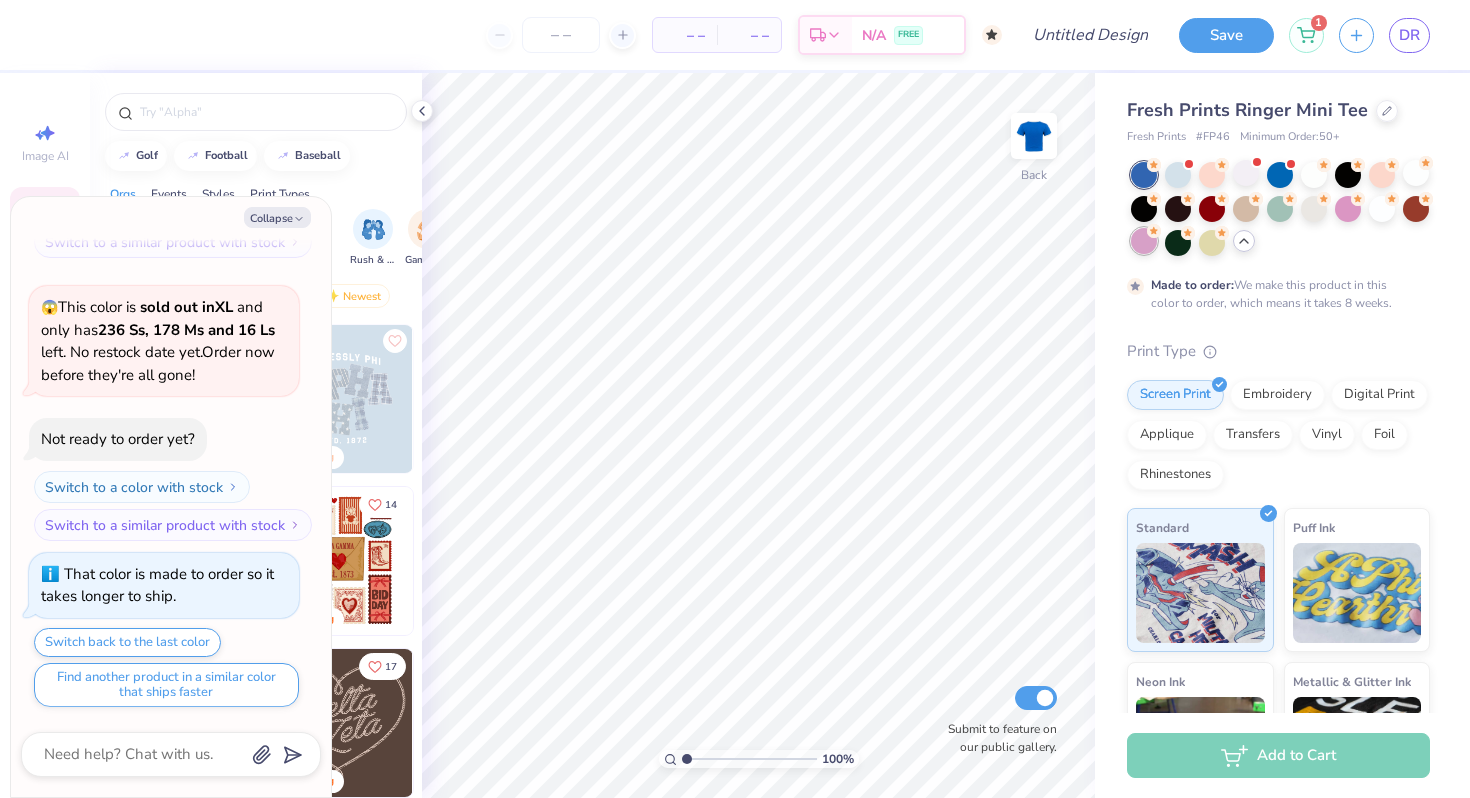 click at bounding box center [1144, 241] 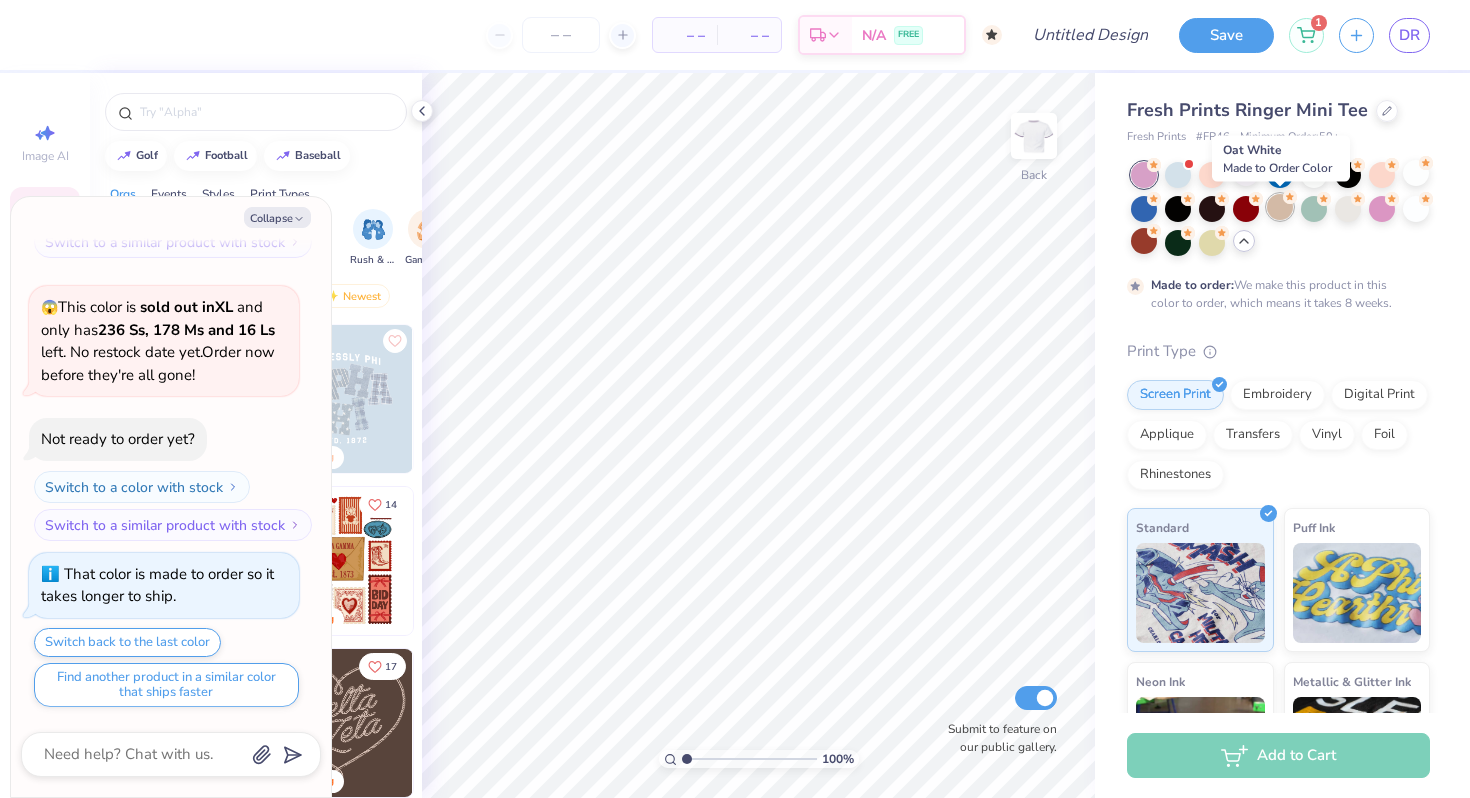 click at bounding box center (1280, 207) 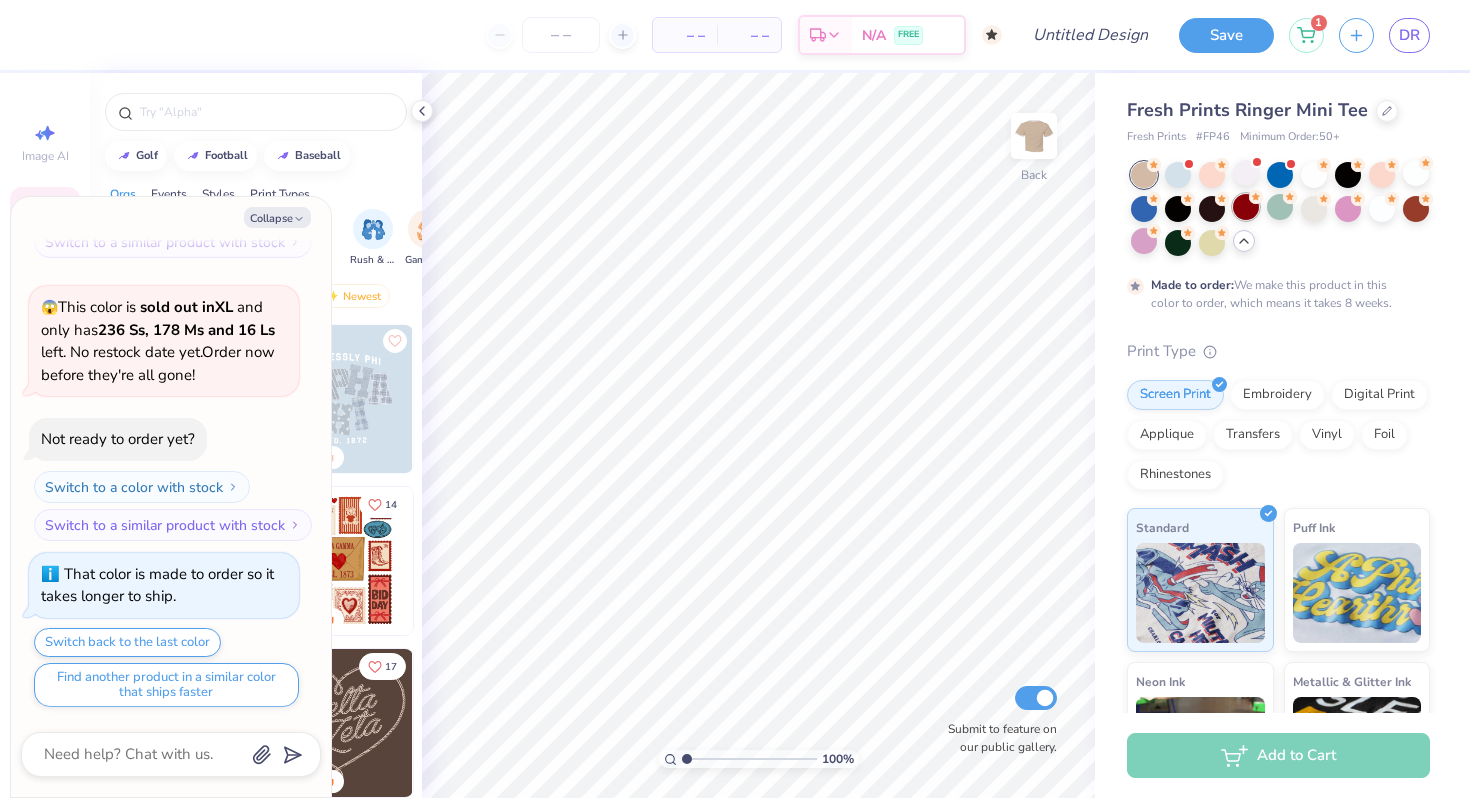 click at bounding box center [1246, 207] 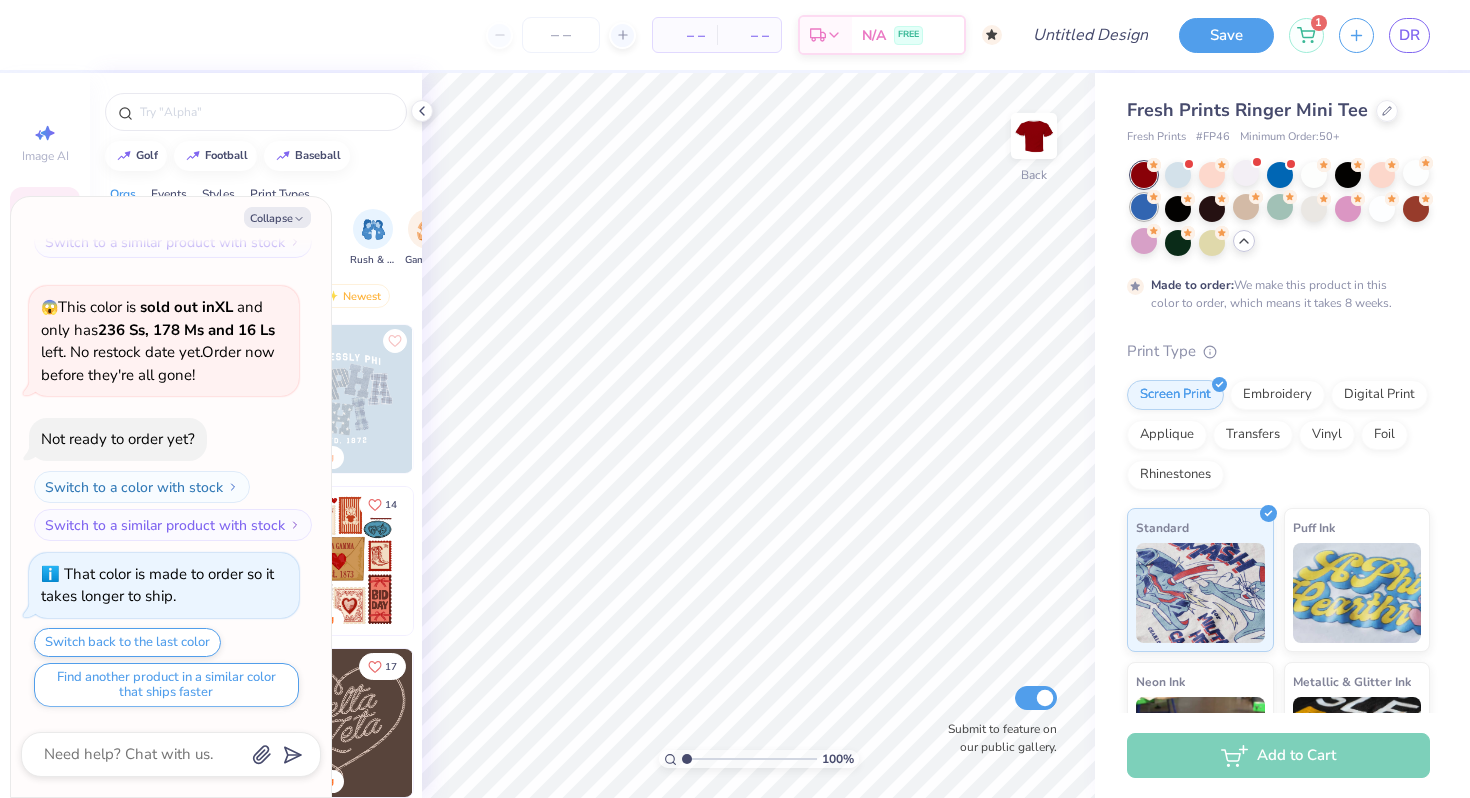 click at bounding box center [1144, 207] 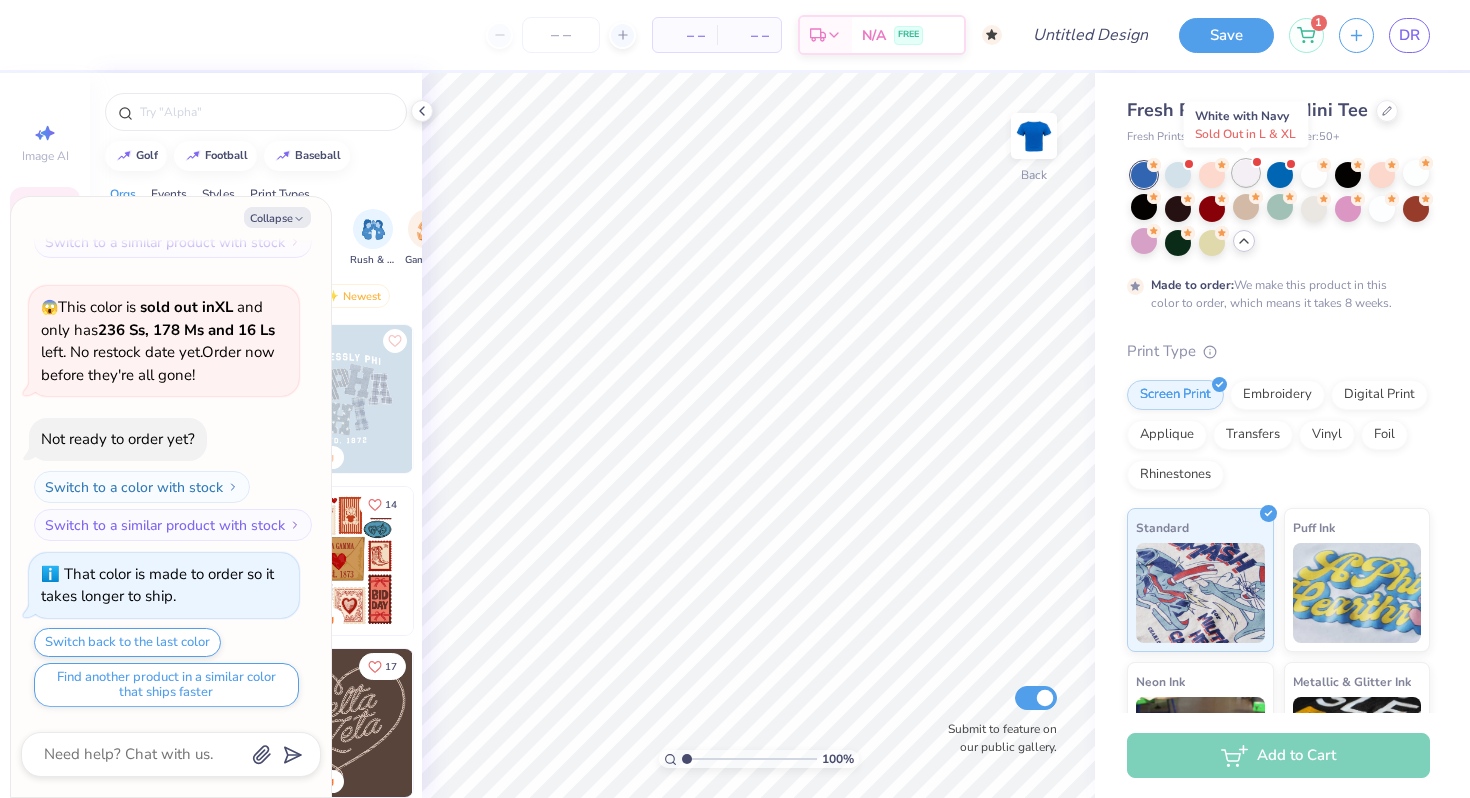 click at bounding box center (1246, 173) 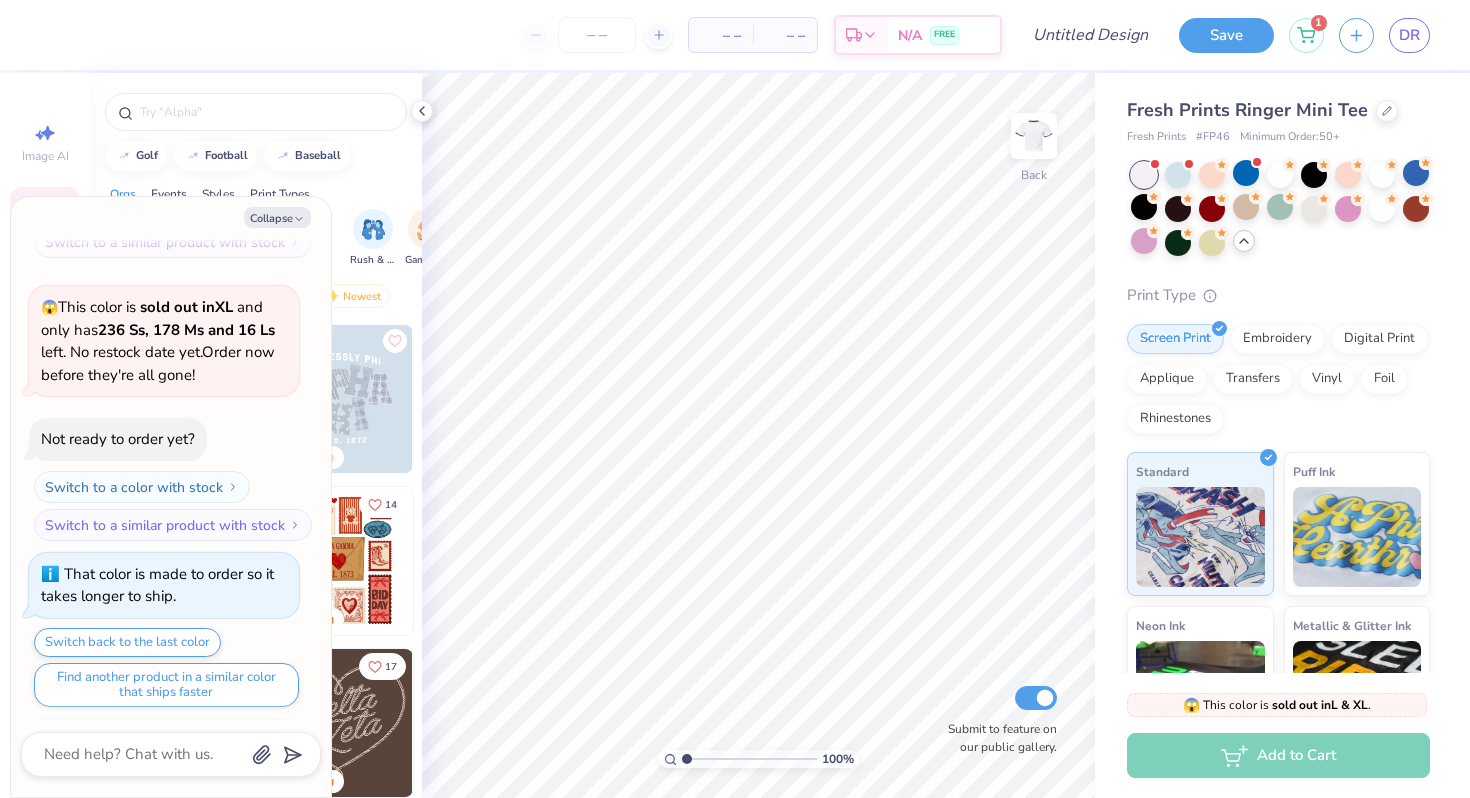 scroll, scrollTop: 703, scrollLeft: 0, axis: vertical 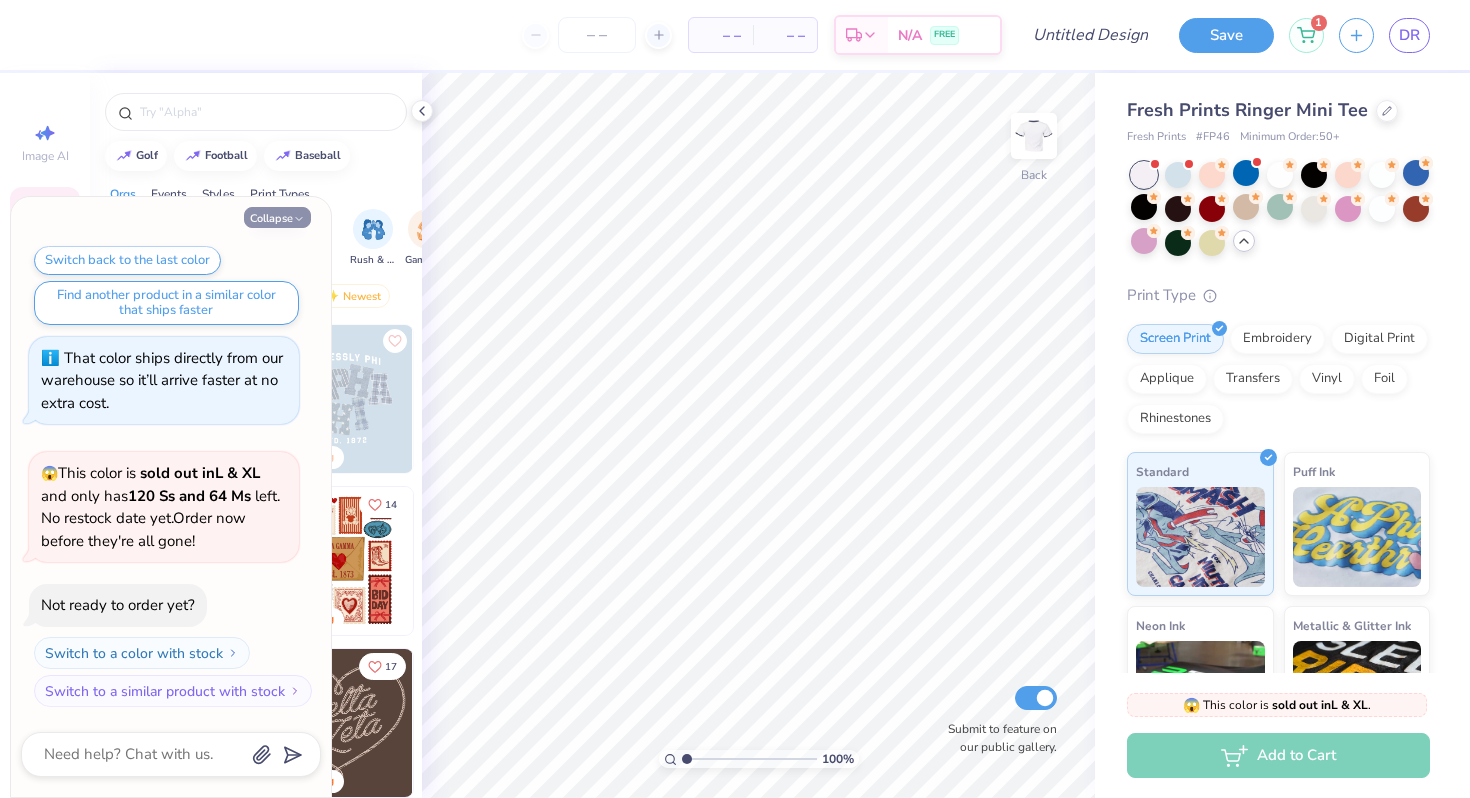 click 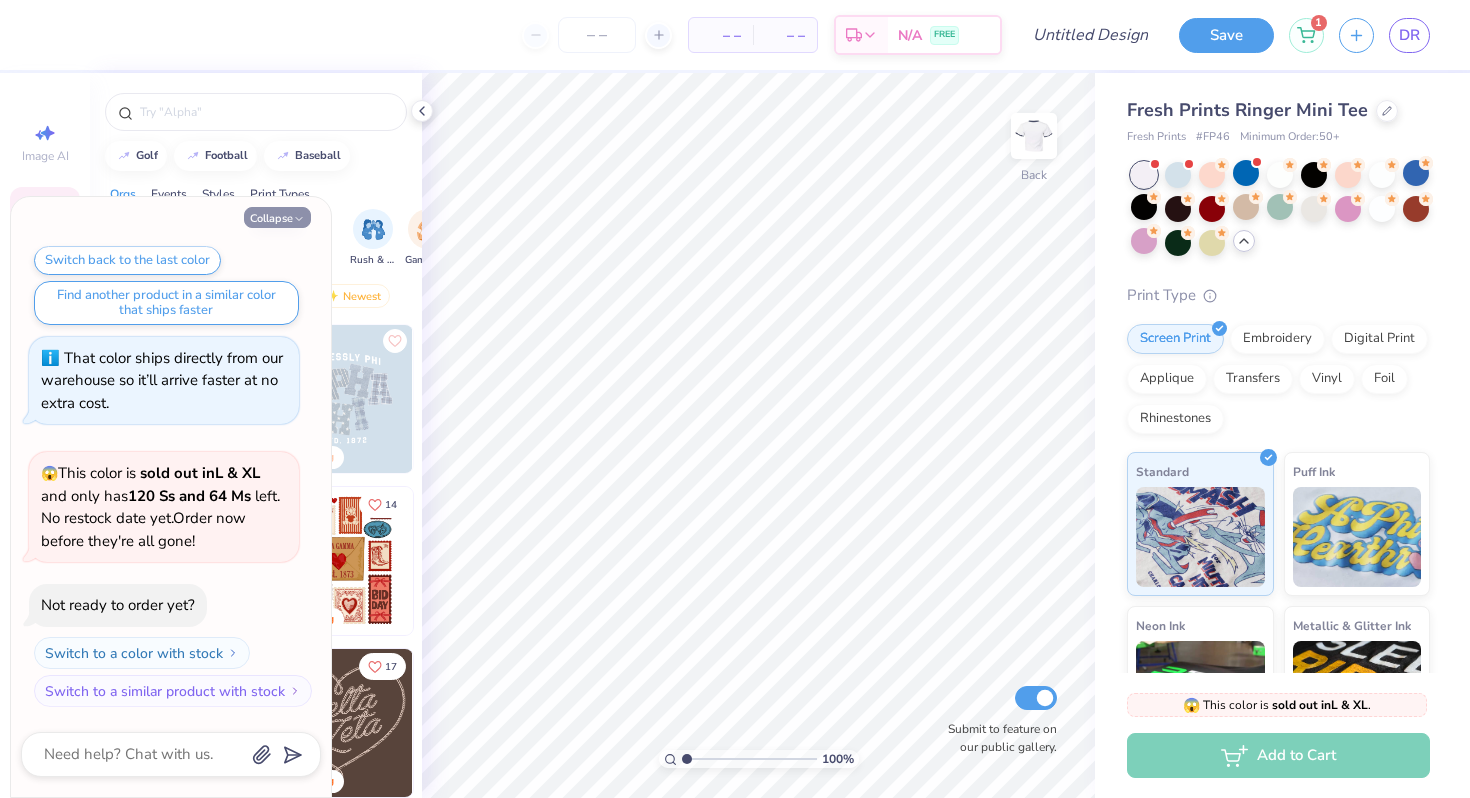 type on "x" 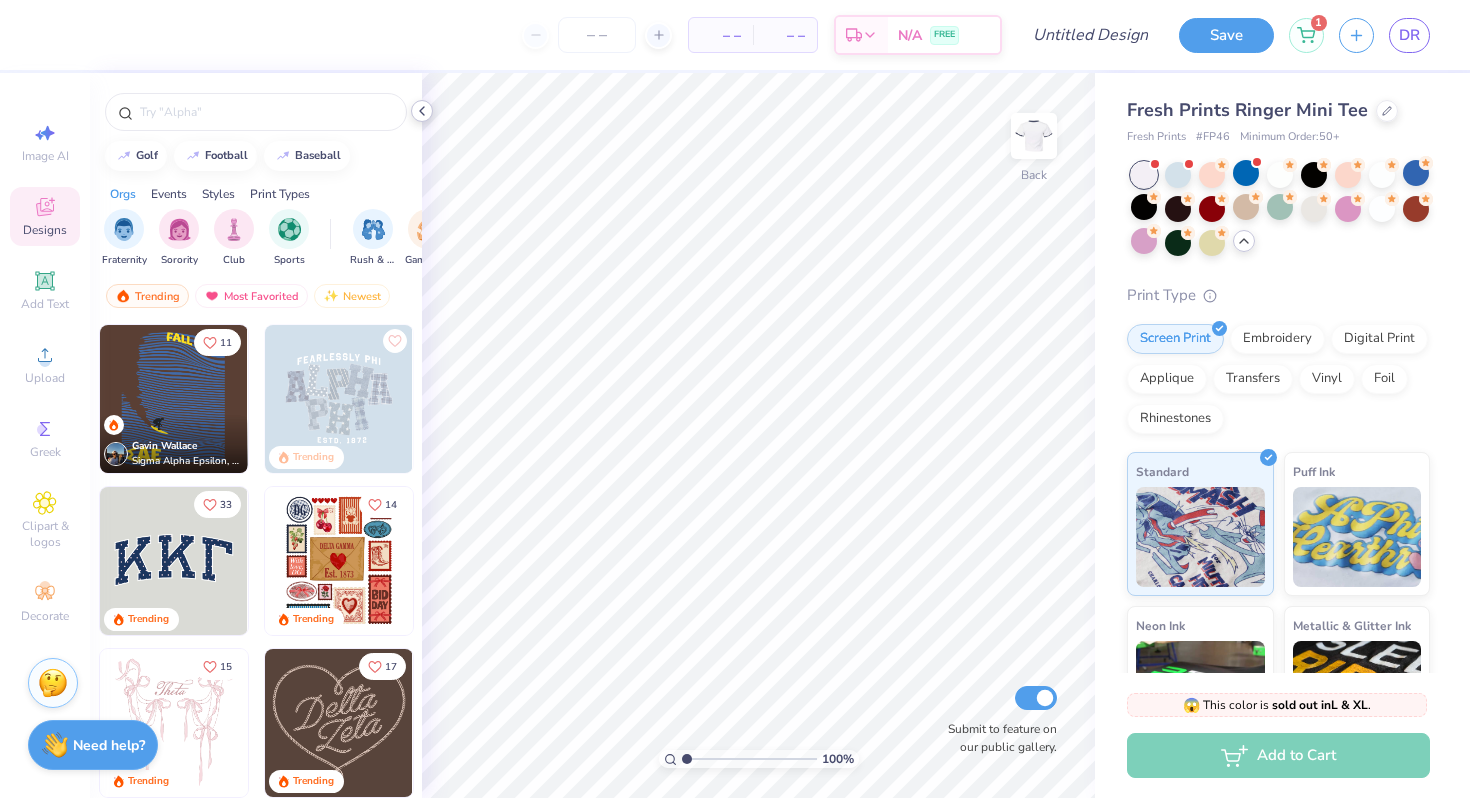 click at bounding box center [422, 111] 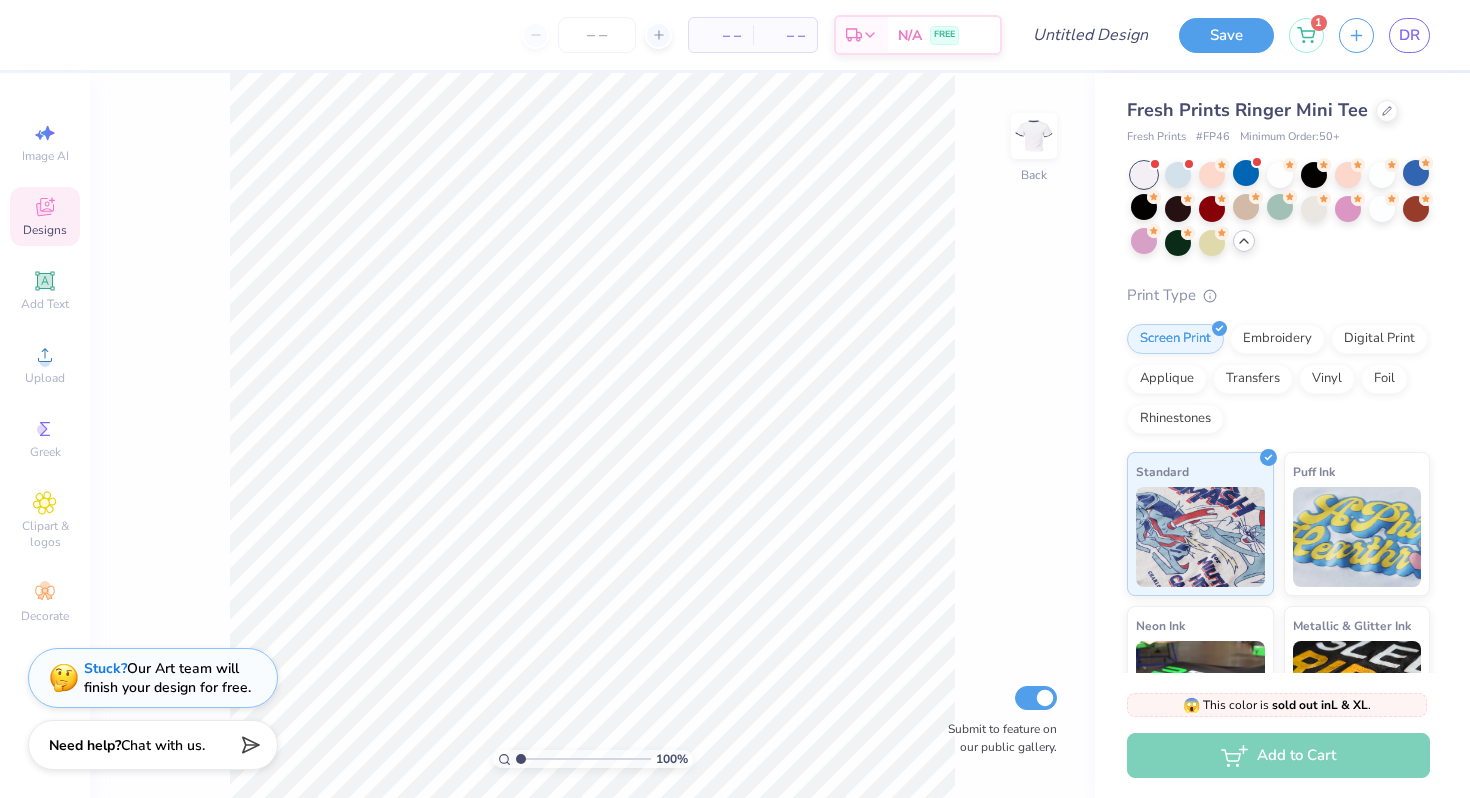 click on "Designs" at bounding box center (45, 216) 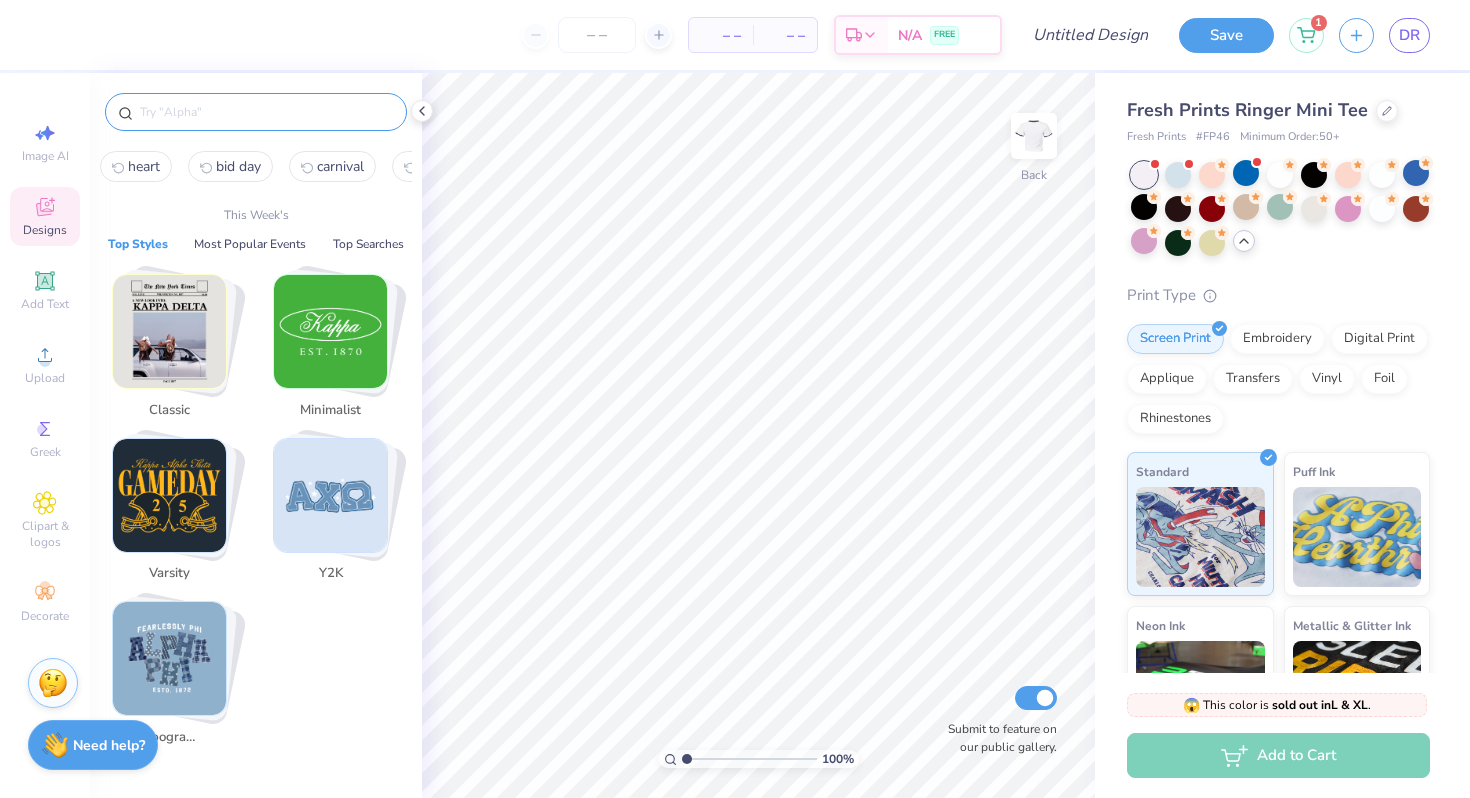 click at bounding box center (266, 112) 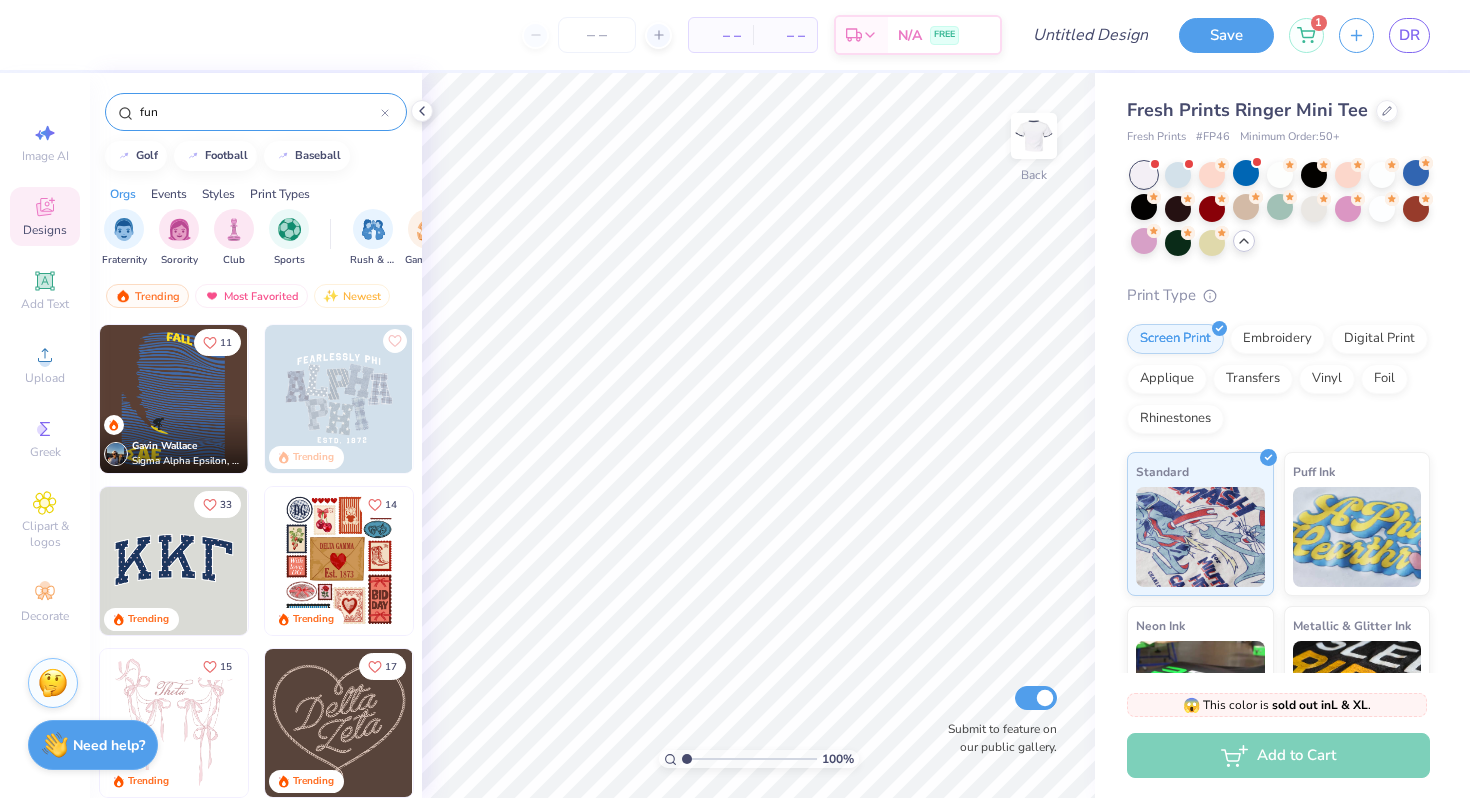 type on "fun" 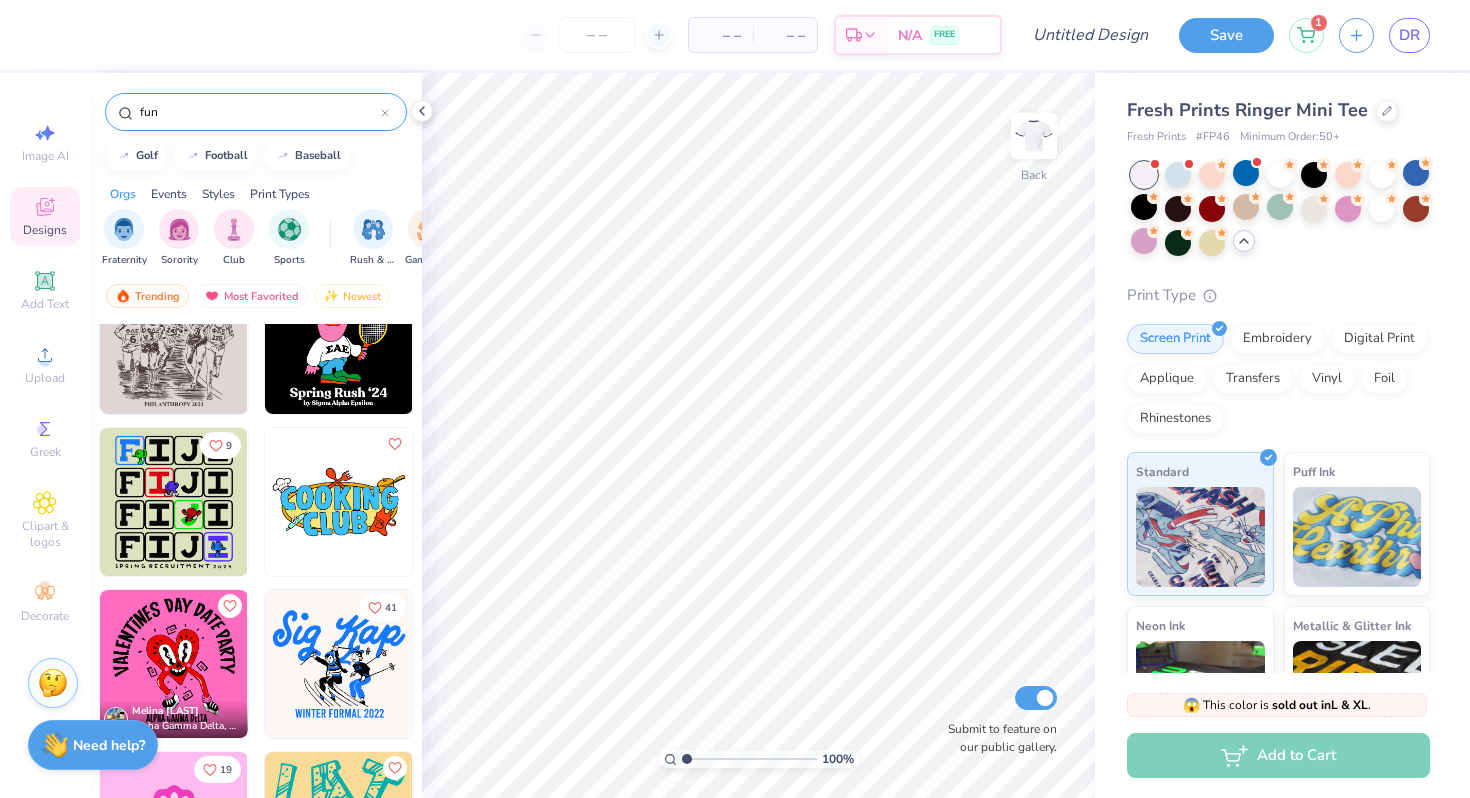 scroll, scrollTop: 747, scrollLeft: 0, axis: vertical 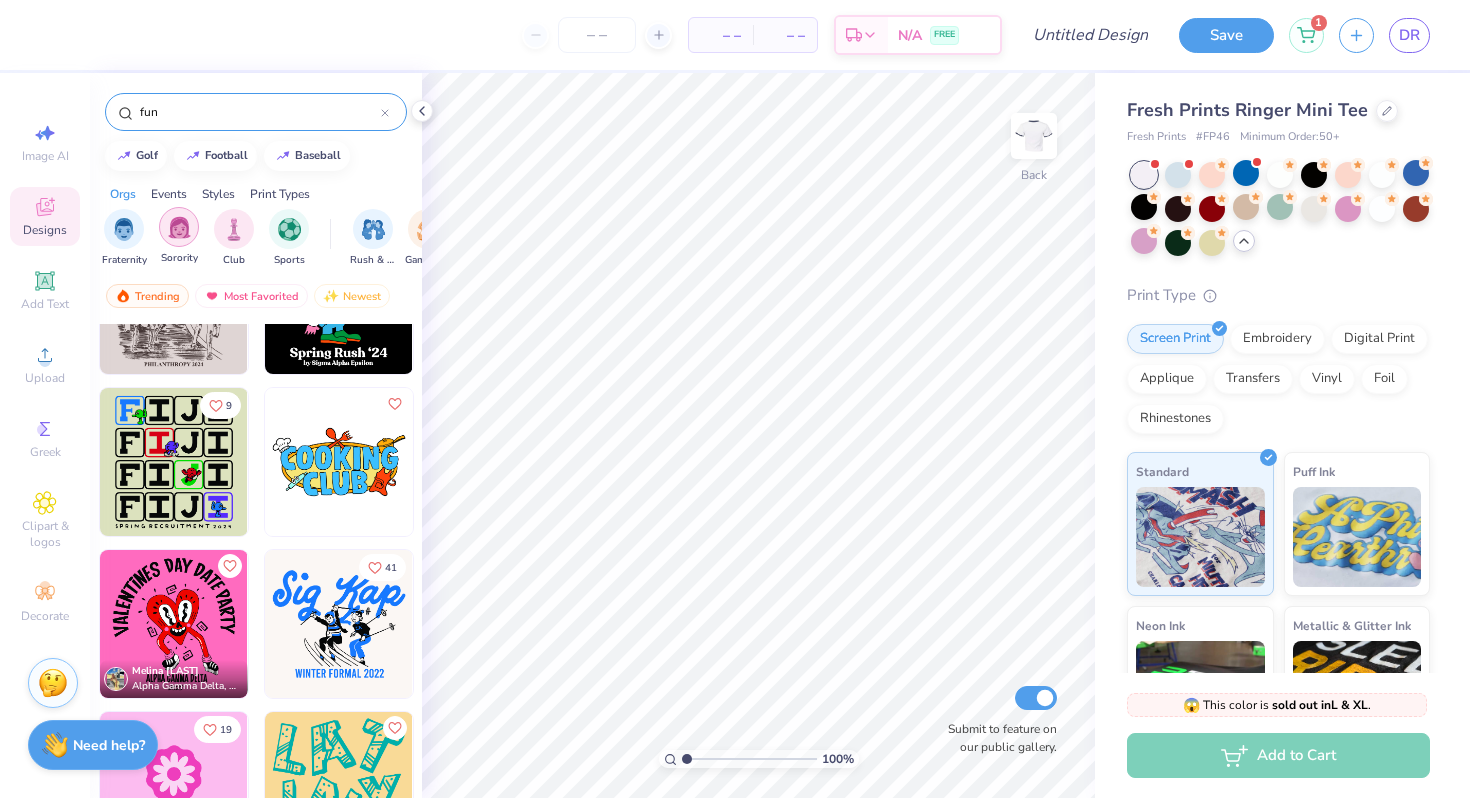 click at bounding box center [179, 227] 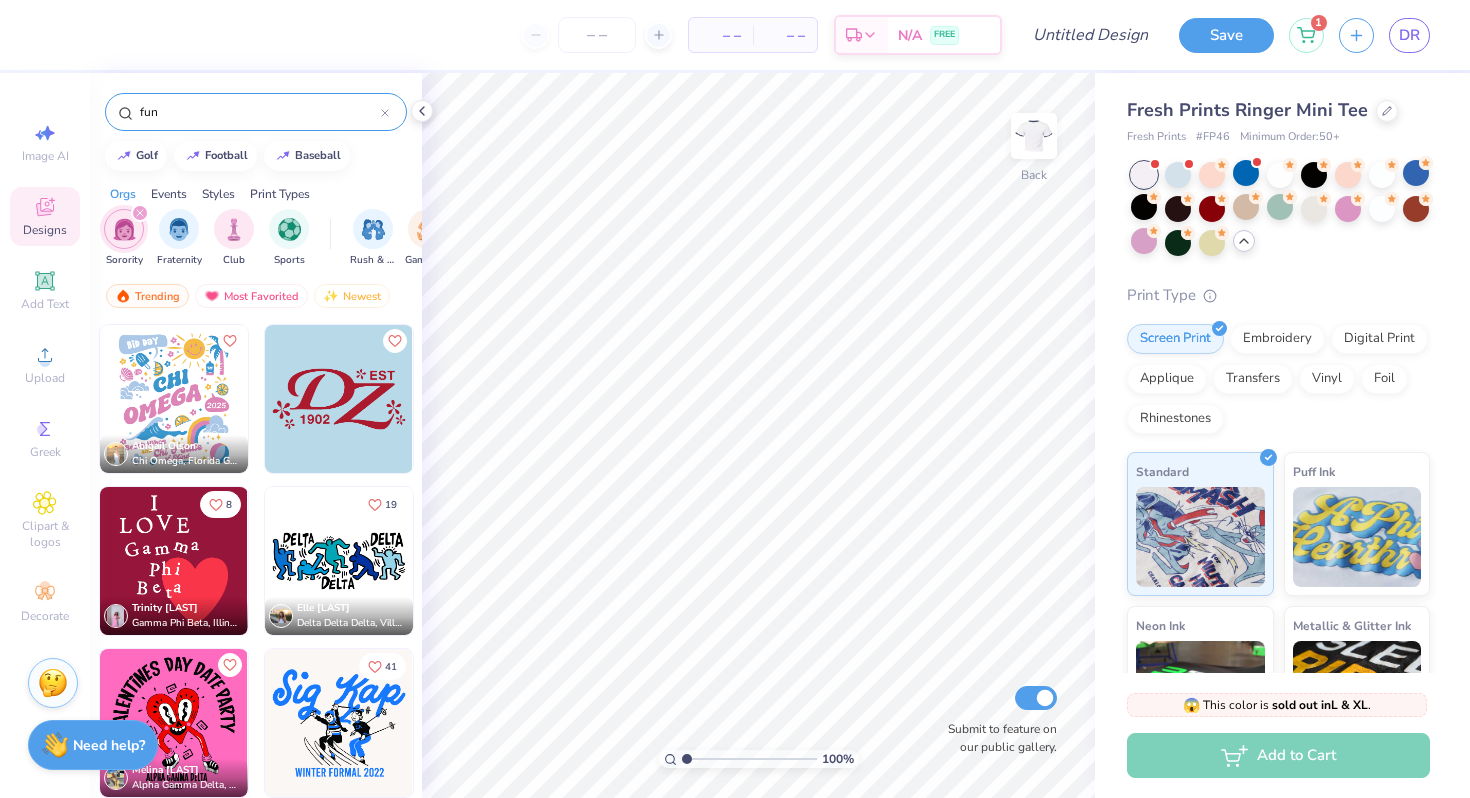 scroll, scrollTop: 69, scrollLeft: 0, axis: vertical 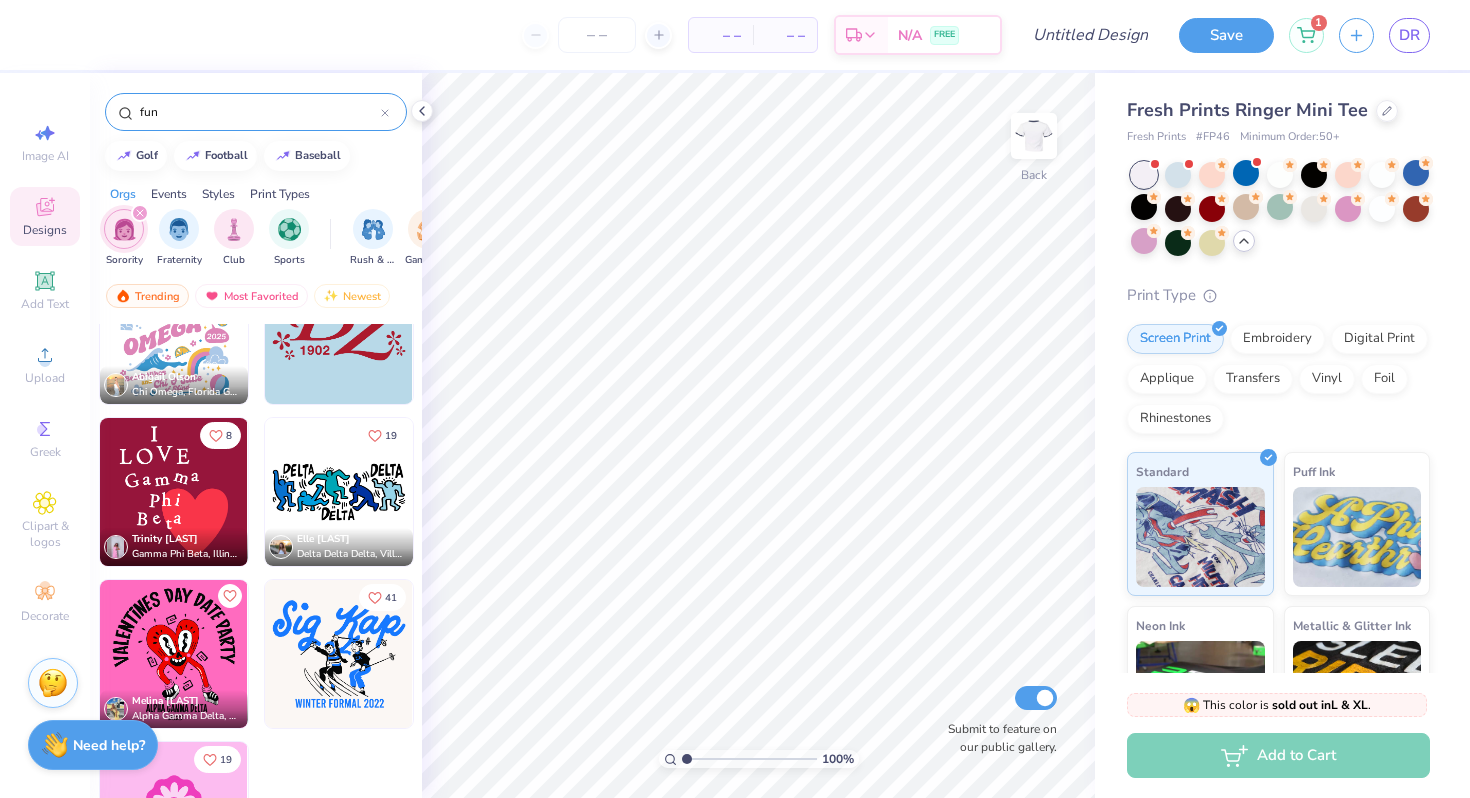 click 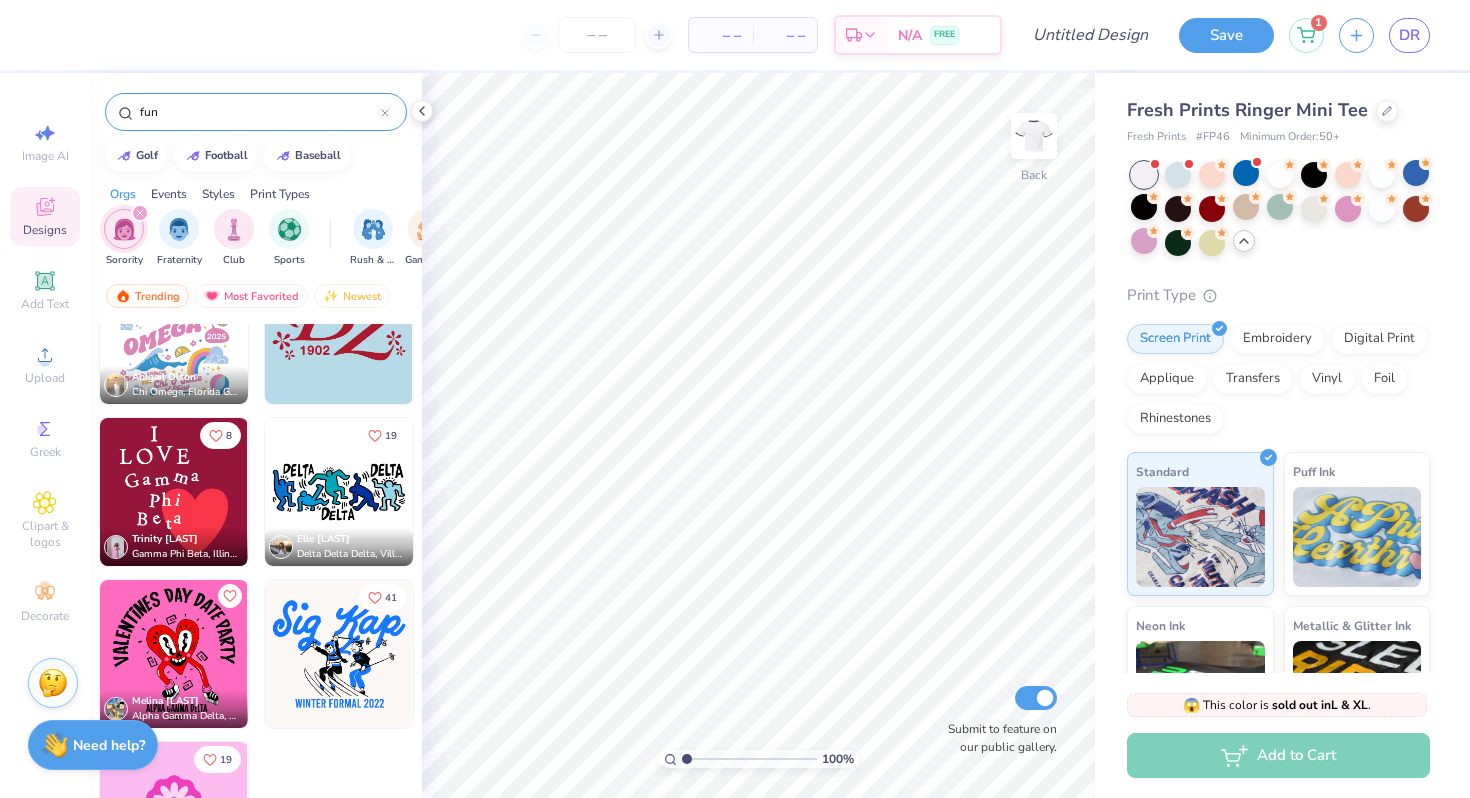type 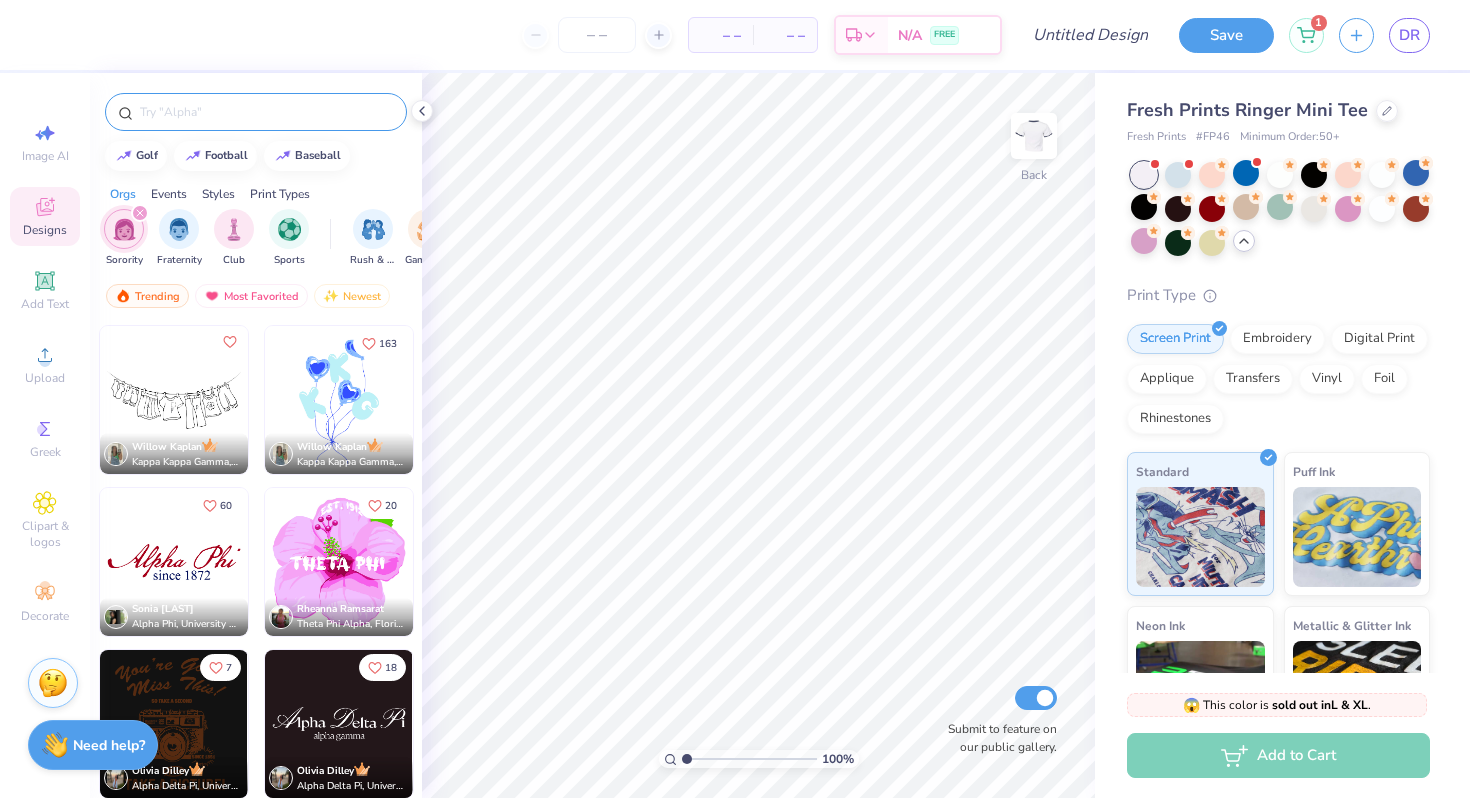 scroll, scrollTop: 34669, scrollLeft: 0, axis: vertical 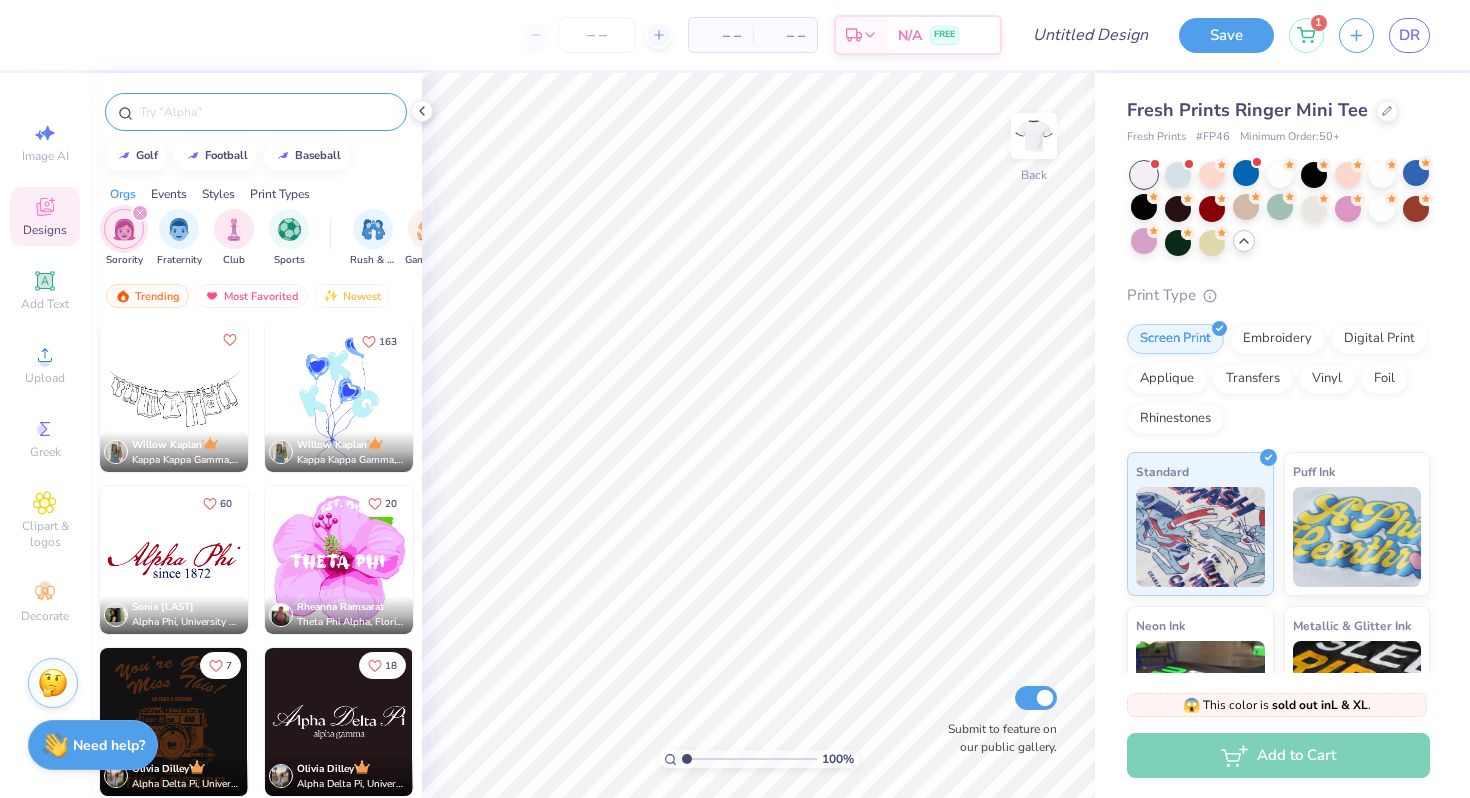 click at bounding box center (174, 560) 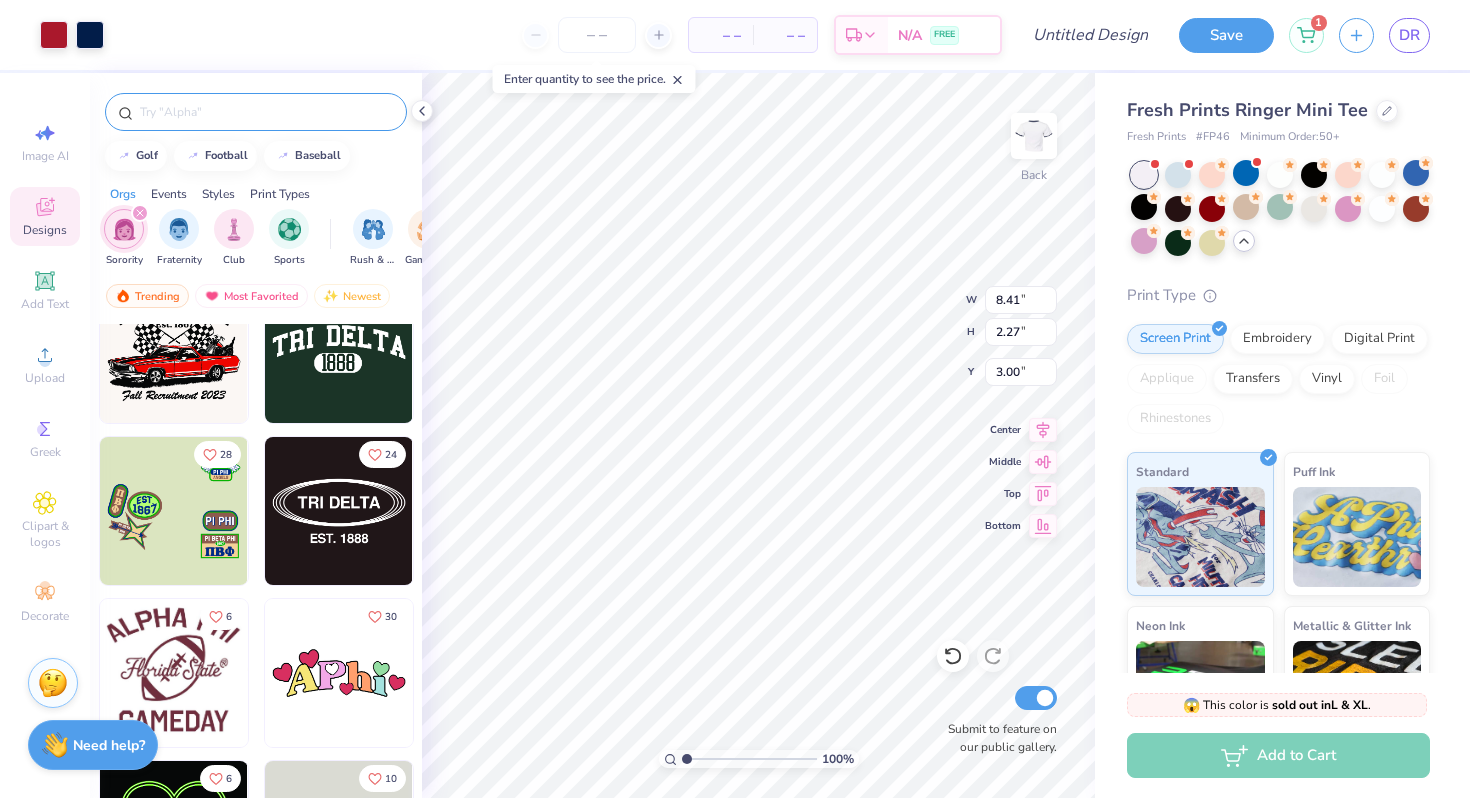 scroll, scrollTop: 38311, scrollLeft: 0, axis: vertical 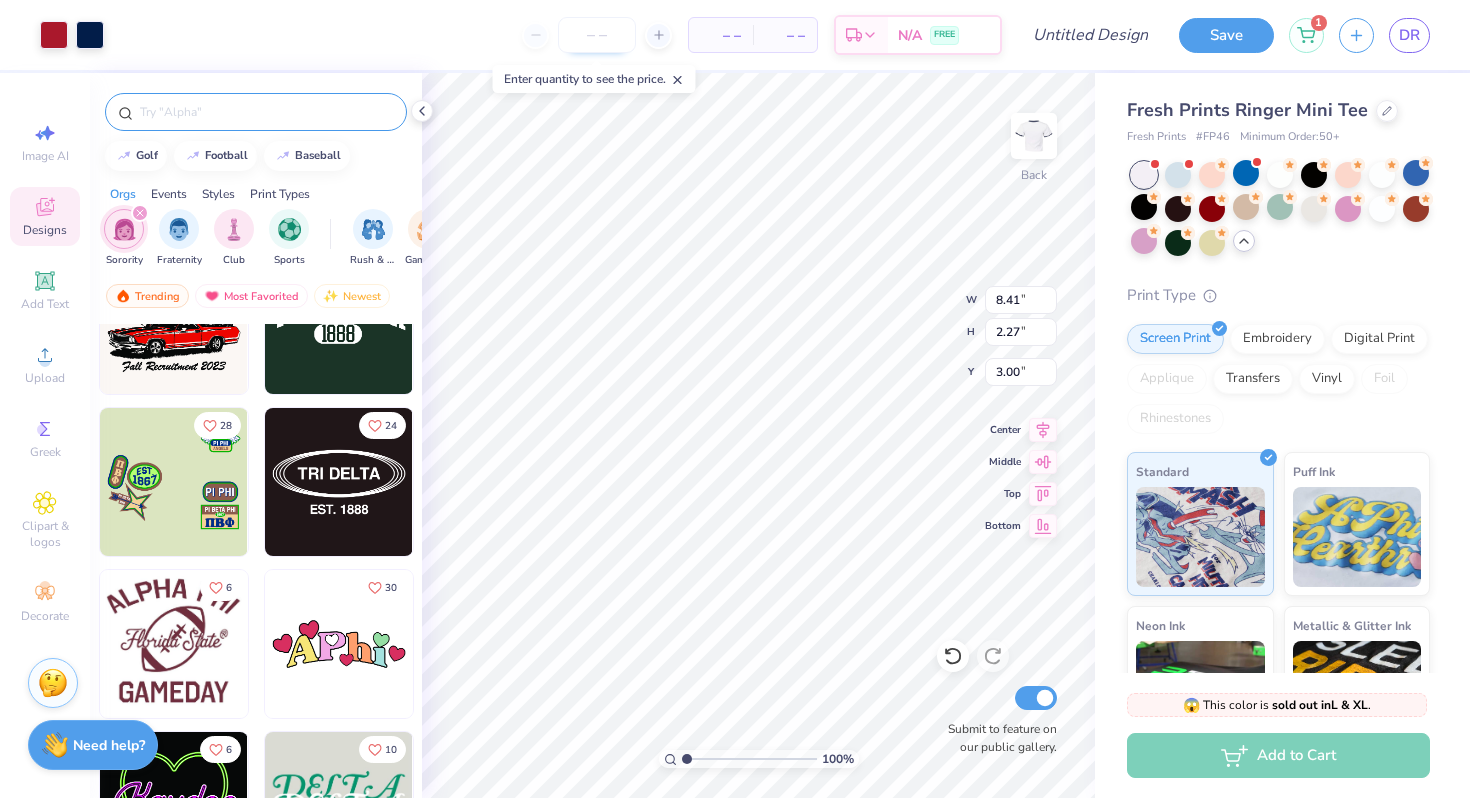 click at bounding box center (597, 35) 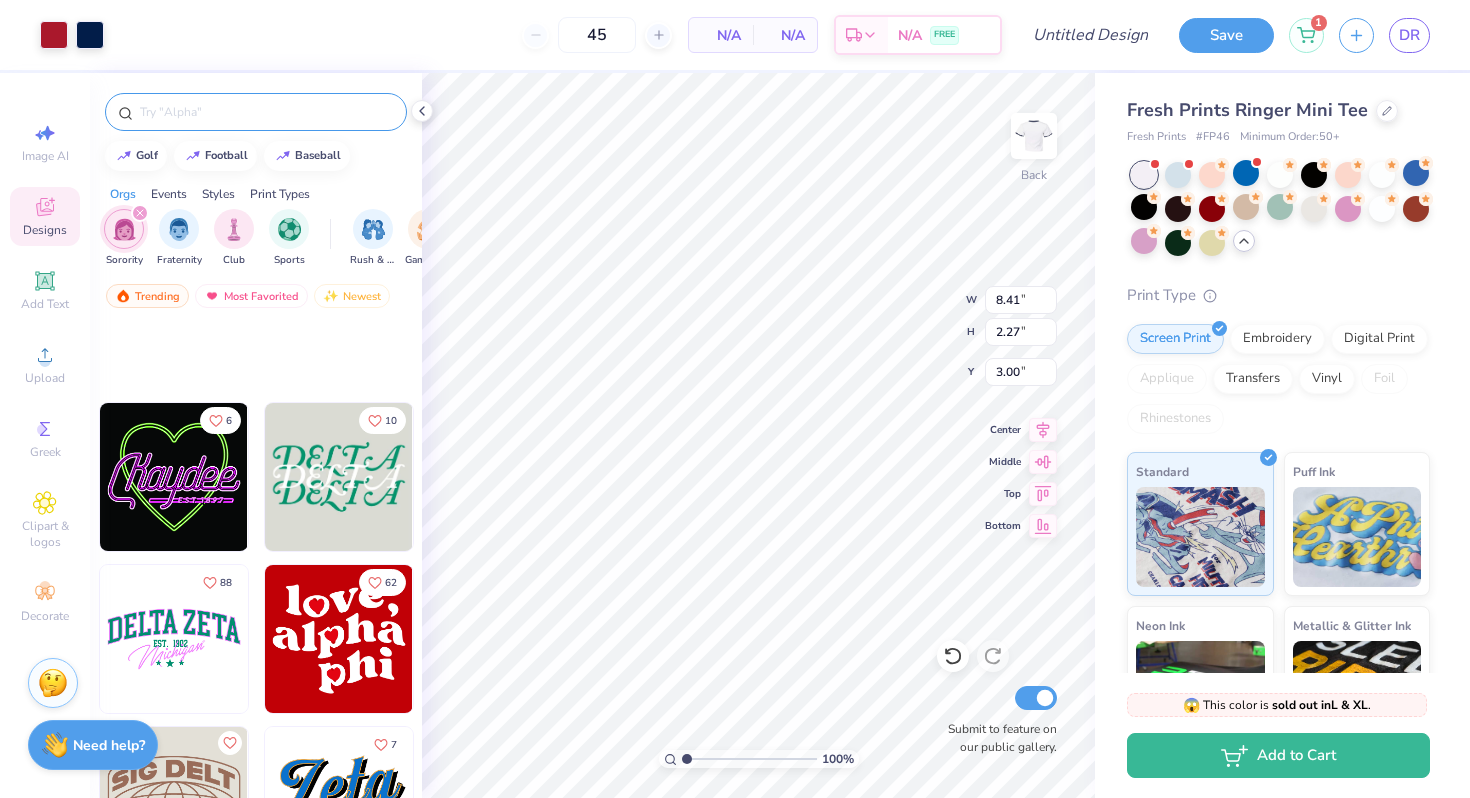 scroll, scrollTop: 38642, scrollLeft: 0, axis: vertical 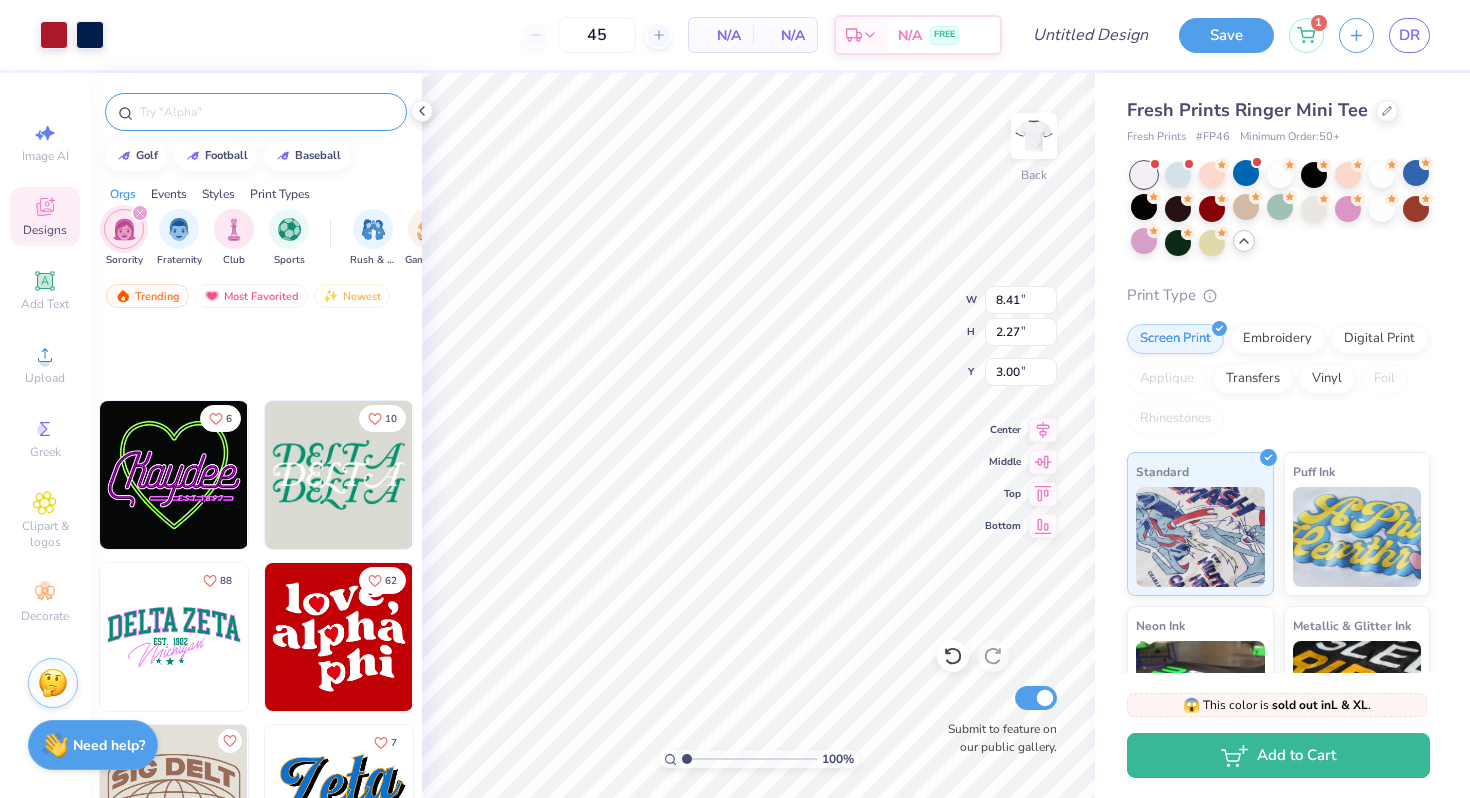 type on "50" 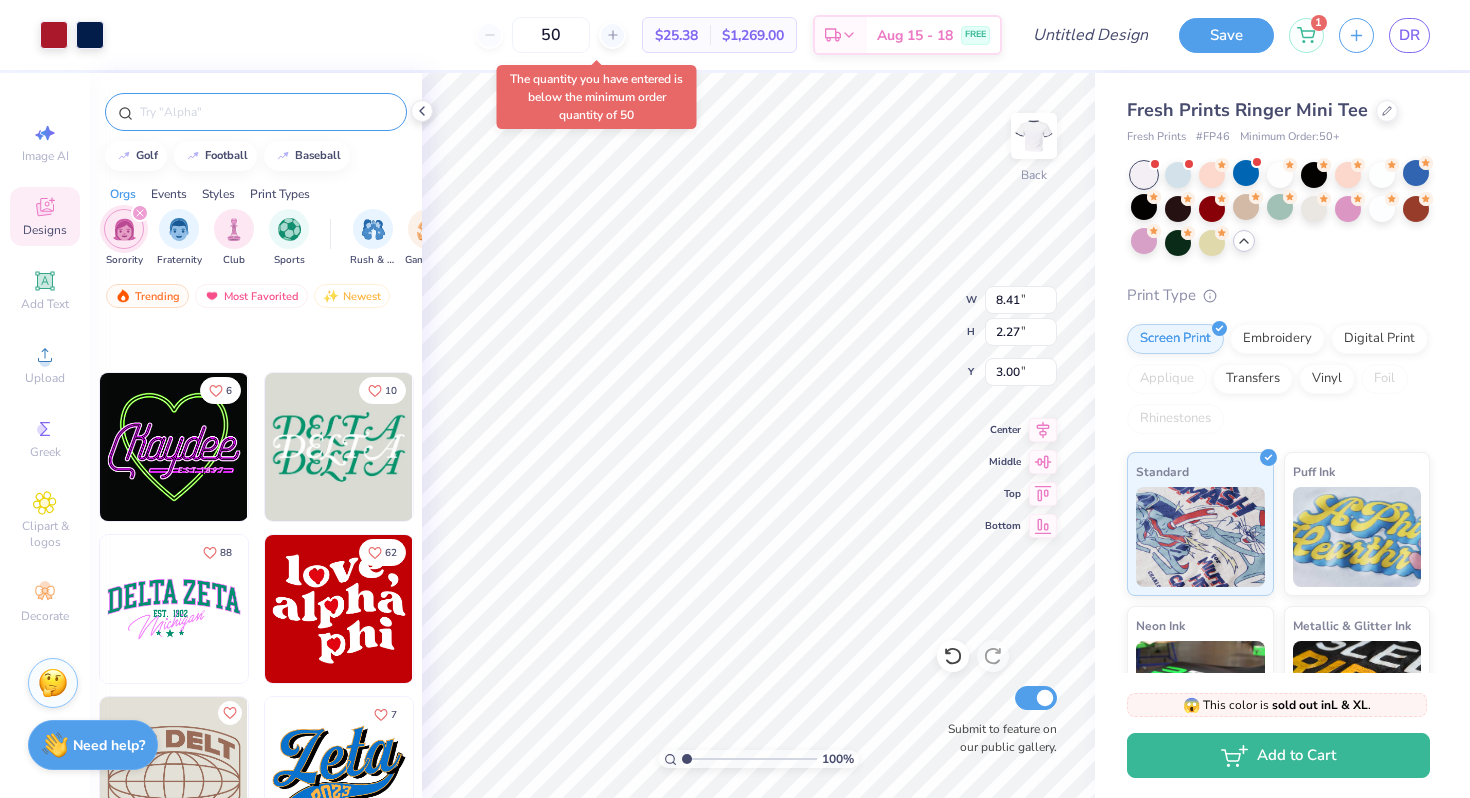 scroll, scrollTop: 38671, scrollLeft: 0, axis: vertical 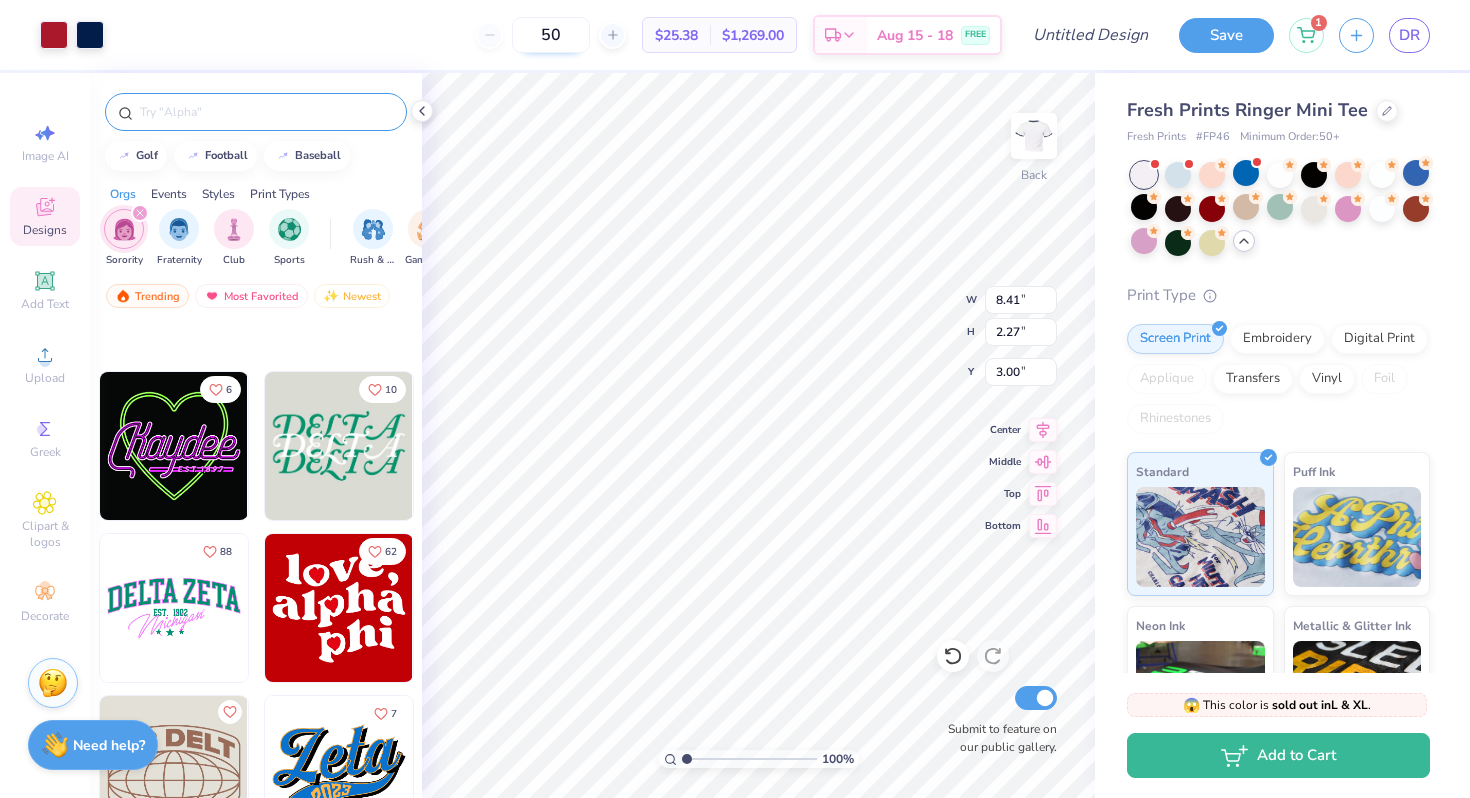 drag, startPoint x: 558, startPoint y: 35, endPoint x: 523, endPoint y: 34, distance: 35.014282 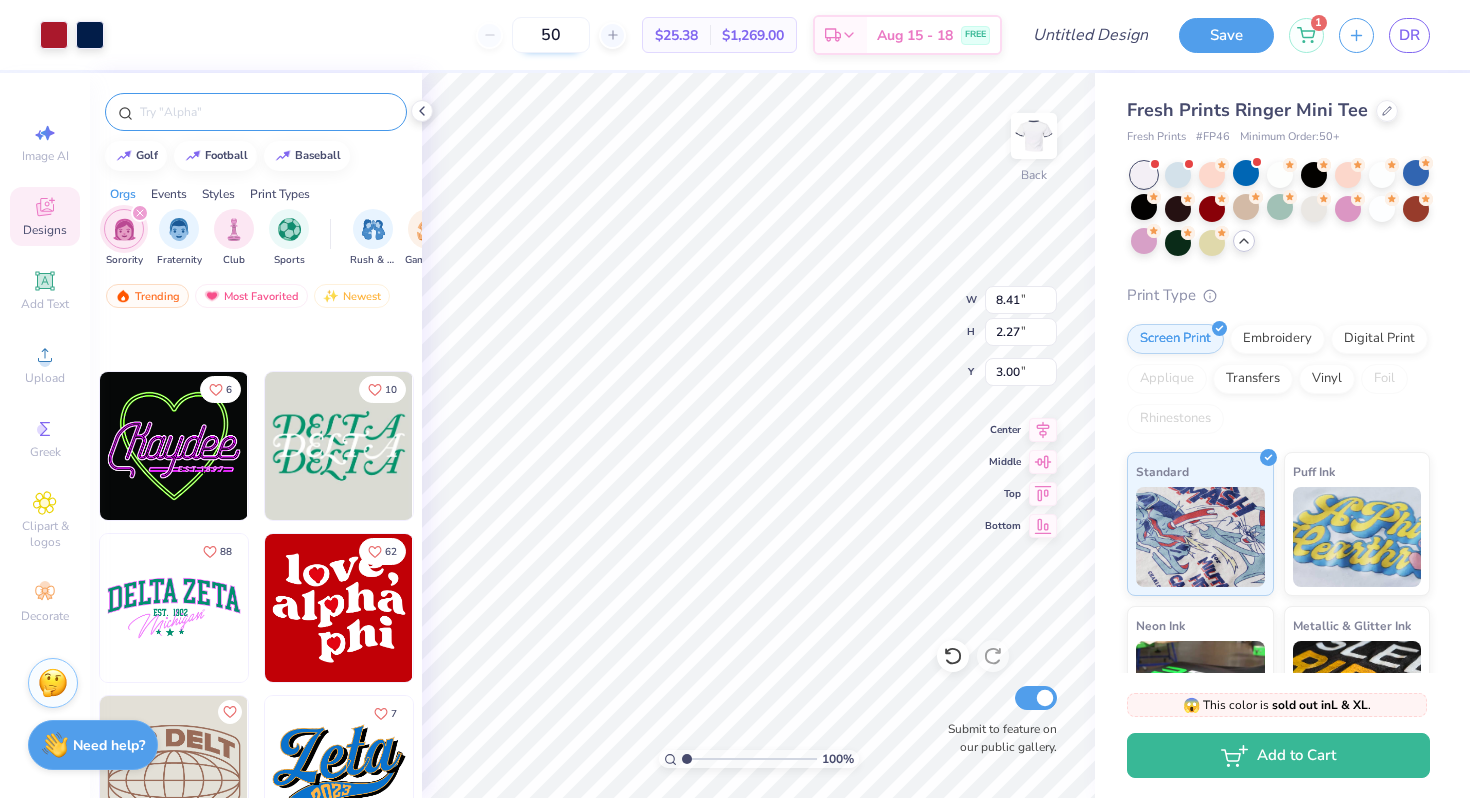 click on "50" at bounding box center (551, 35) 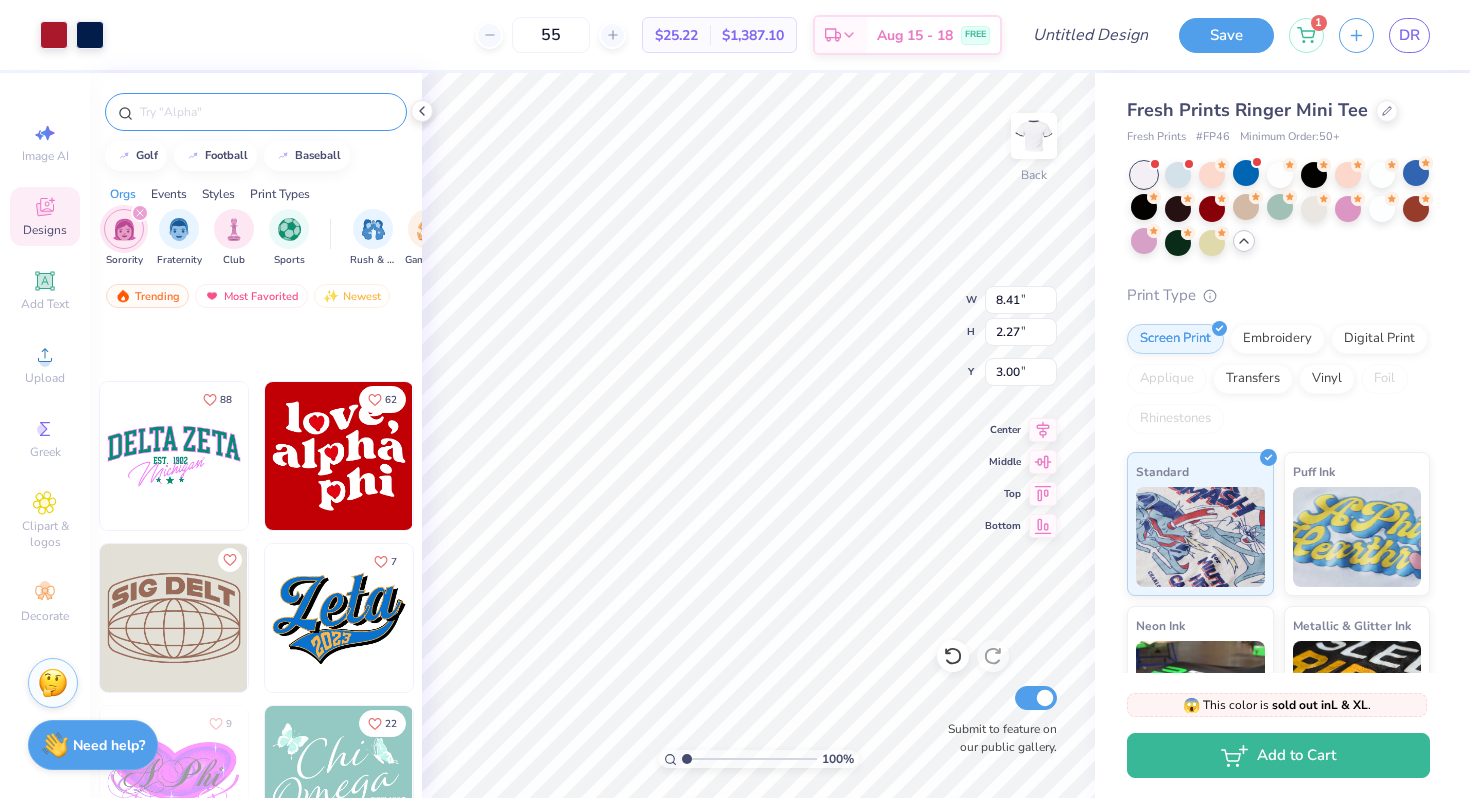 scroll, scrollTop: 38827, scrollLeft: 0, axis: vertical 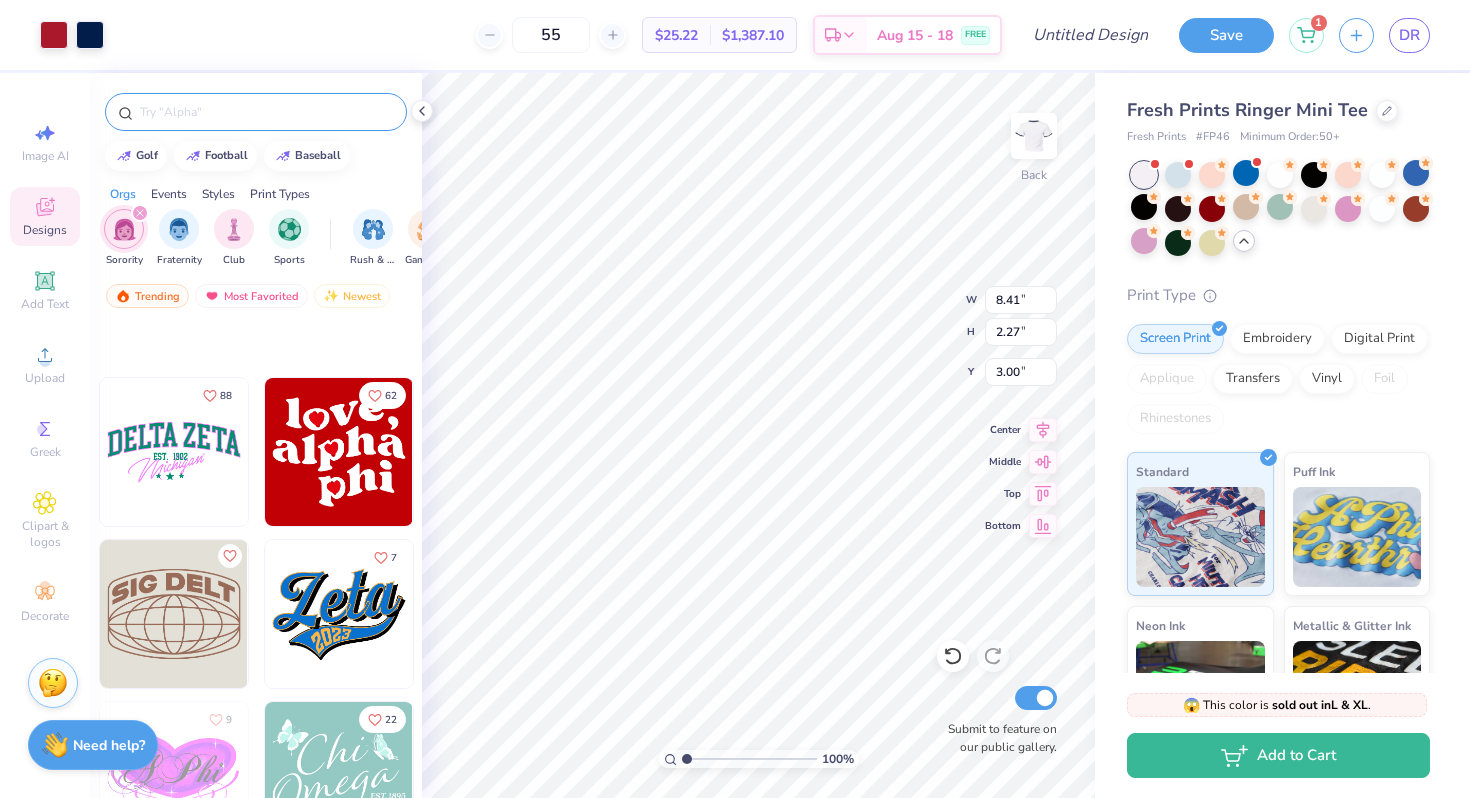 type on "55" 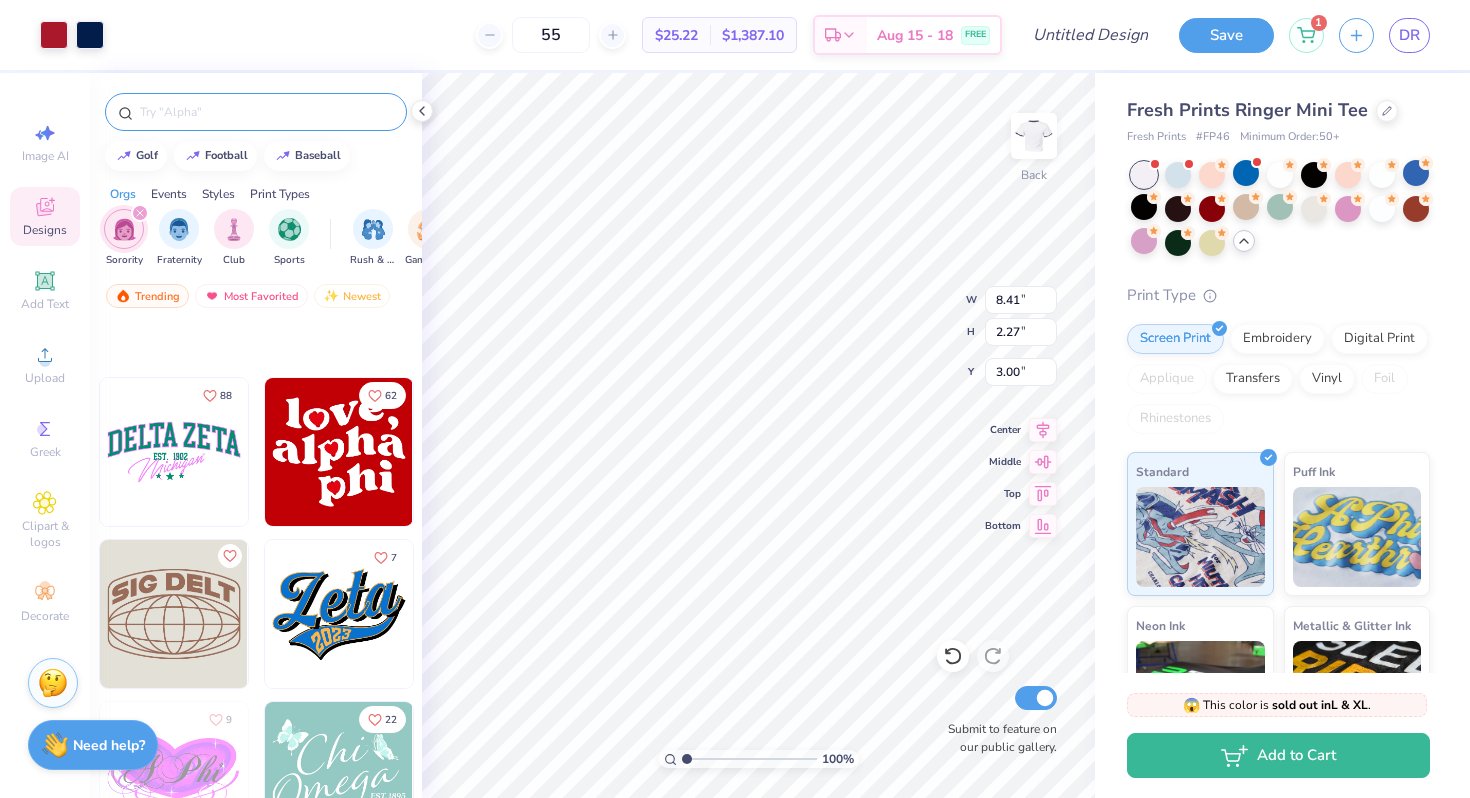 click at bounding box center [339, 614] 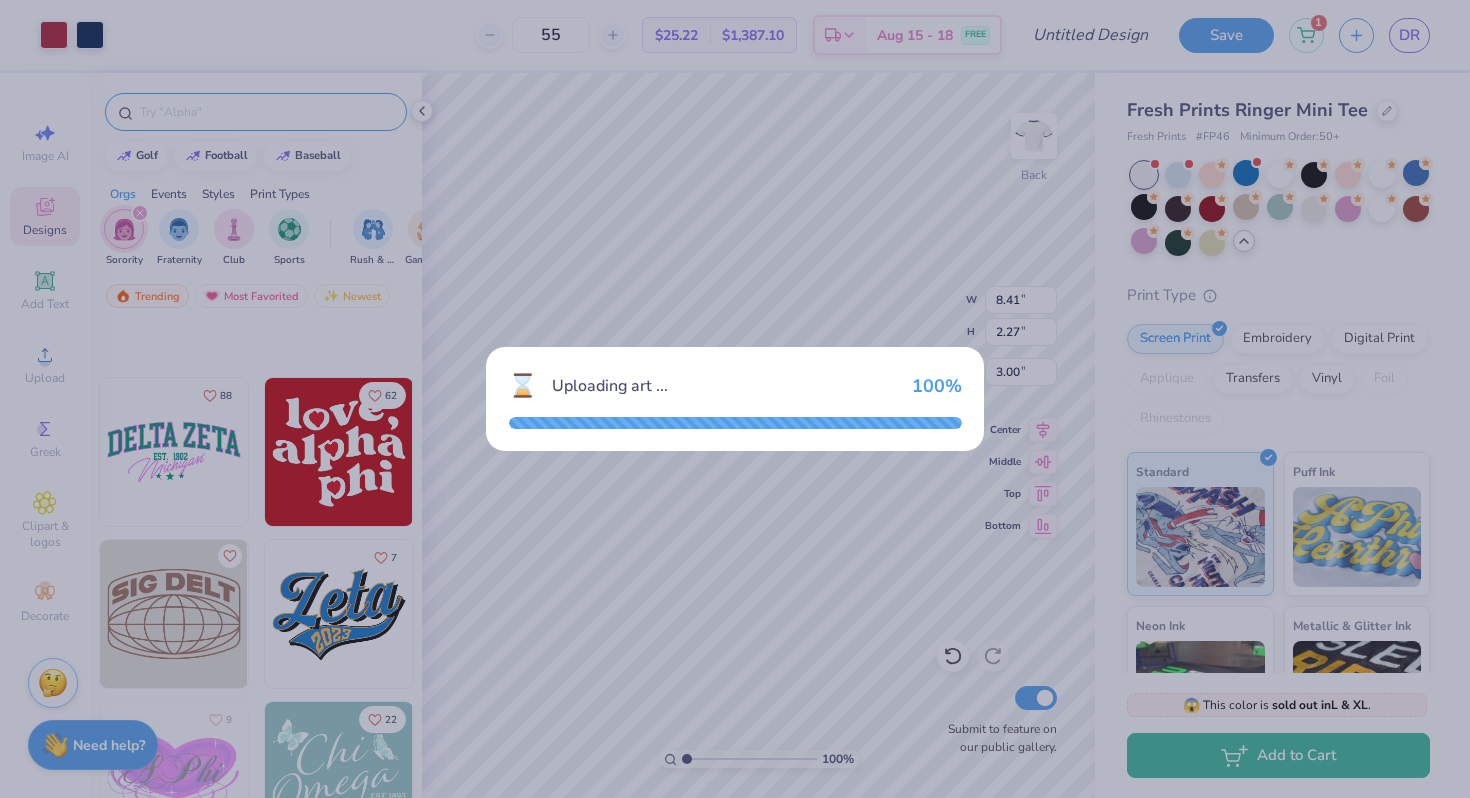 type on "7.22" 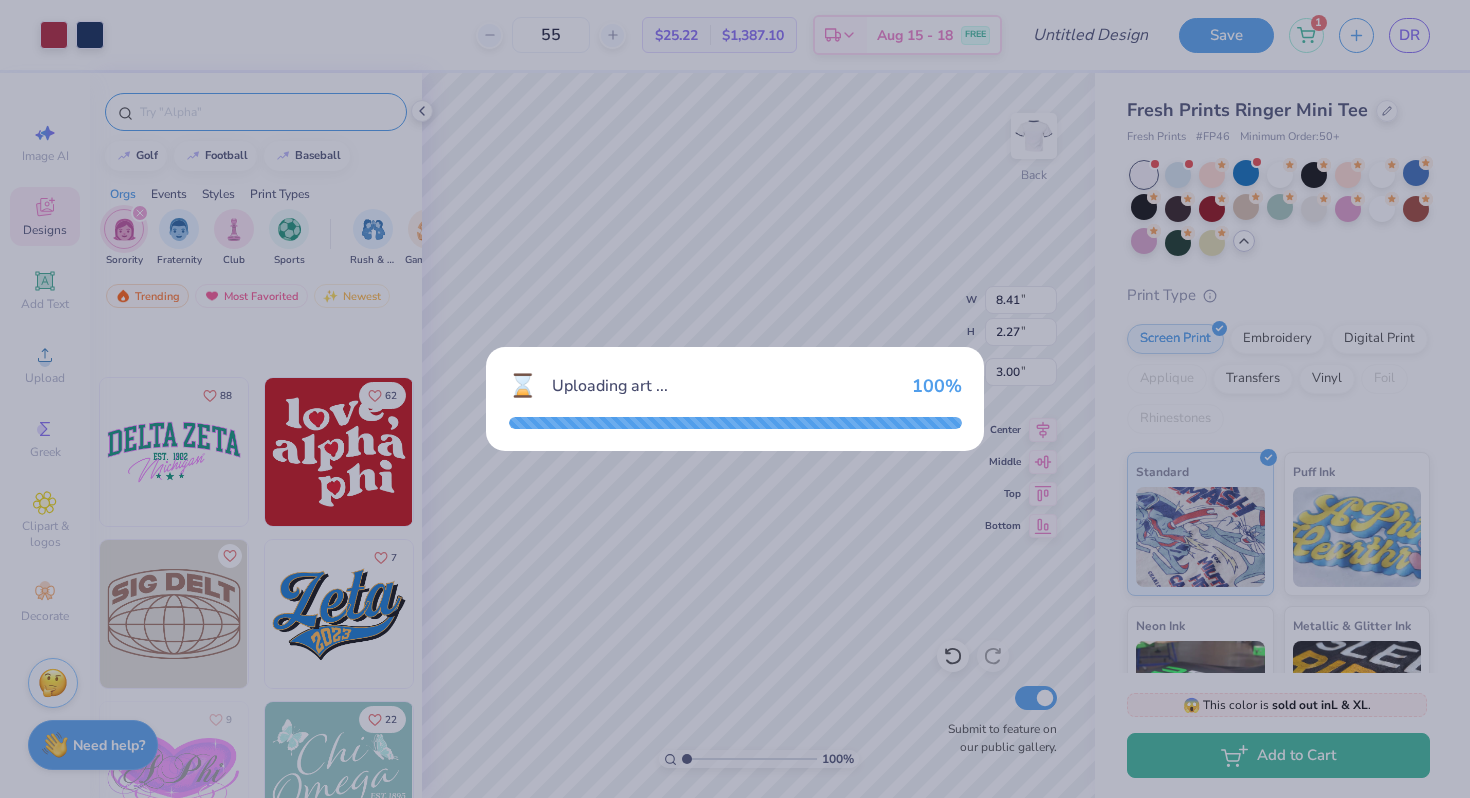 type on "4.95" 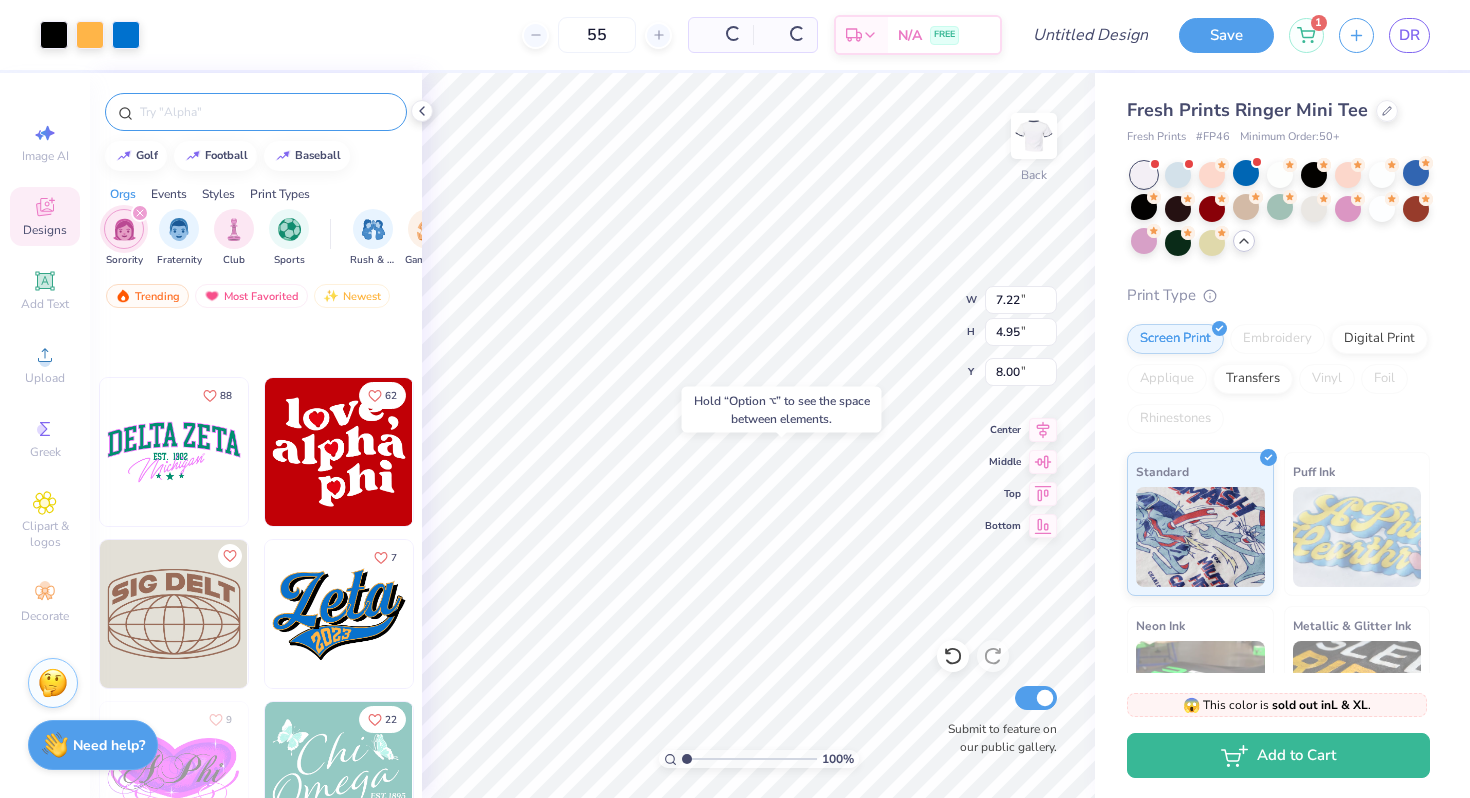 type on "8.00" 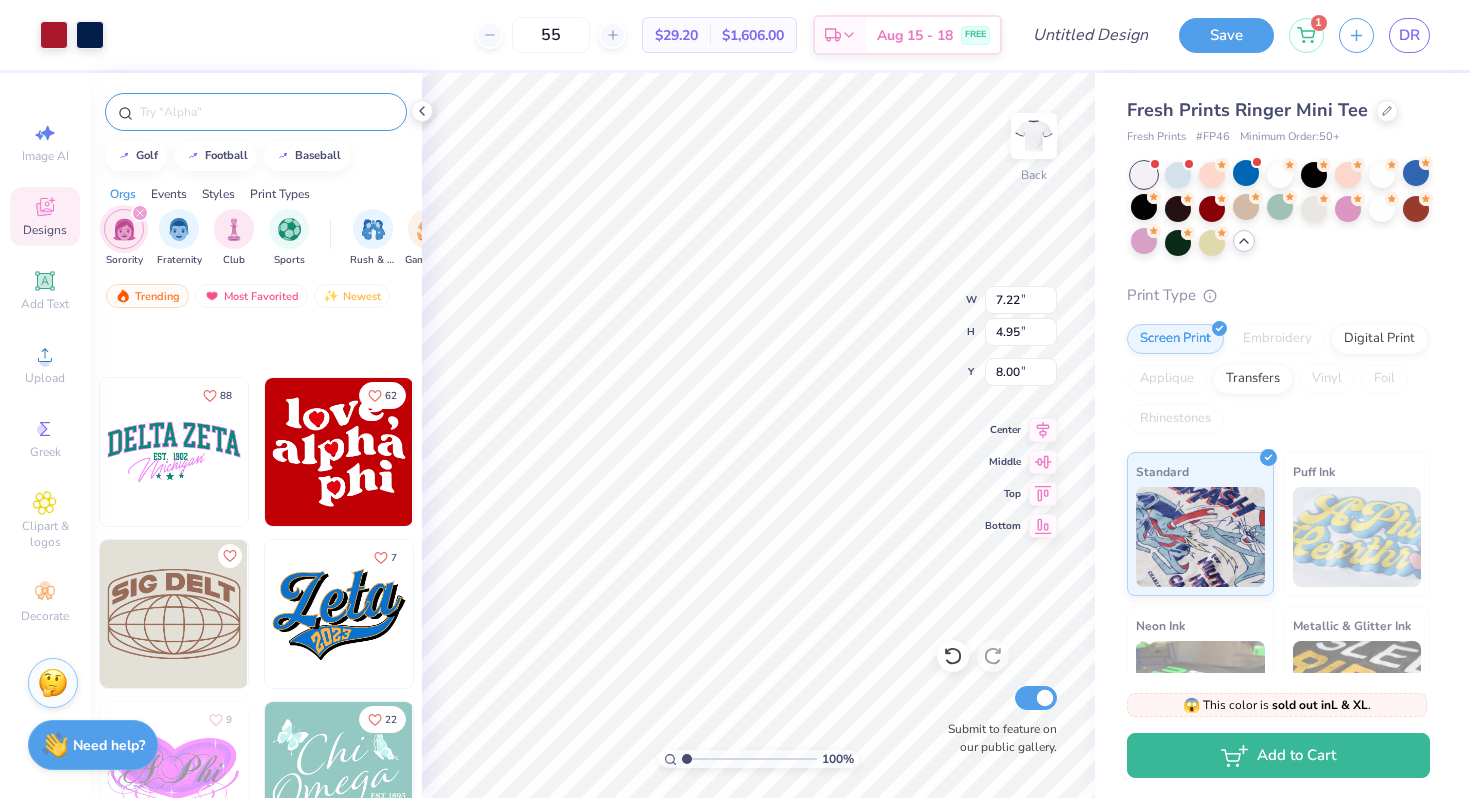 type on "8.41" 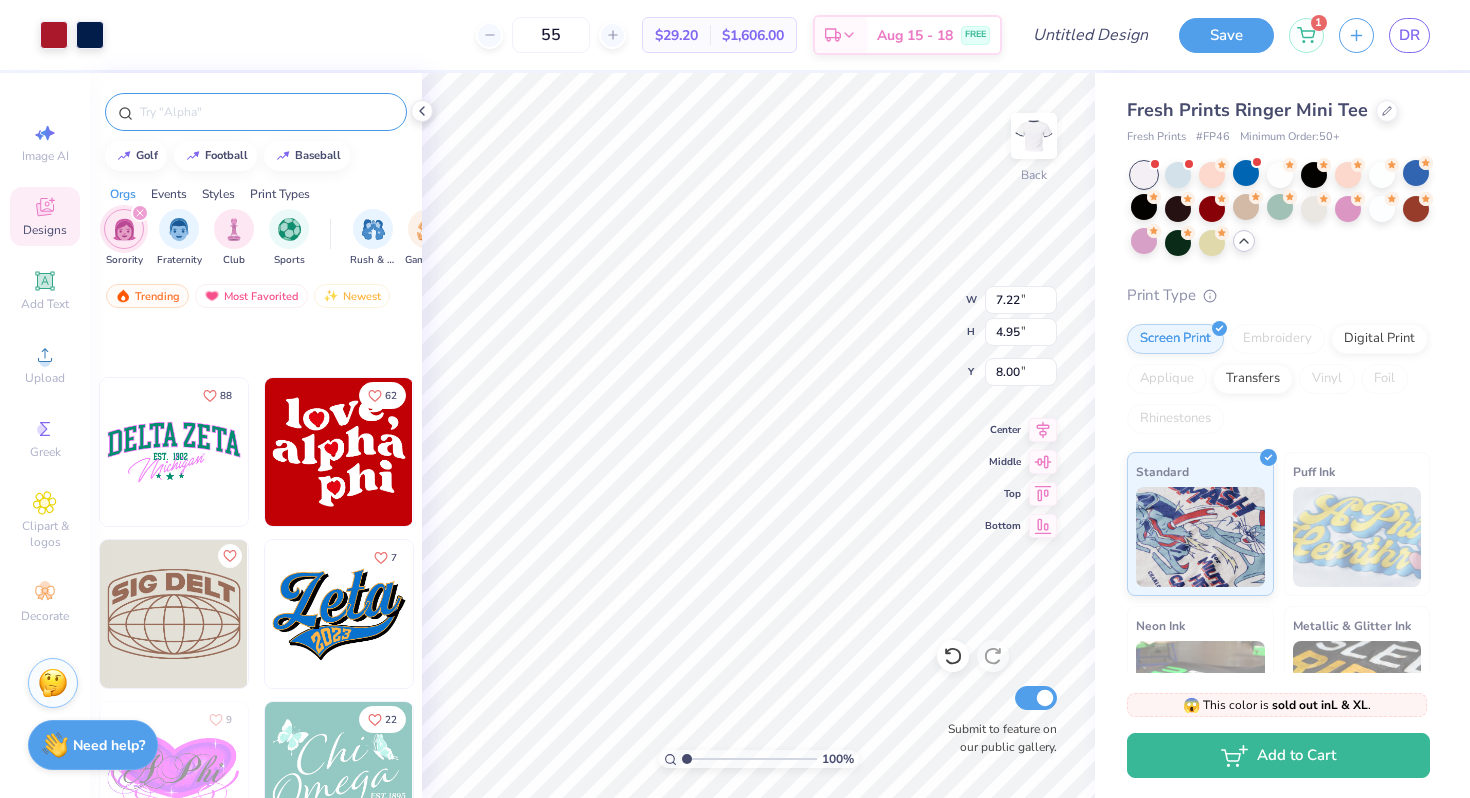 type on "2.27" 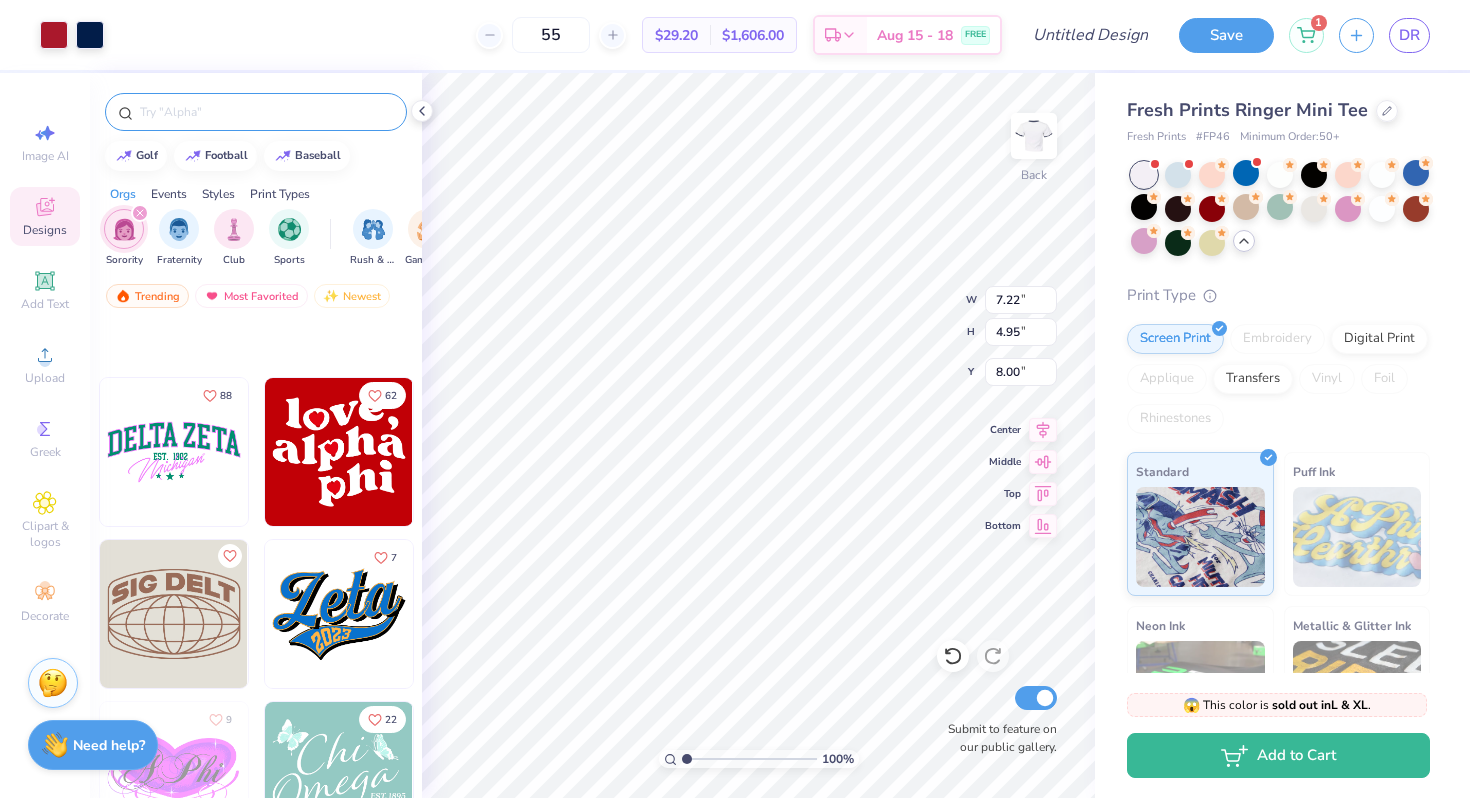 type on "3.00" 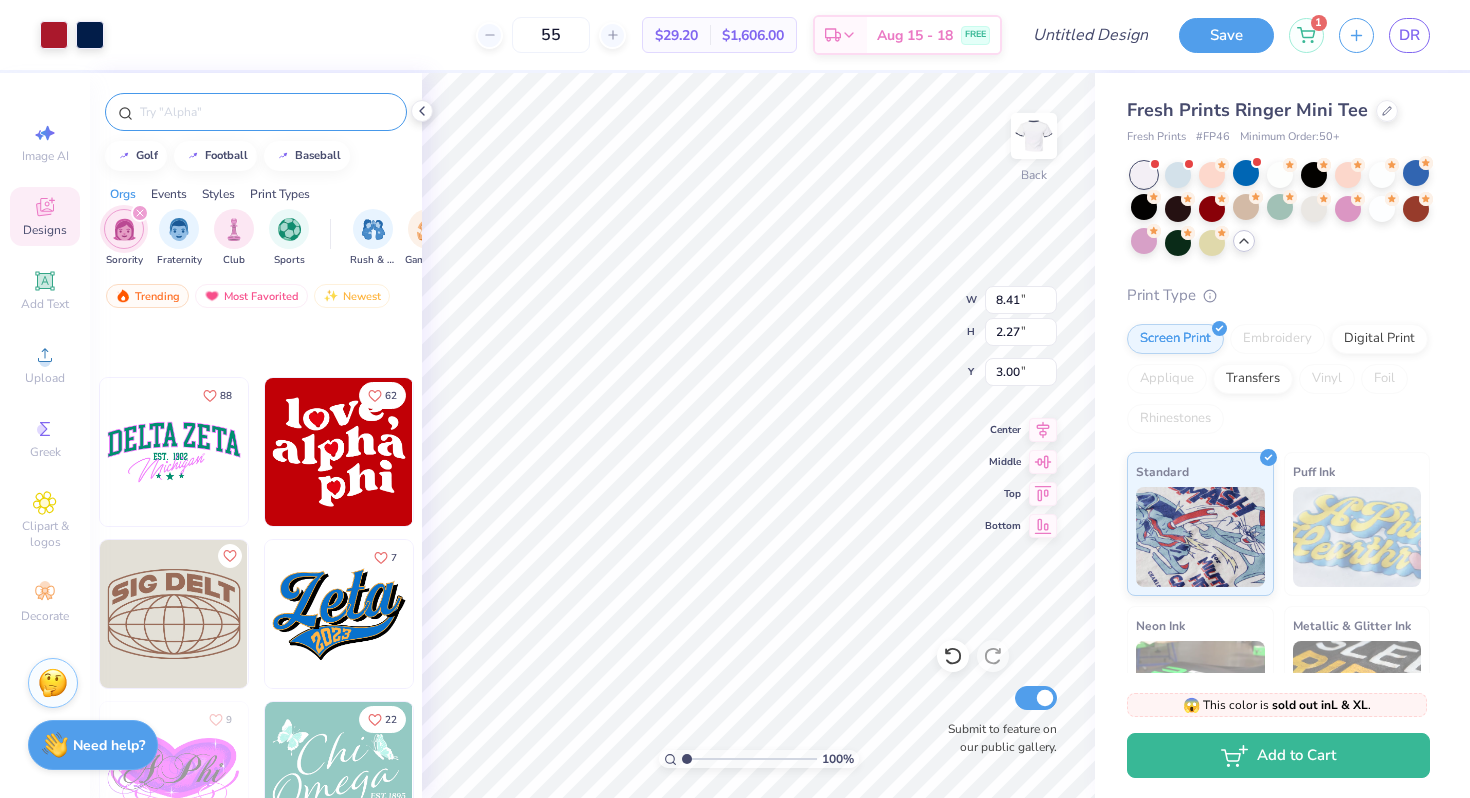 type on "1.86" 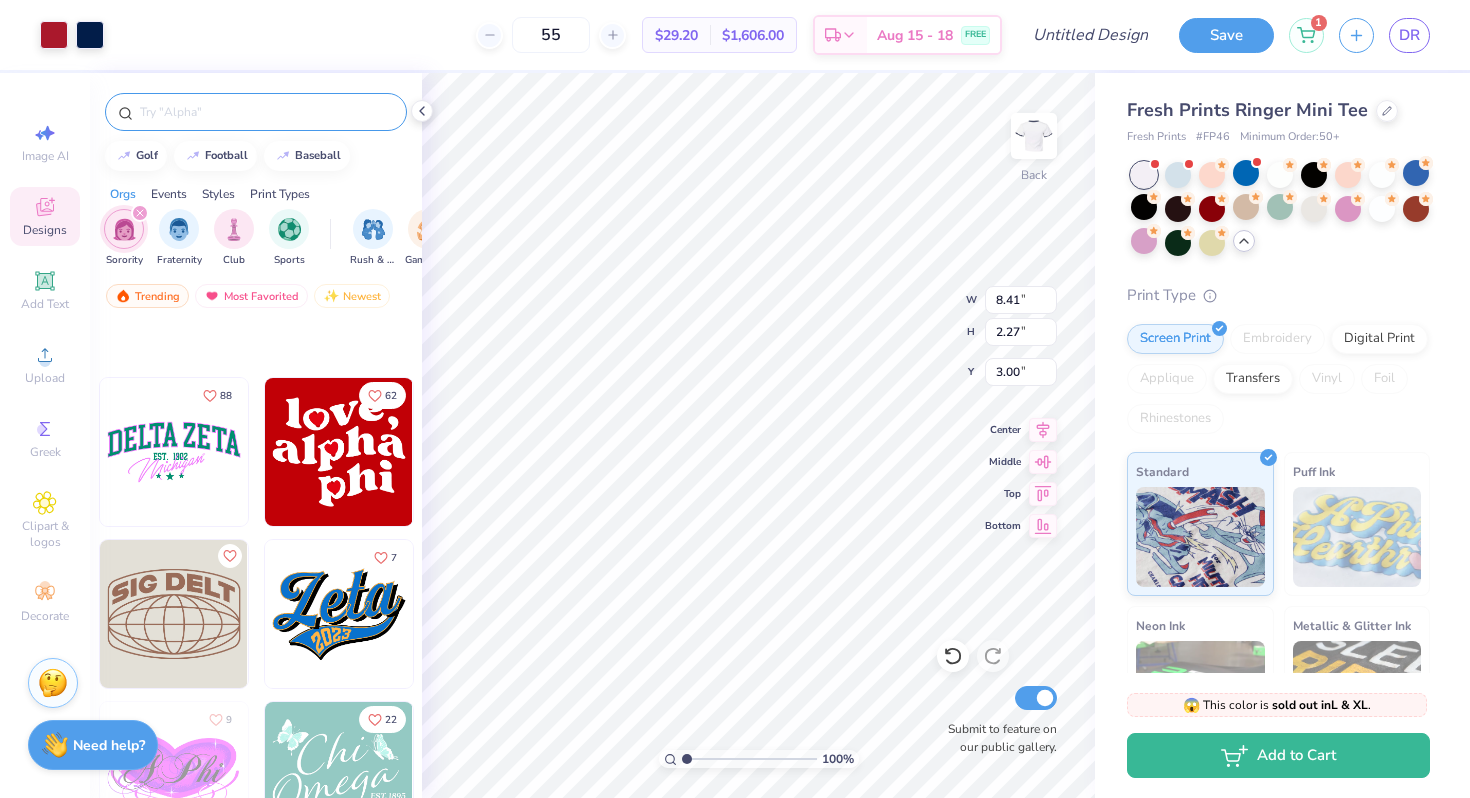type on "0.50" 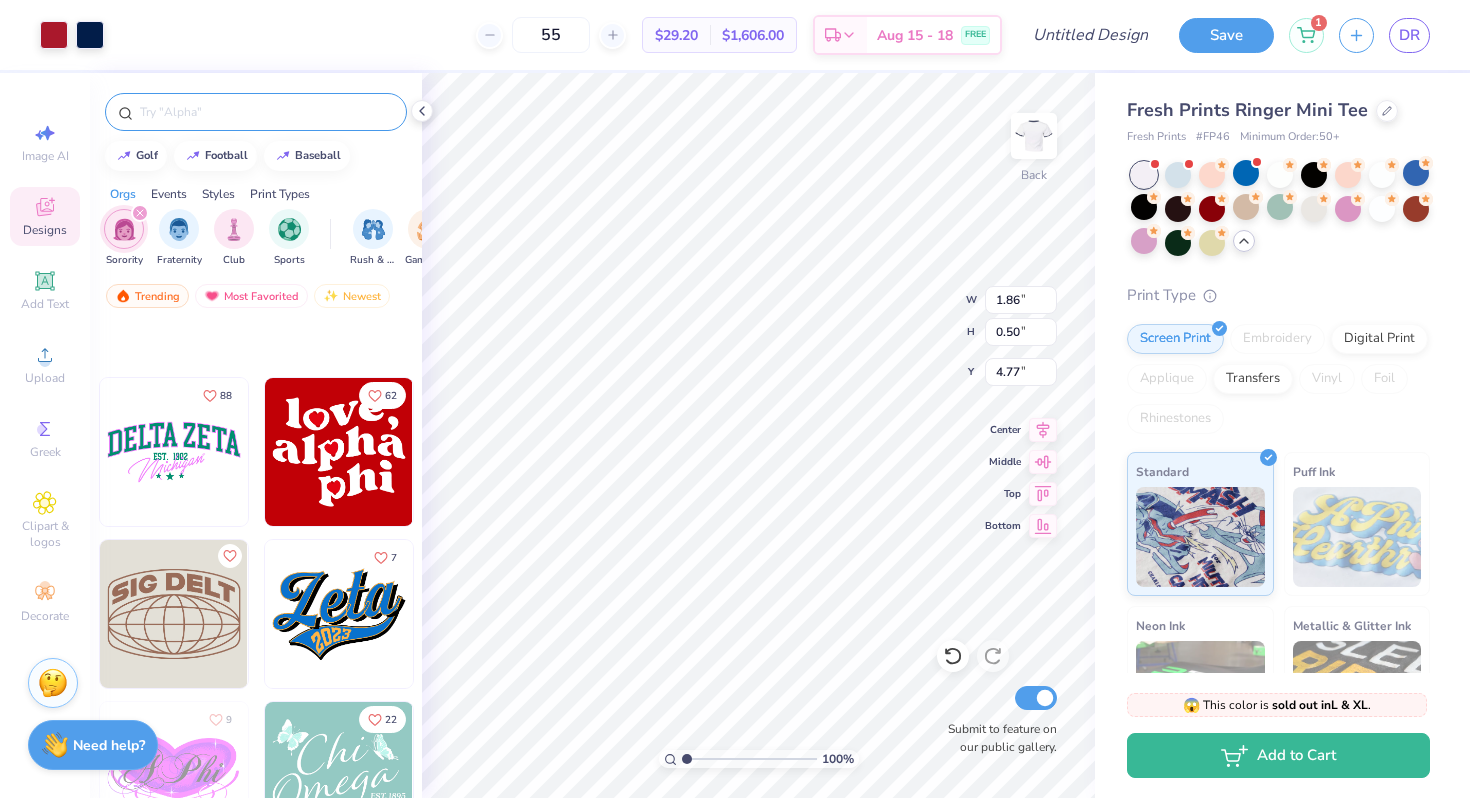 type on "2.11" 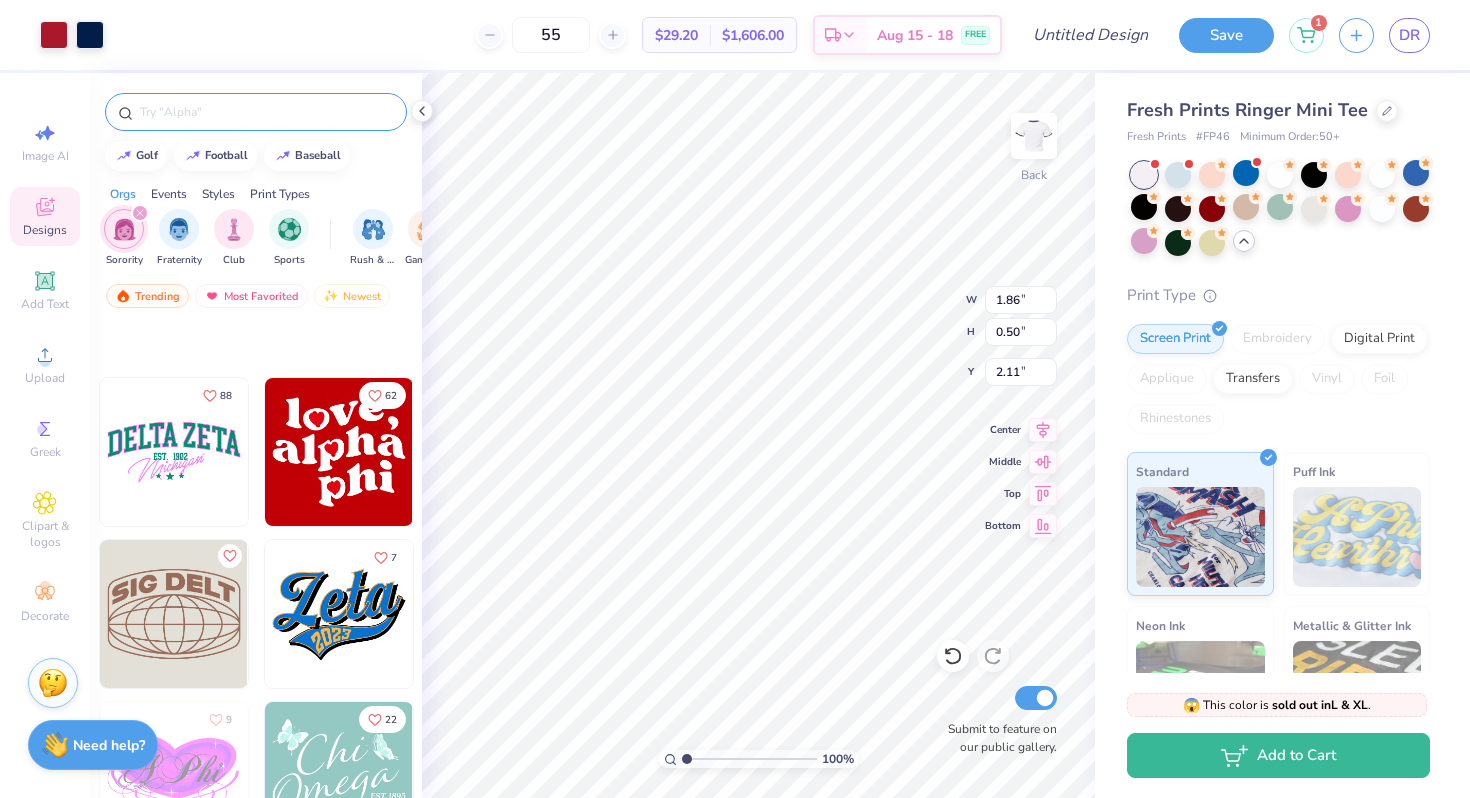 type on "7.22" 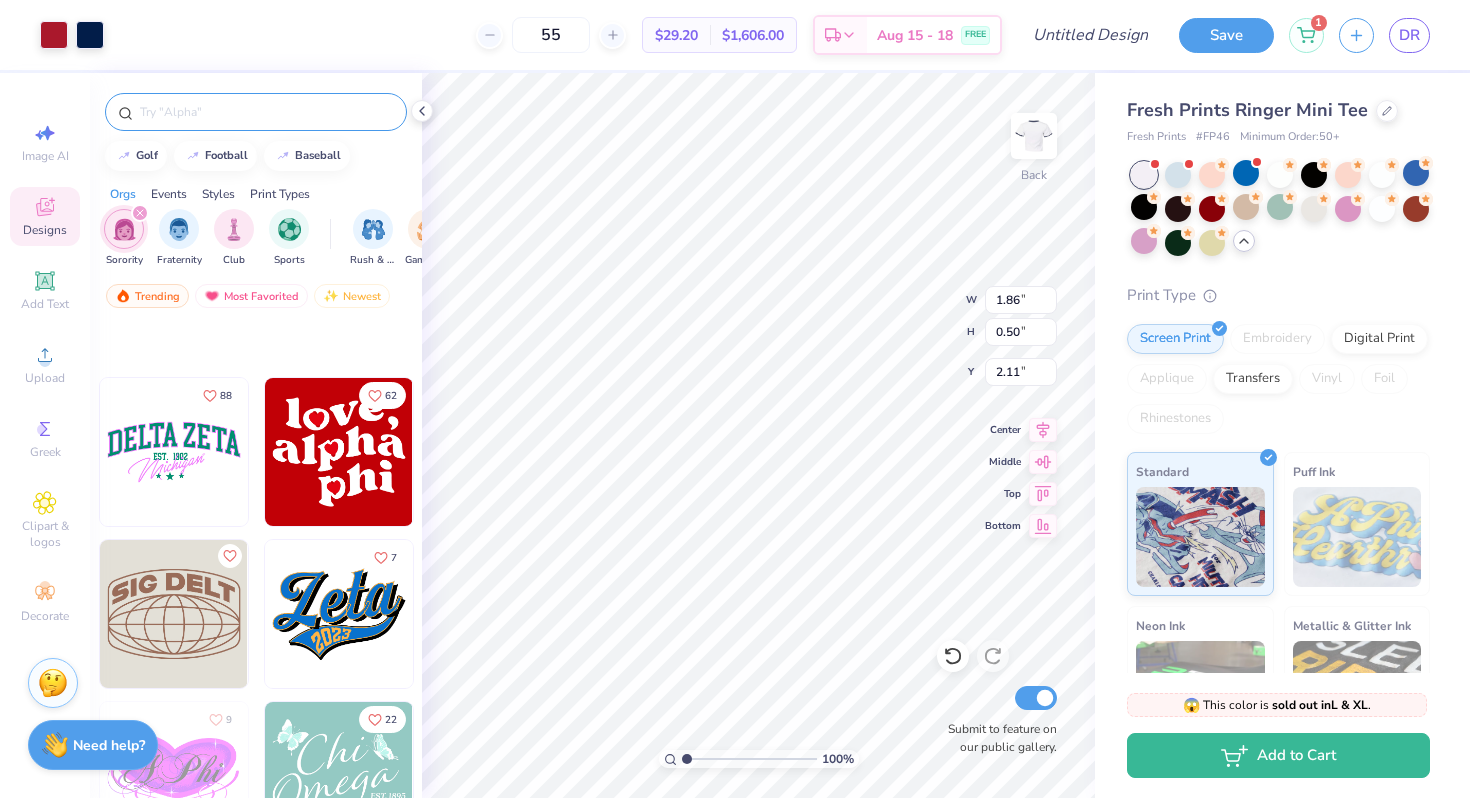 type on "4.95" 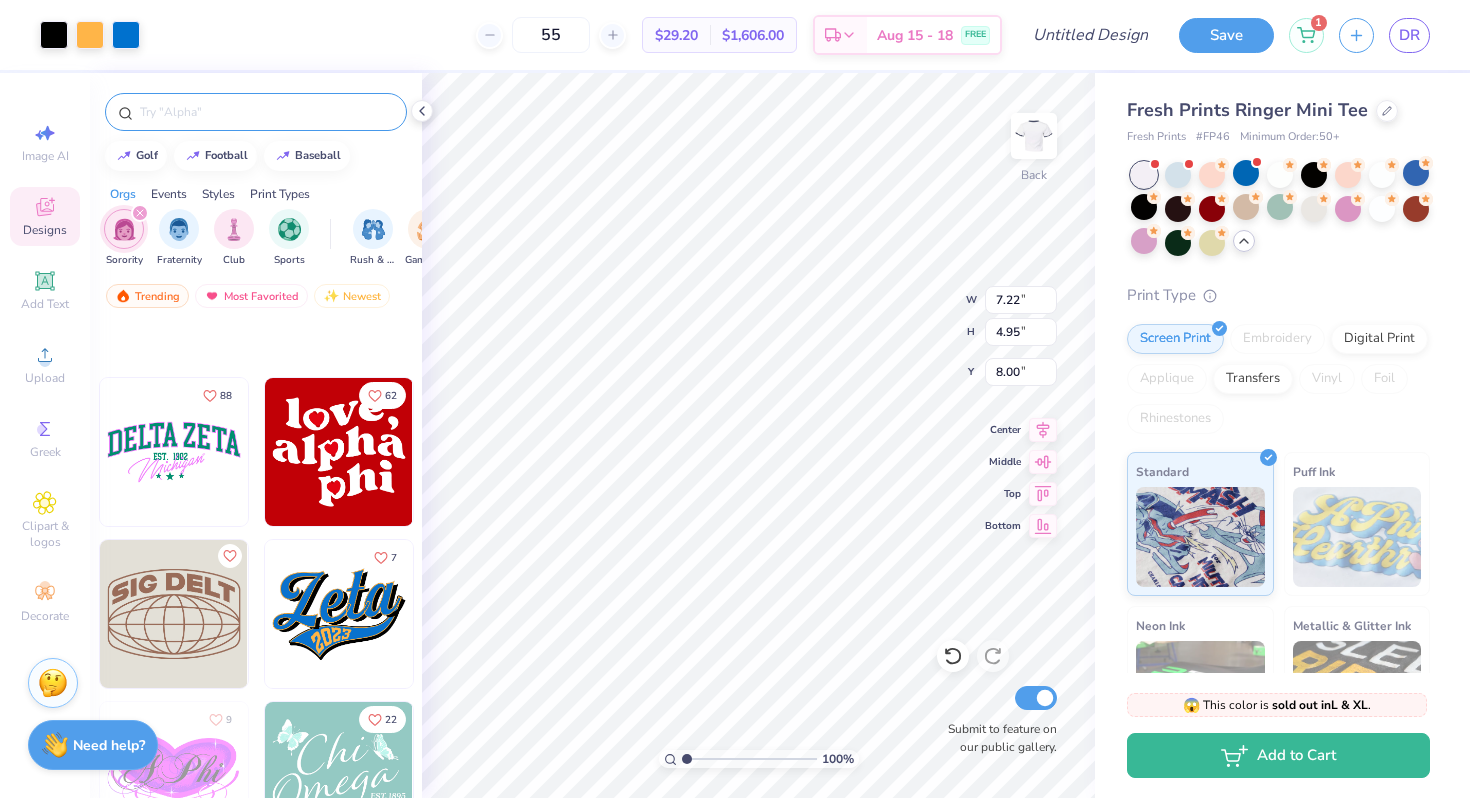 type on "3.00" 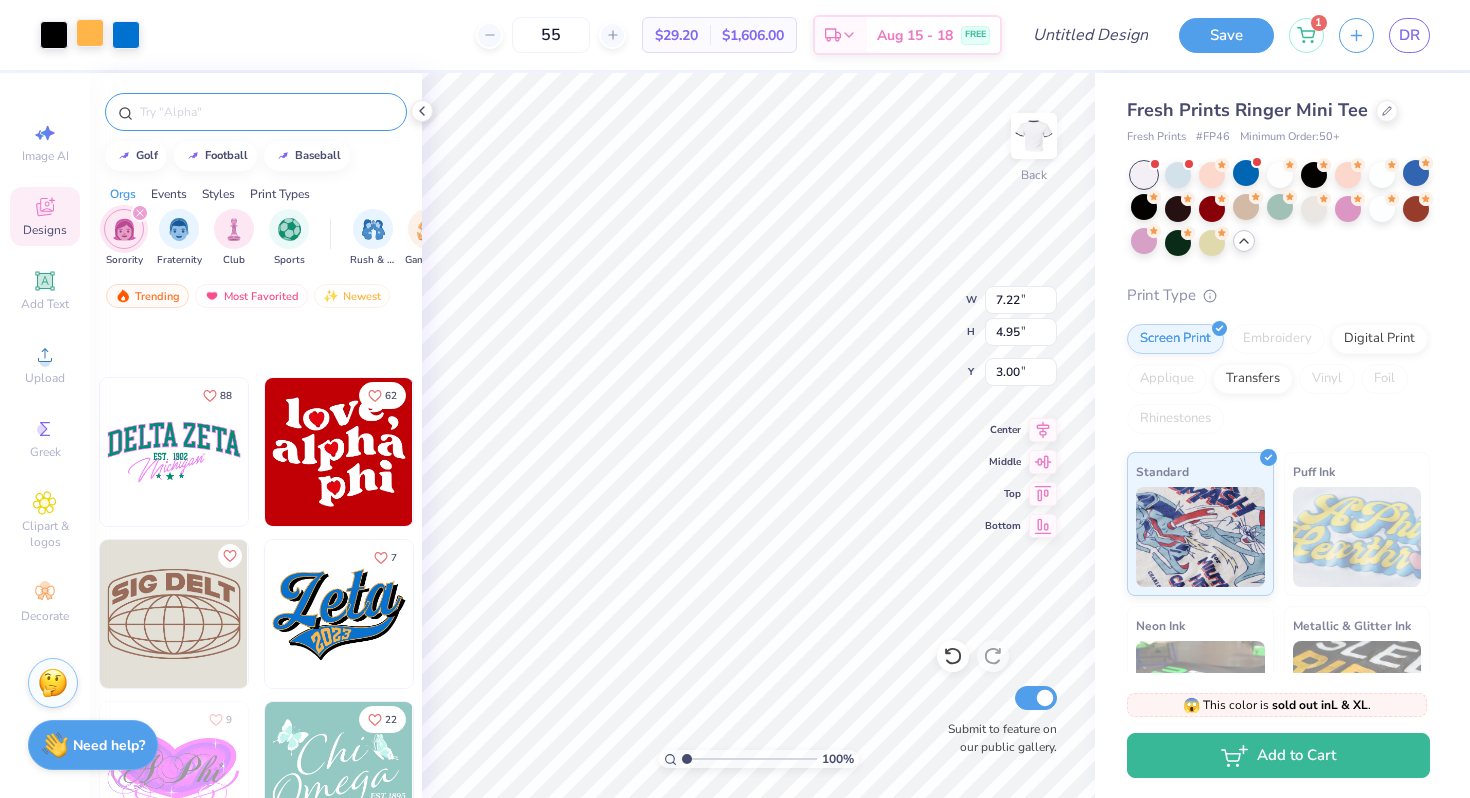 click at bounding box center (90, 33) 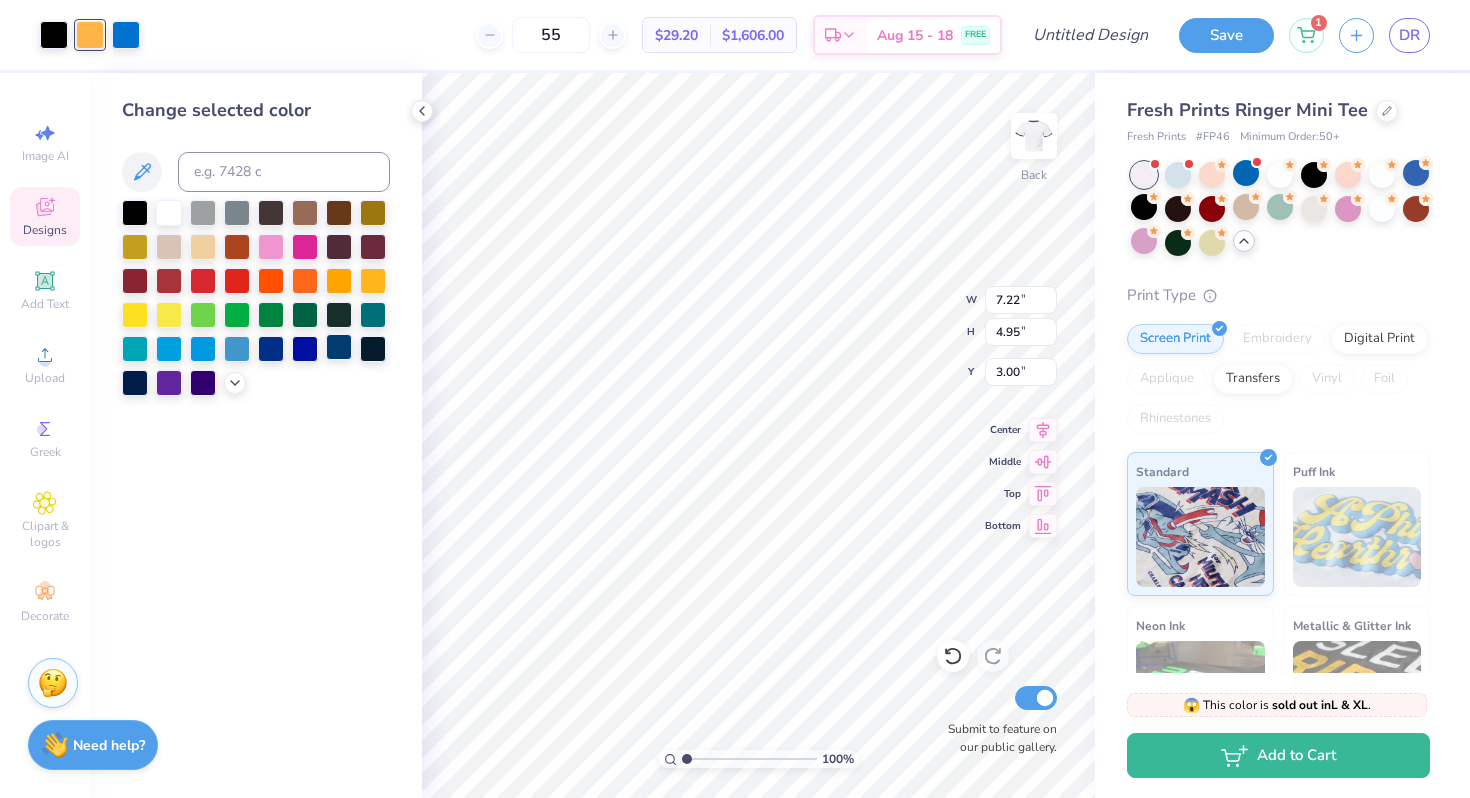 click at bounding box center (339, 347) 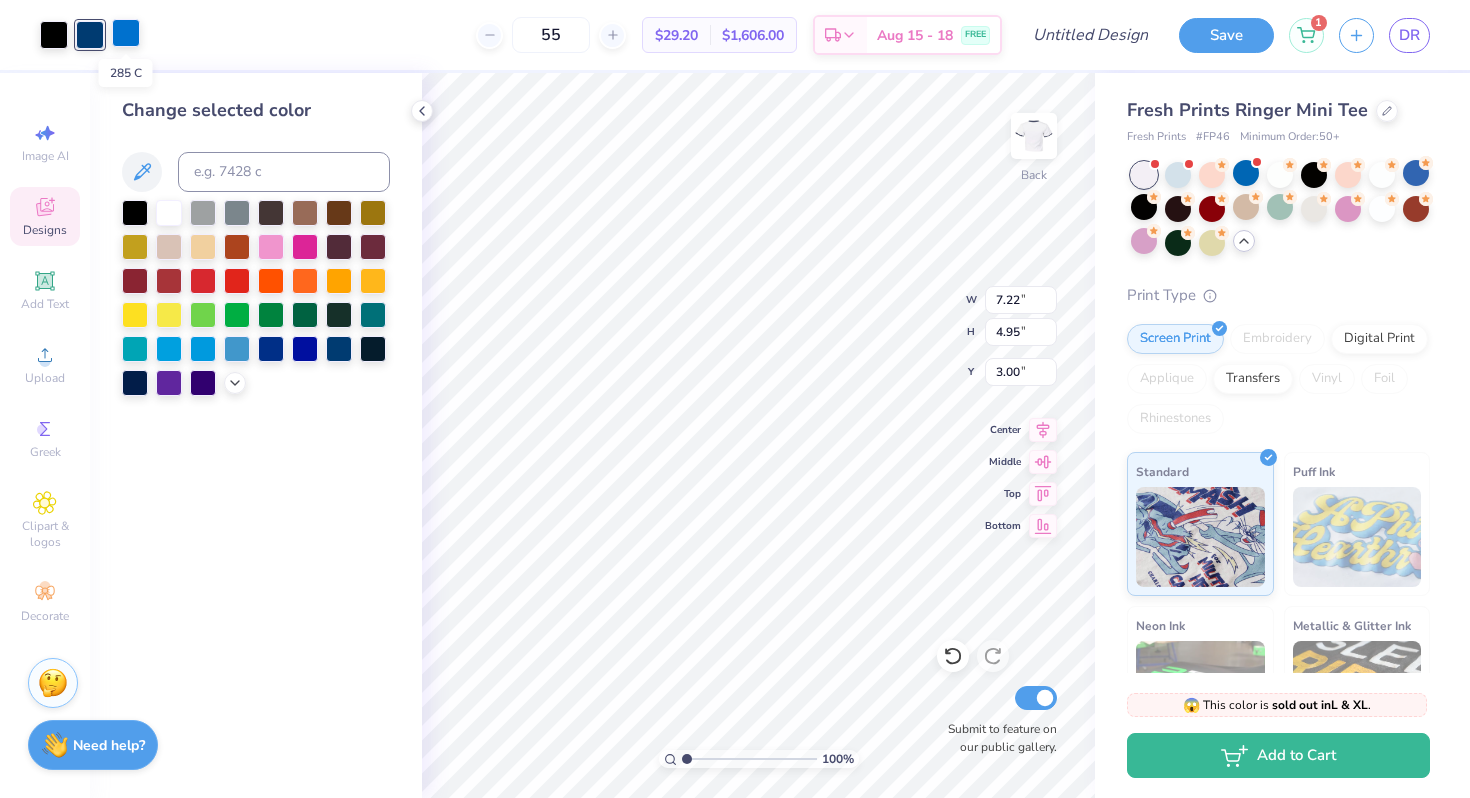 click at bounding box center [126, 33] 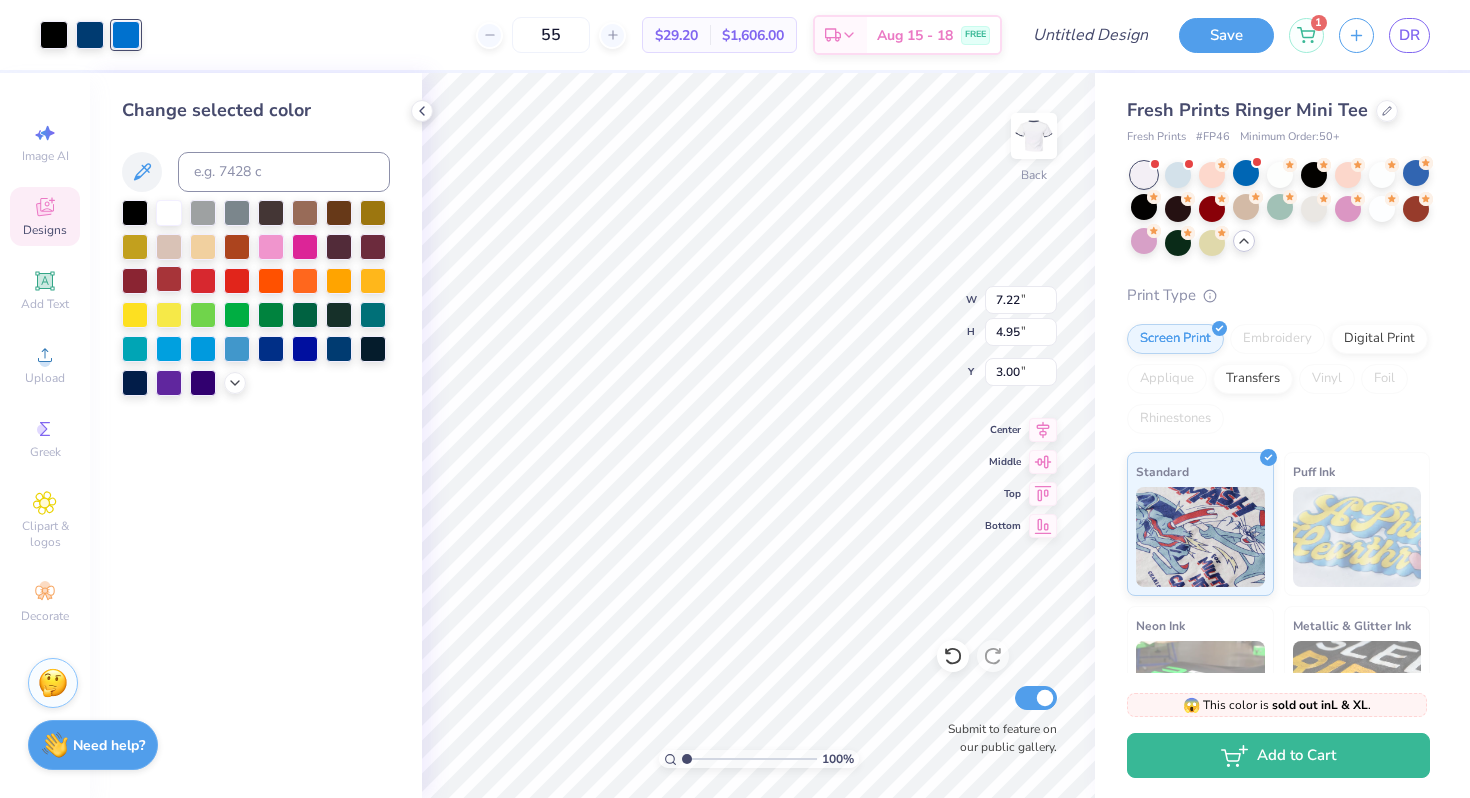 click at bounding box center (169, 279) 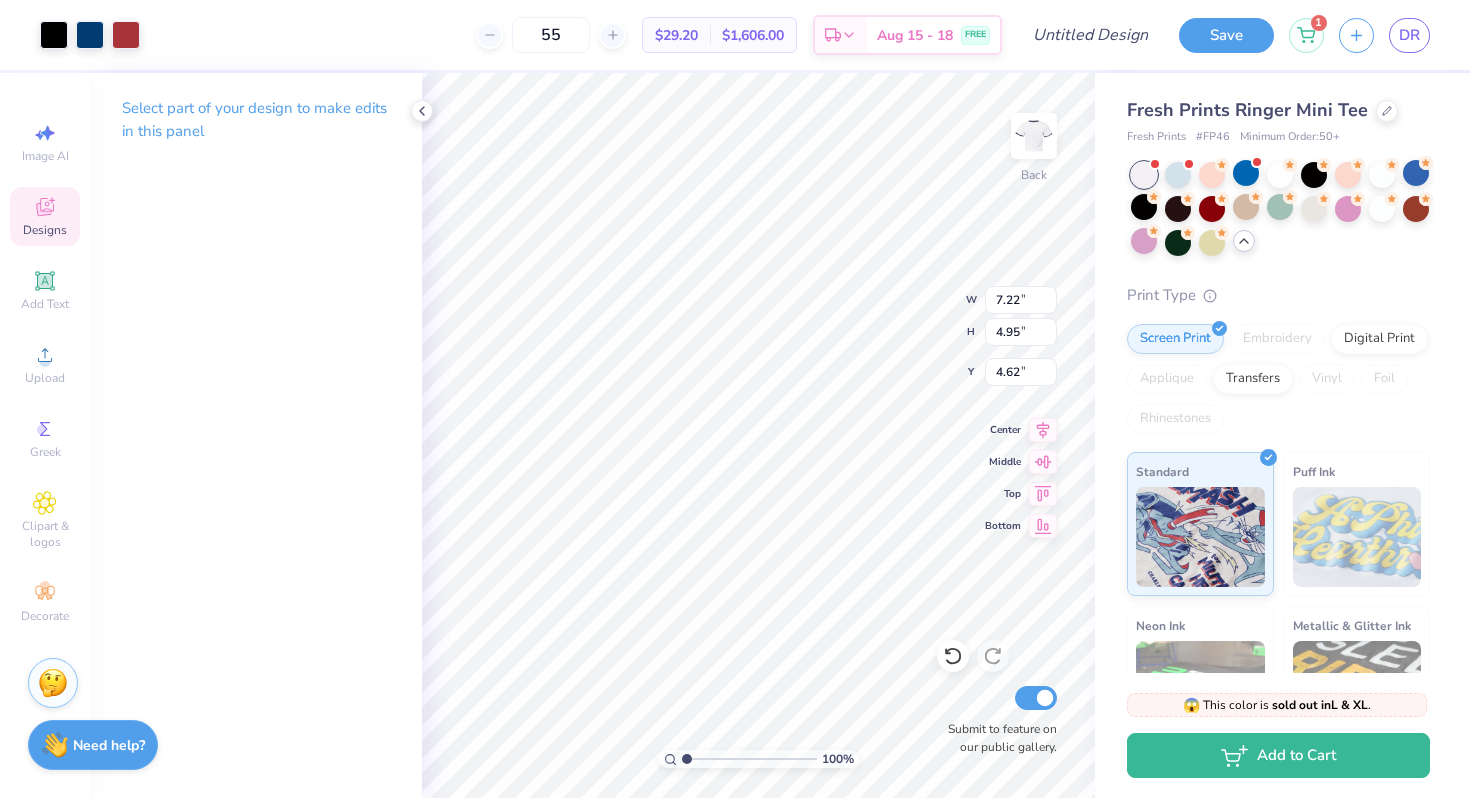 type on "4.62" 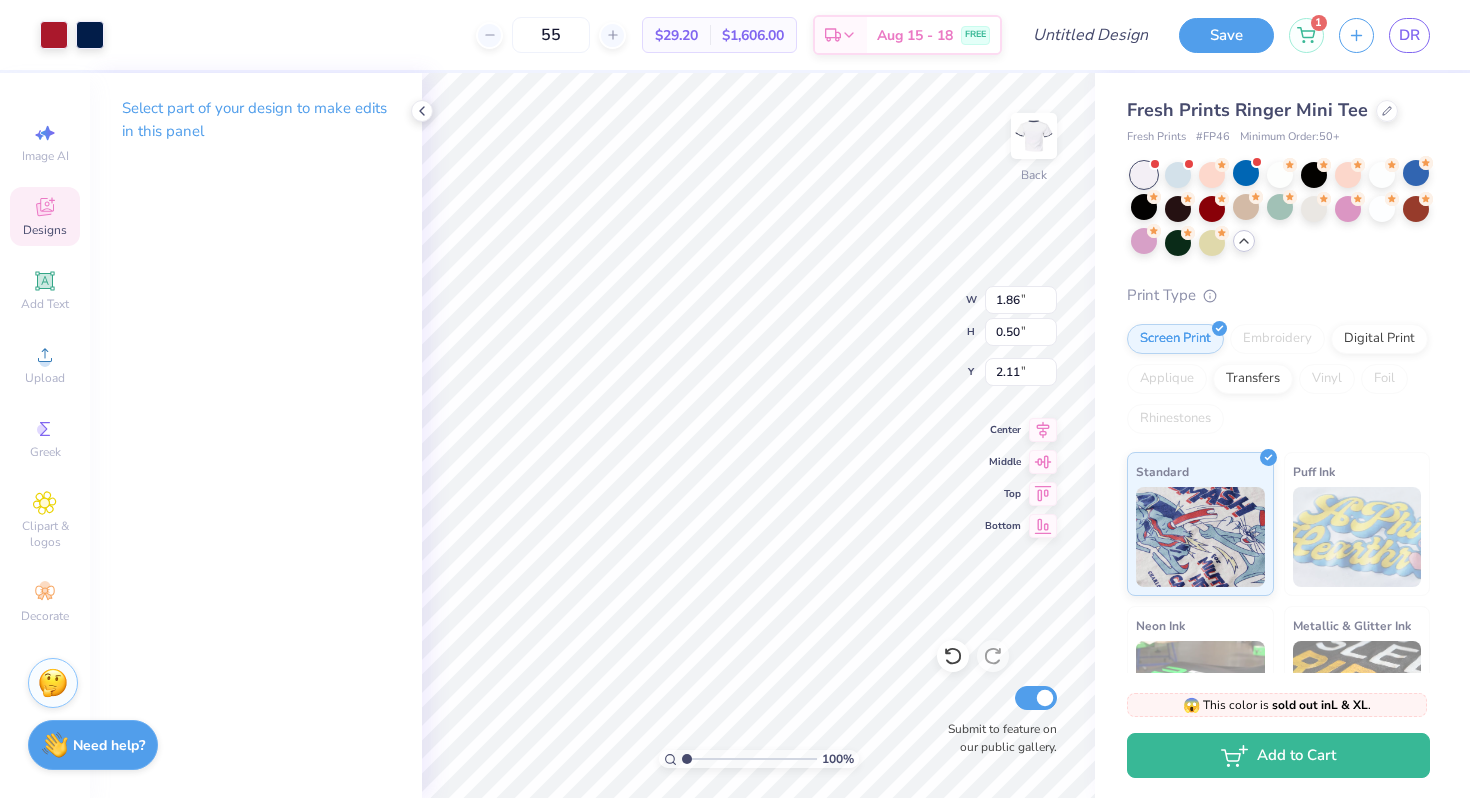 type on "0.82" 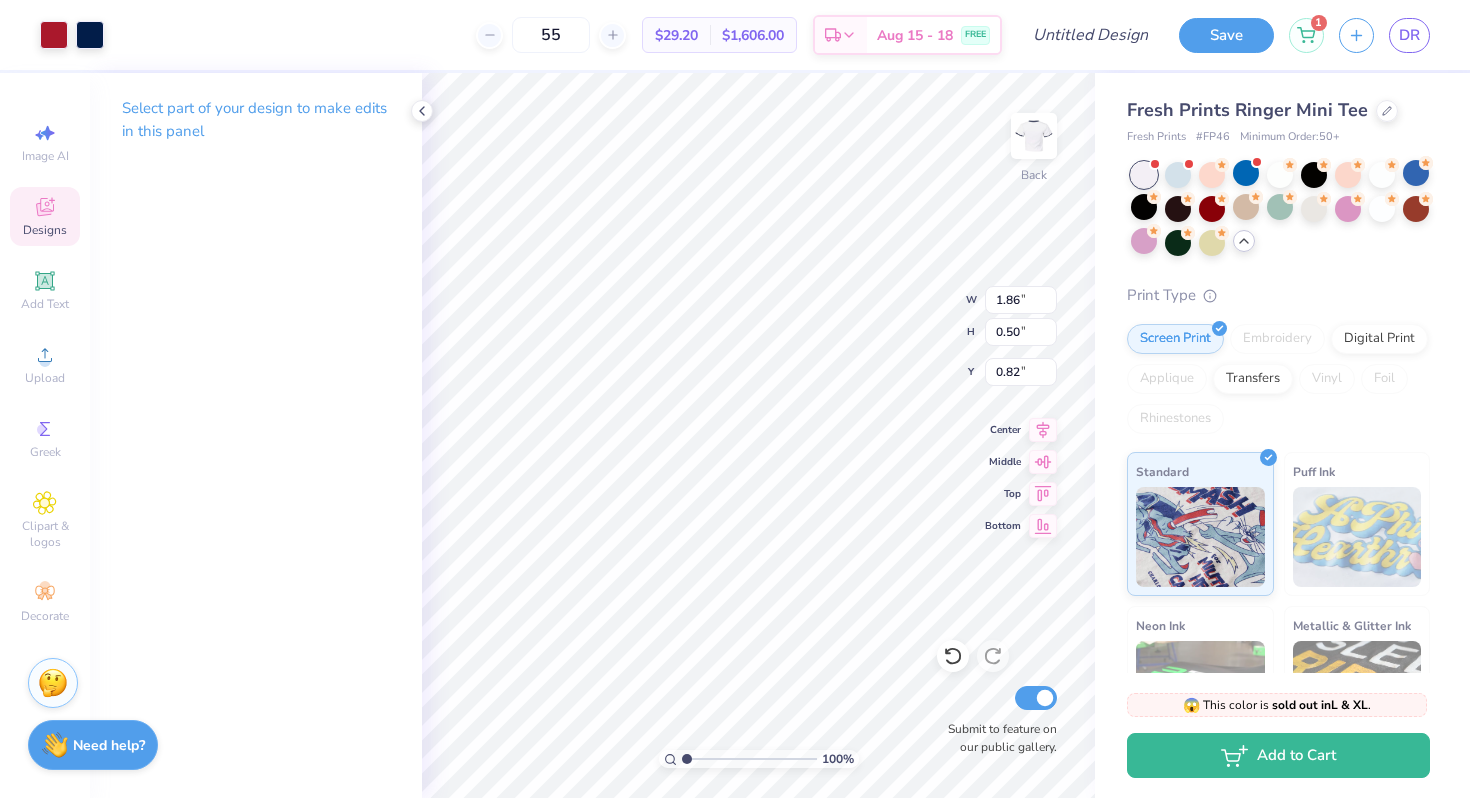 type on "7.22" 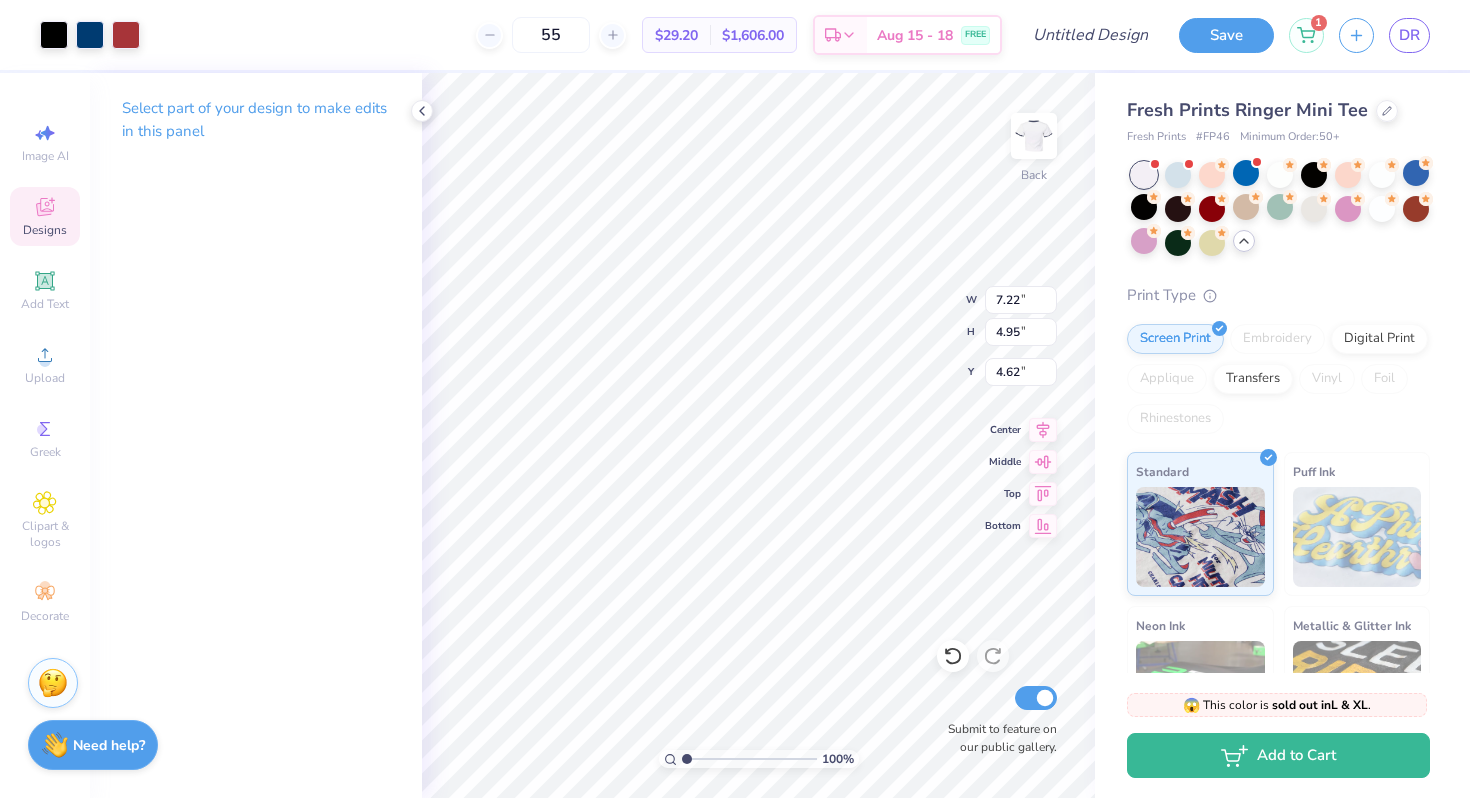 type on "2.27" 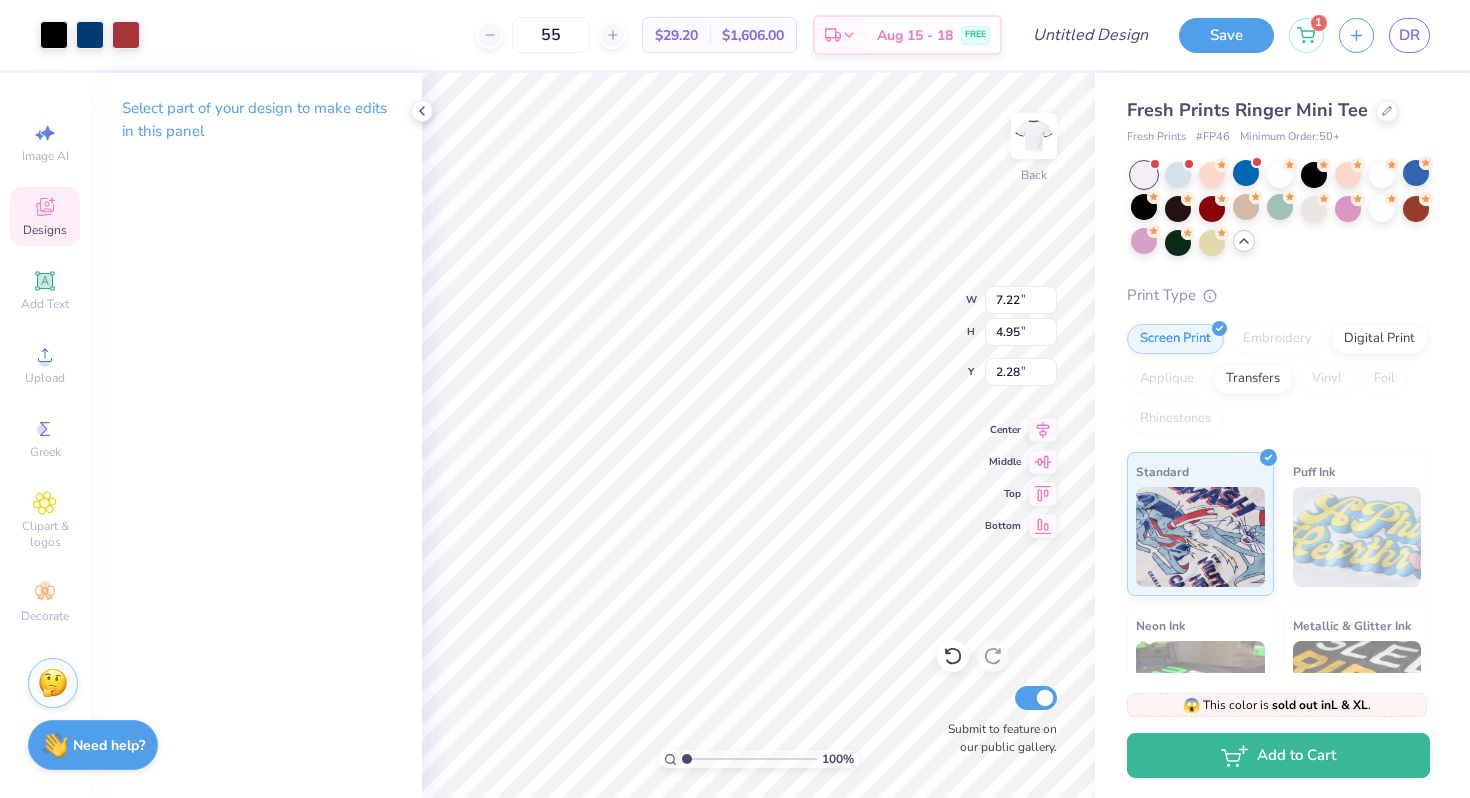 type on "2.28" 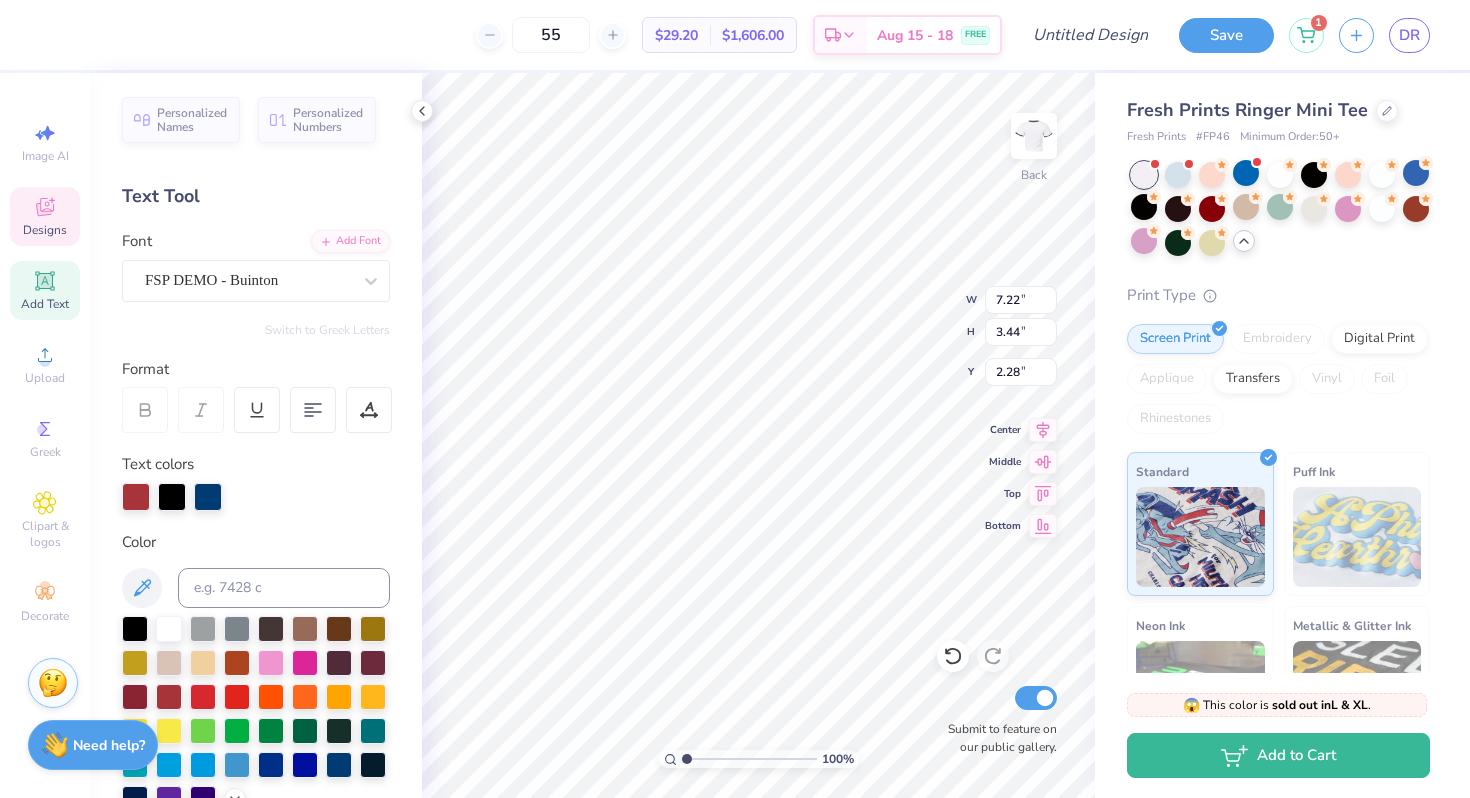 type on "Z" 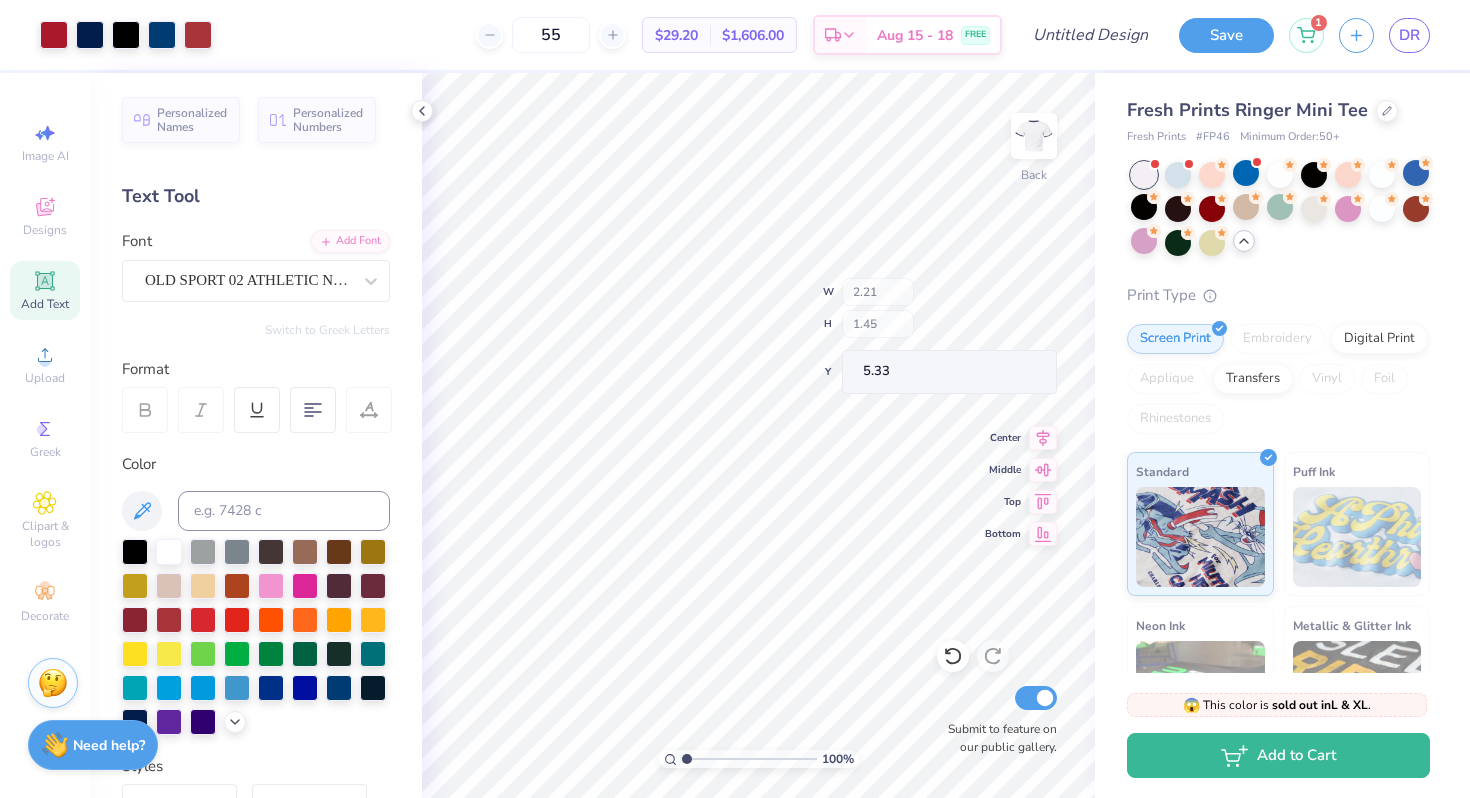 type on "5.33" 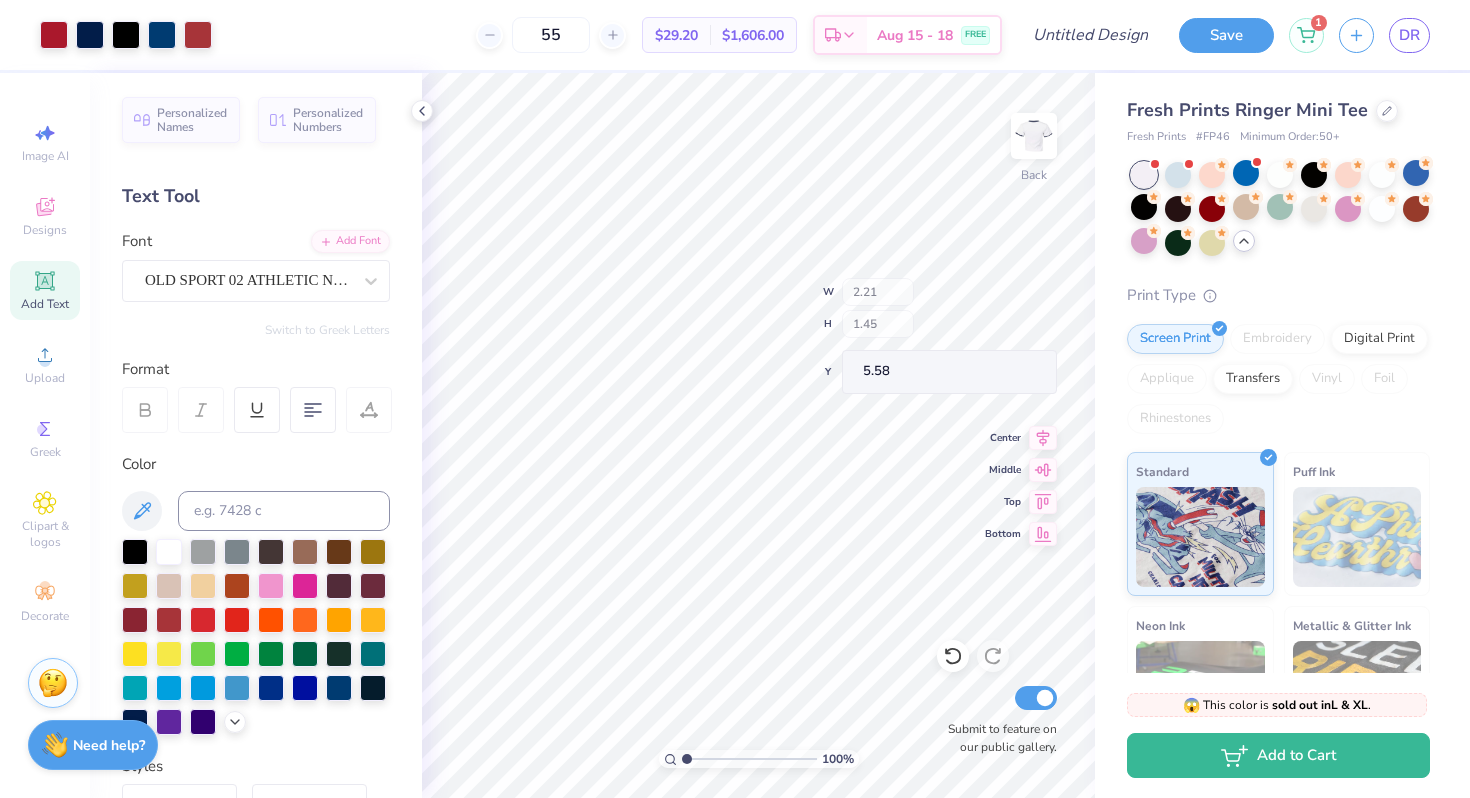 type on "5.58" 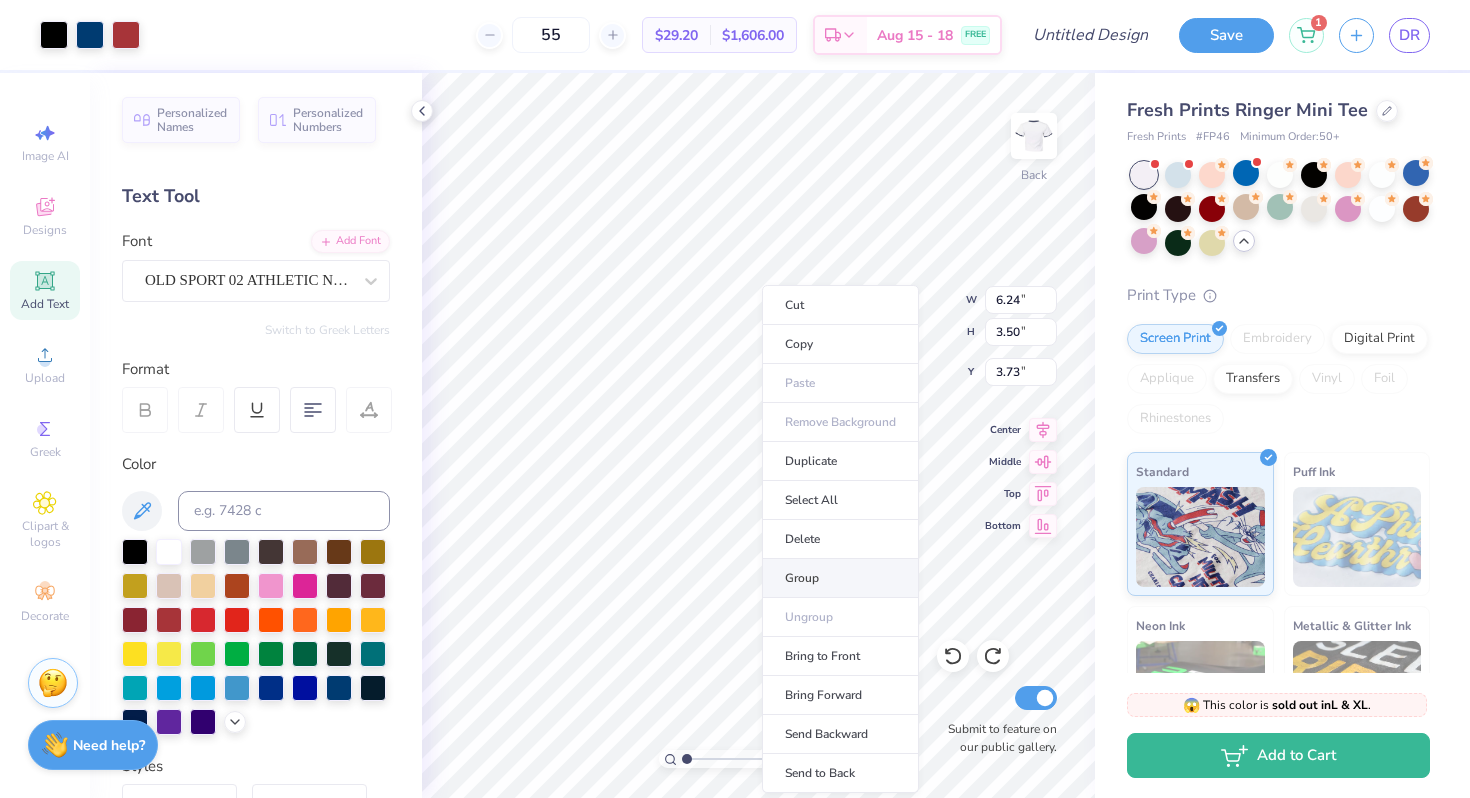 click on "Group" at bounding box center (840, 578) 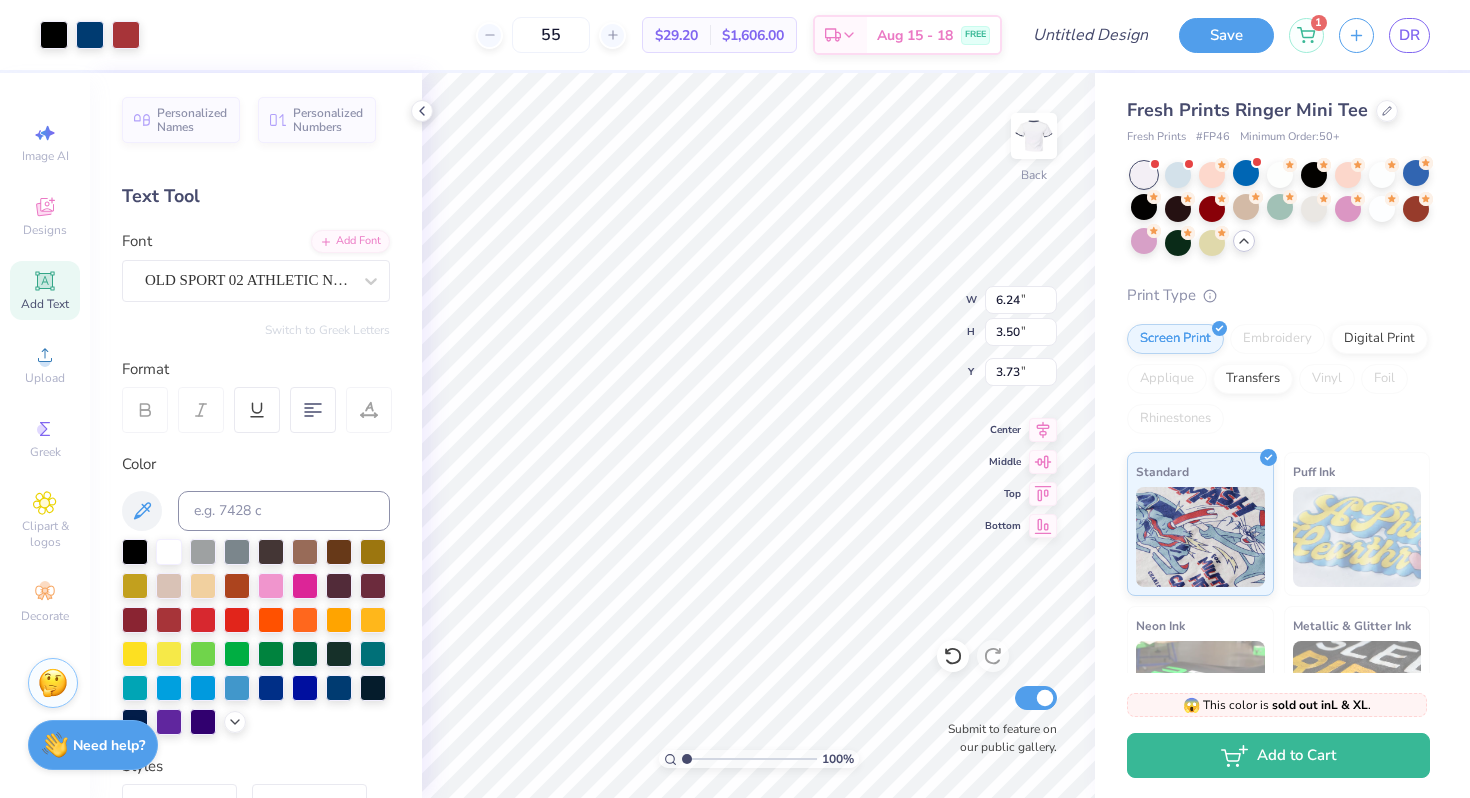 type on "6.25" 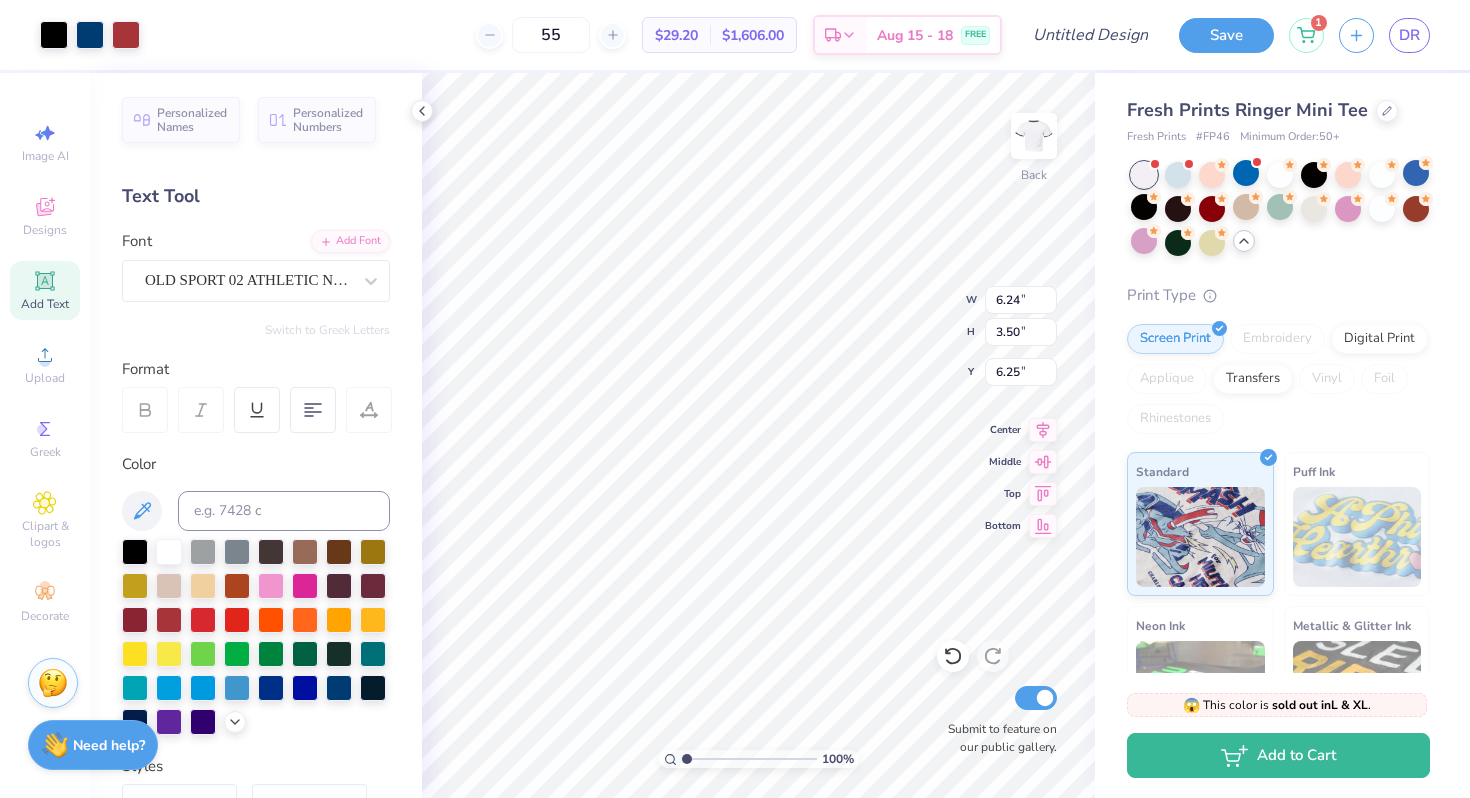 type on "7.22" 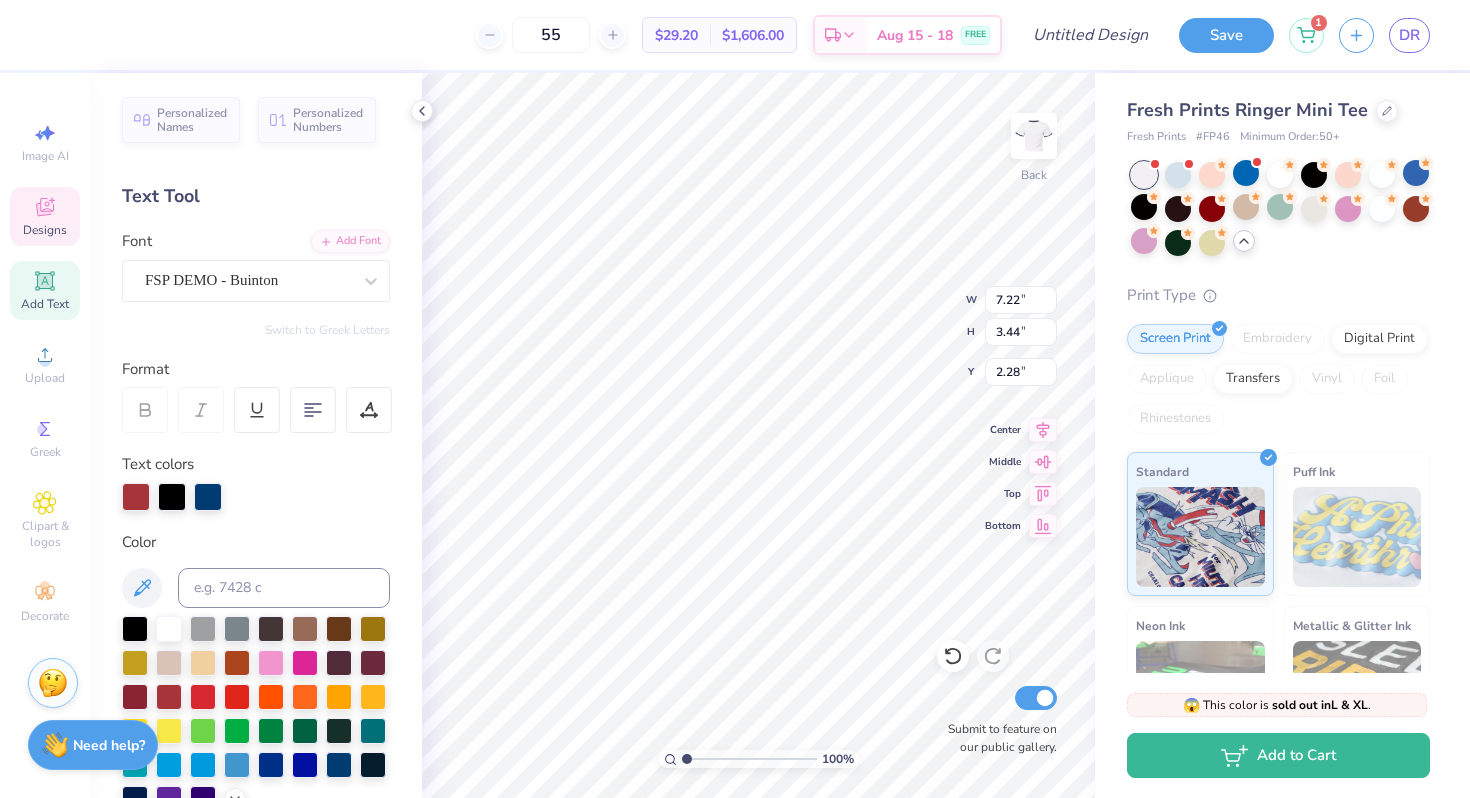 type on "Z" 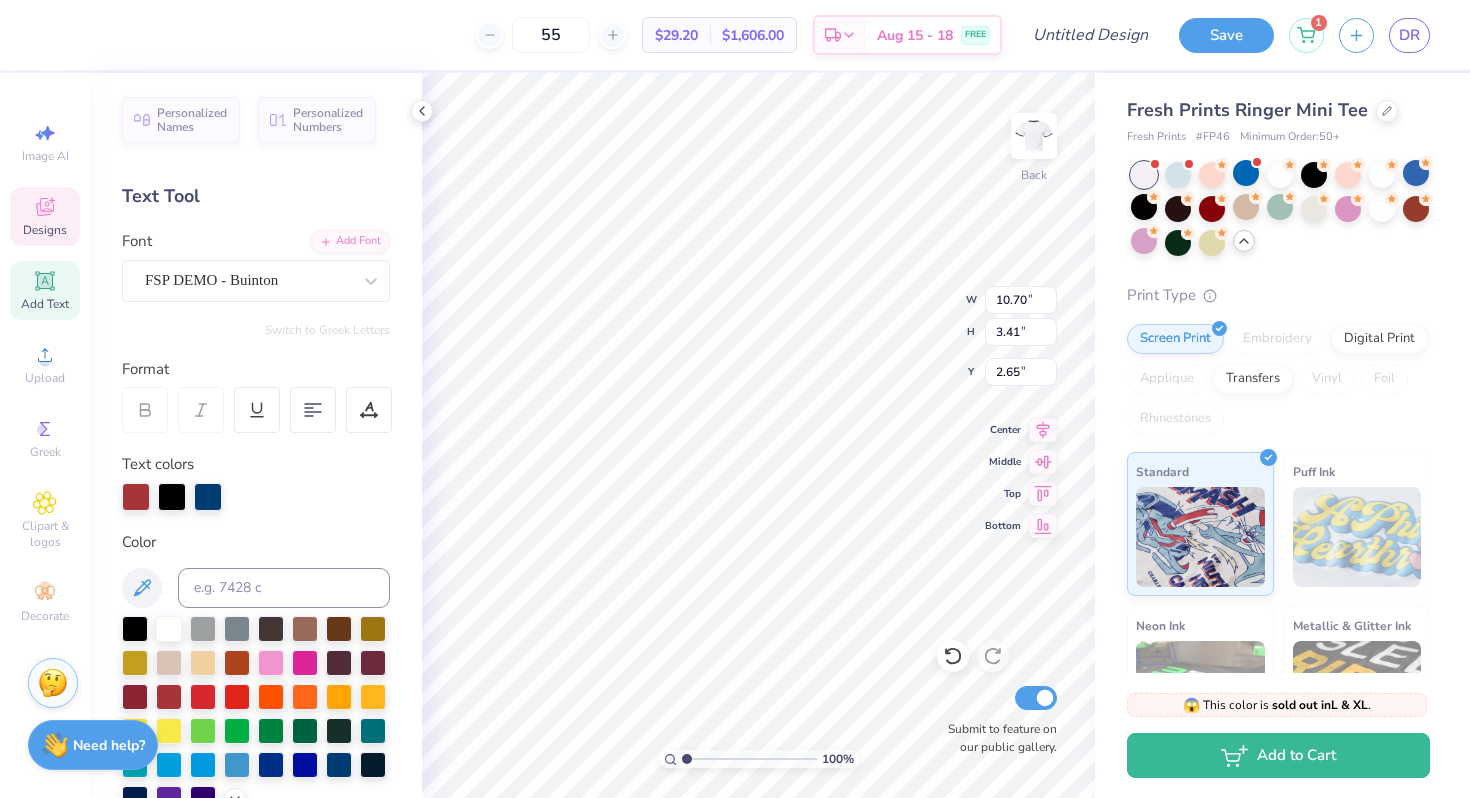 type on "1.97" 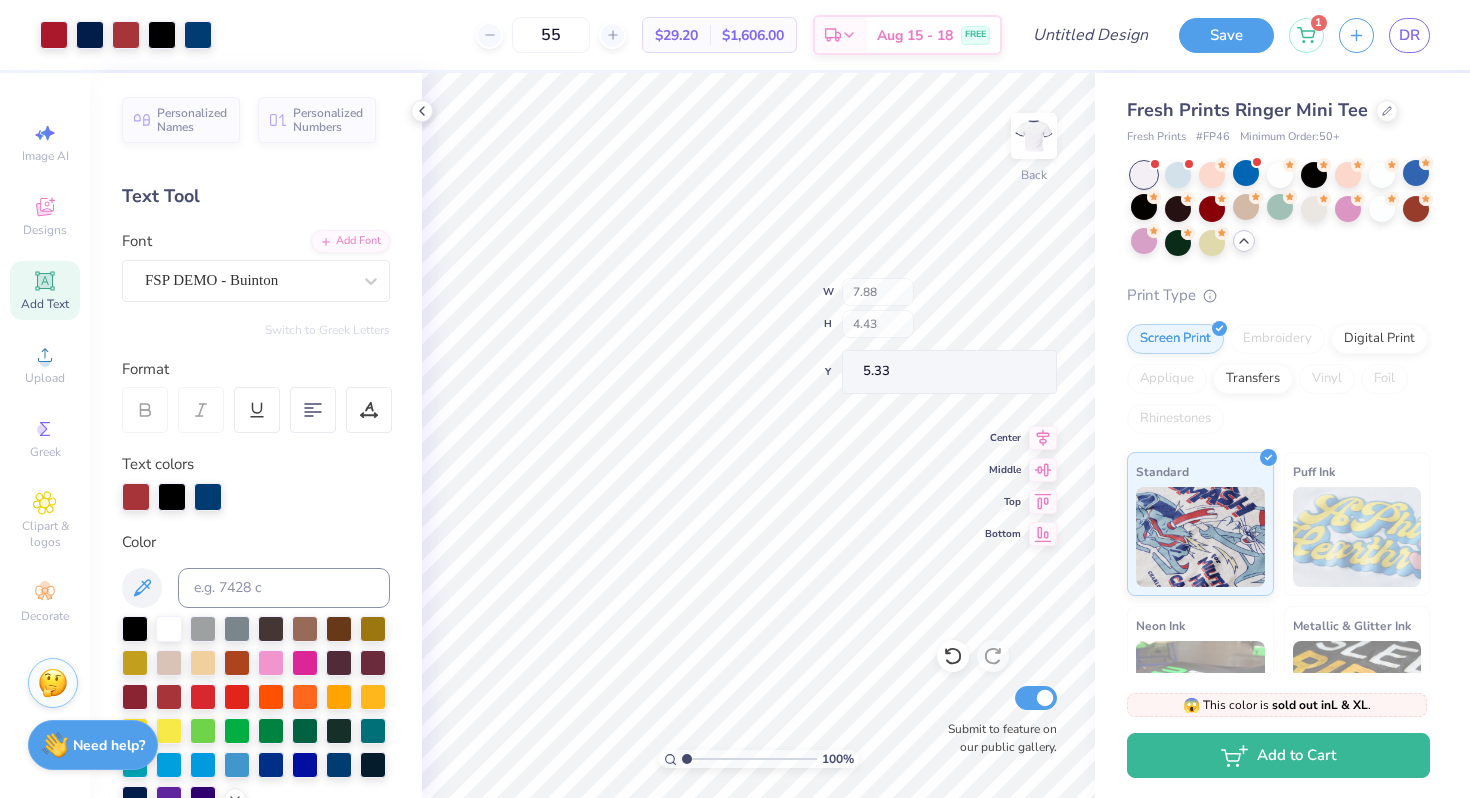 type on "7.88" 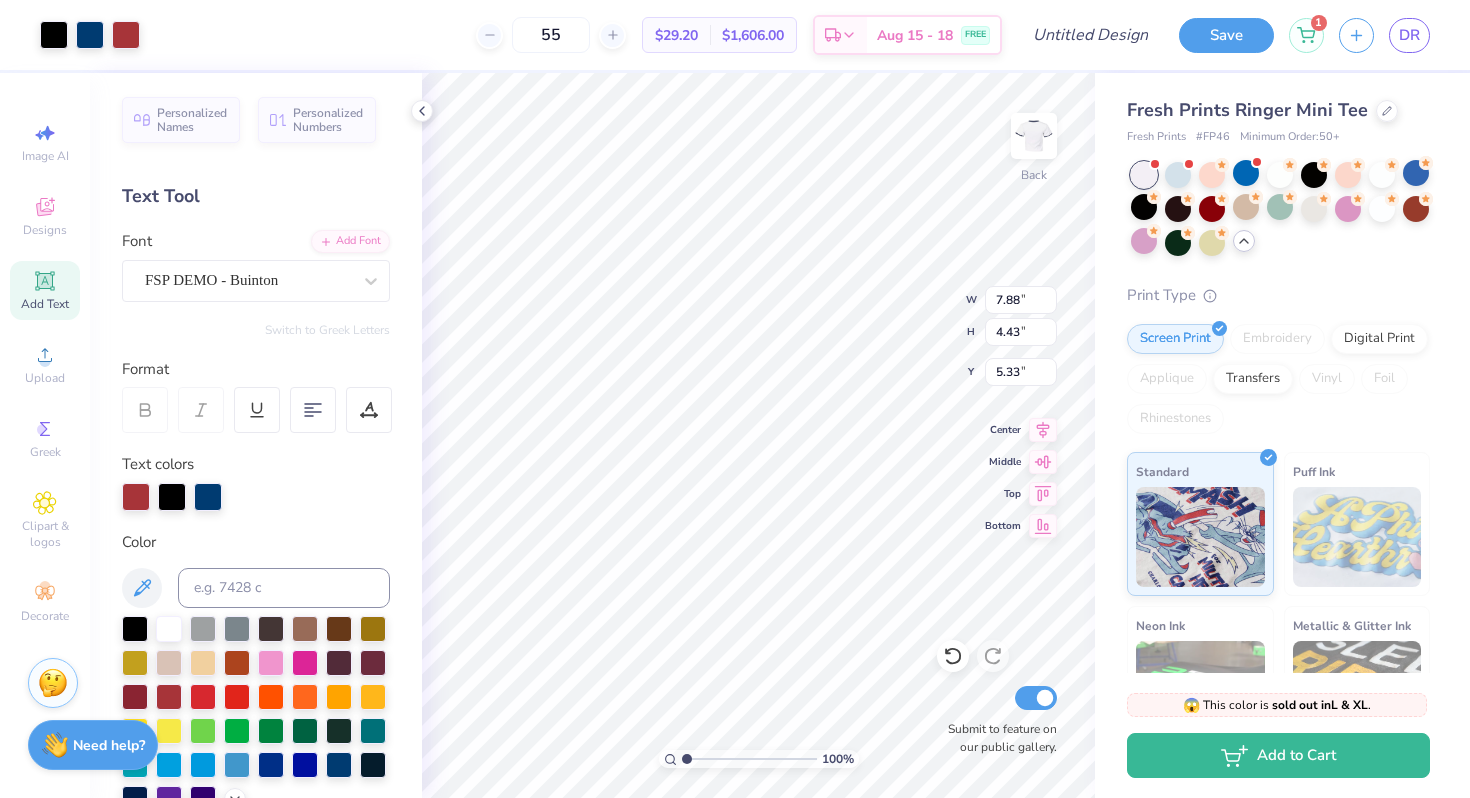type on "3.16" 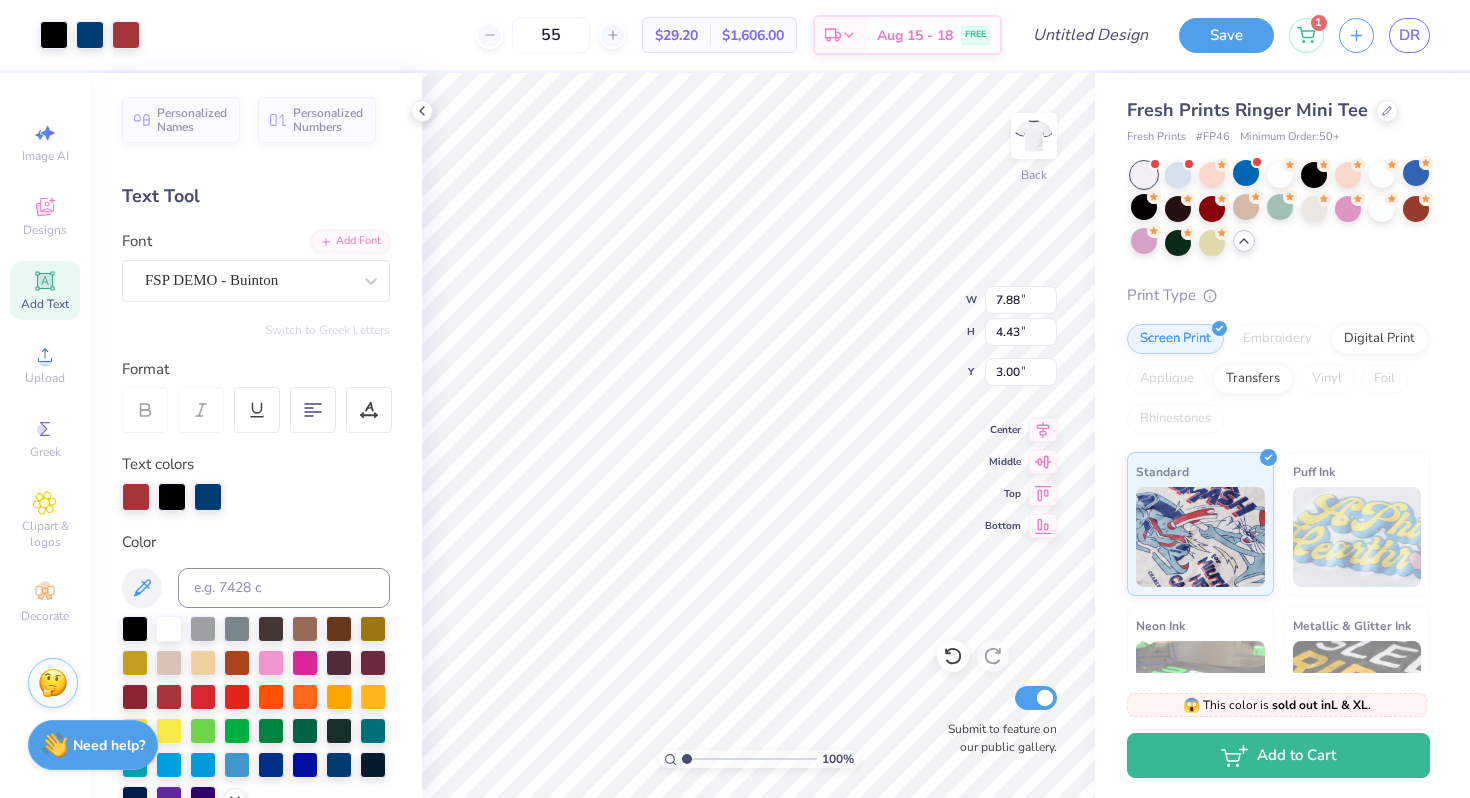 type on "3.00" 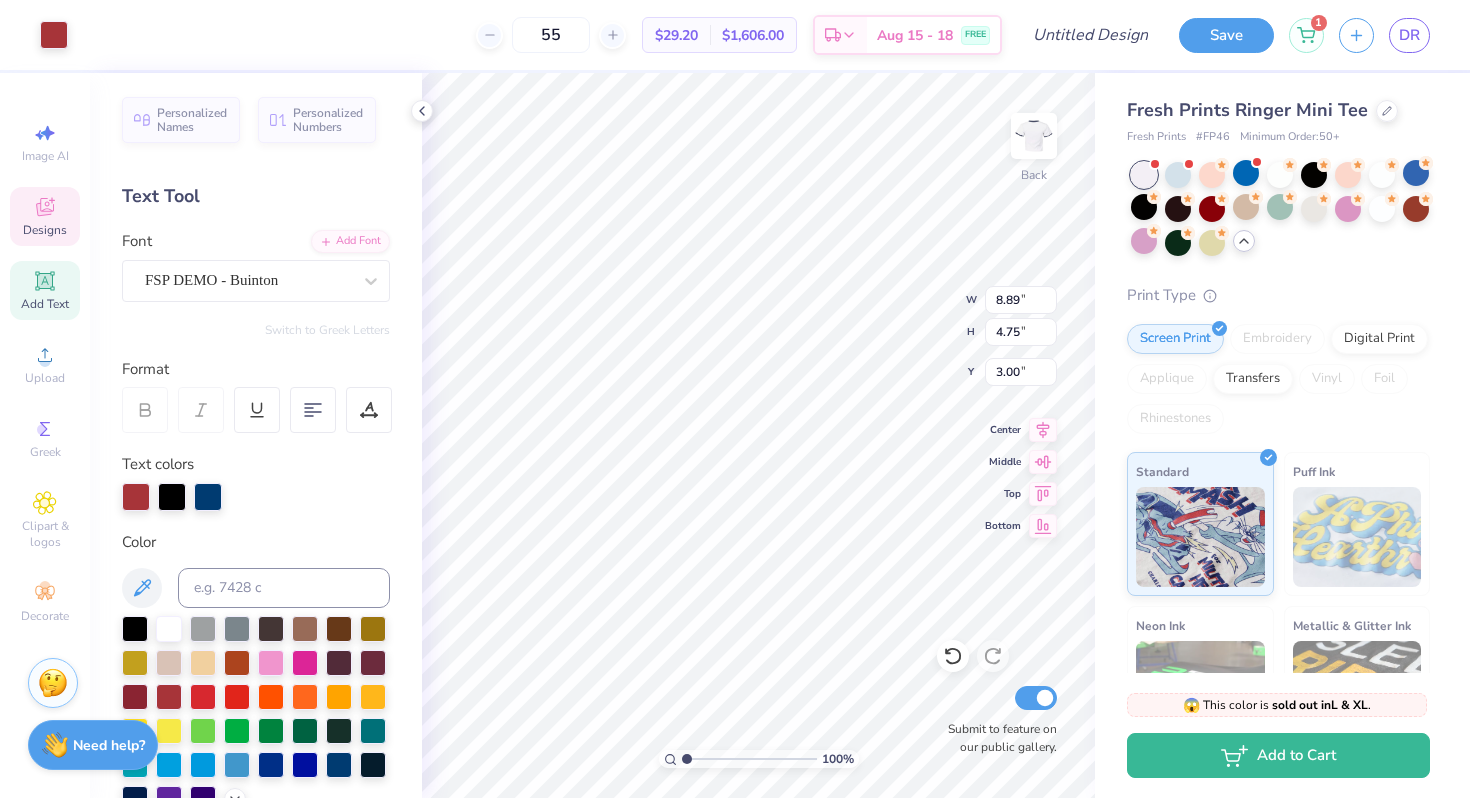 type on "8.89" 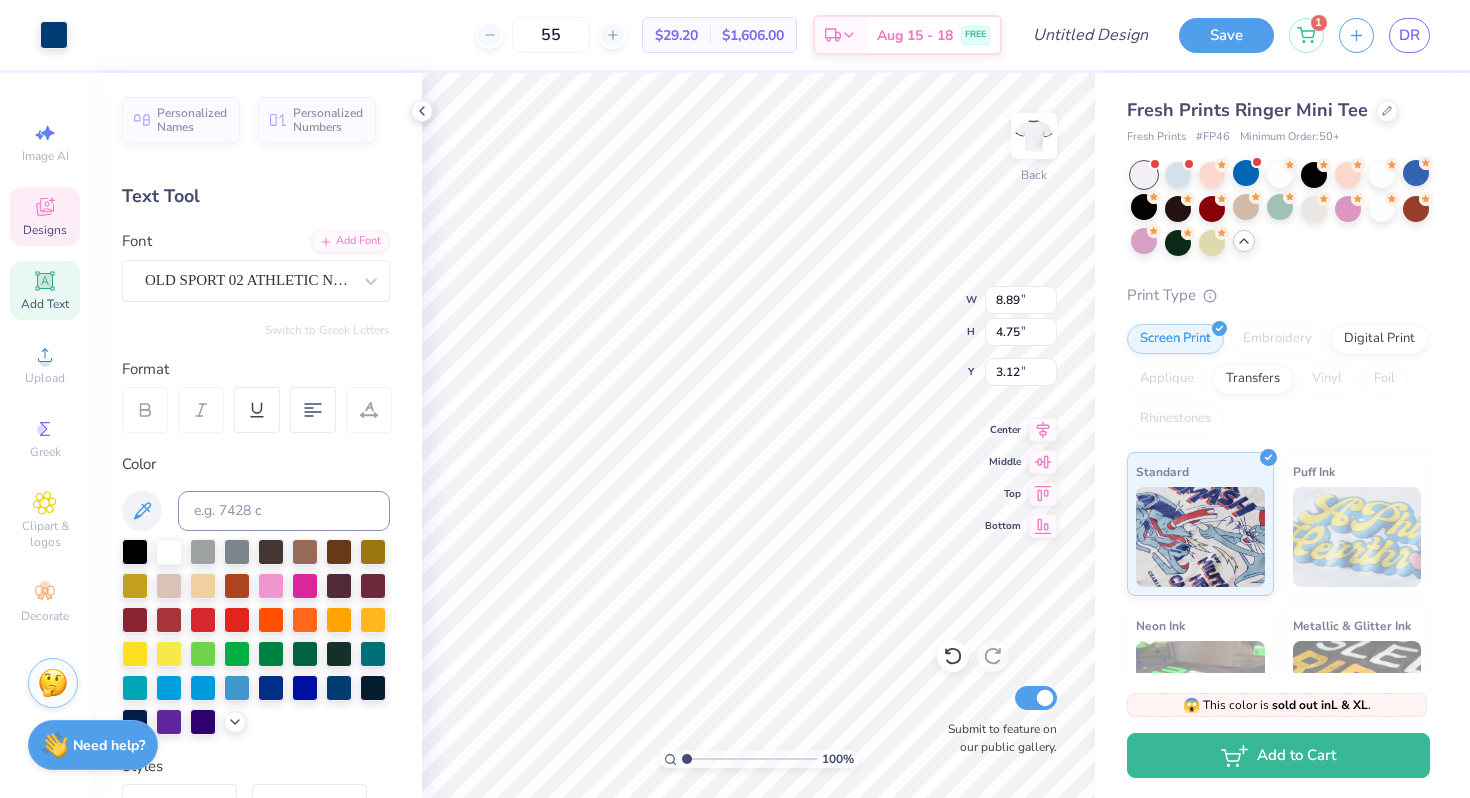 type on "3.26" 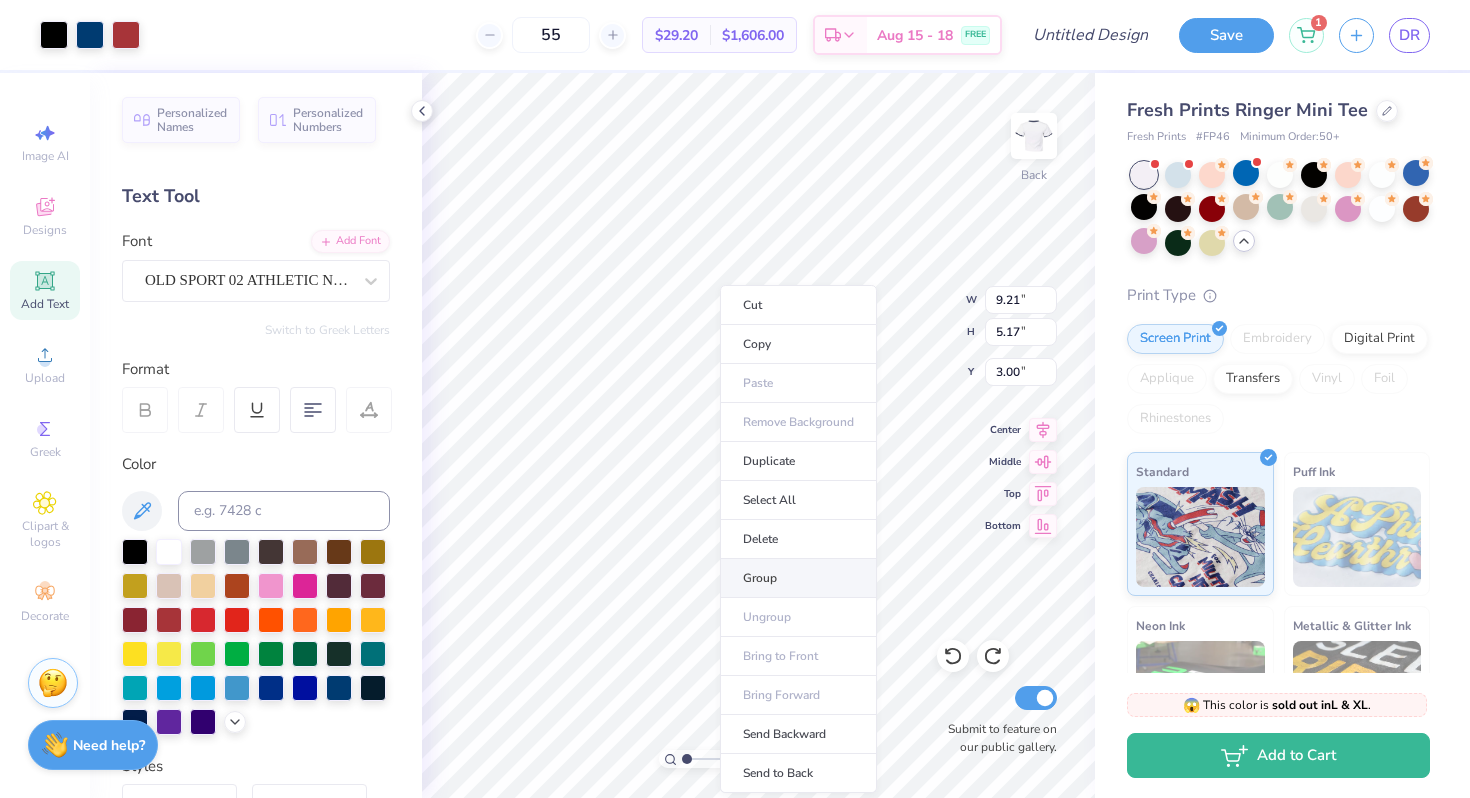 click on "Group" at bounding box center (798, 578) 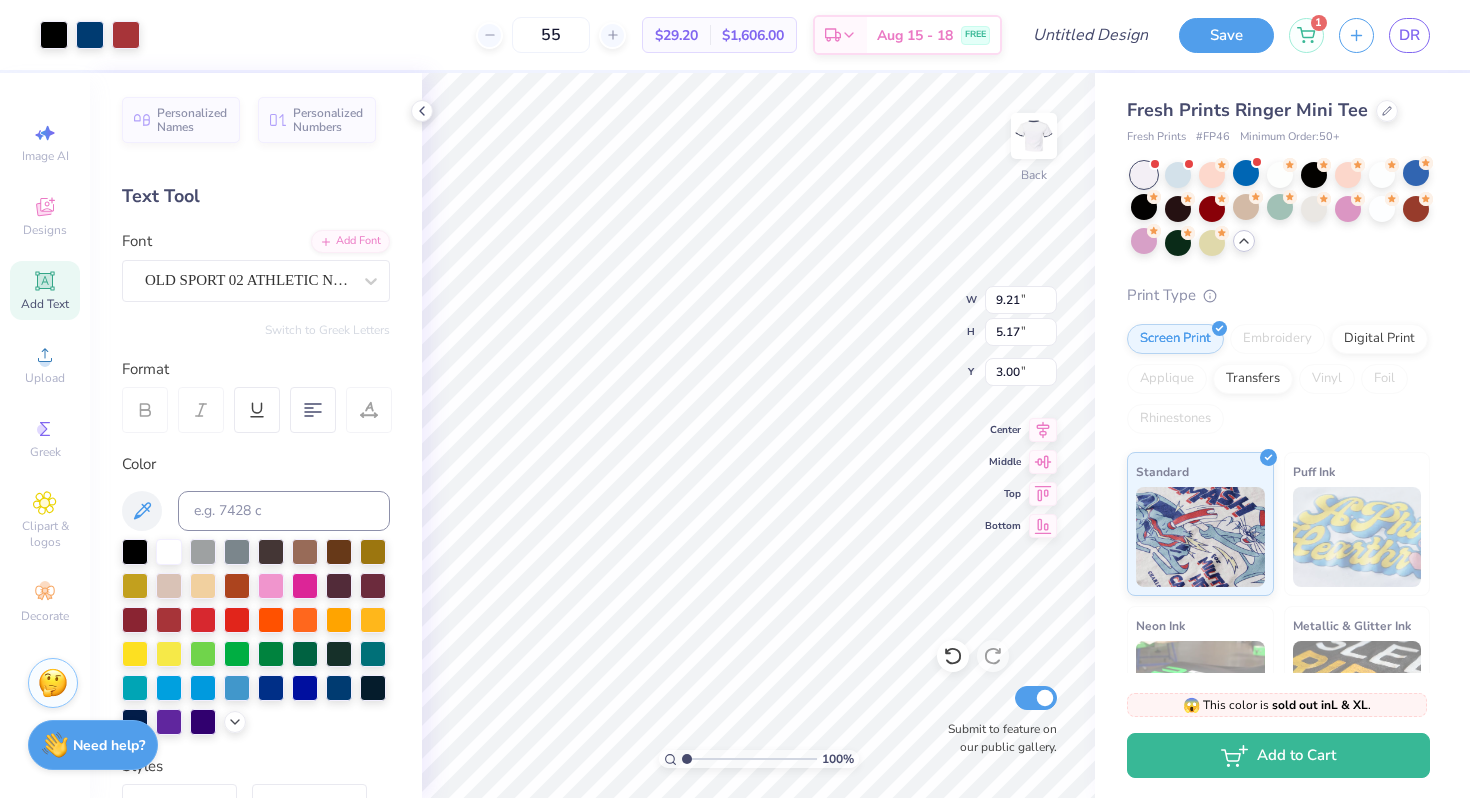 type on "2.83" 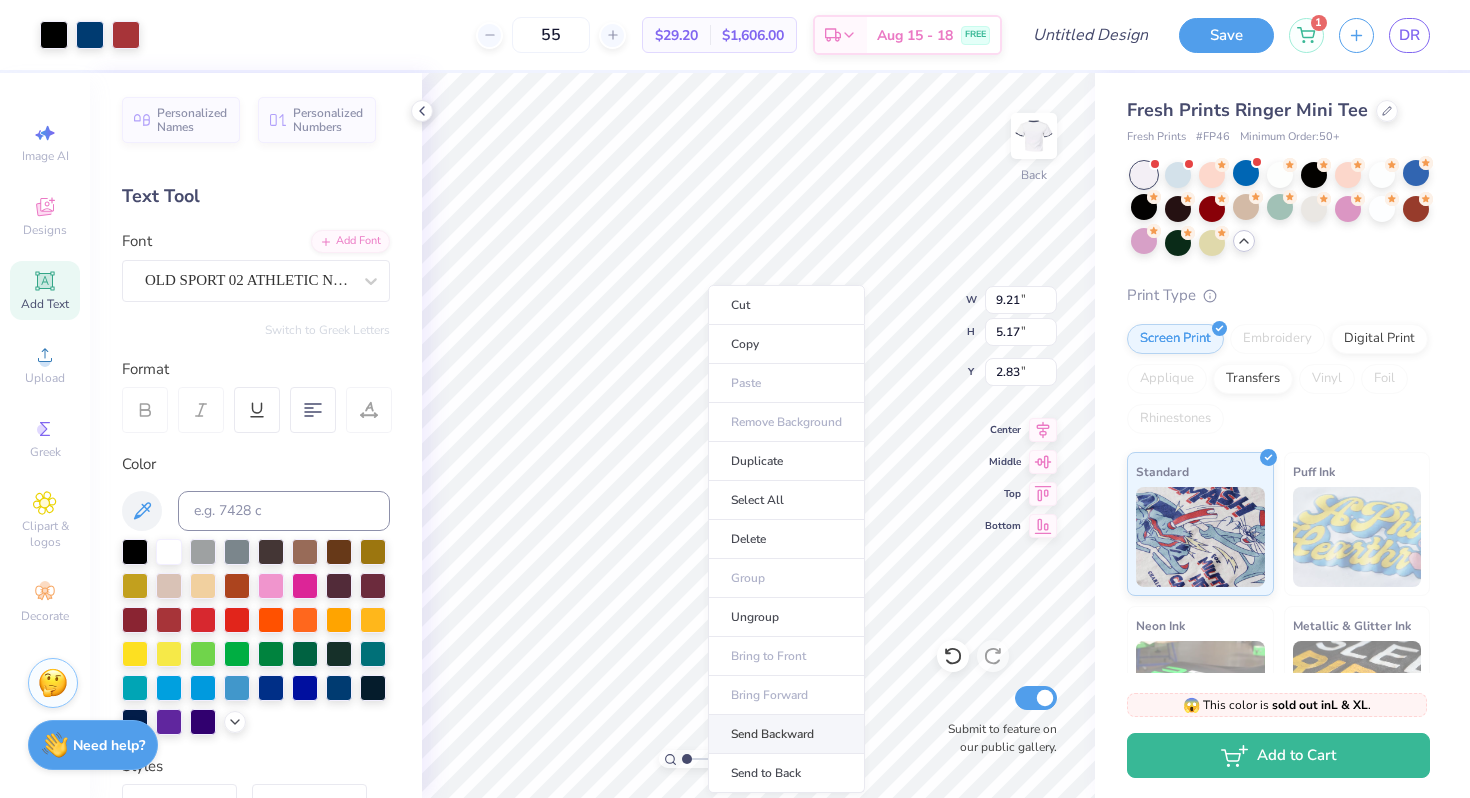 click on "Send Backward" at bounding box center (786, 734) 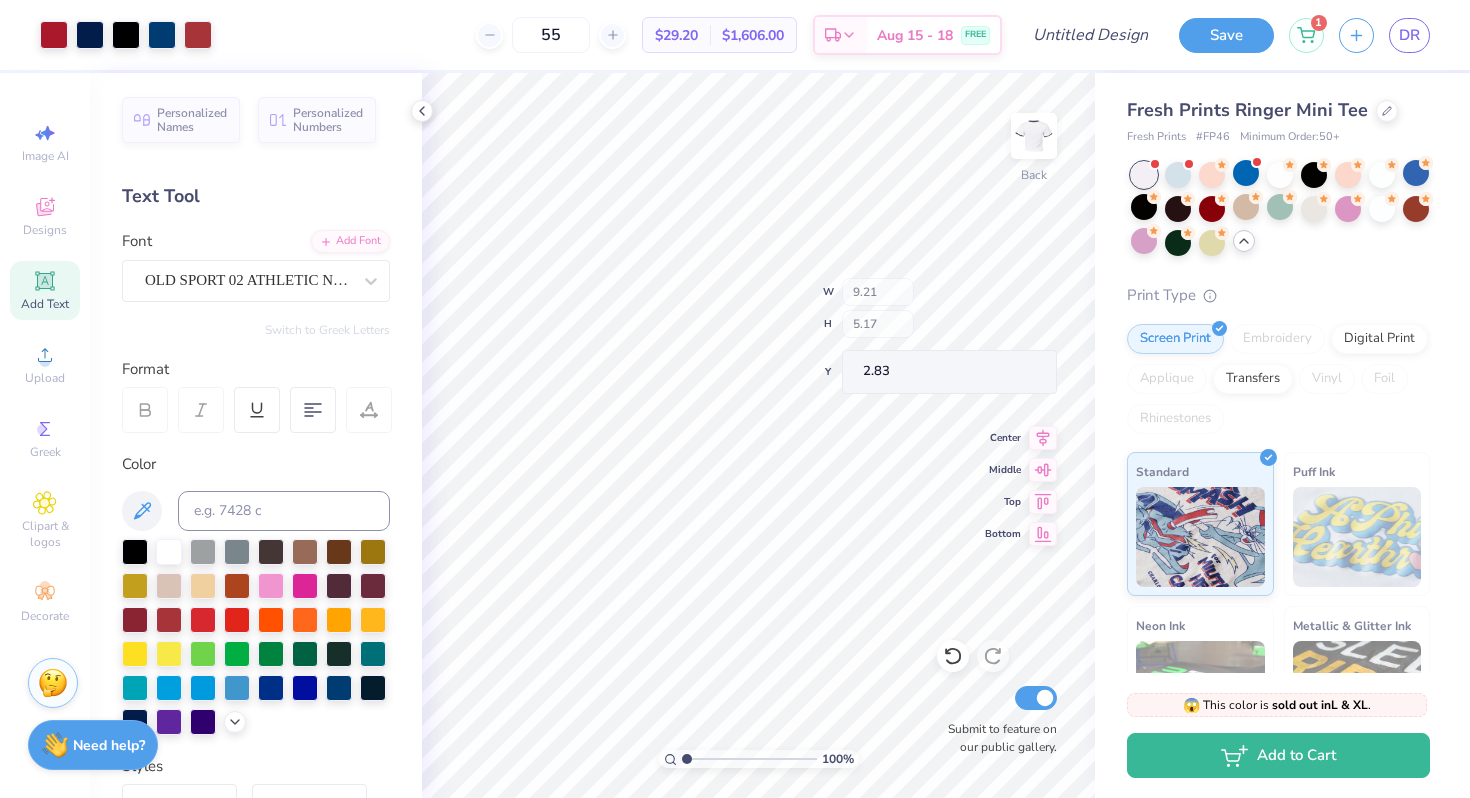 type on "3.00" 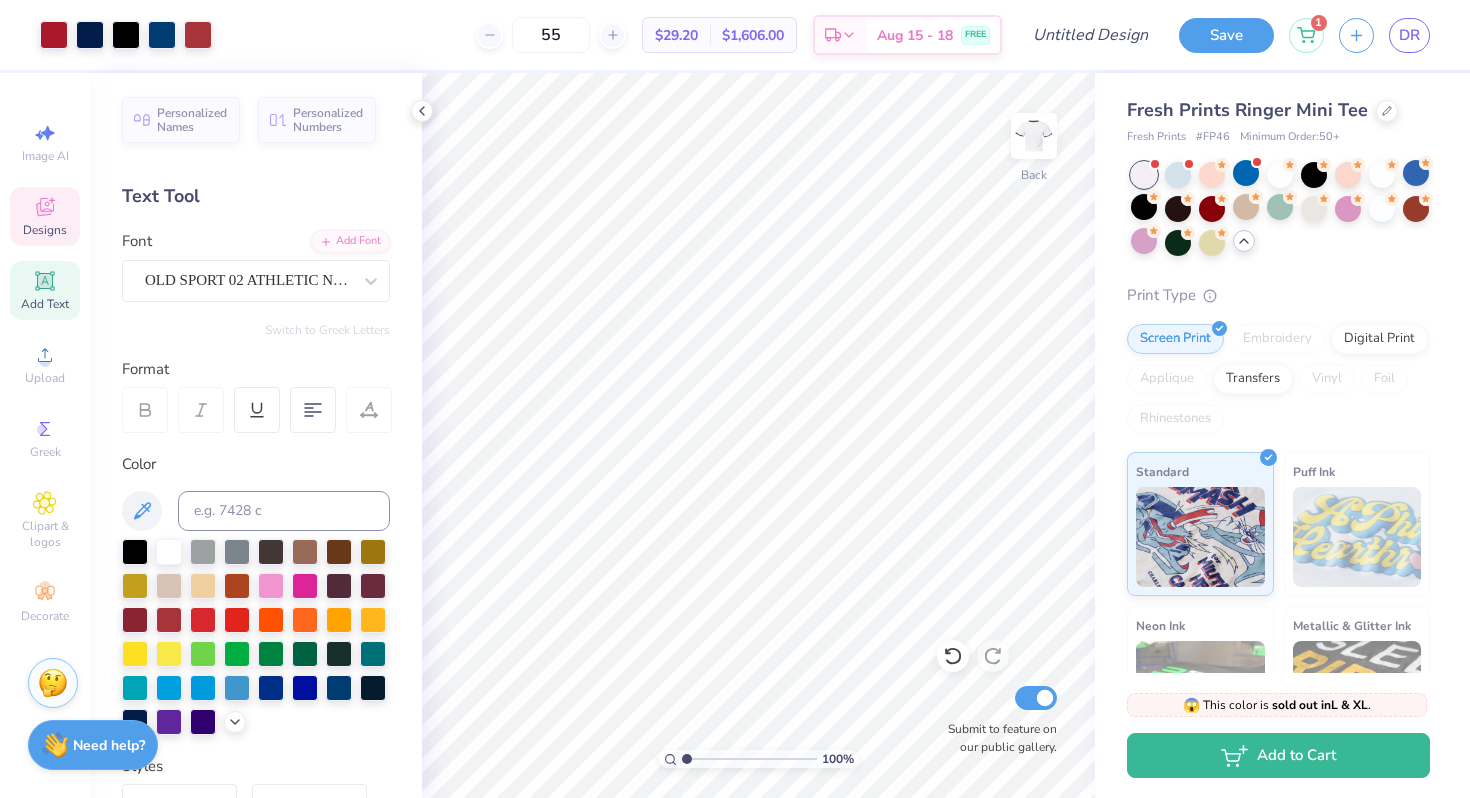 click 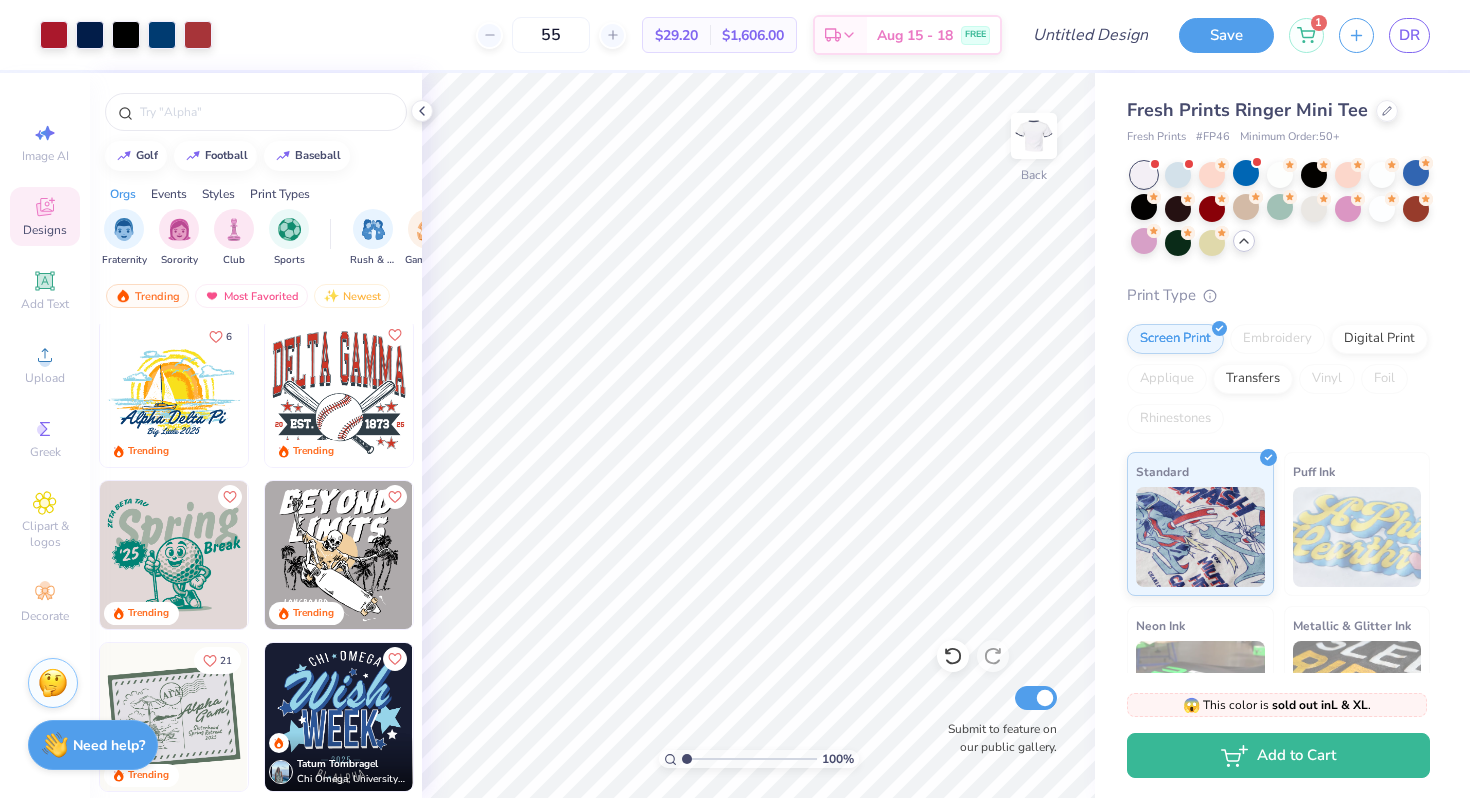 scroll, scrollTop: 15243, scrollLeft: 0, axis: vertical 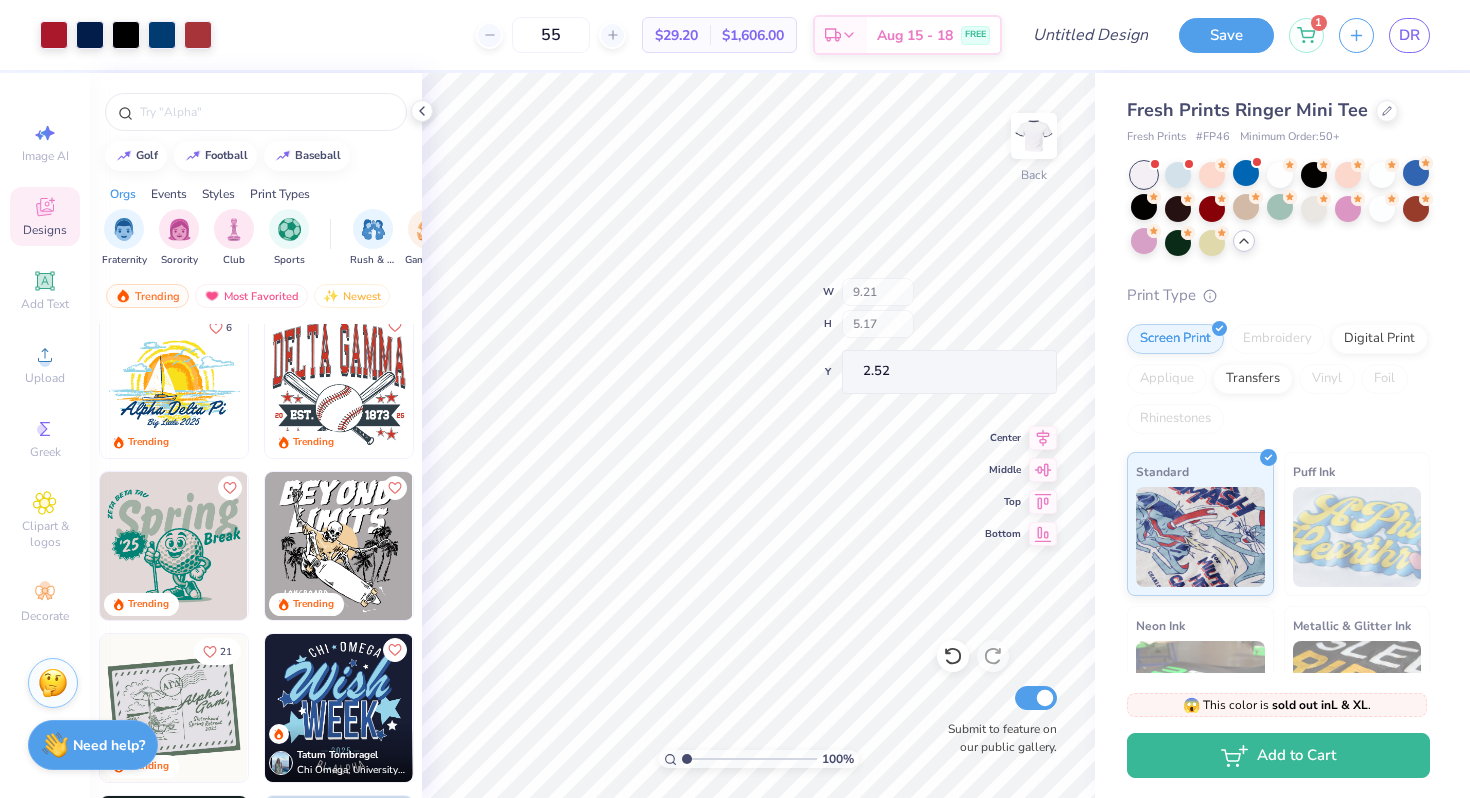 type on "2.52" 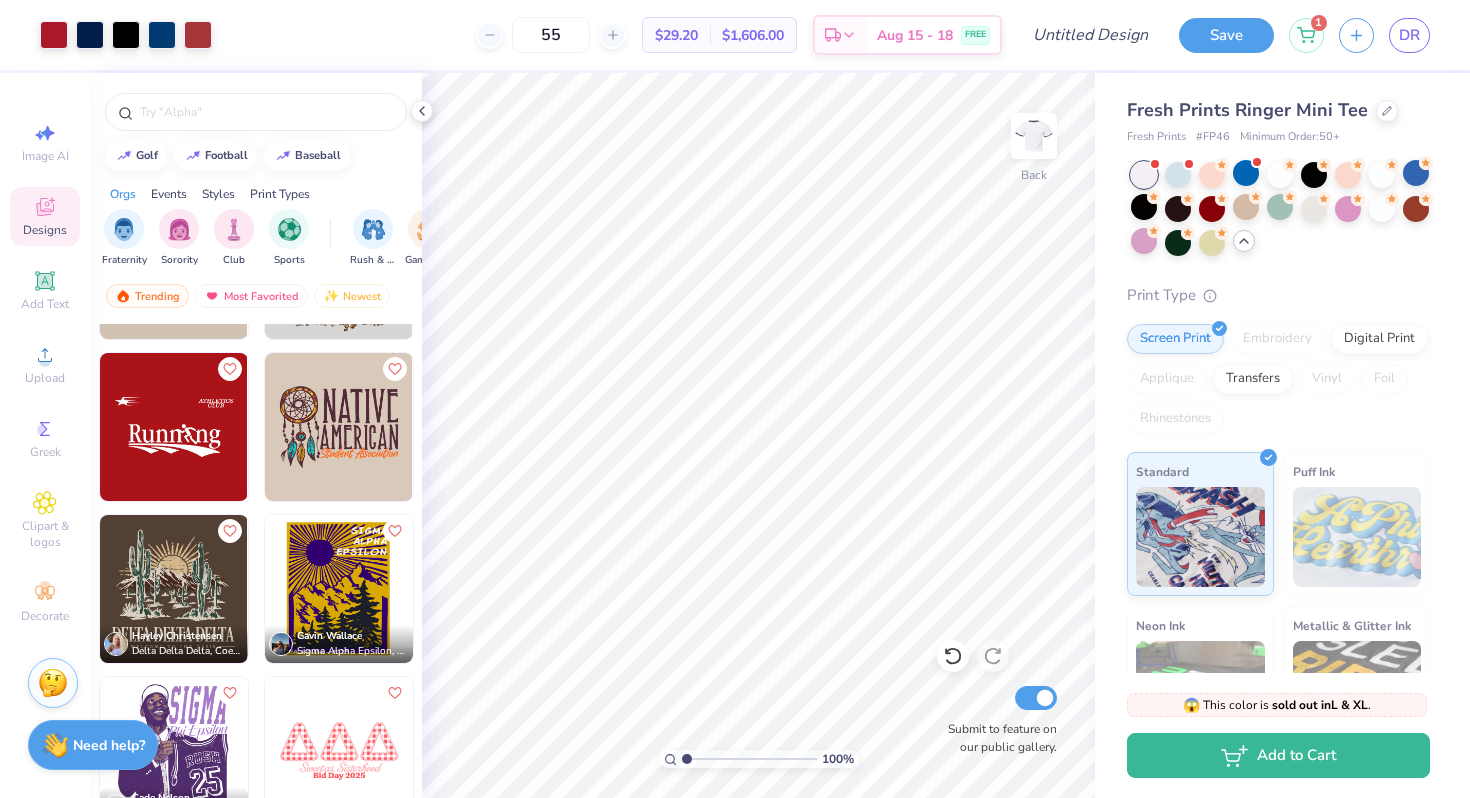 scroll, scrollTop: 20396, scrollLeft: 0, axis: vertical 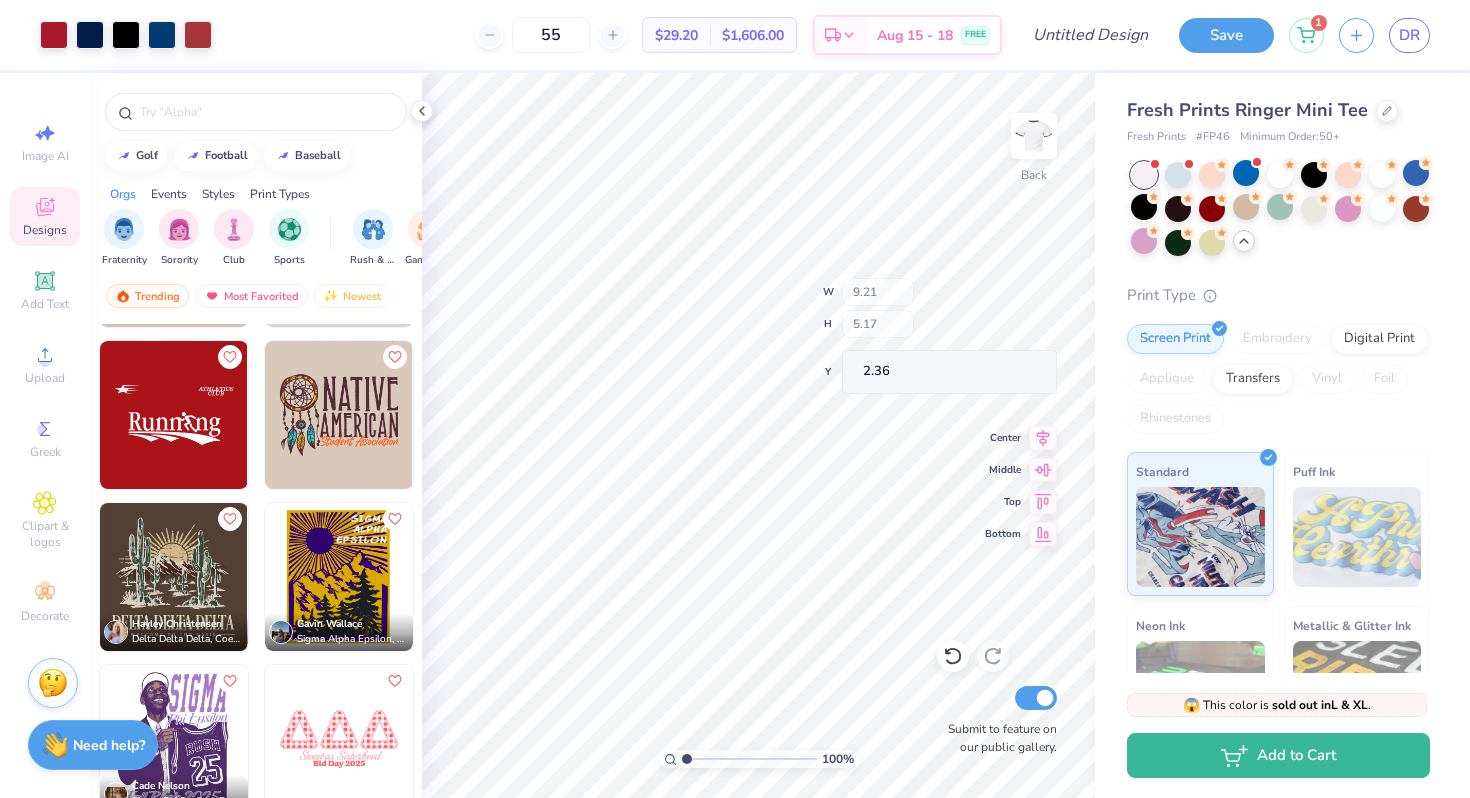 type on "2.36" 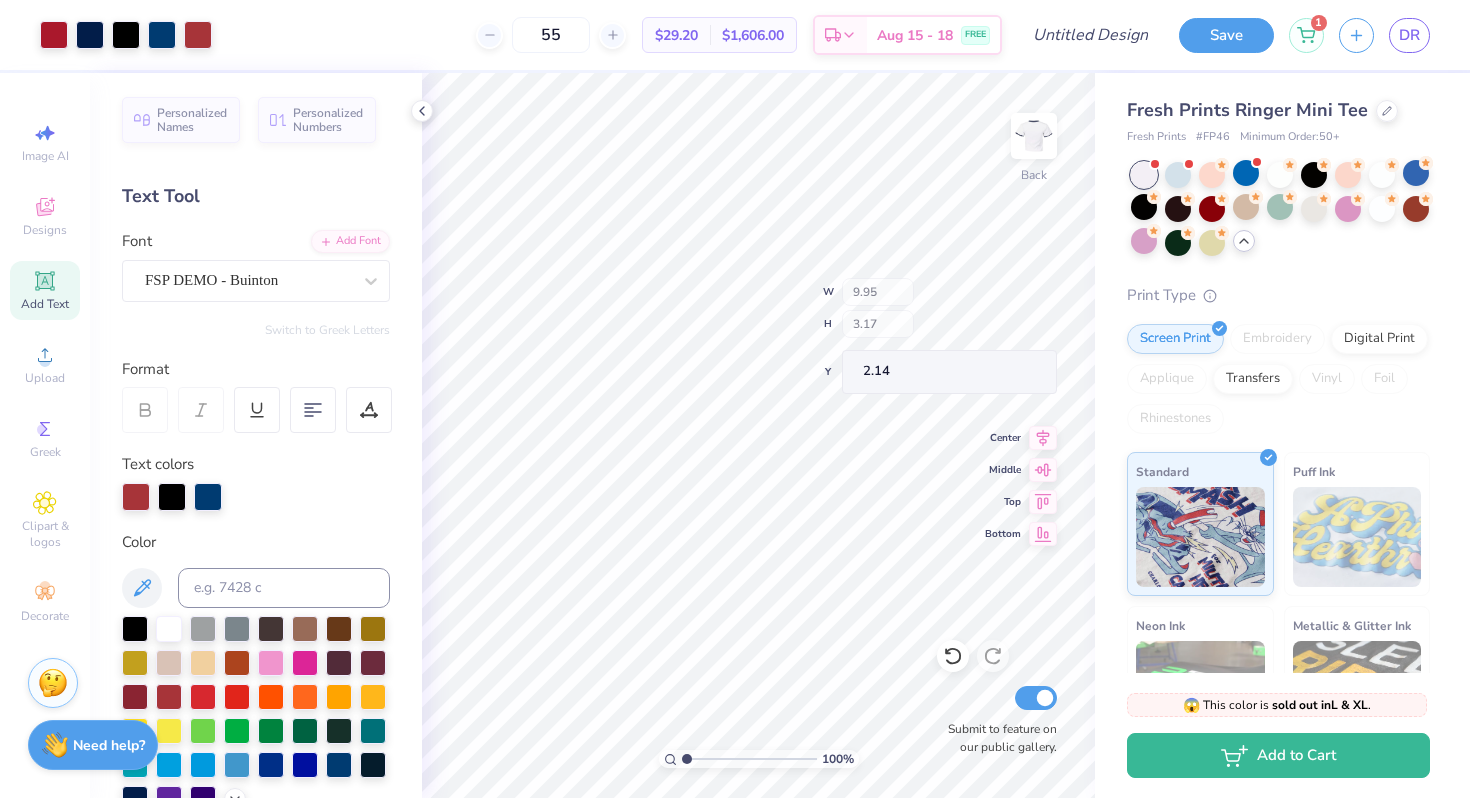 type on "9.95" 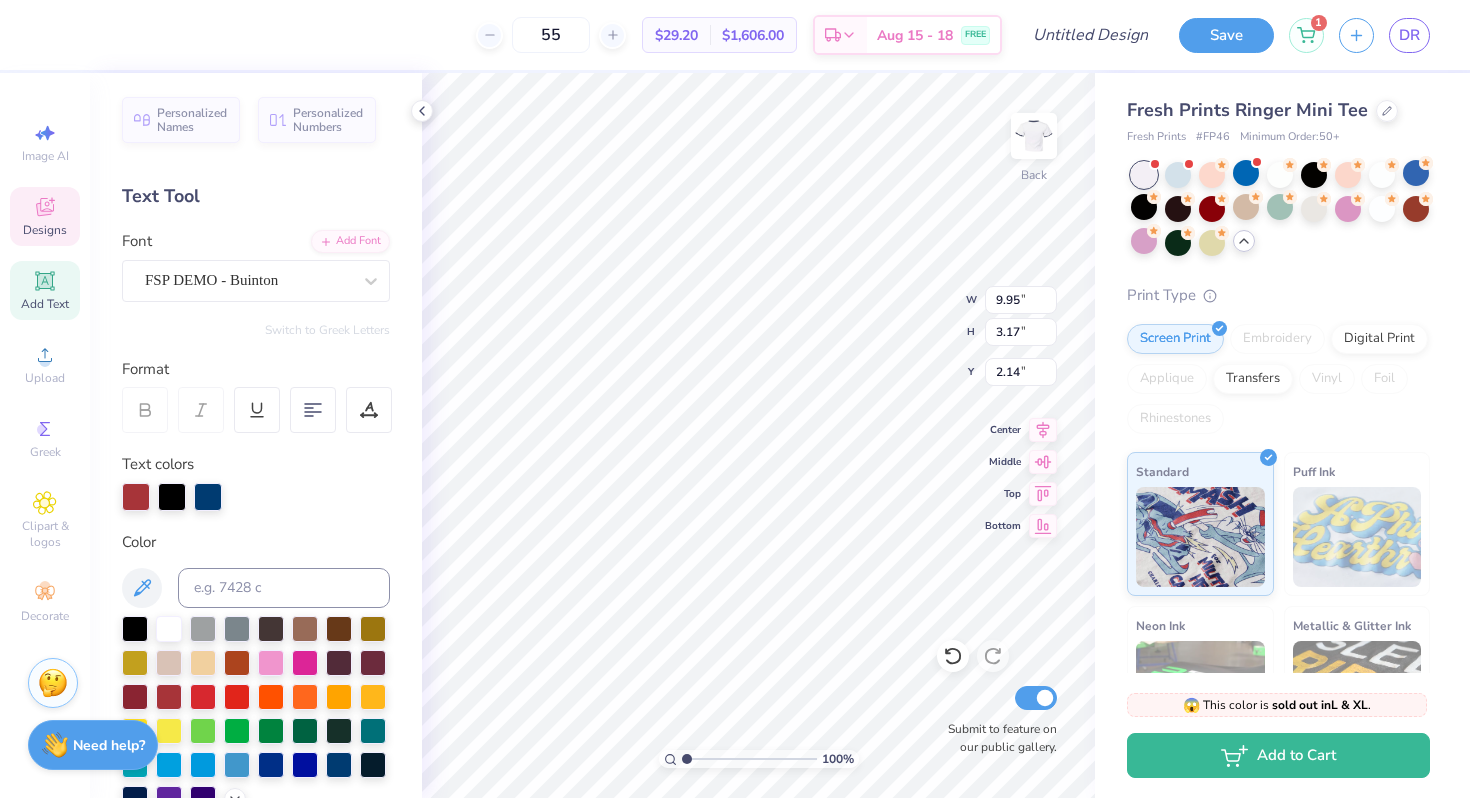 type on "2.11" 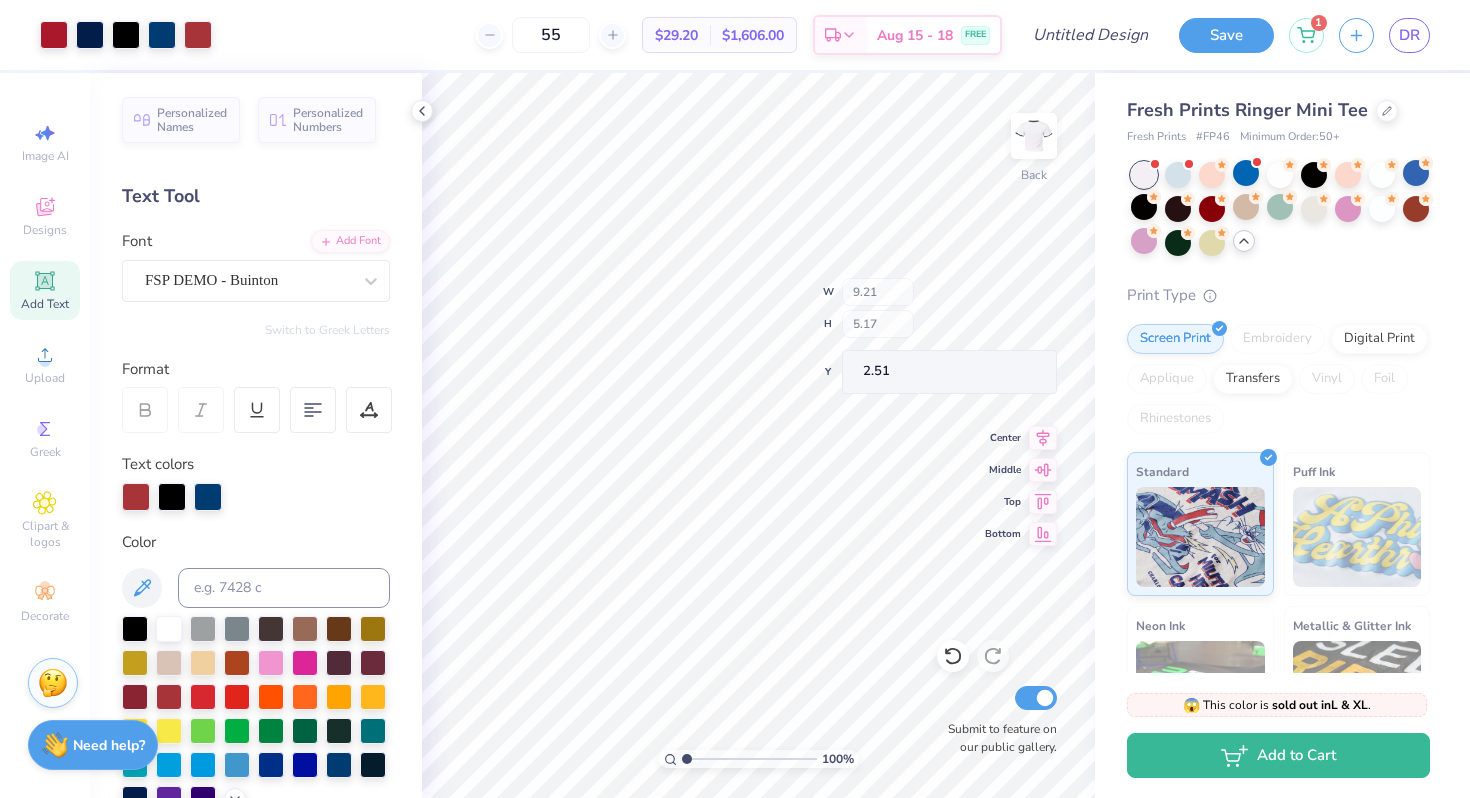 type on "2.51" 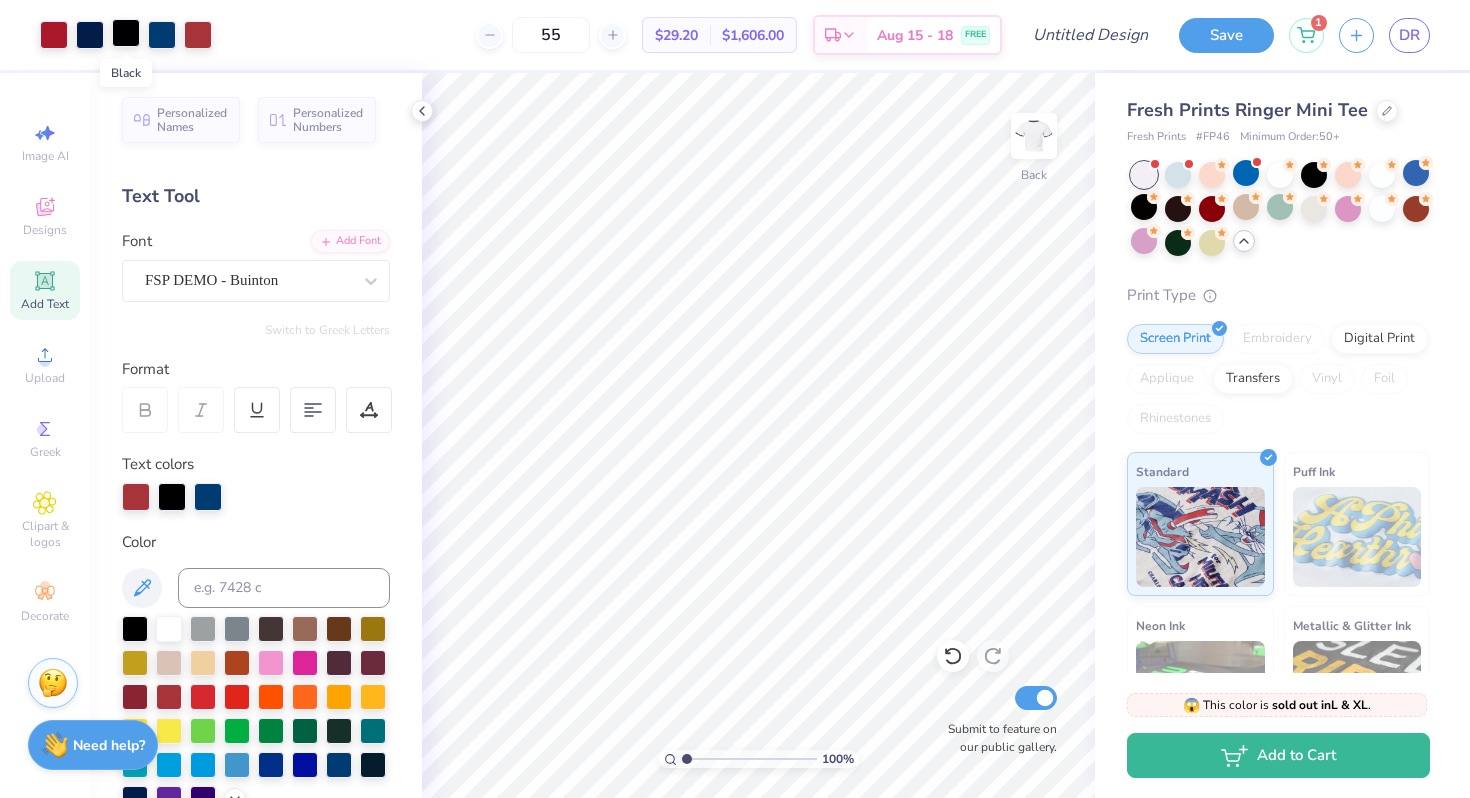 click at bounding box center (126, 33) 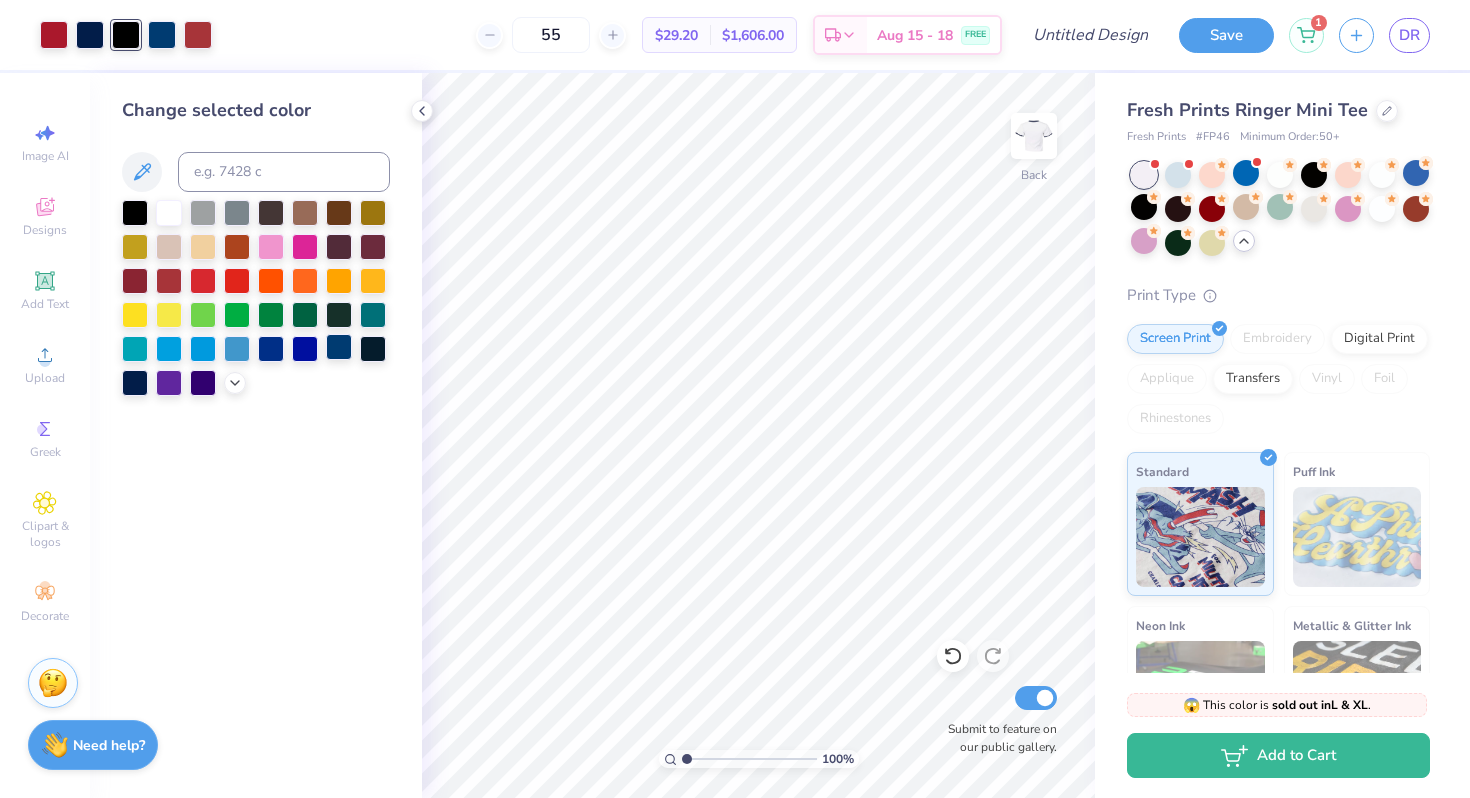 click at bounding box center [339, 347] 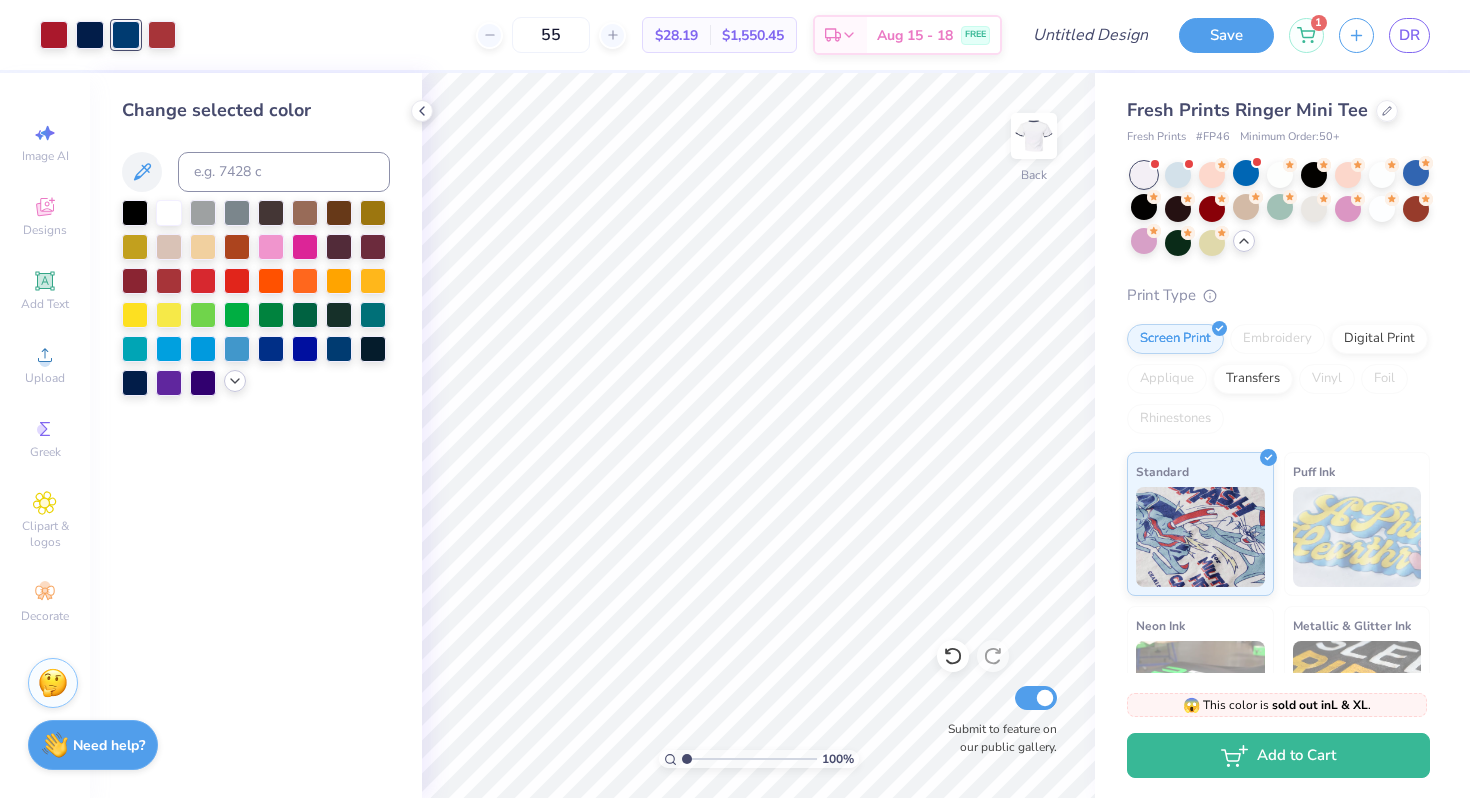 click 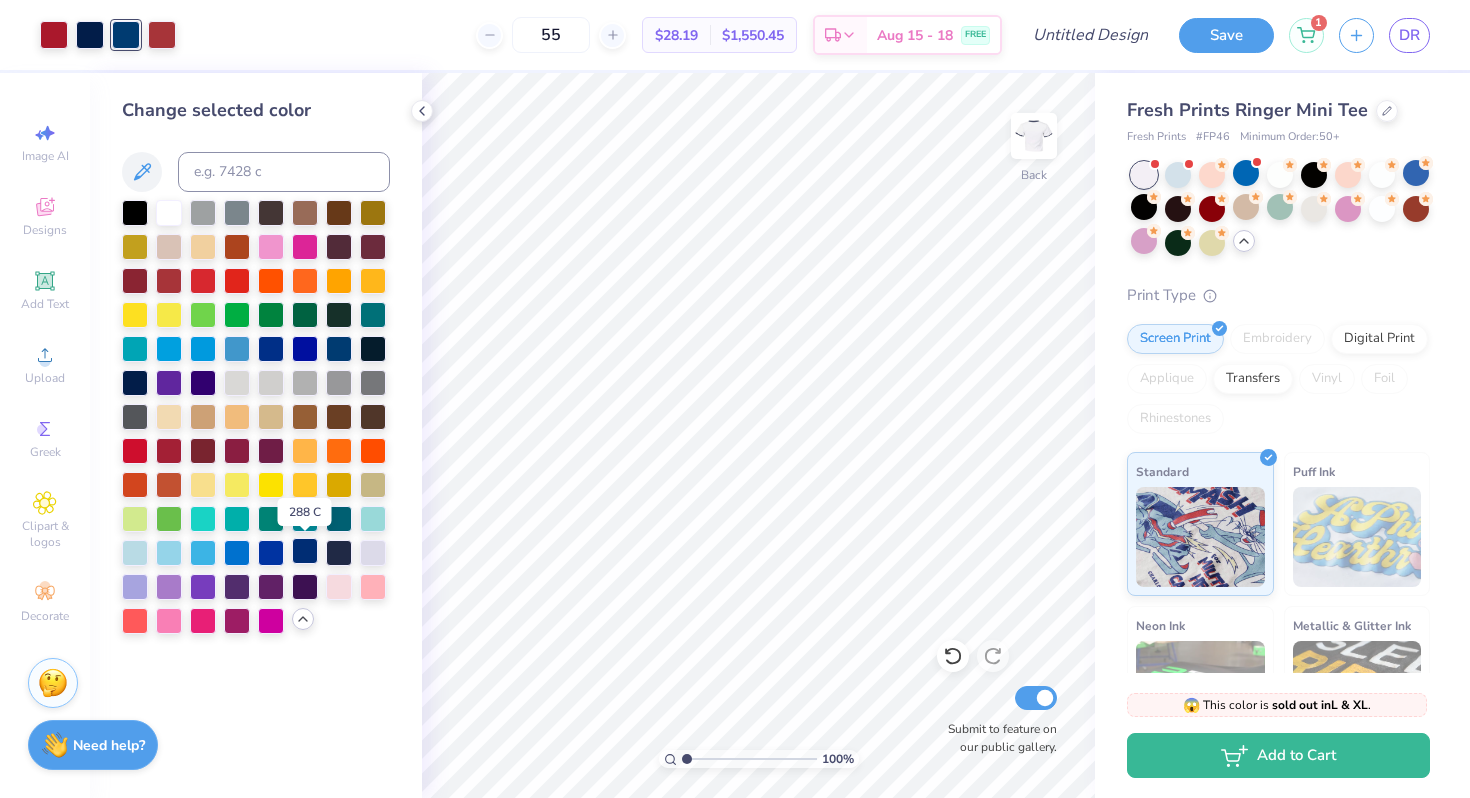 click at bounding box center (305, 551) 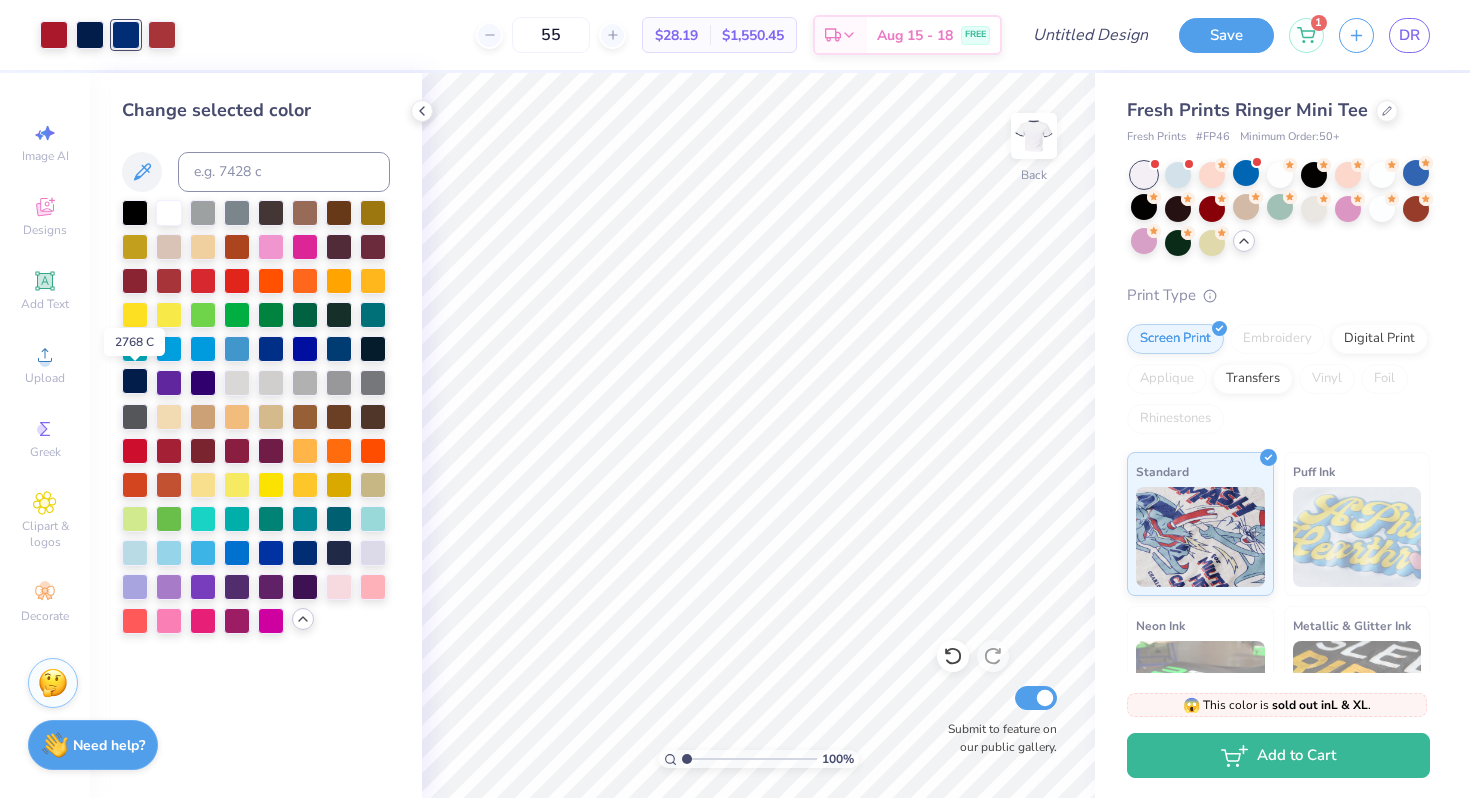 click at bounding box center [135, 381] 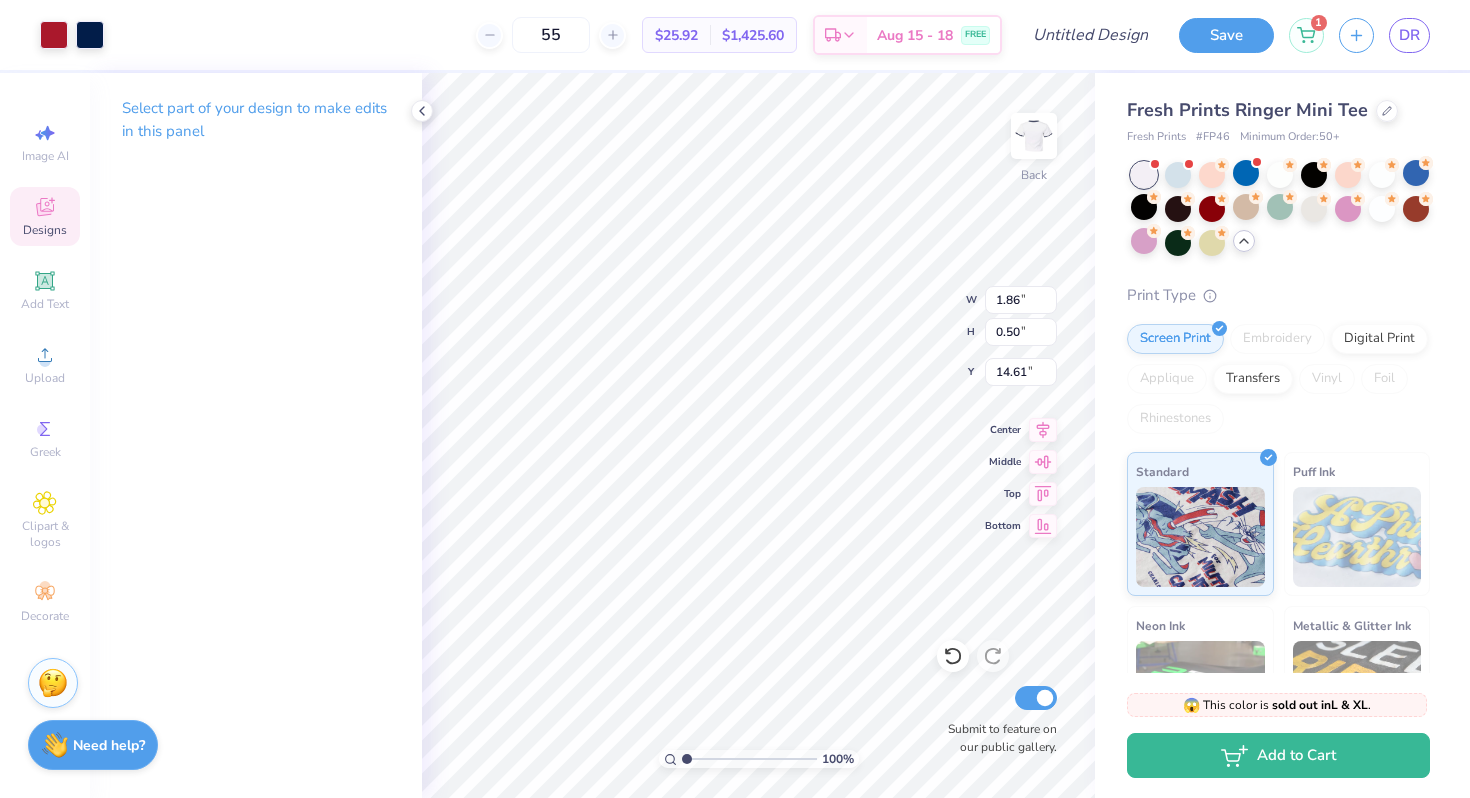 type on "14.61" 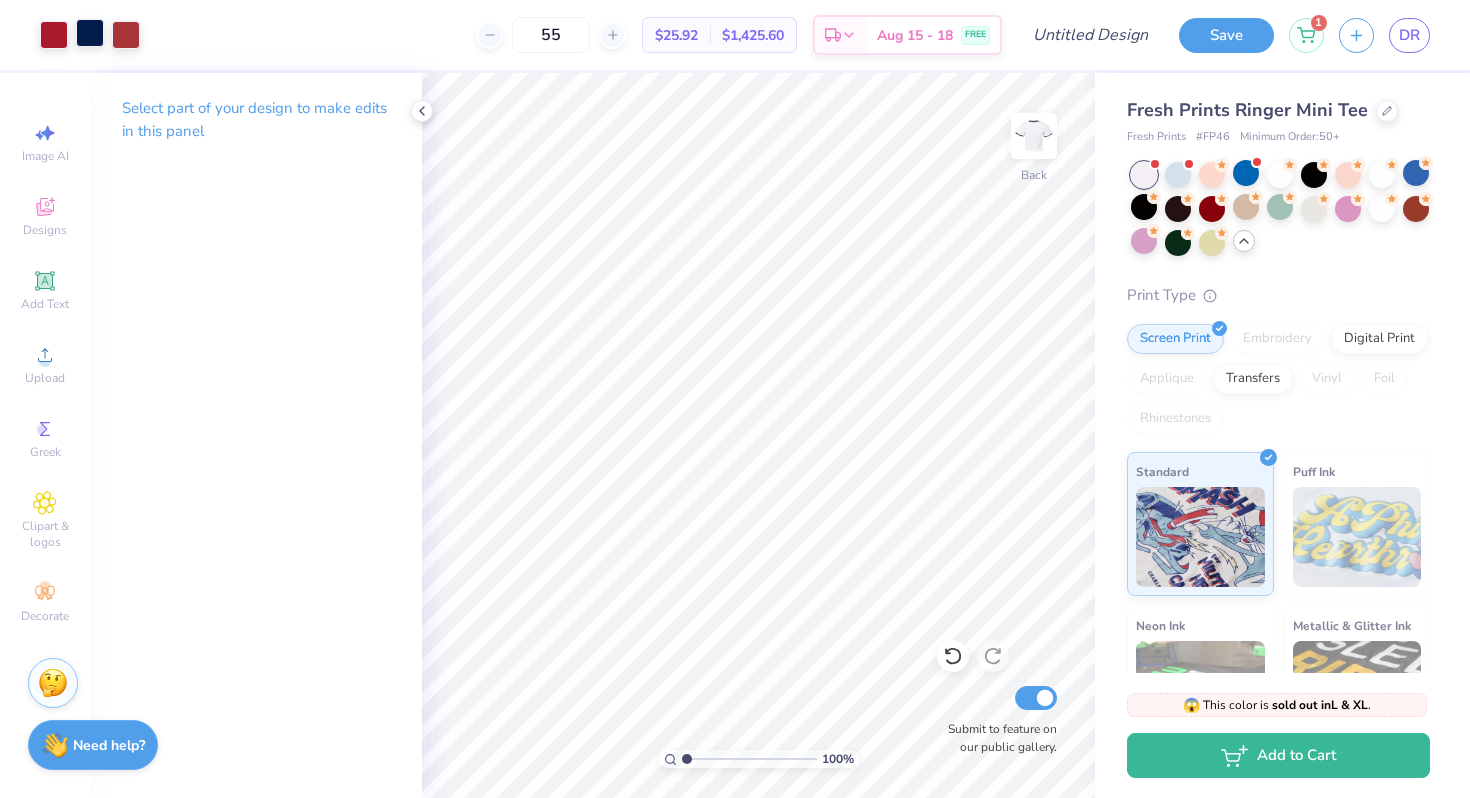 click at bounding box center (90, 33) 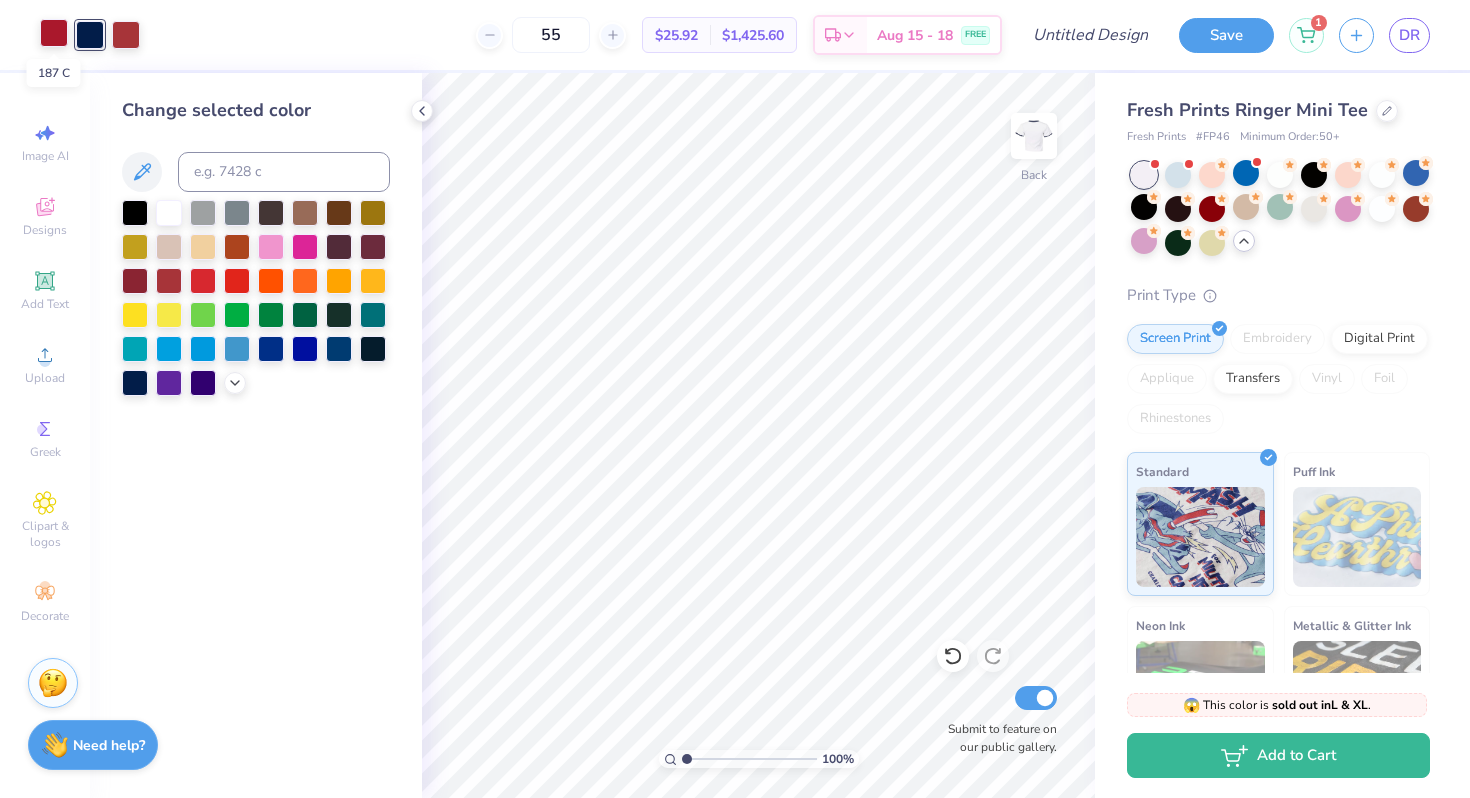 click at bounding box center (54, 33) 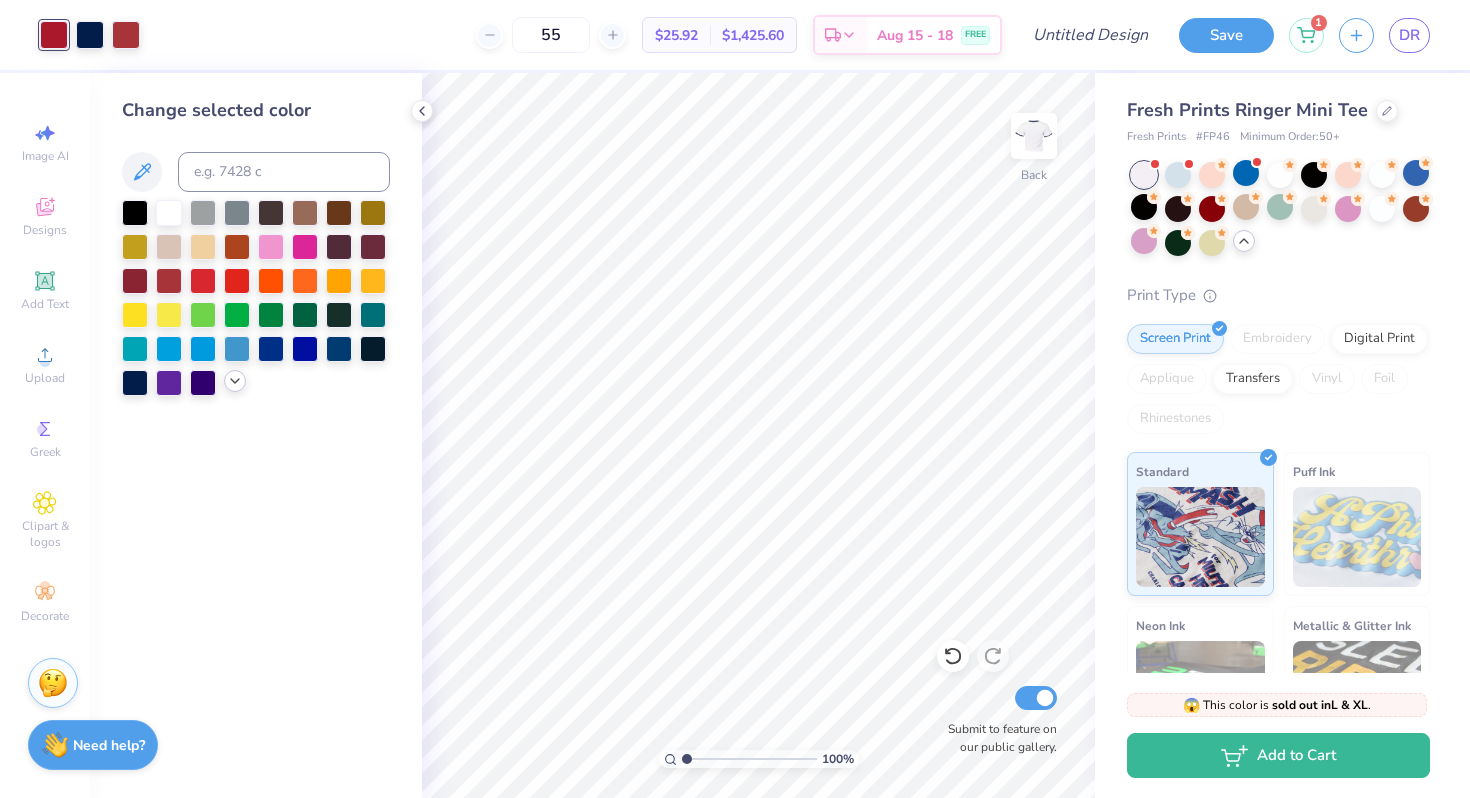 click 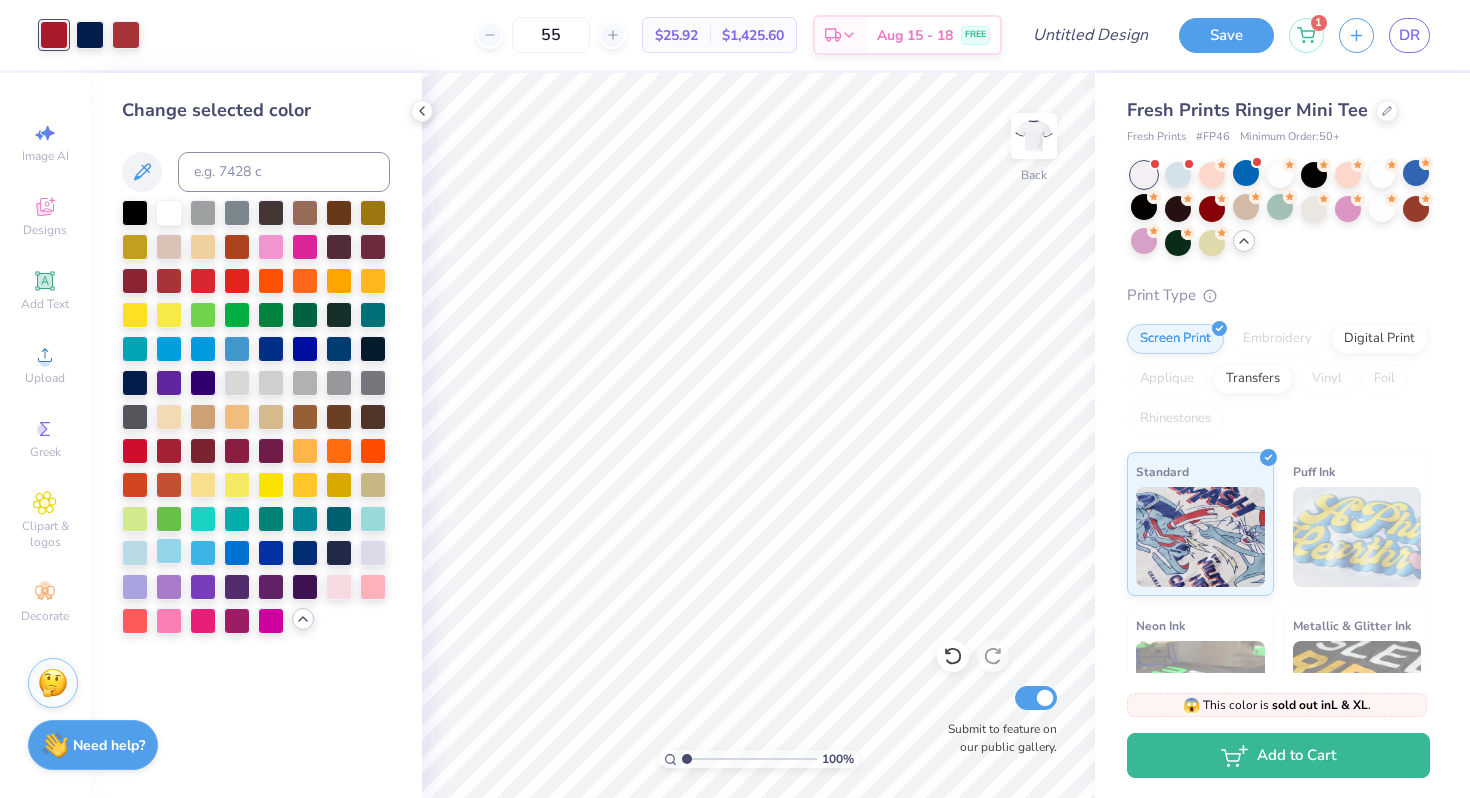 click at bounding box center [169, 551] 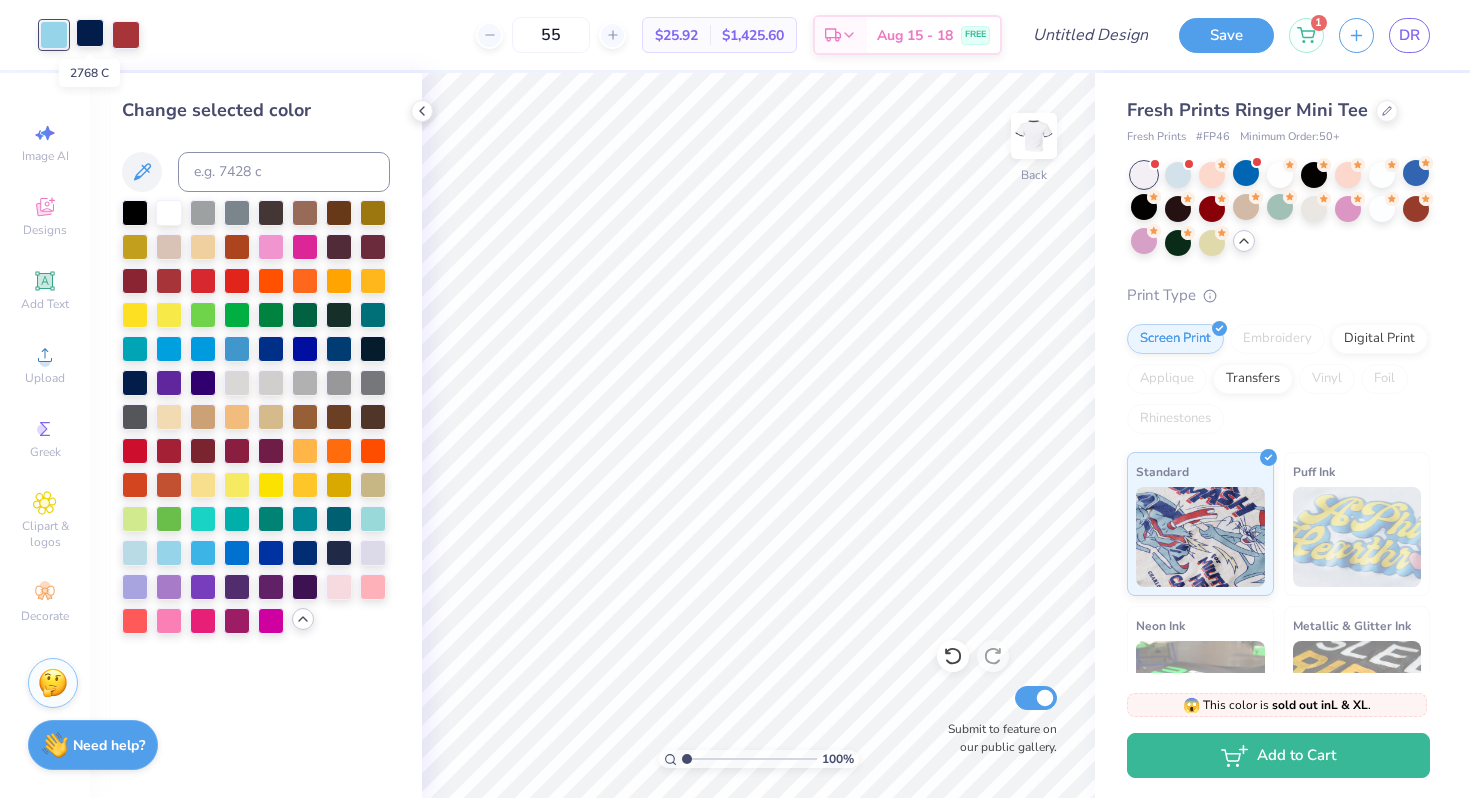 click at bounding box center [90, 33] 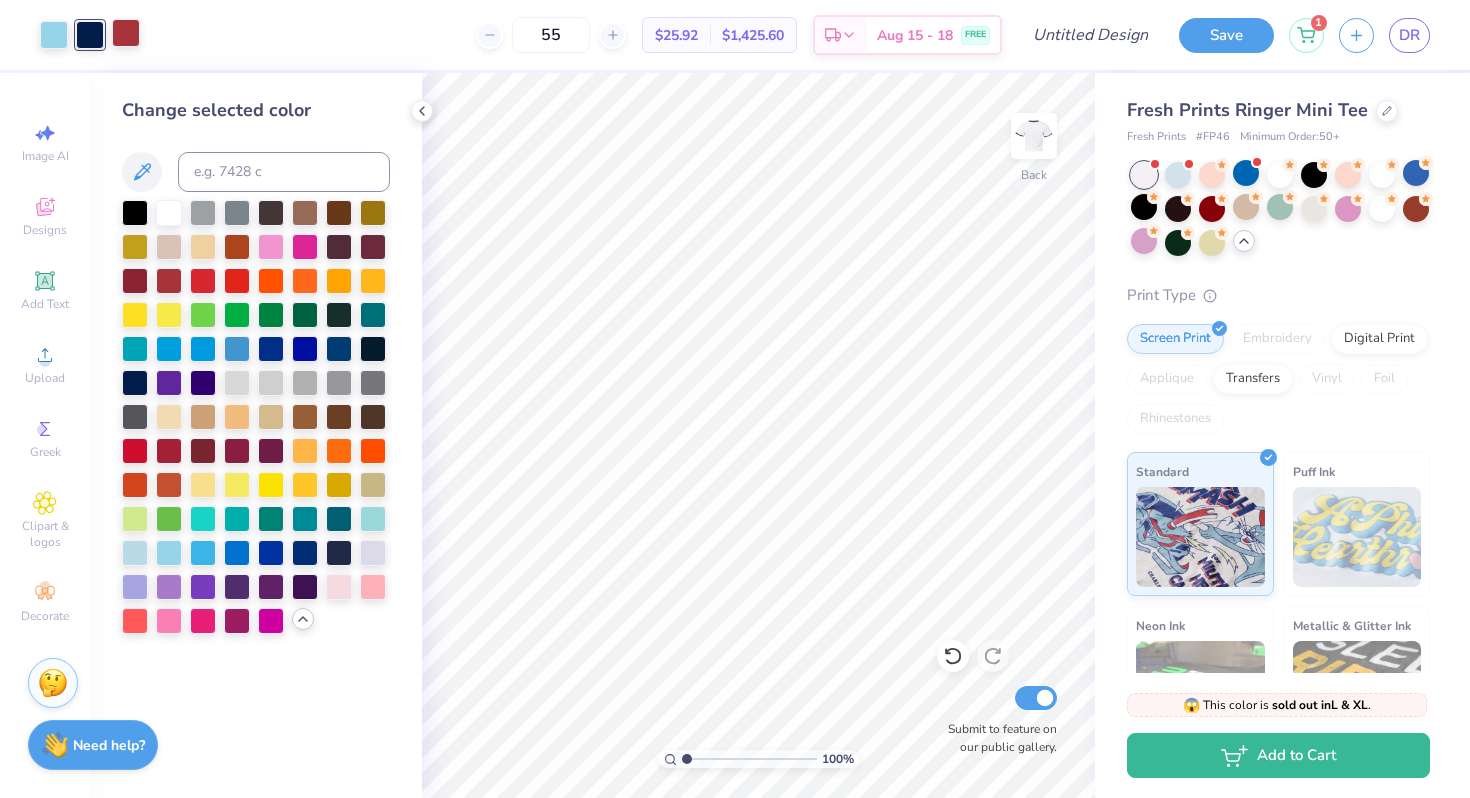 click at bounding box center [126, 33] 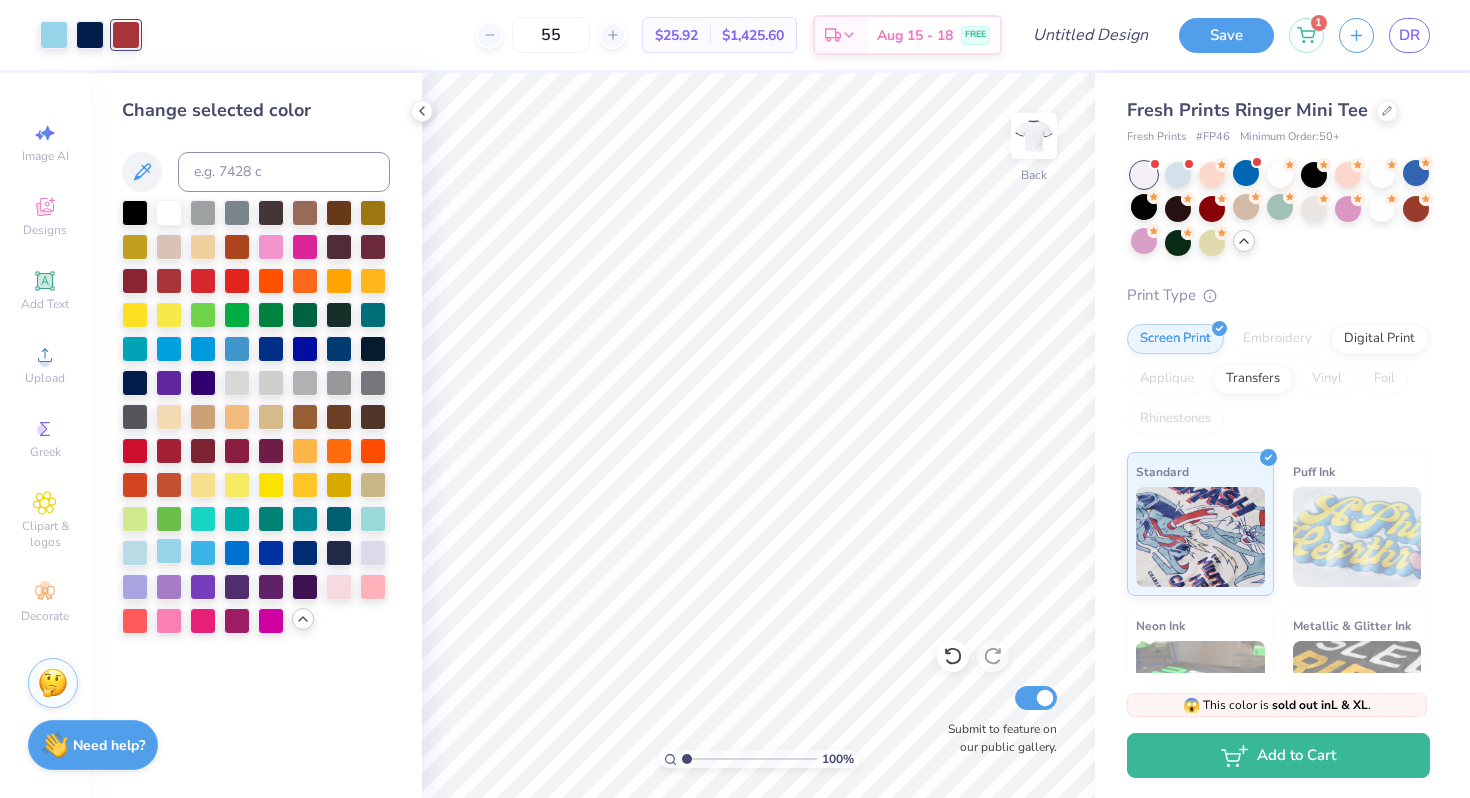 click at bounding box center (169, 551) 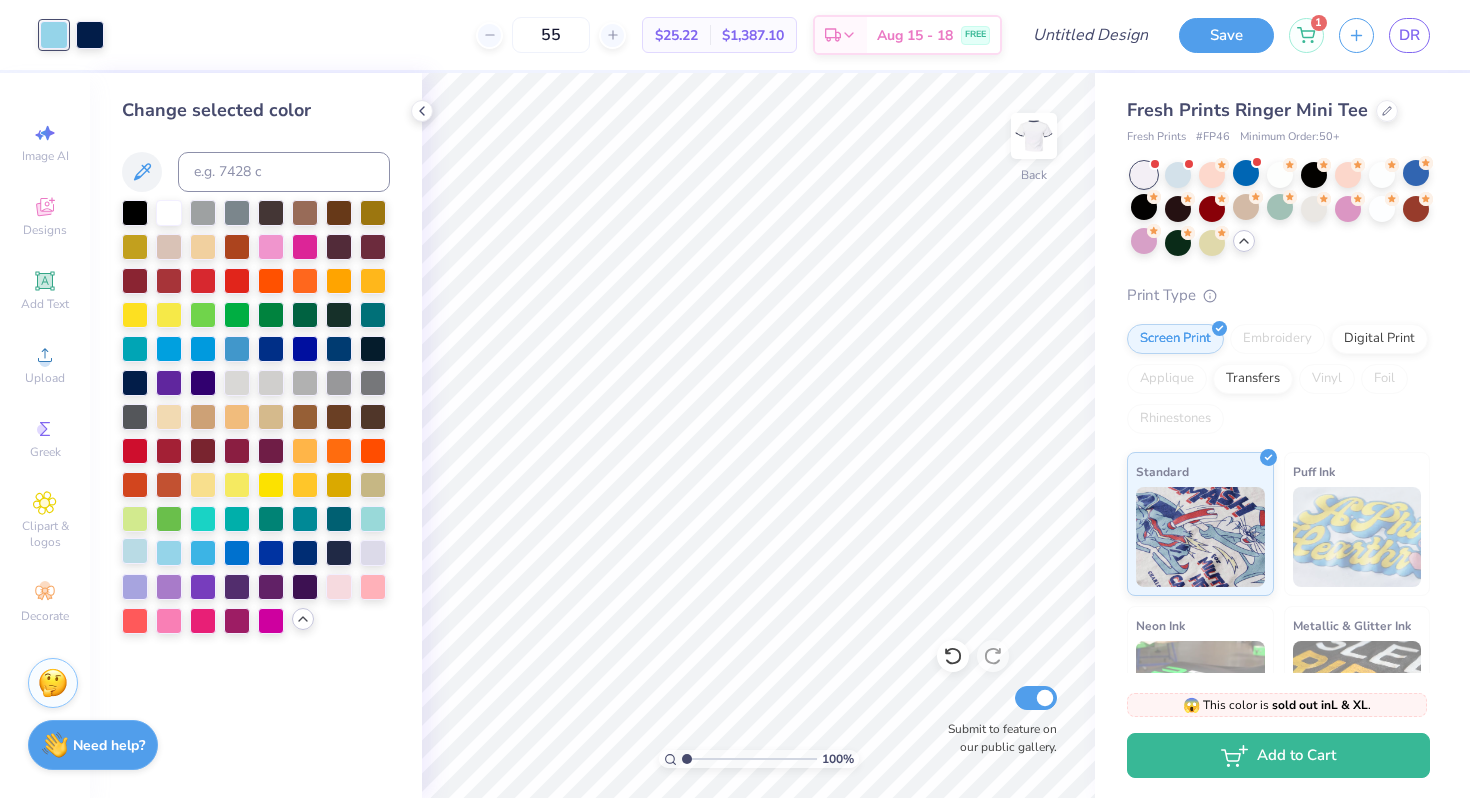 click at bounding box center [135, 551] 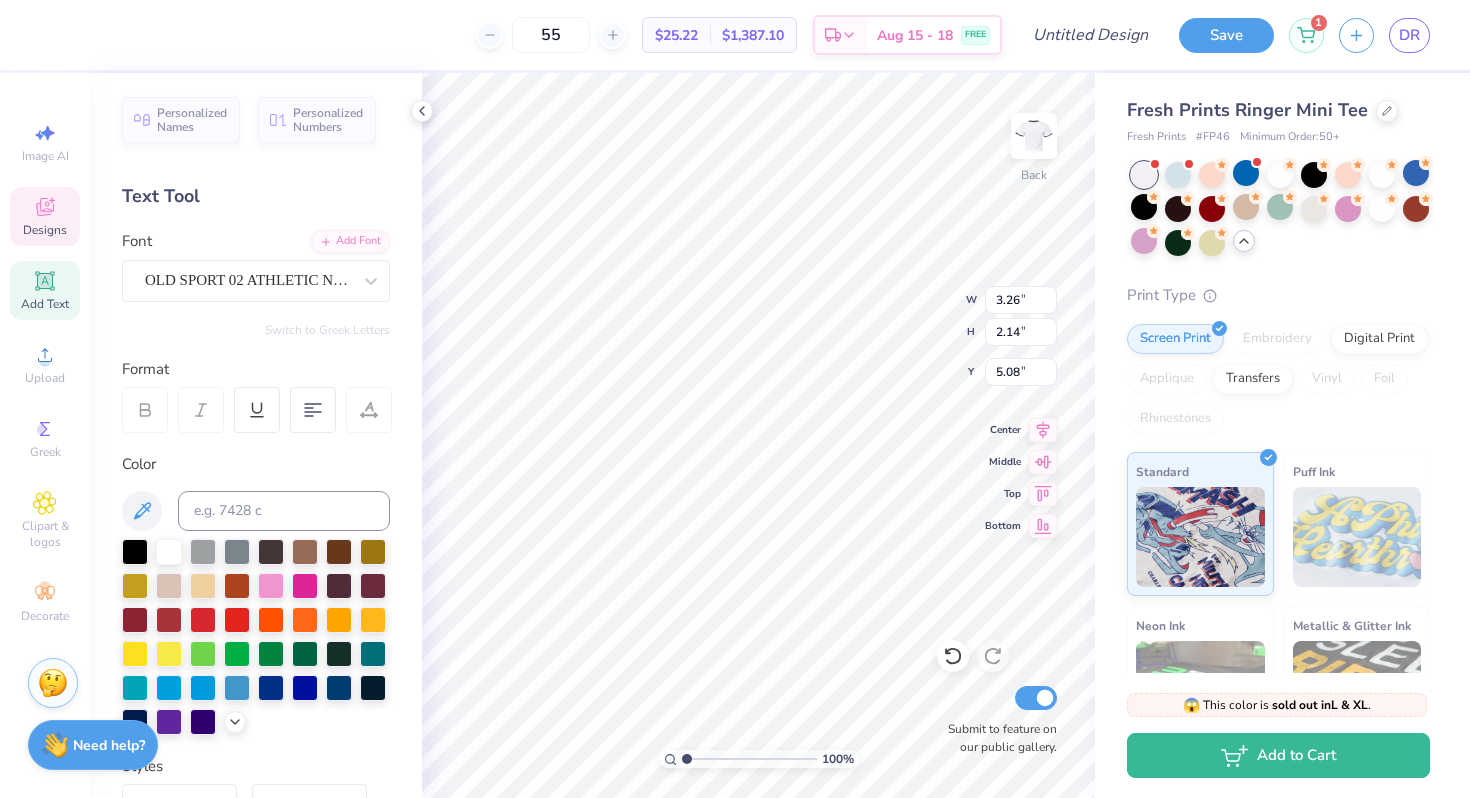 type on "2025" 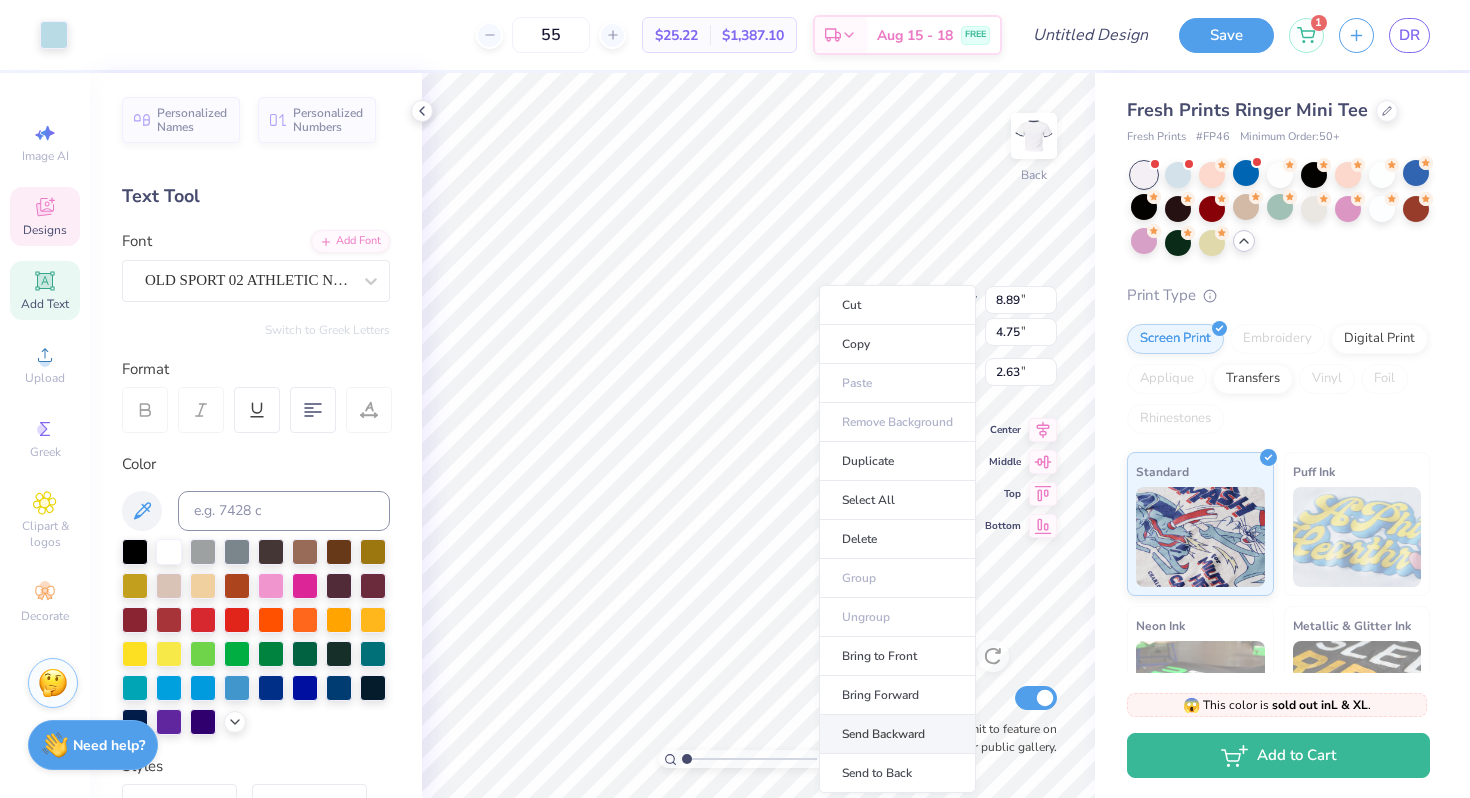 click on "Send Backward" at bounding box center [897, 734] 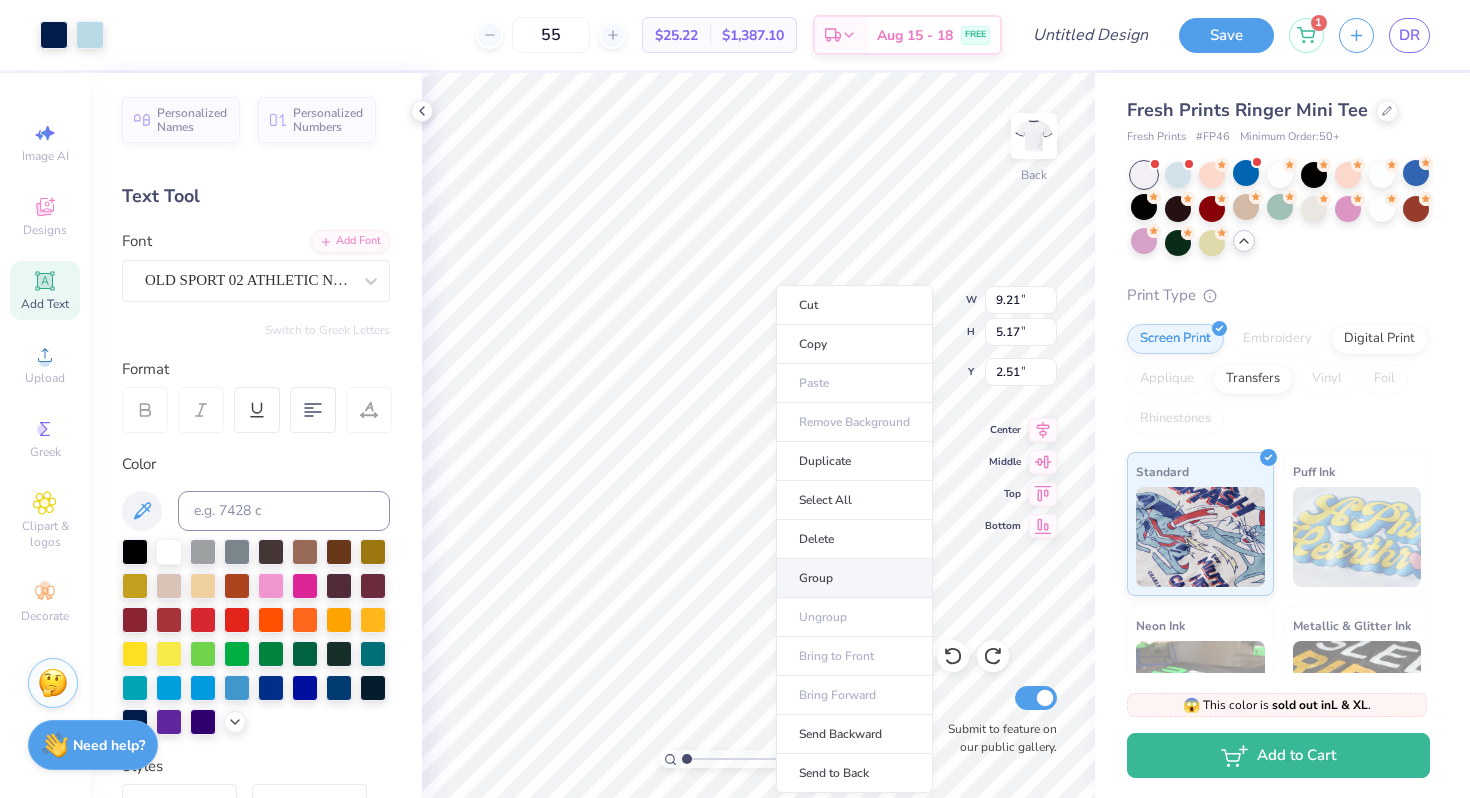 click on "Group" at bounding box center (854, 578) 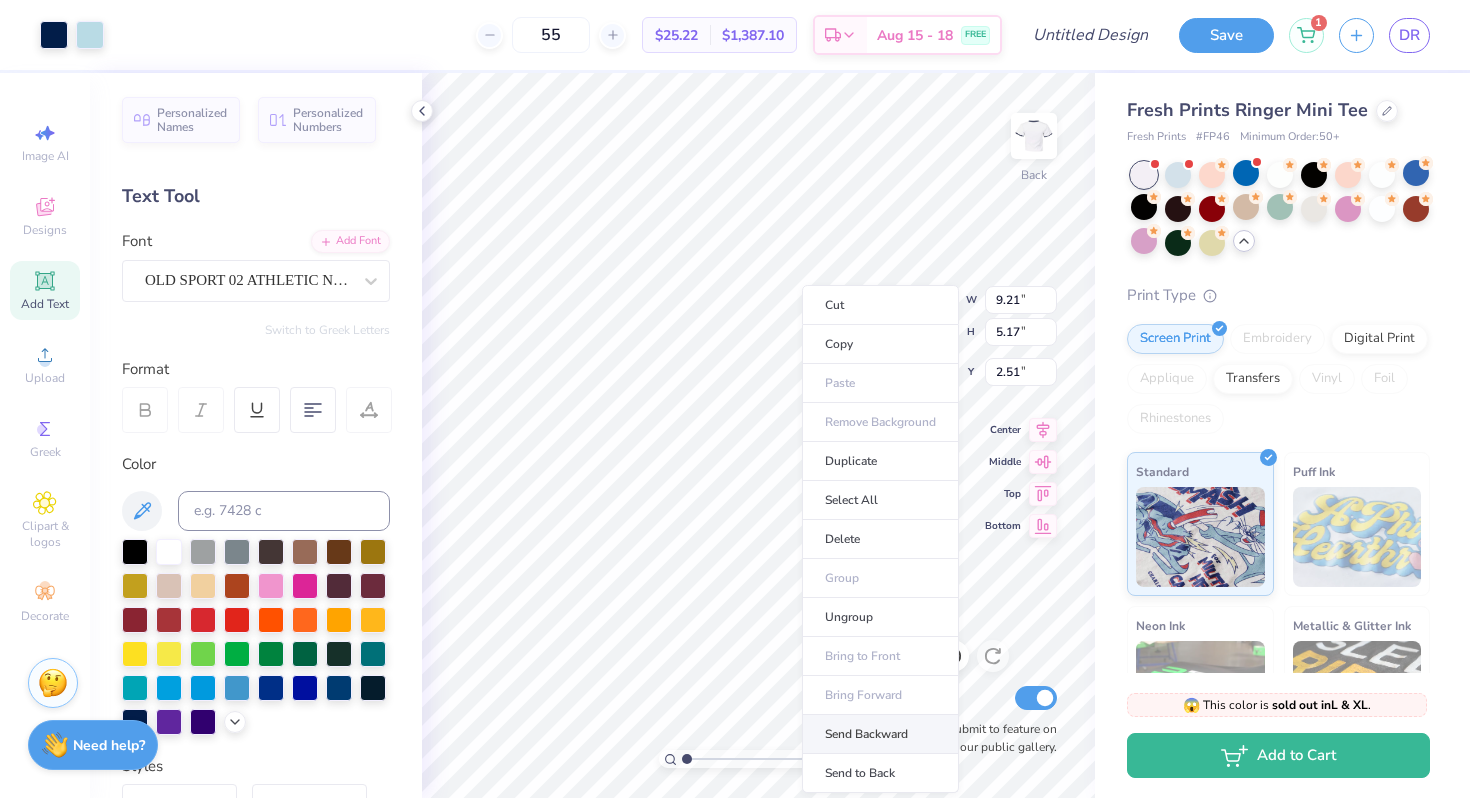 click on "Send Backward" at bounding box center [880, 734] 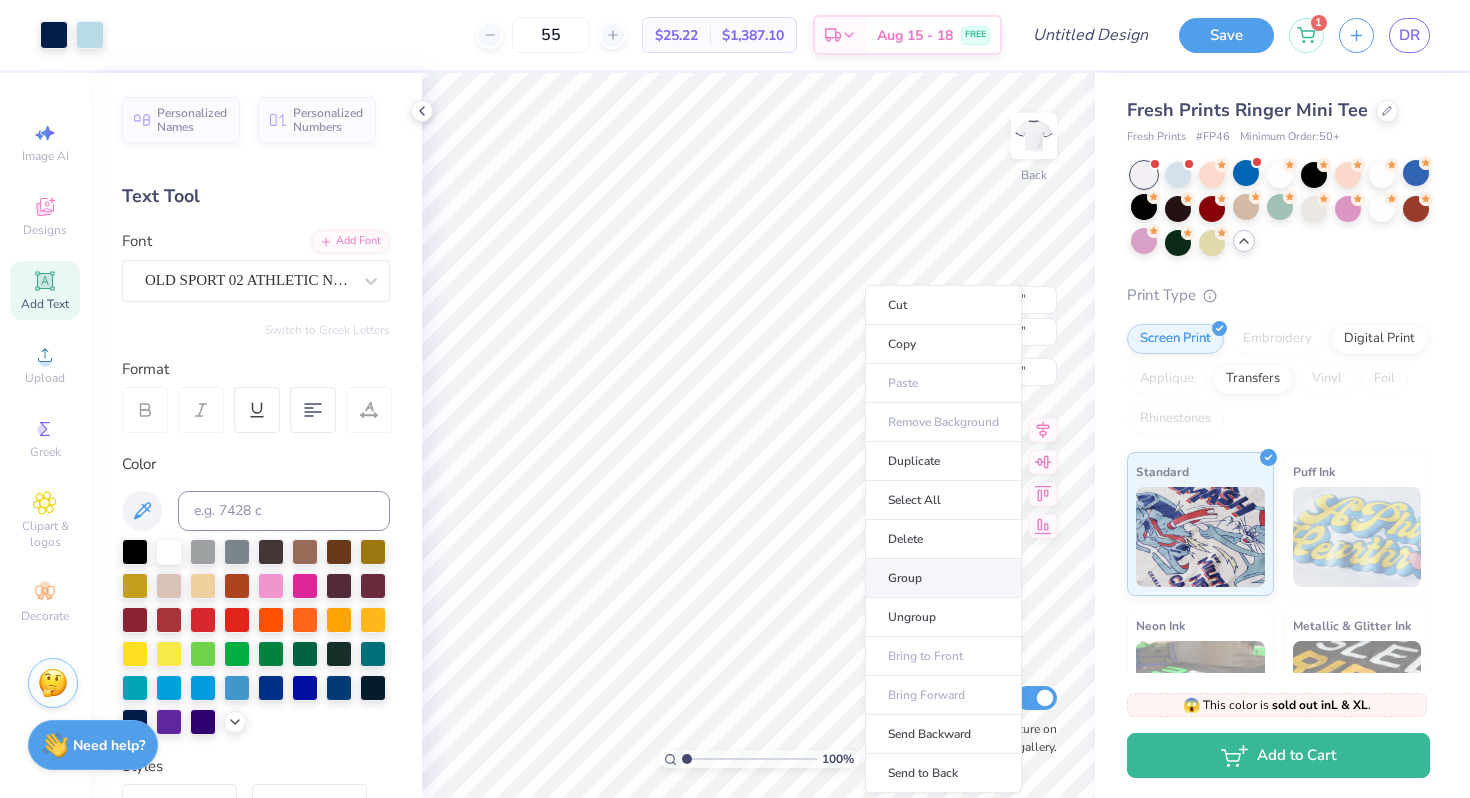 click on "Group" at bounding box center [943, 578] 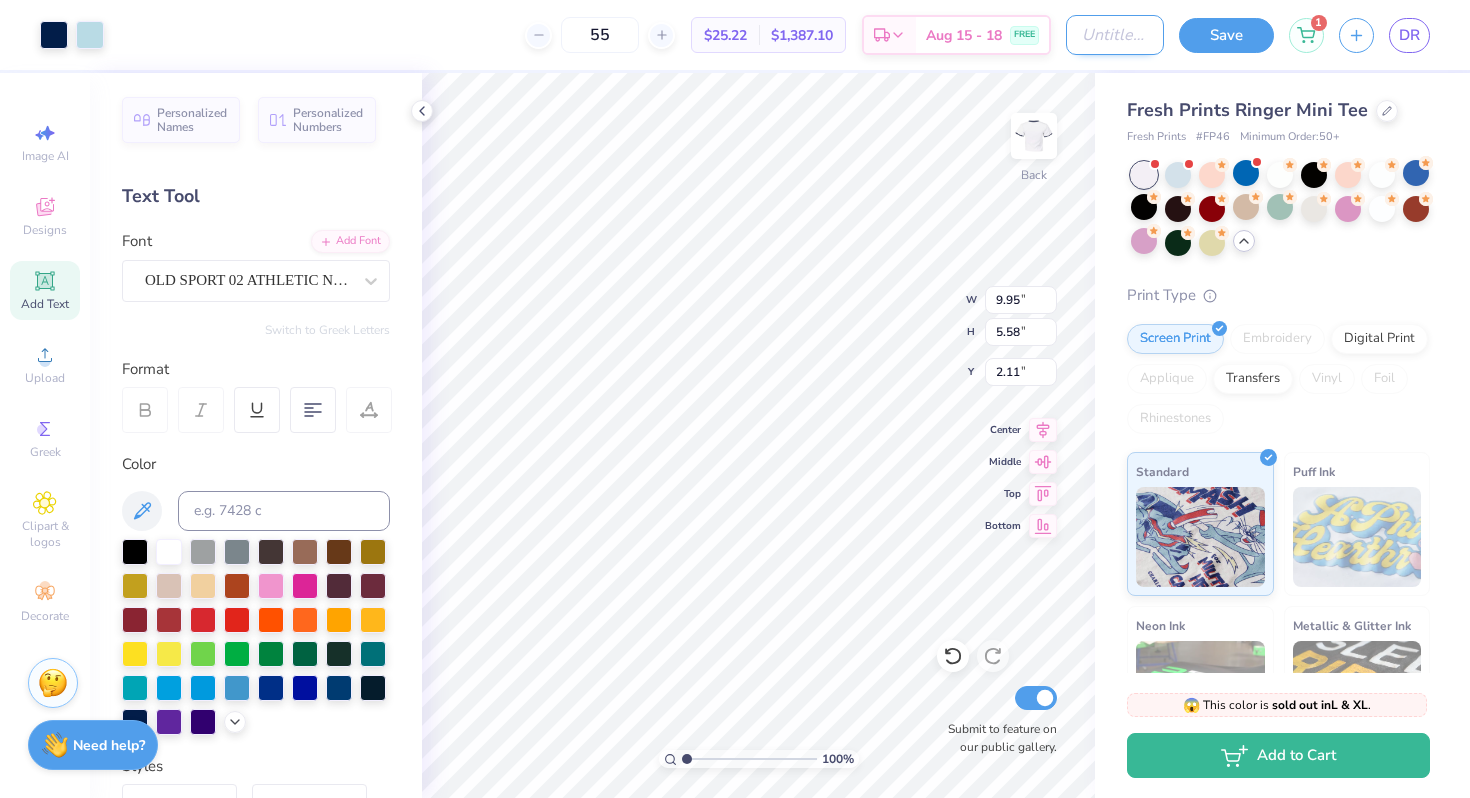 click on "Design Title" at bounding box center (1115, 35) 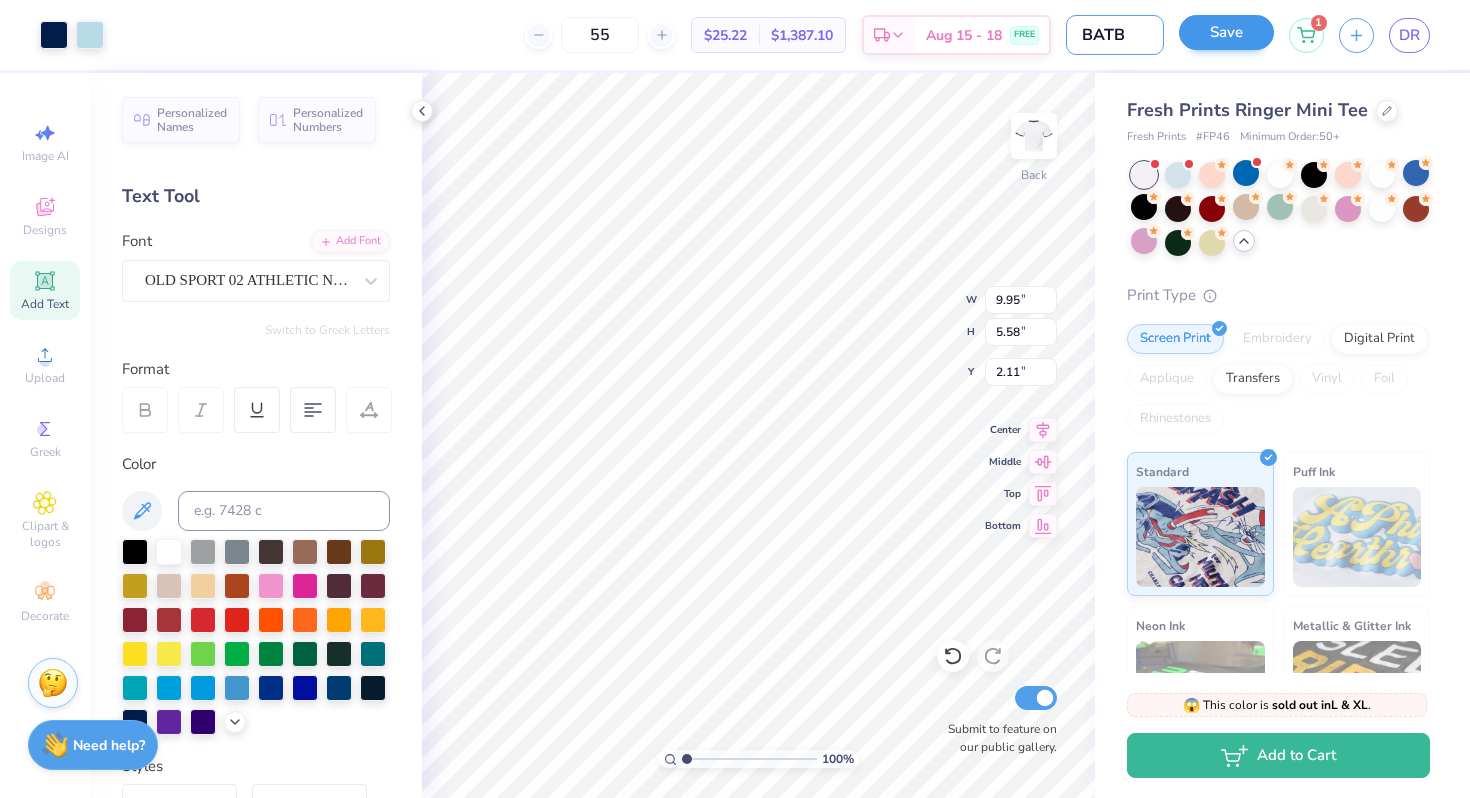 type on "BATB" 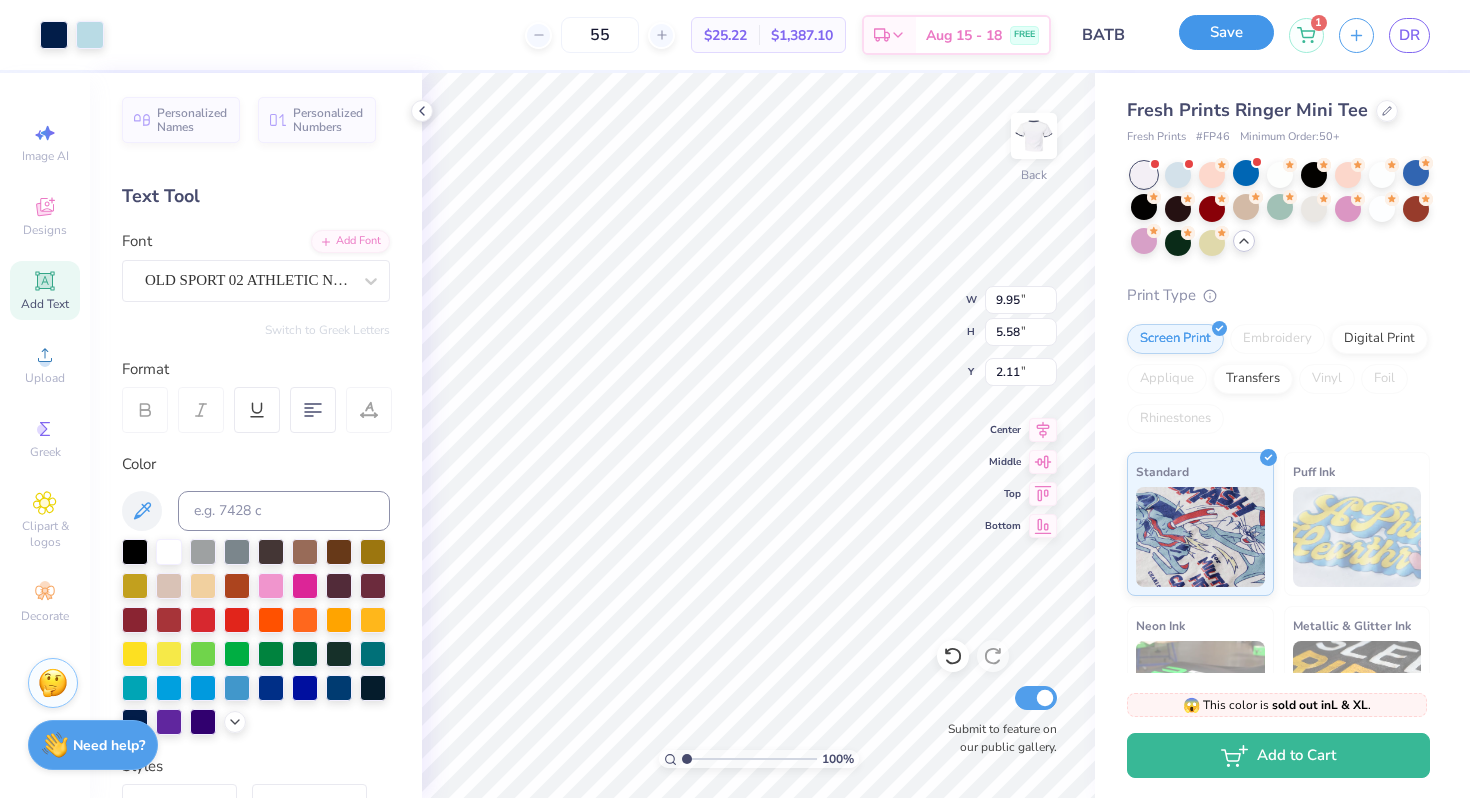click on "Save" at bounding box center [1226, 32] 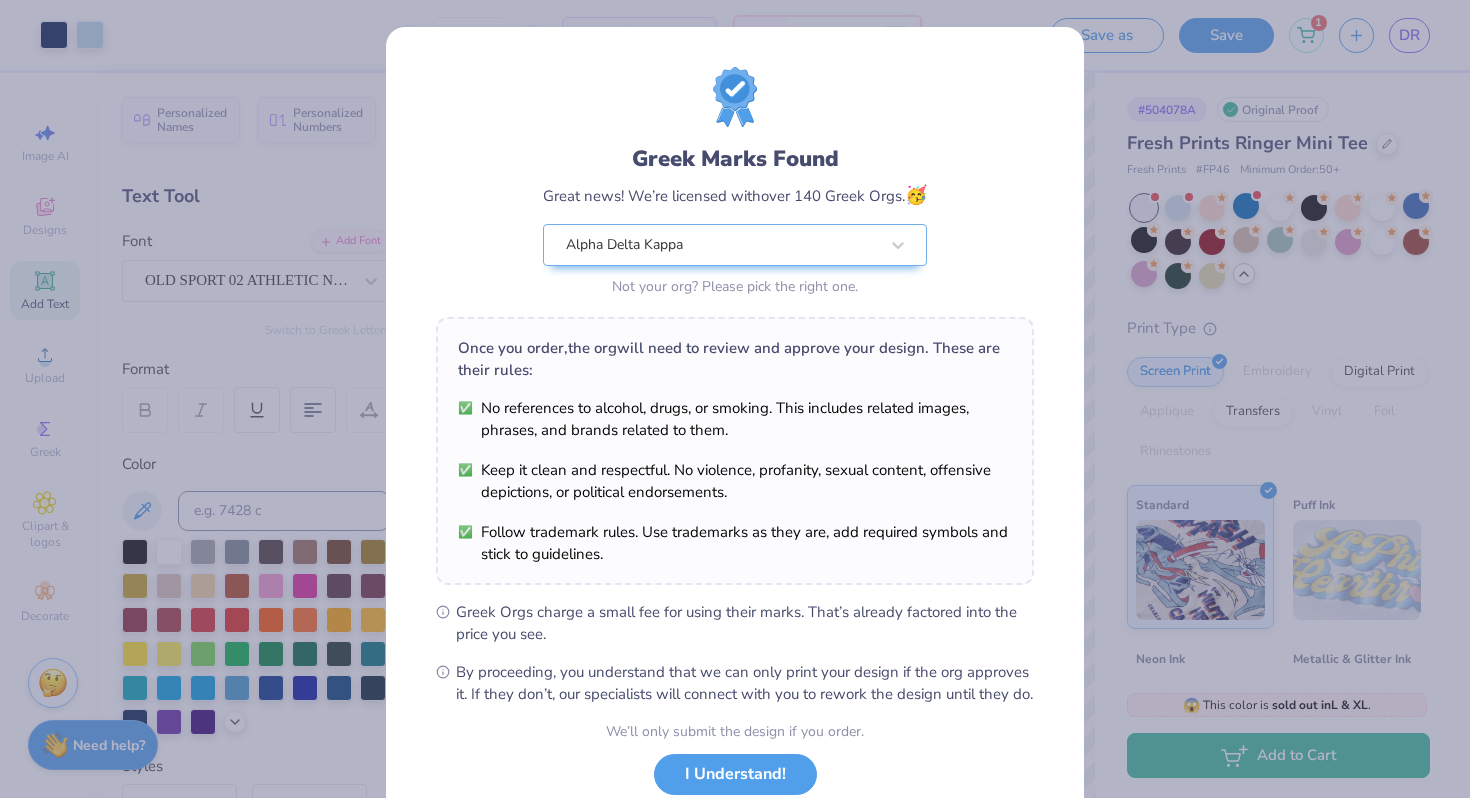 scroll, scrollTop: 138, scrollLeft: 0, axis: vertical 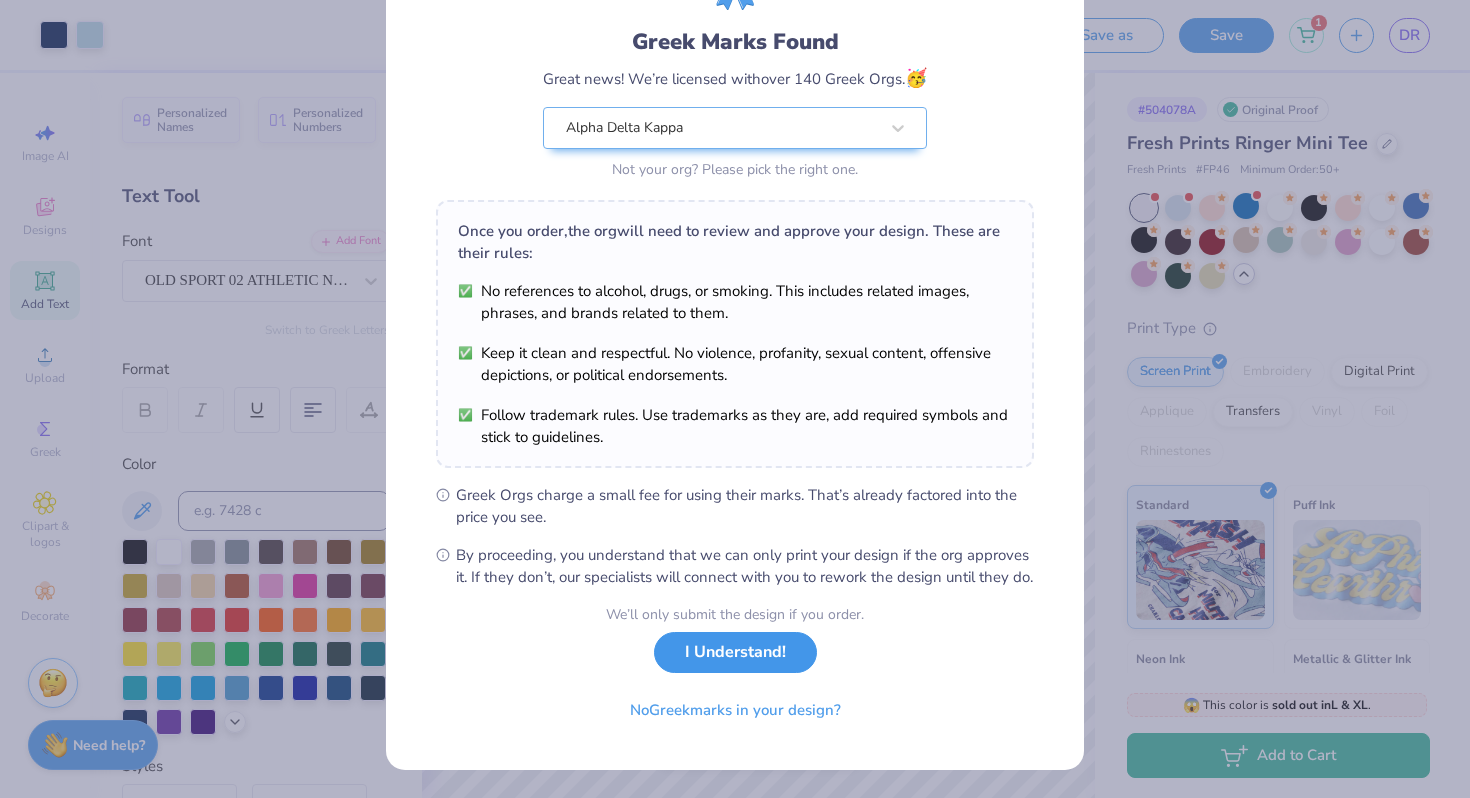 click on "I Understand!" at bounding box center (735, 652) 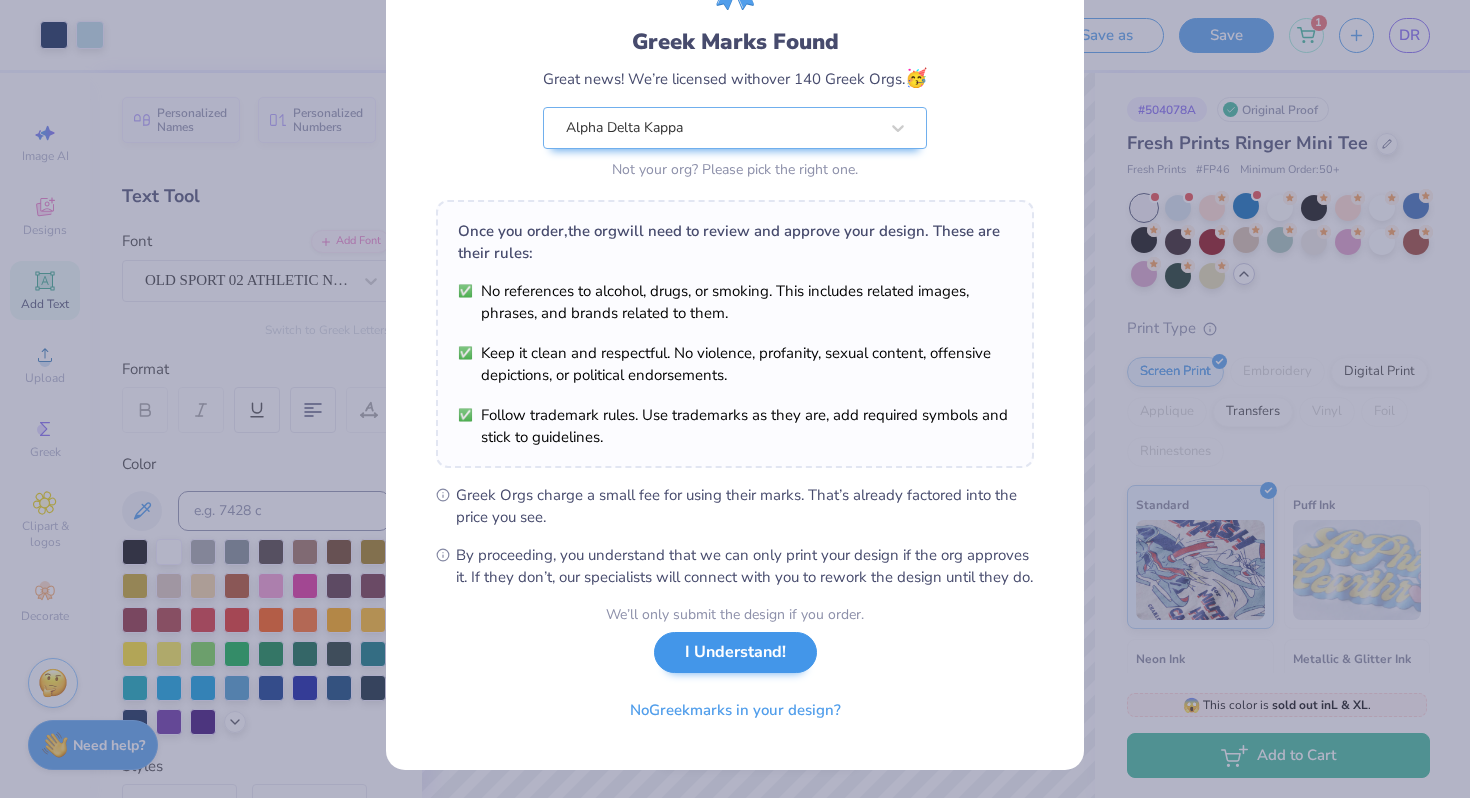 scroll, scrollTop: 0, scrollLeft: 0, axis: both 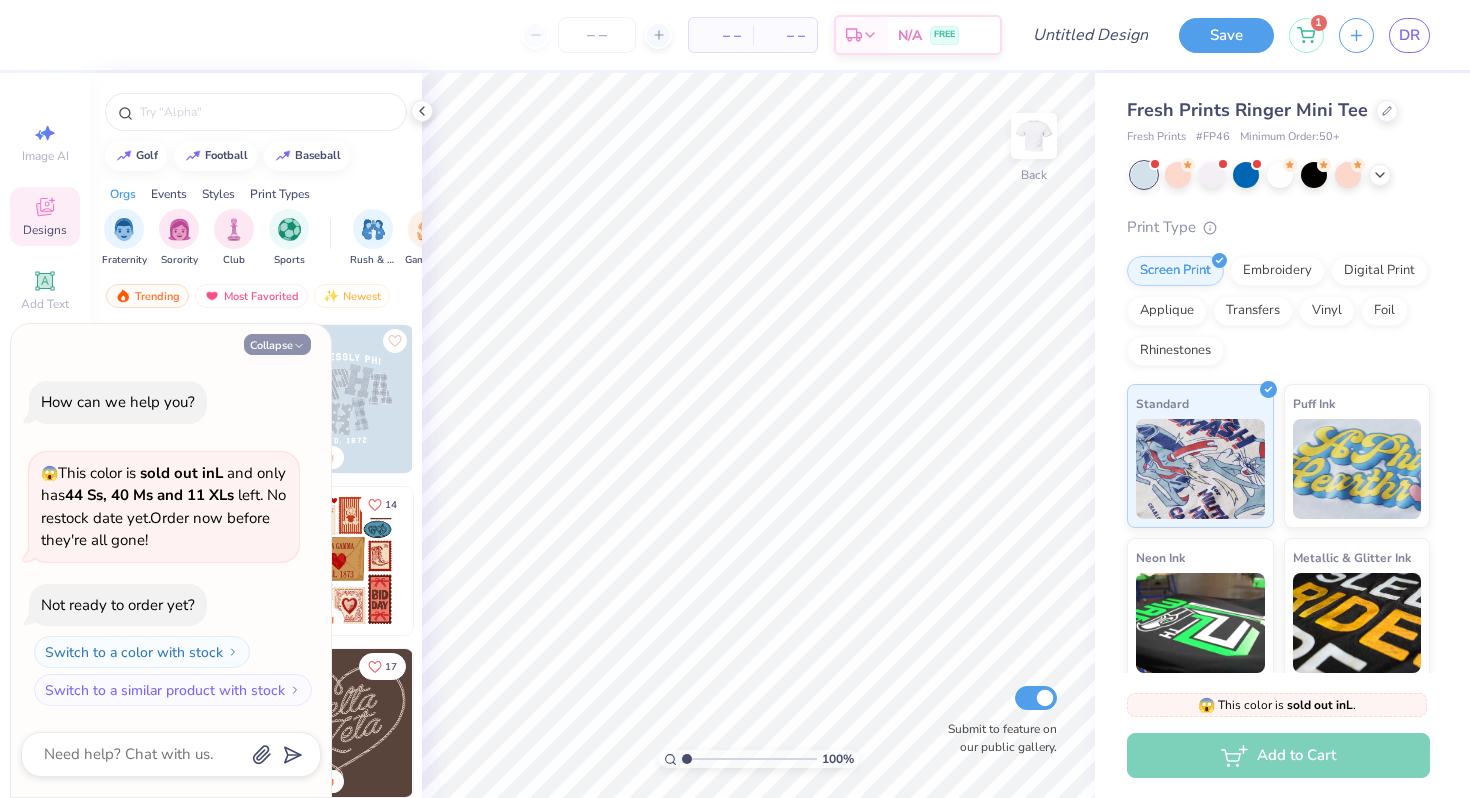 click on "Collapse" at bounding box center [277, 344] 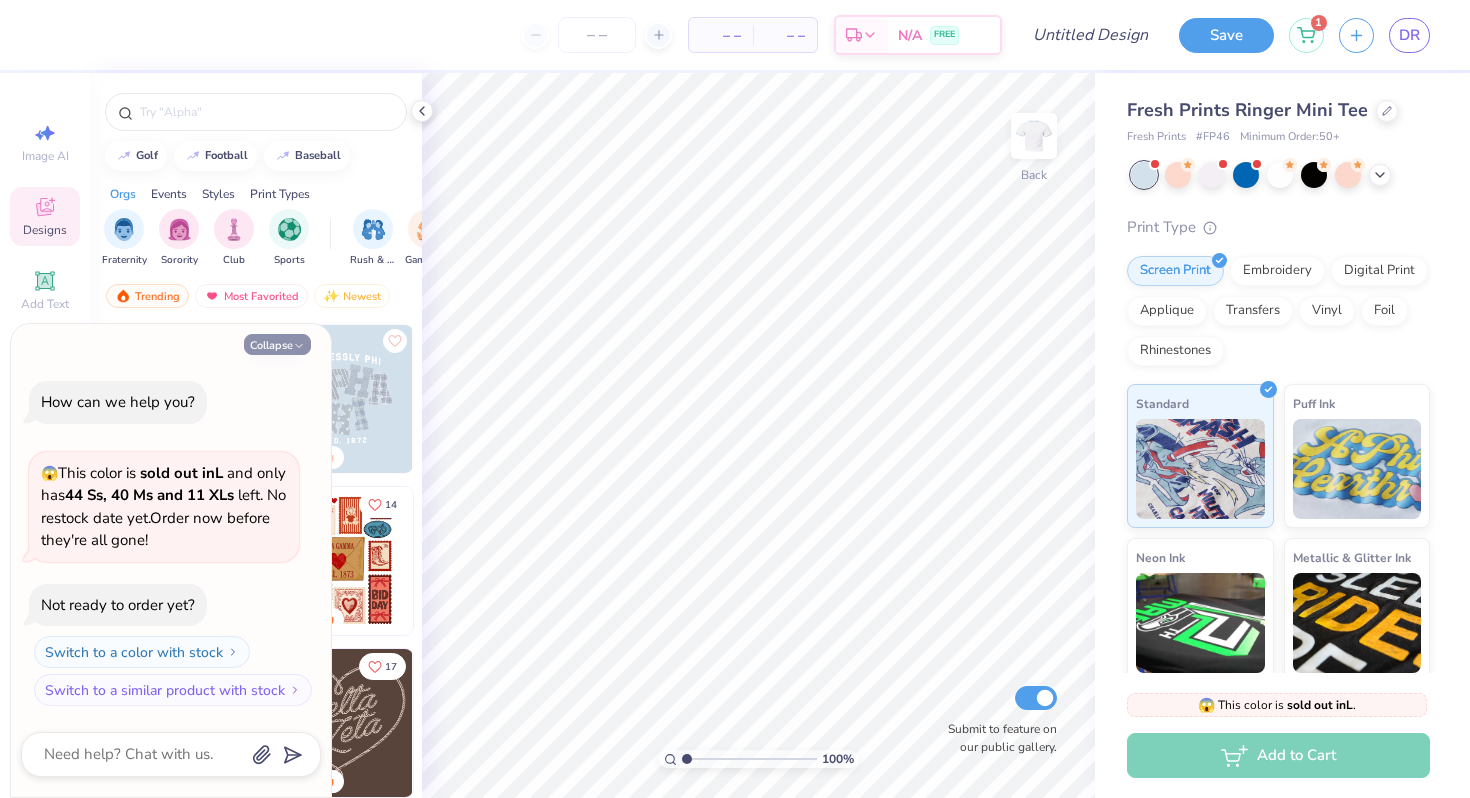 type on "x" 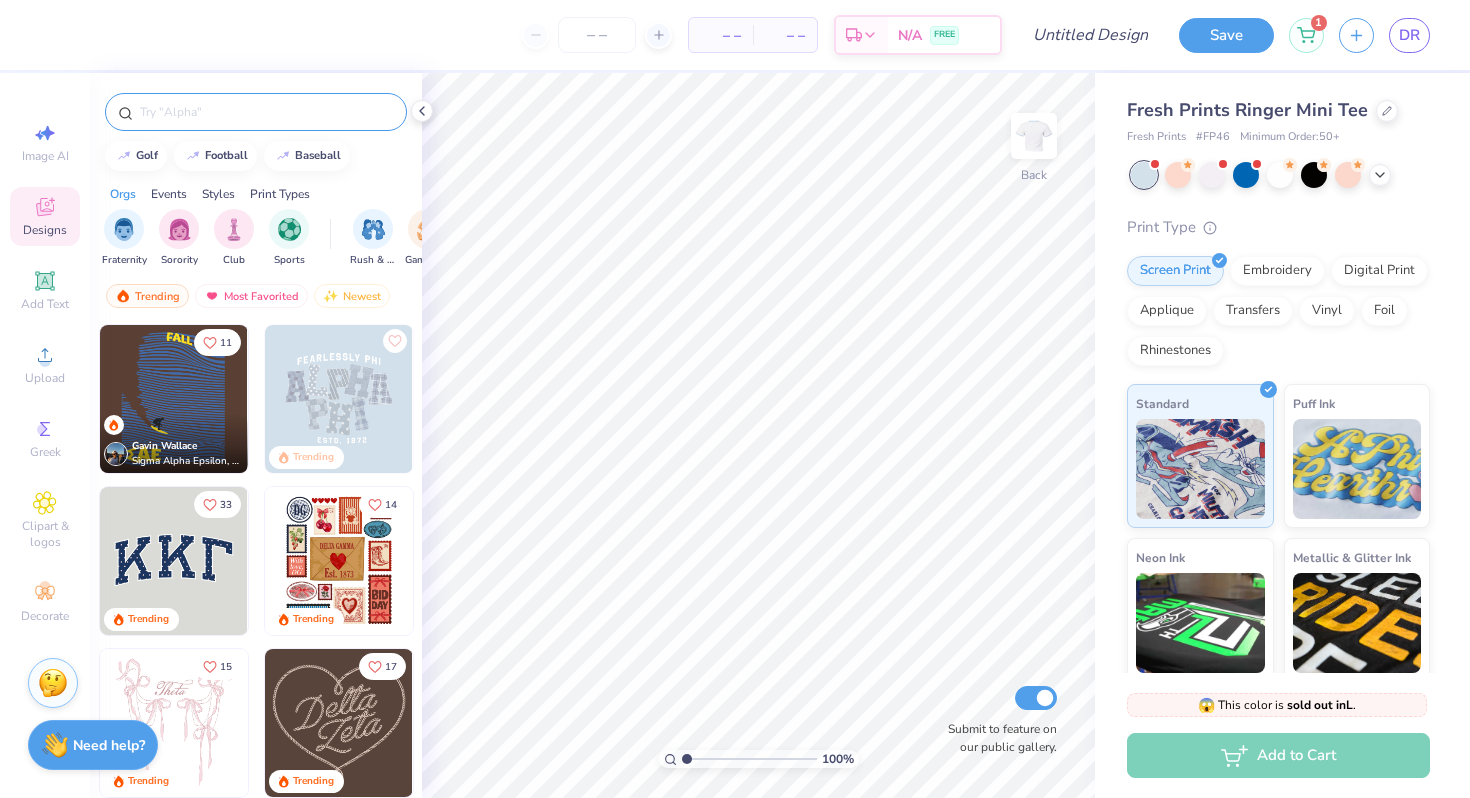click at bounding box center (266, 112) 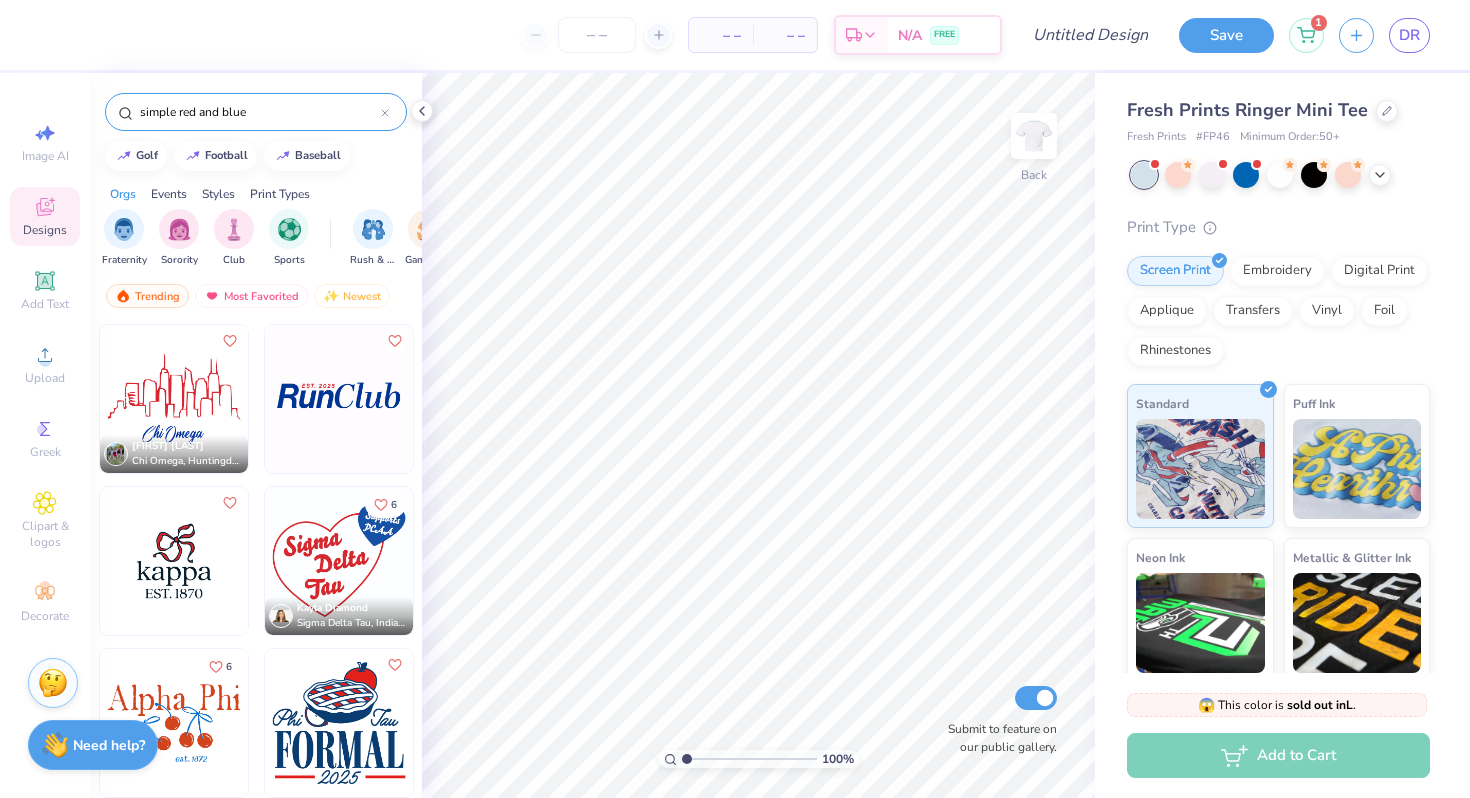 drag, startPoint x: 256, startPoint y: 109, endPoint x: 174, endPoint y: 107, distance: 82.02438 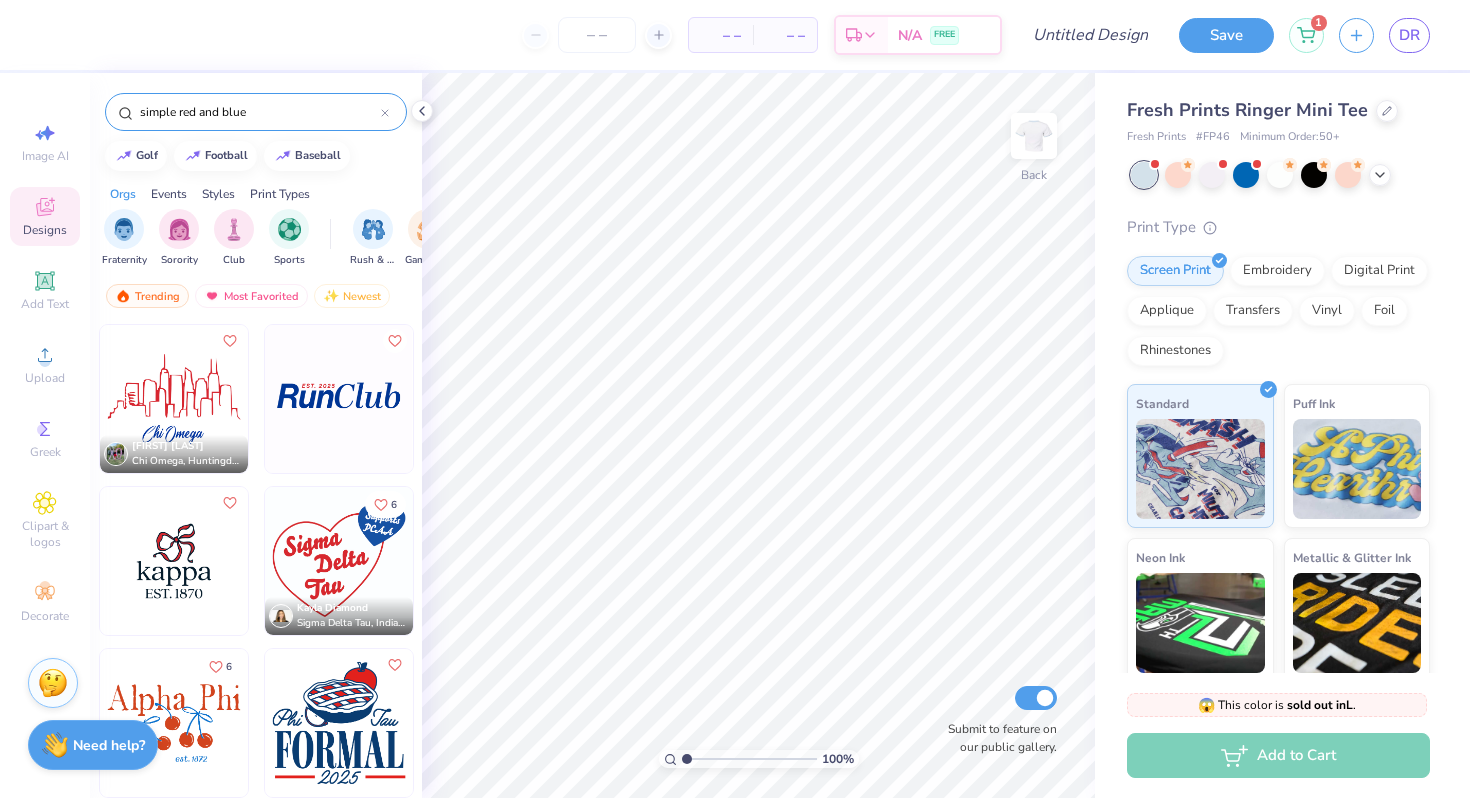 click on "simple red and blue" at bounding box center (259, 112) 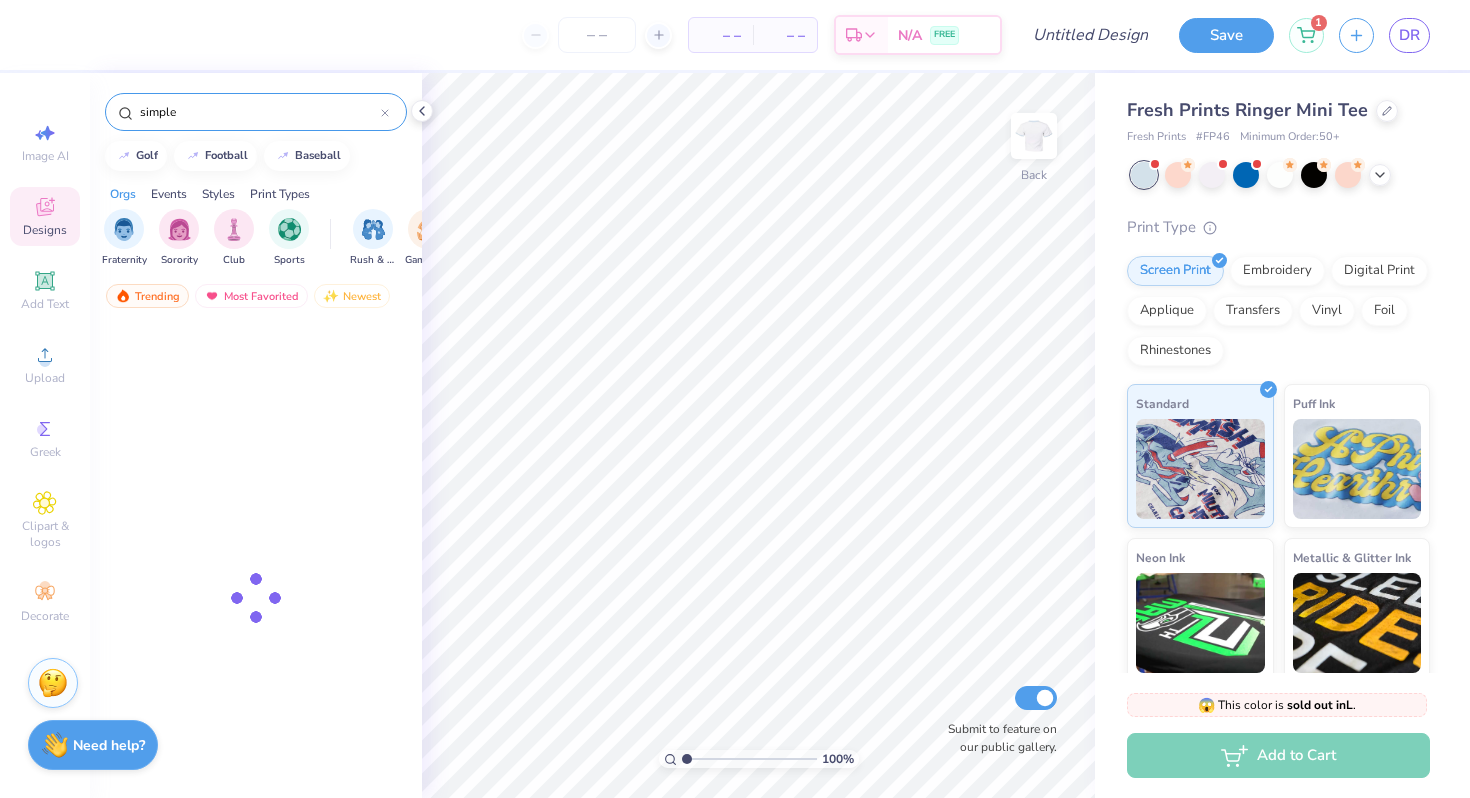 type on "simple" 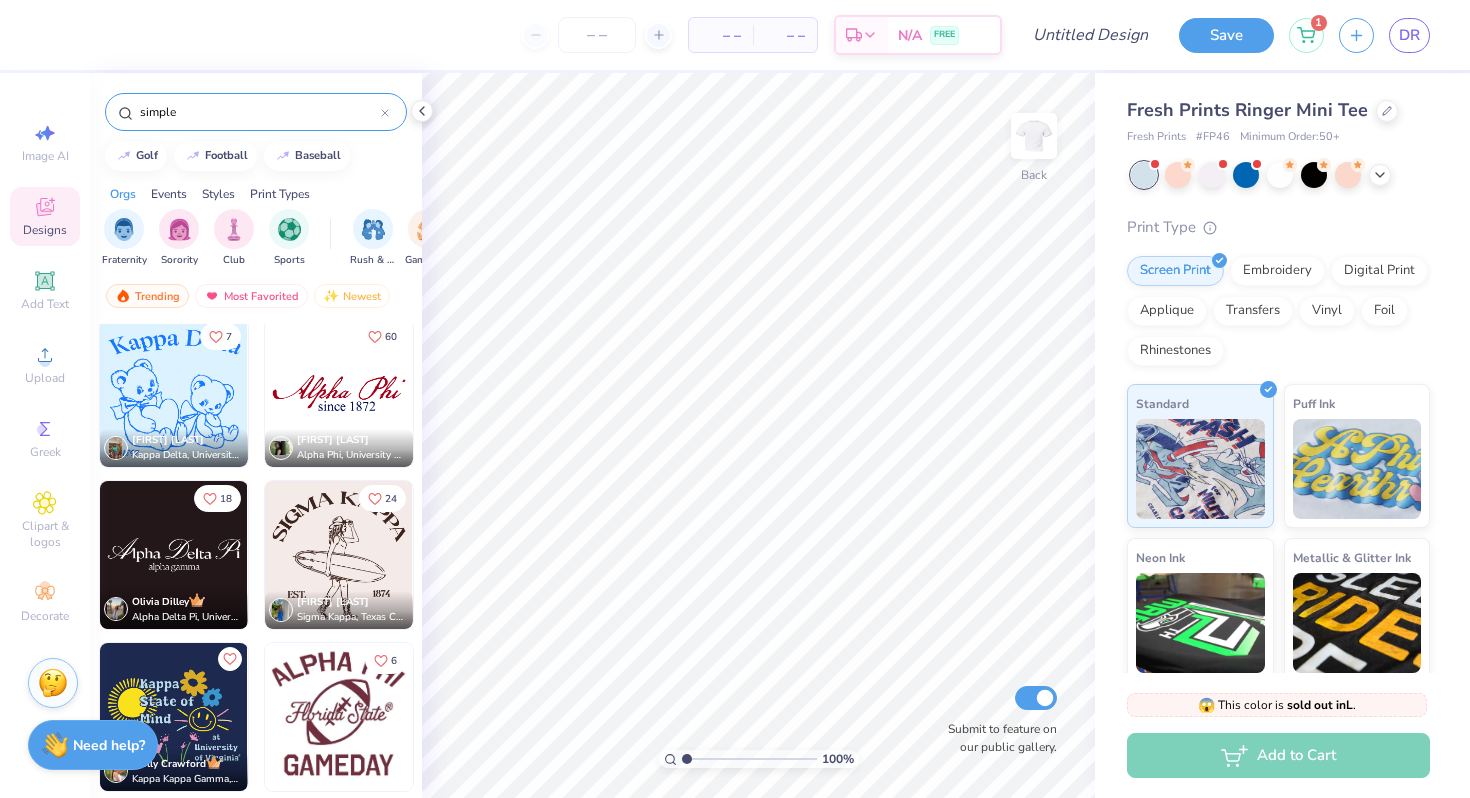 scroll, scrollTop: 5031, scrollLeft: 0, axis: vertical 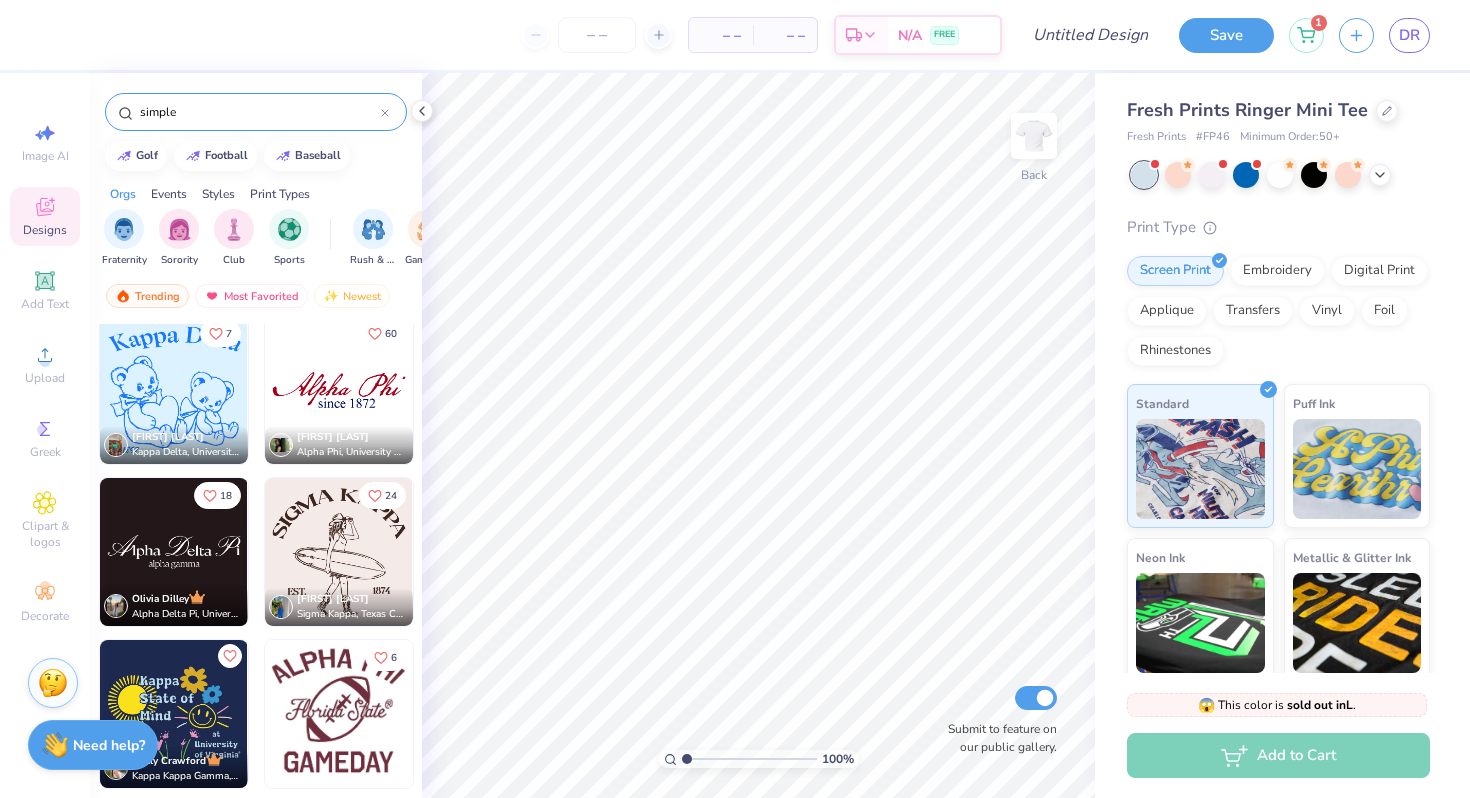 click at bounding box center (339, 390) 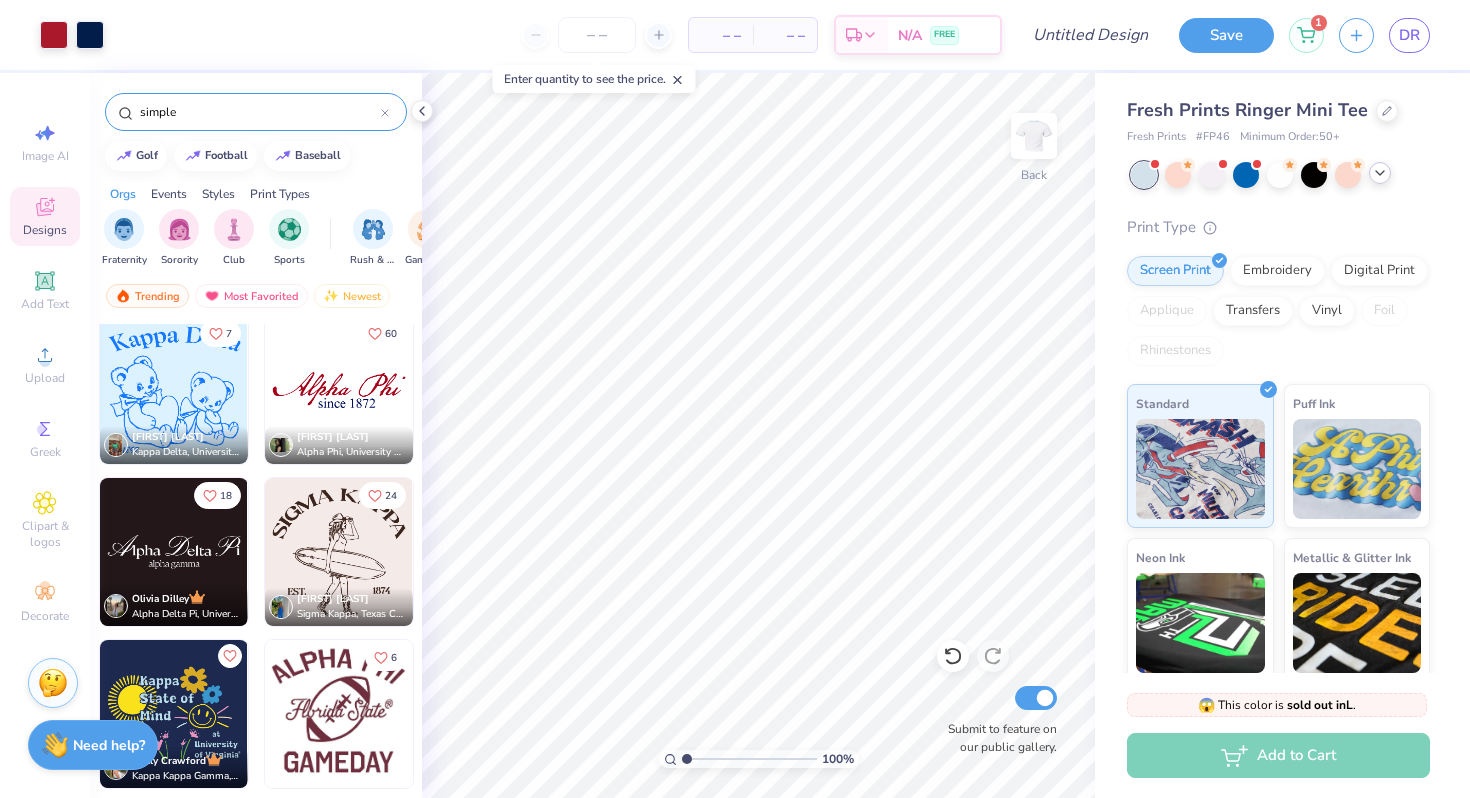 click 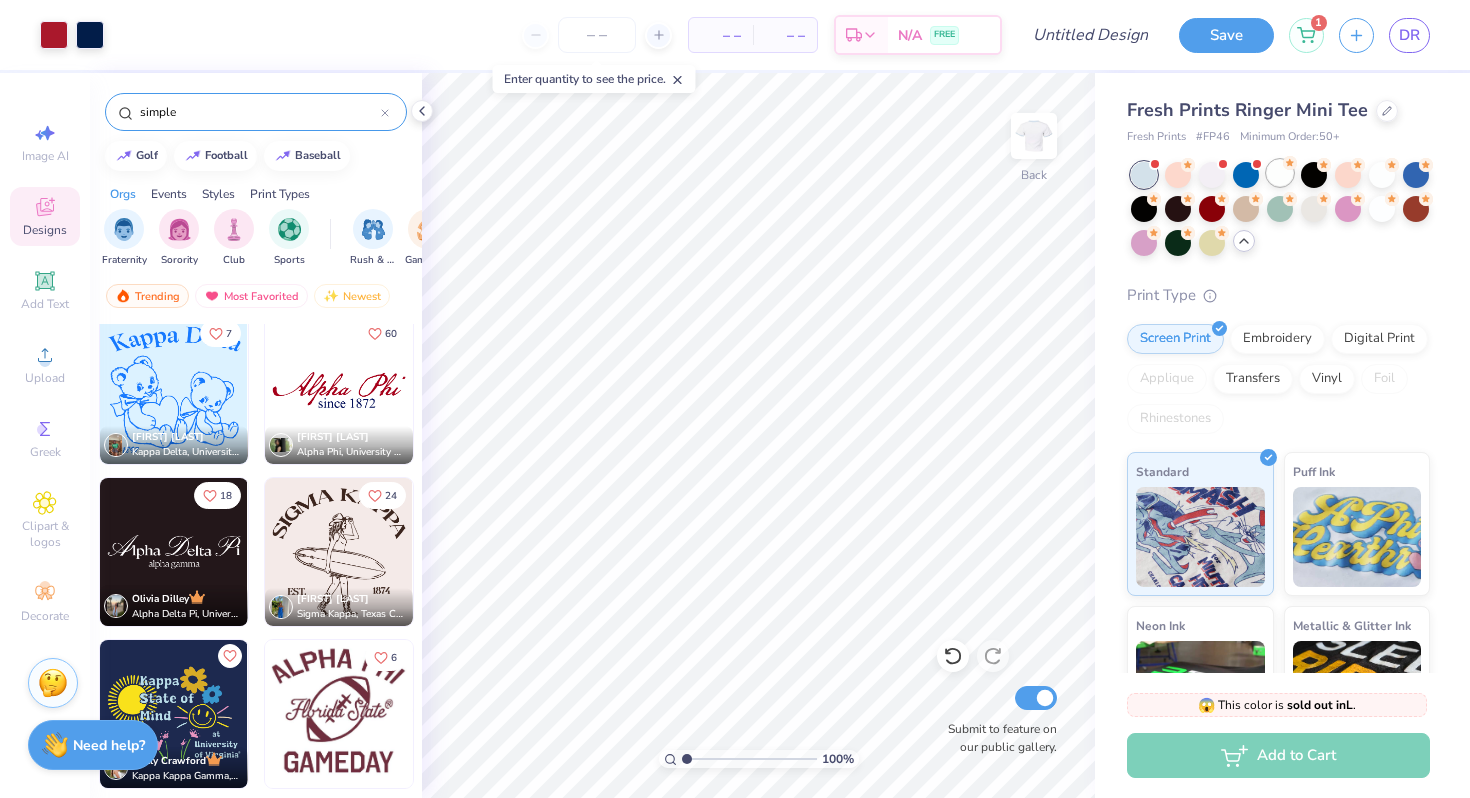 click at bounding box center (1280, 173) 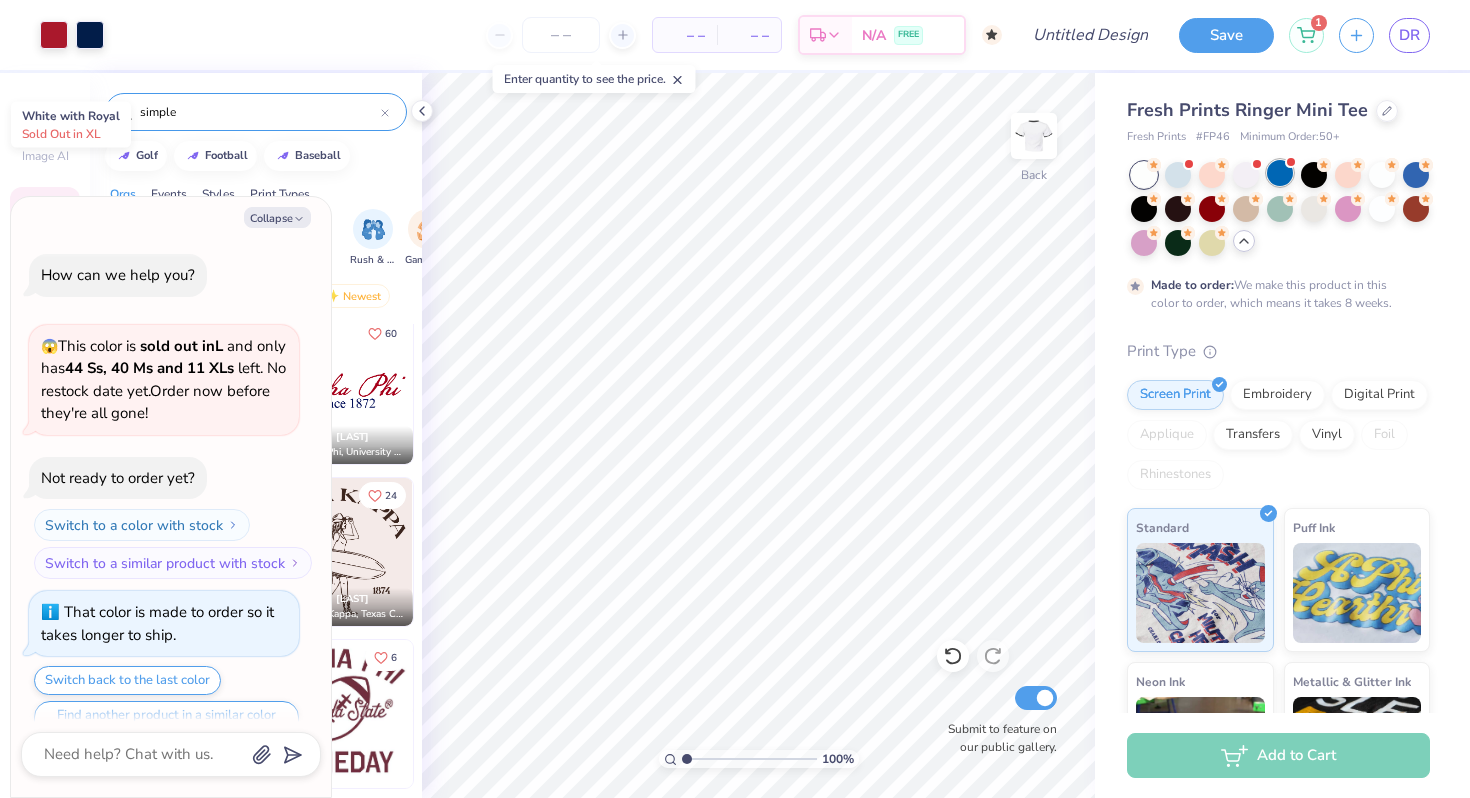 scroll, scrollTop: 39, scrollLeft: 0, axis: vertical 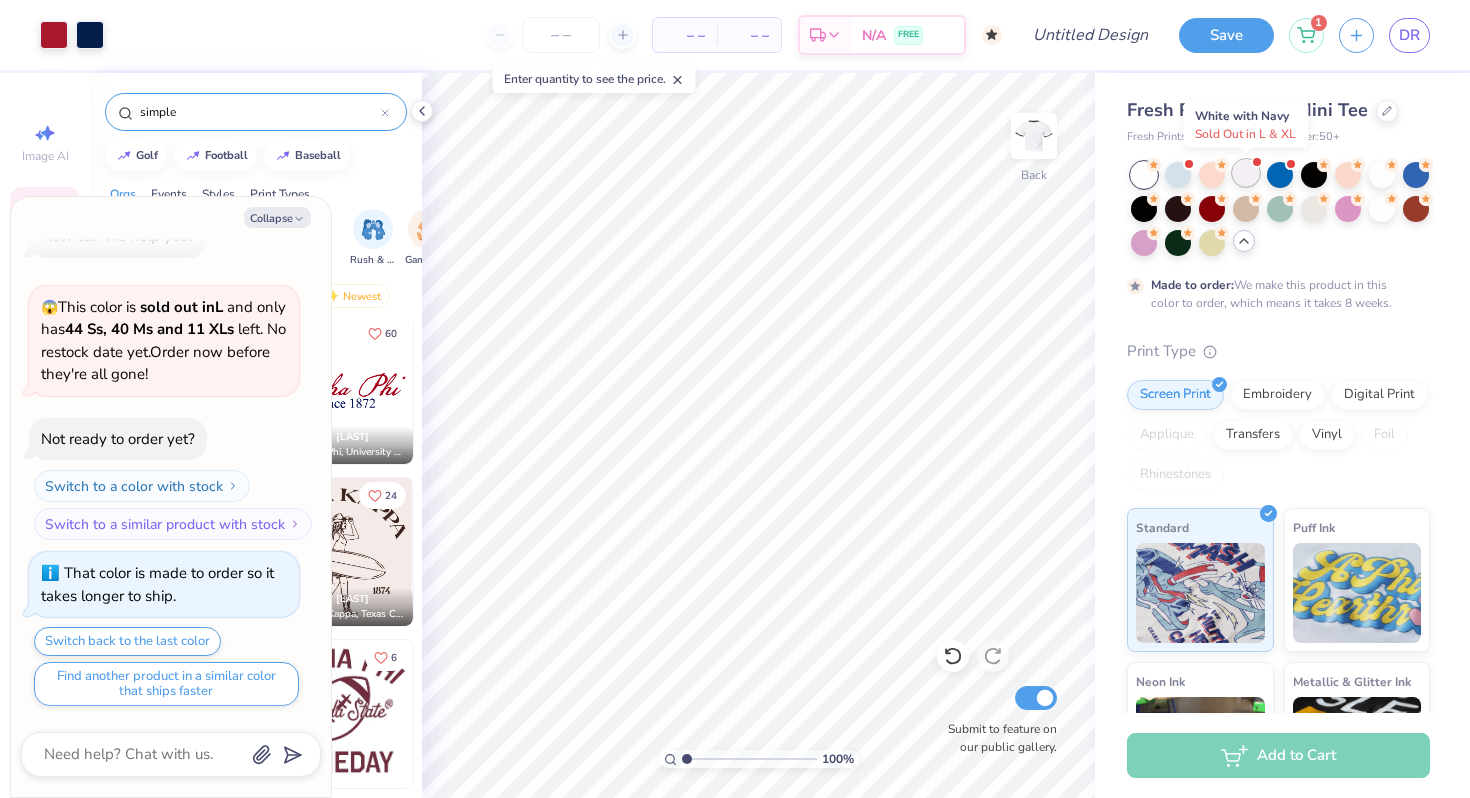 click at bounding box center (1246, 173) 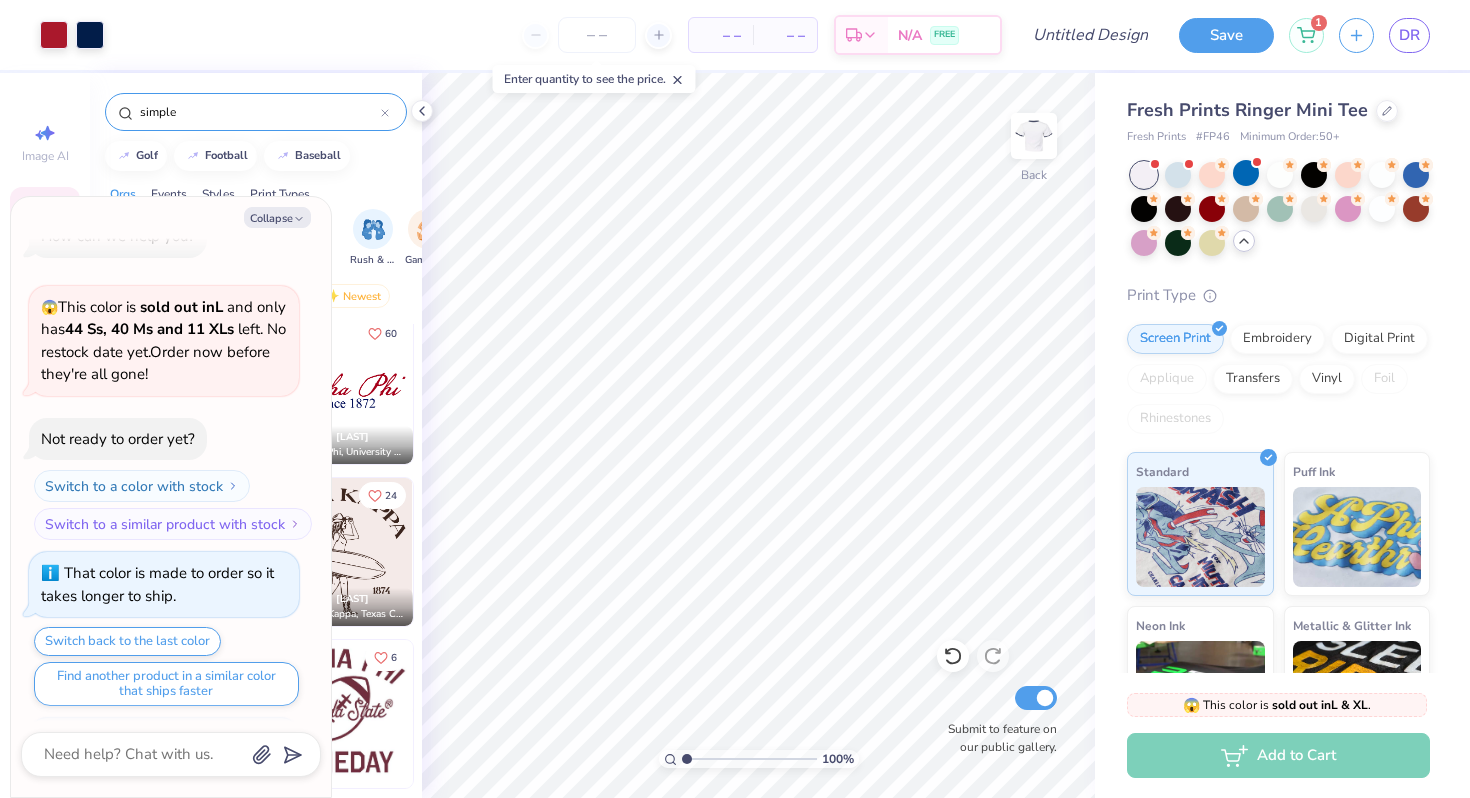 scroll, scrollTop: 421, scrollLeft: 0, axis: vertical 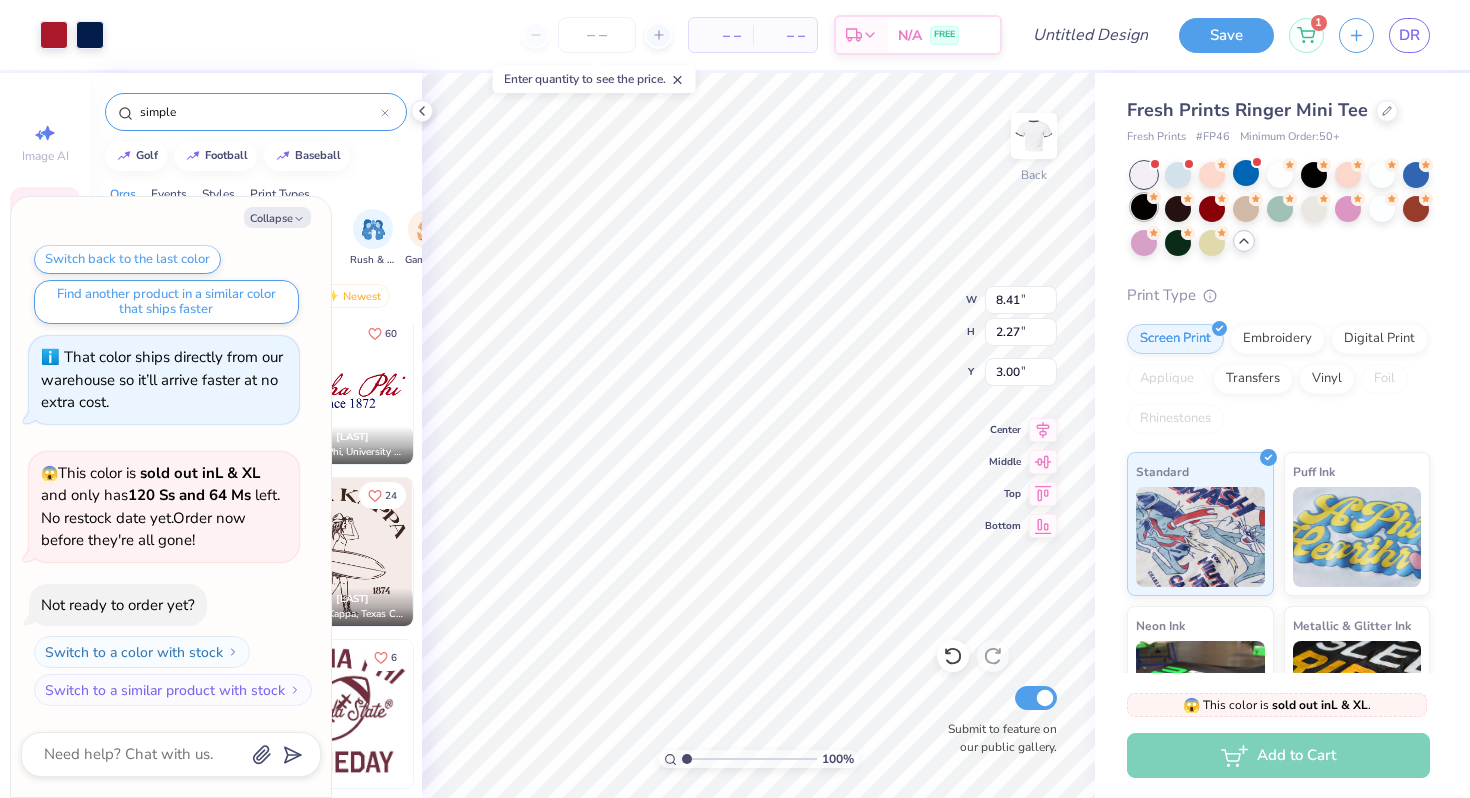 type on "x" 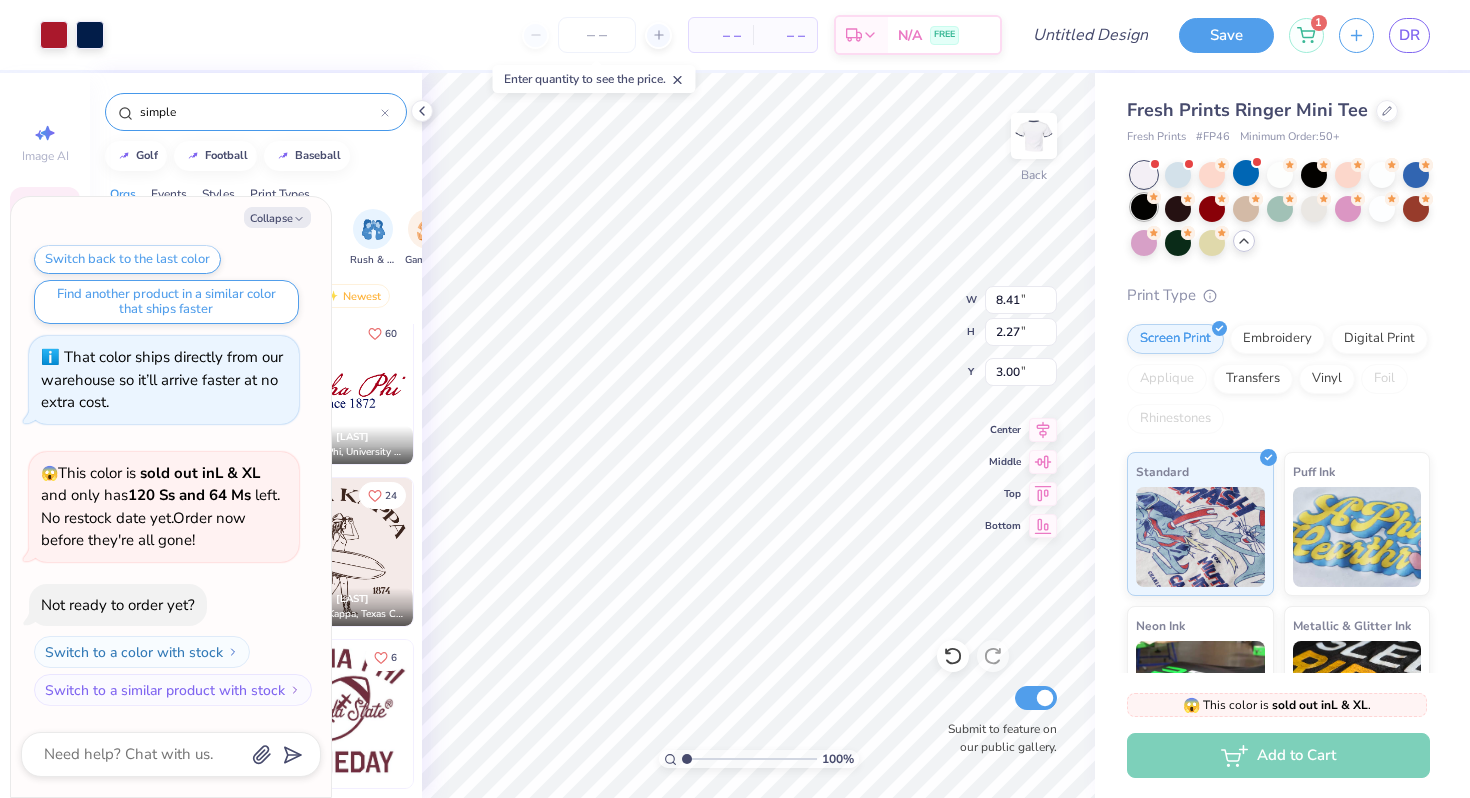 type on "5.68" 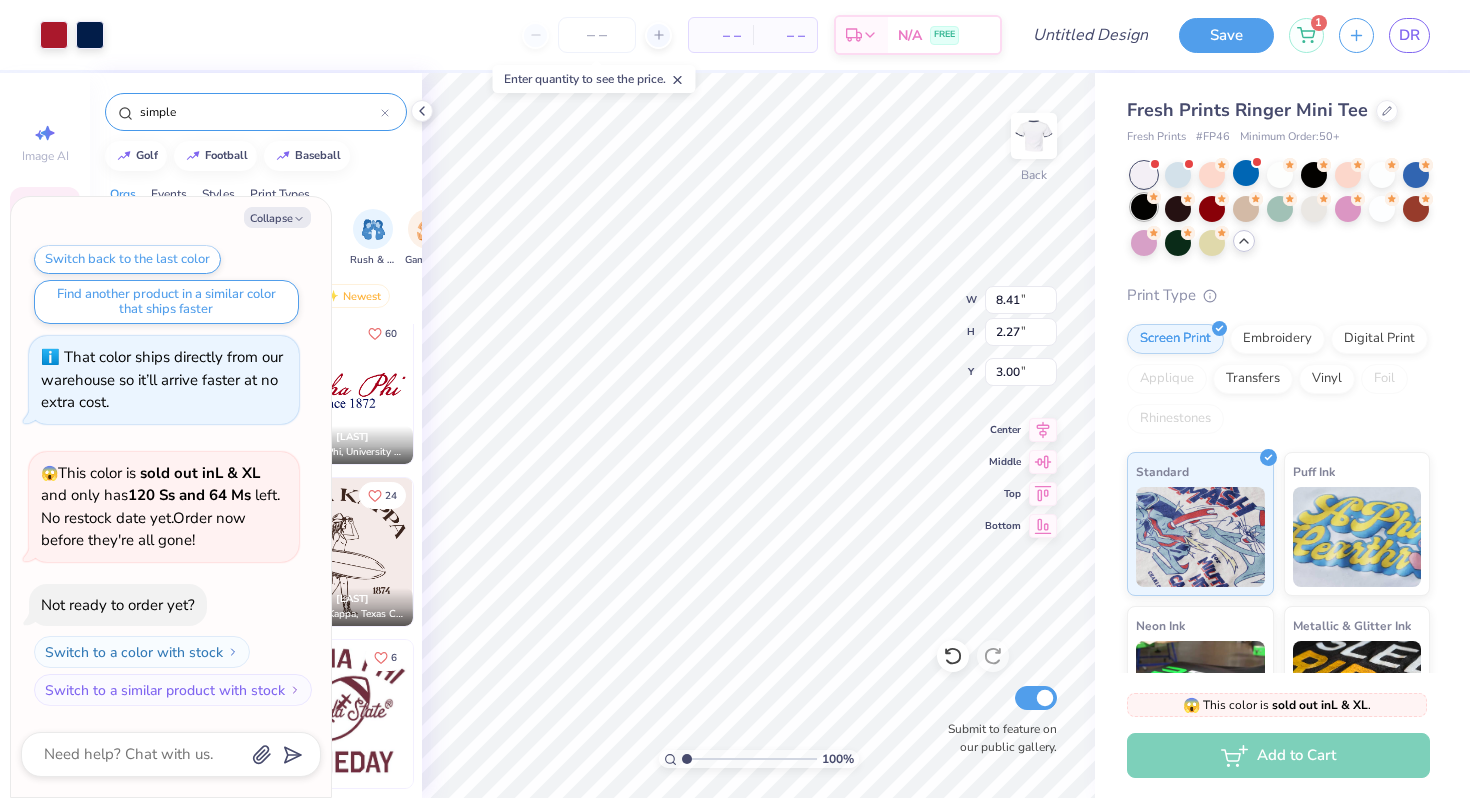 type on "1.53" 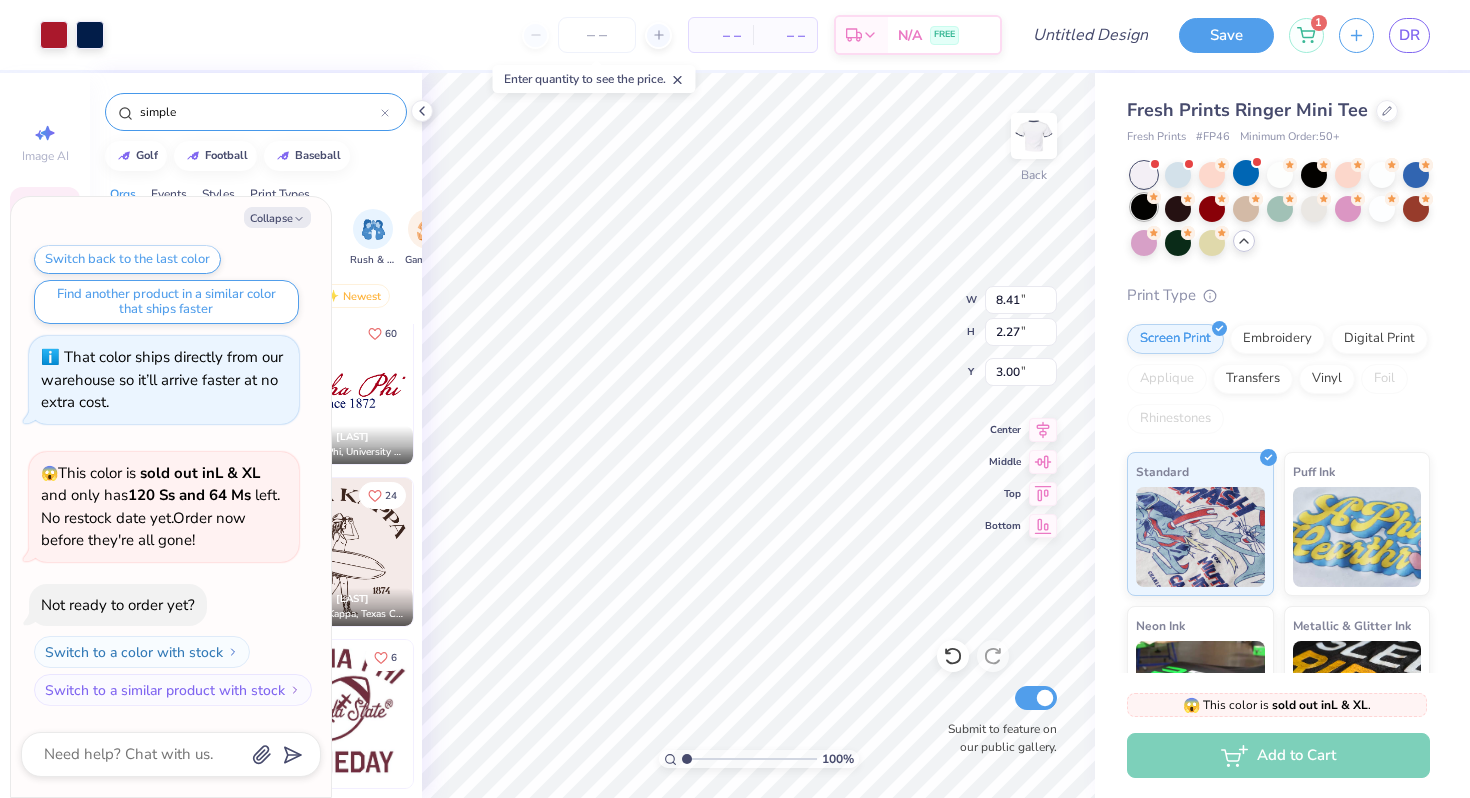type on "3.74" 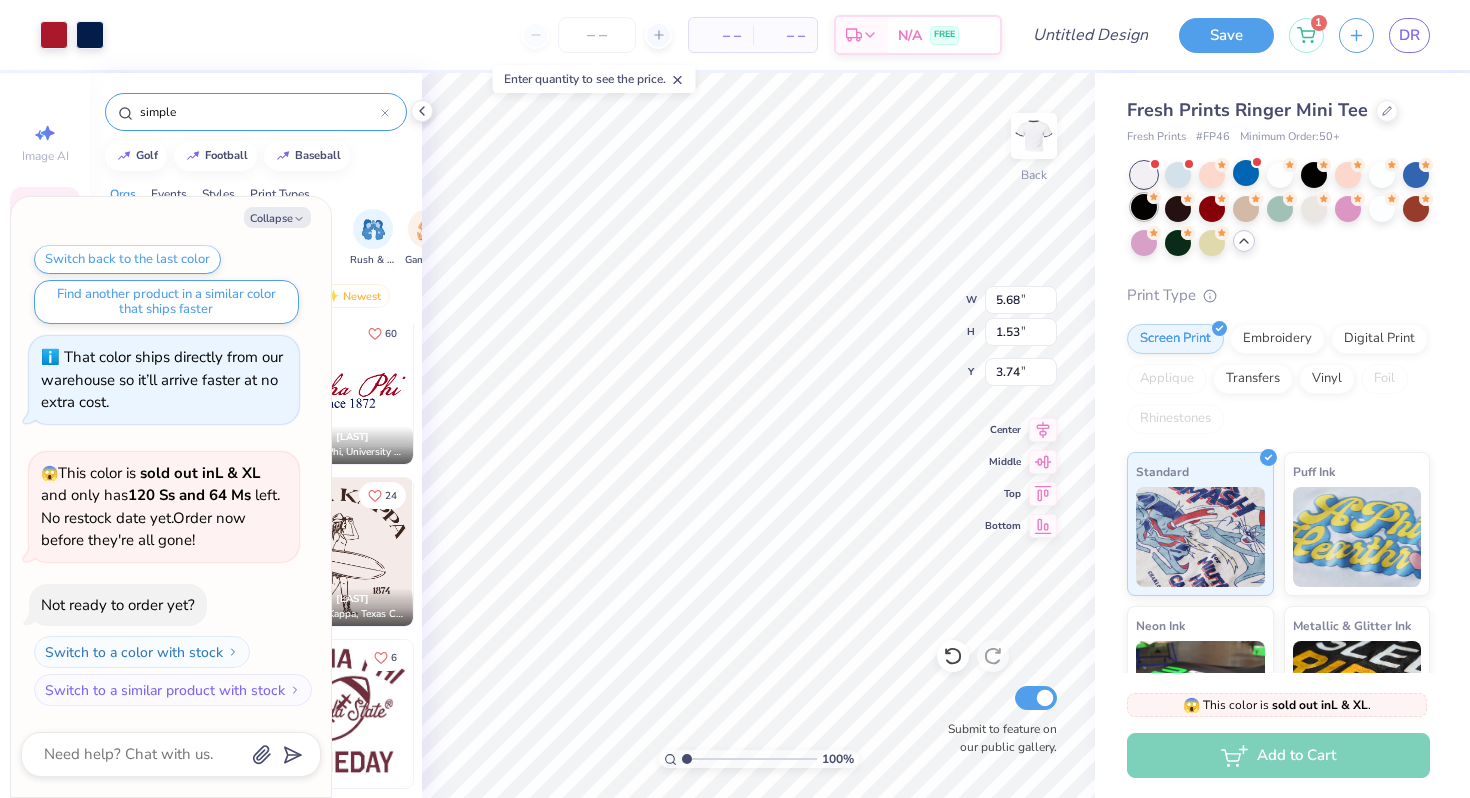 type on "x" 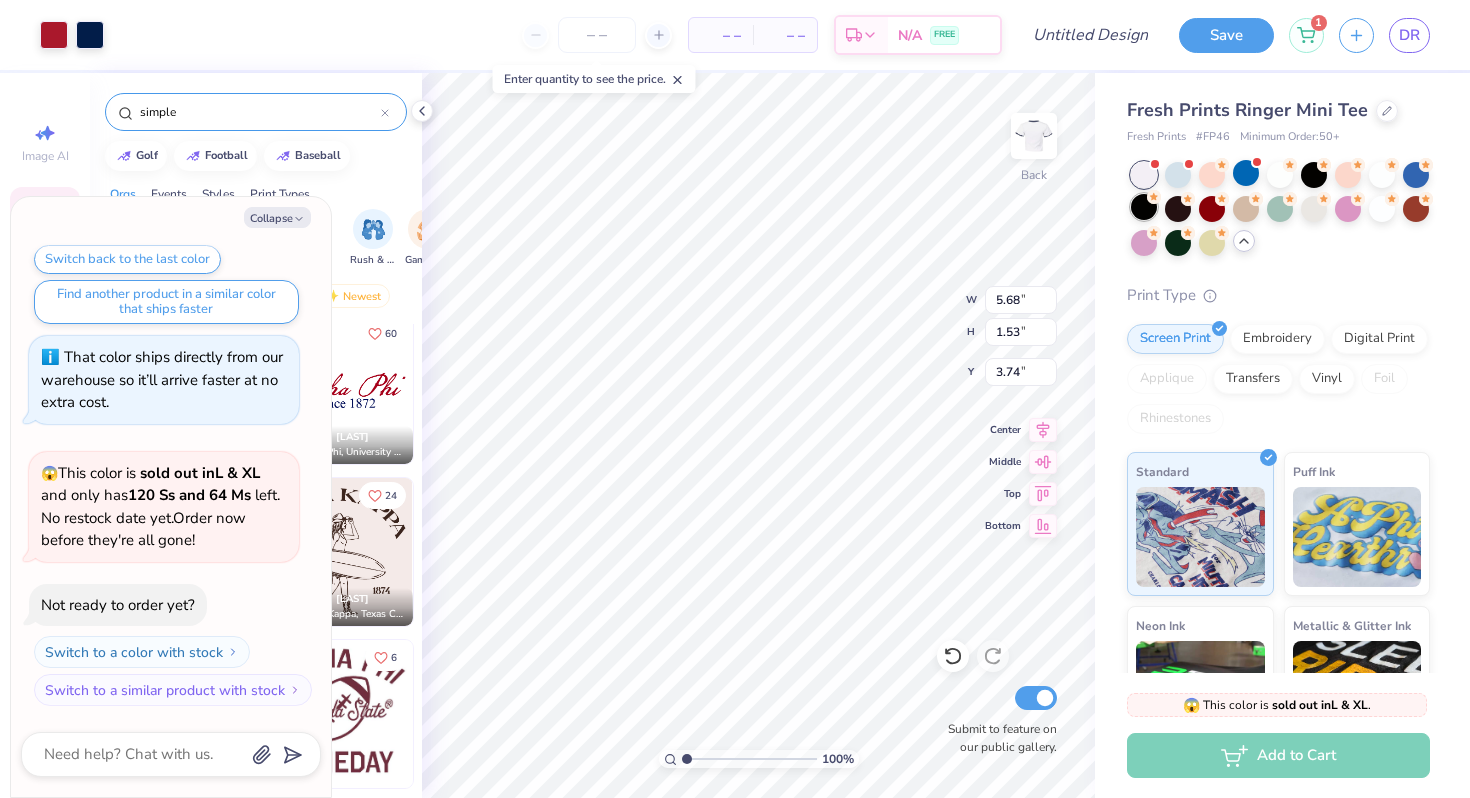 type on "2.03" 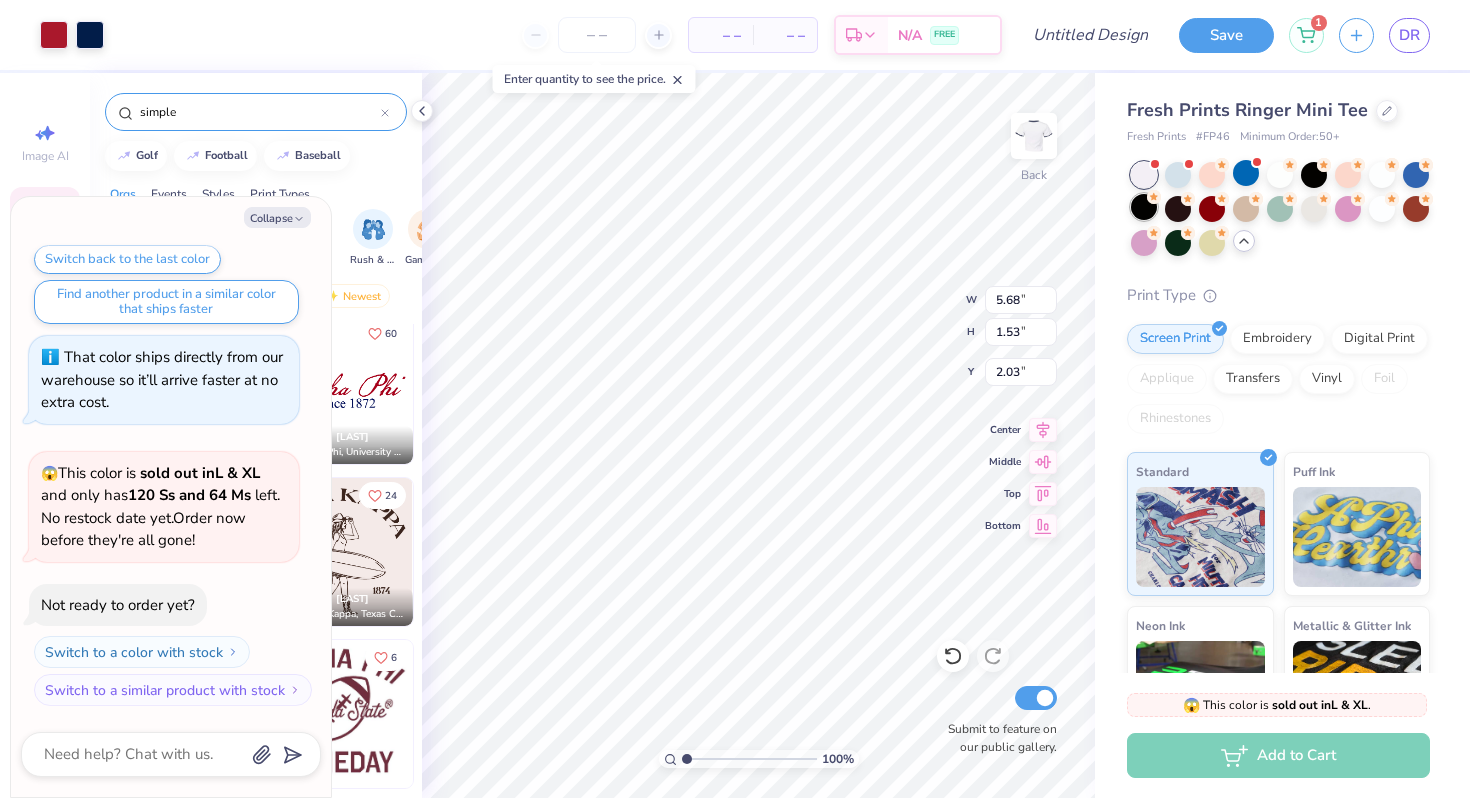 type on "x" 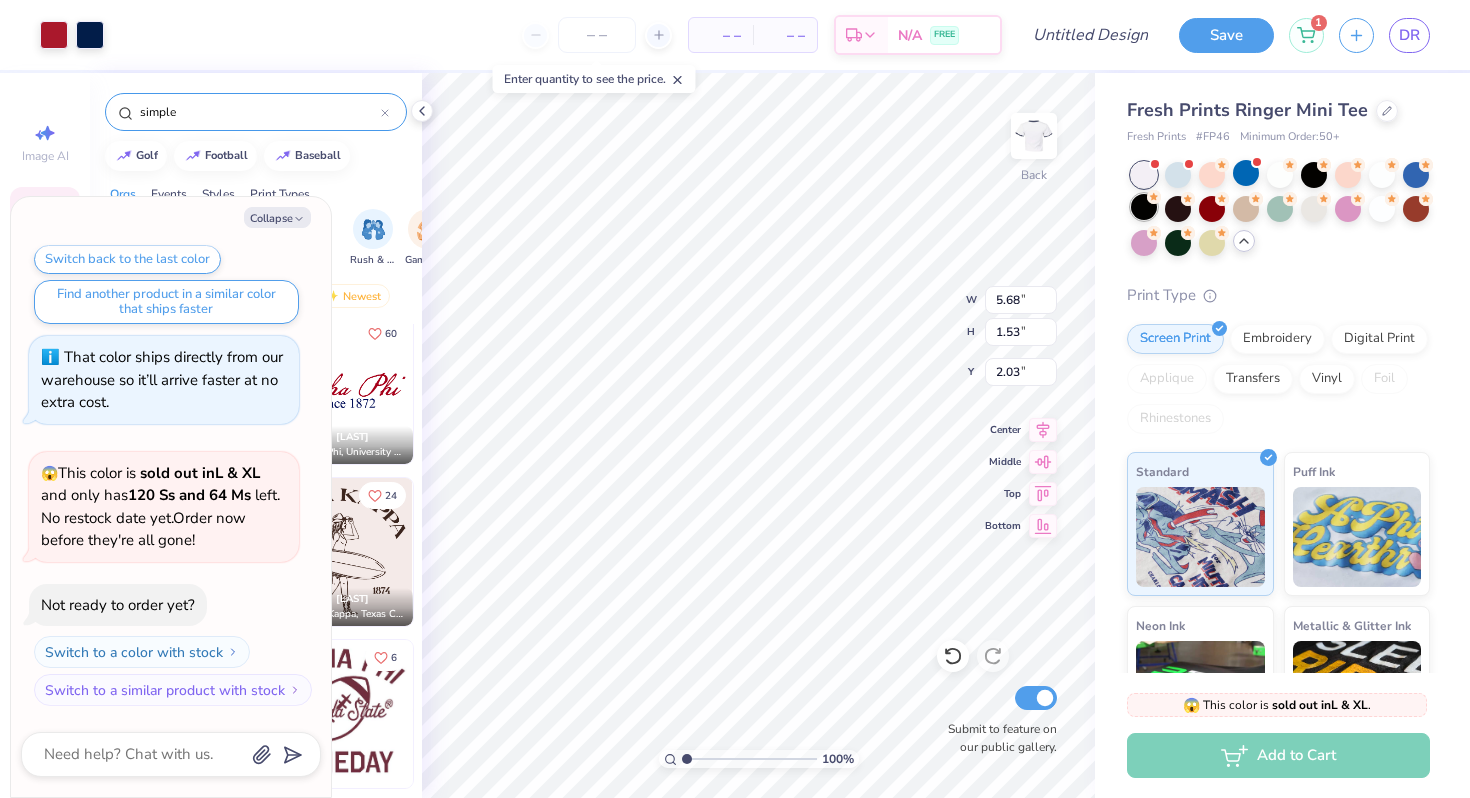 type on "4.65" 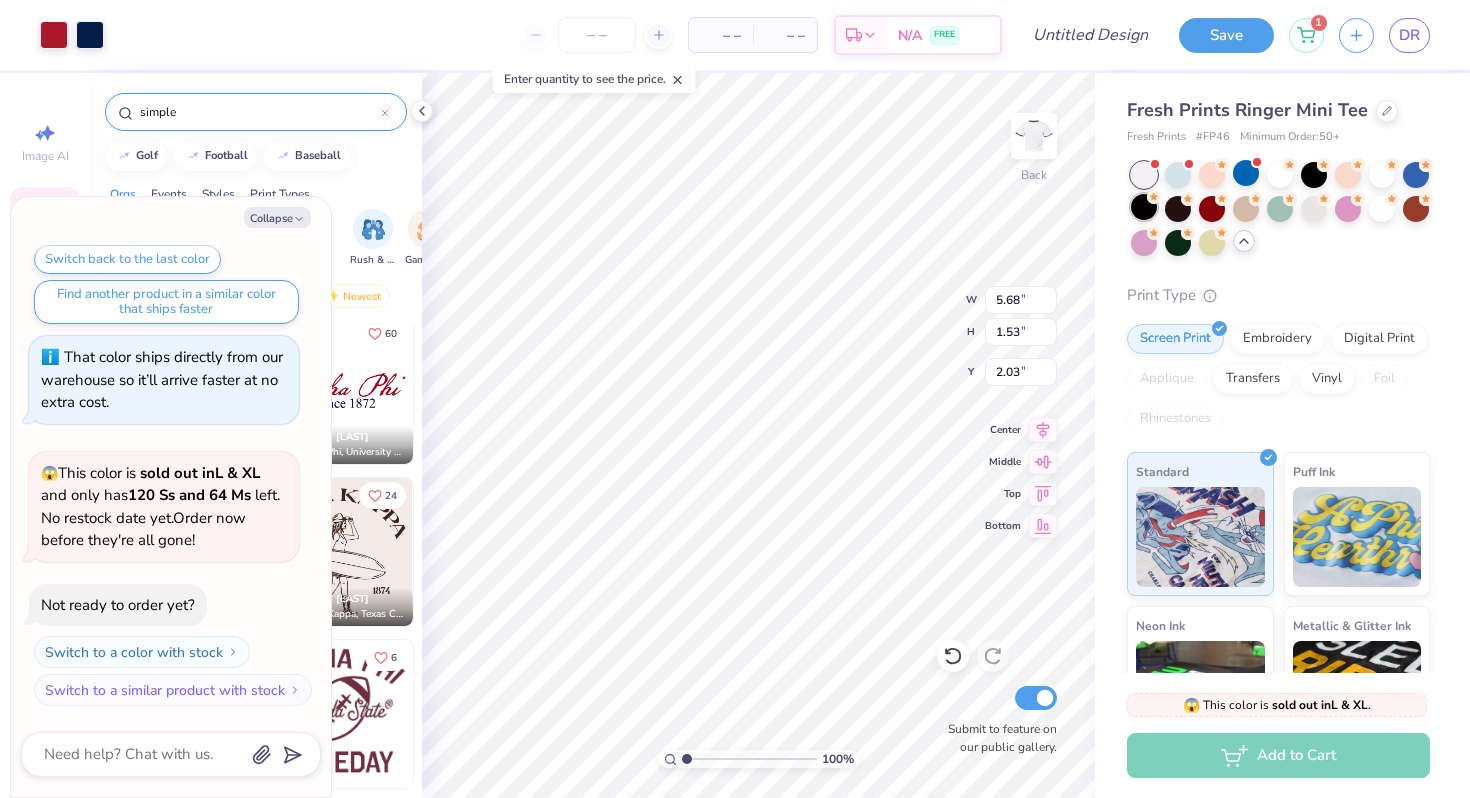 type on "1.26" 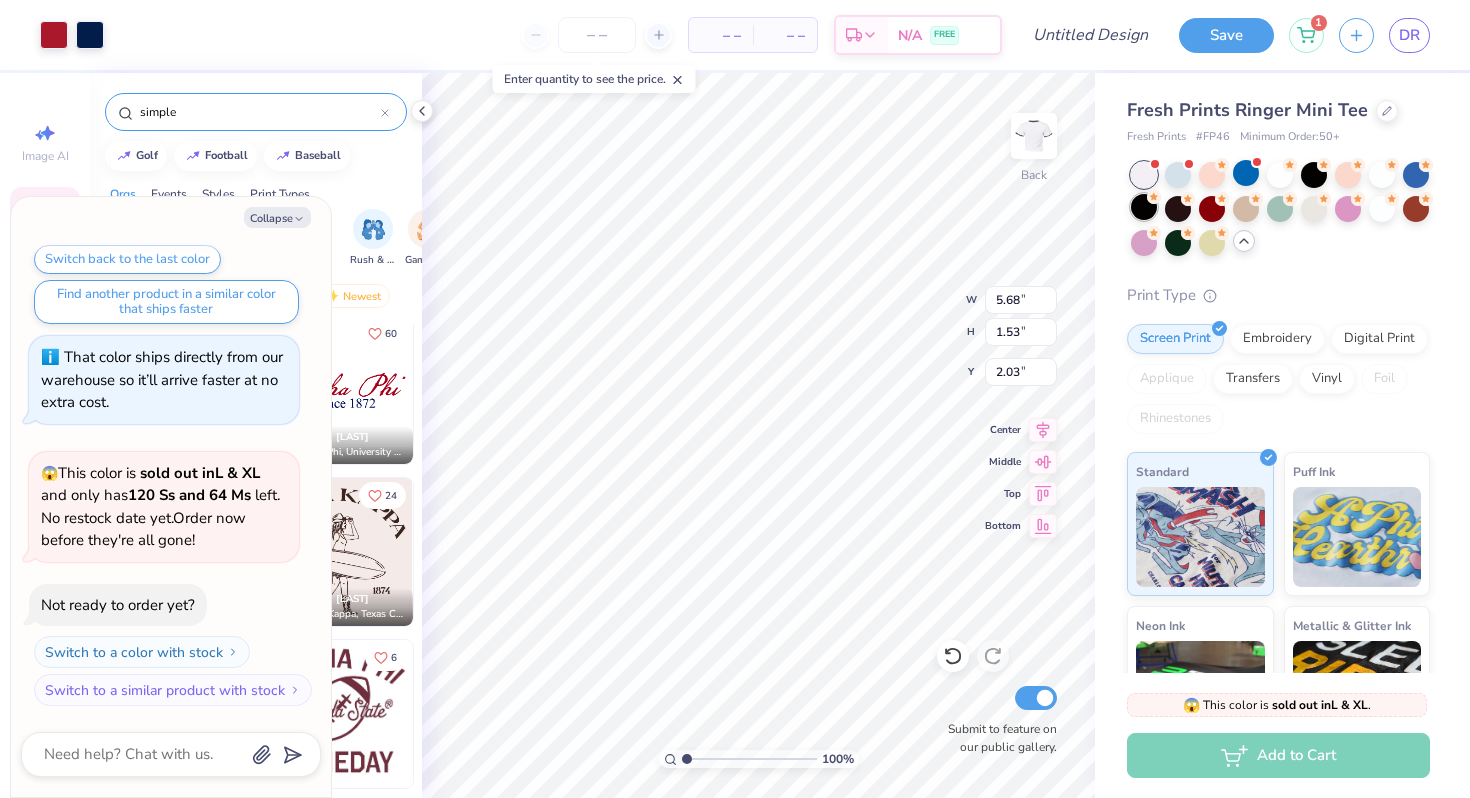type on "2.30" 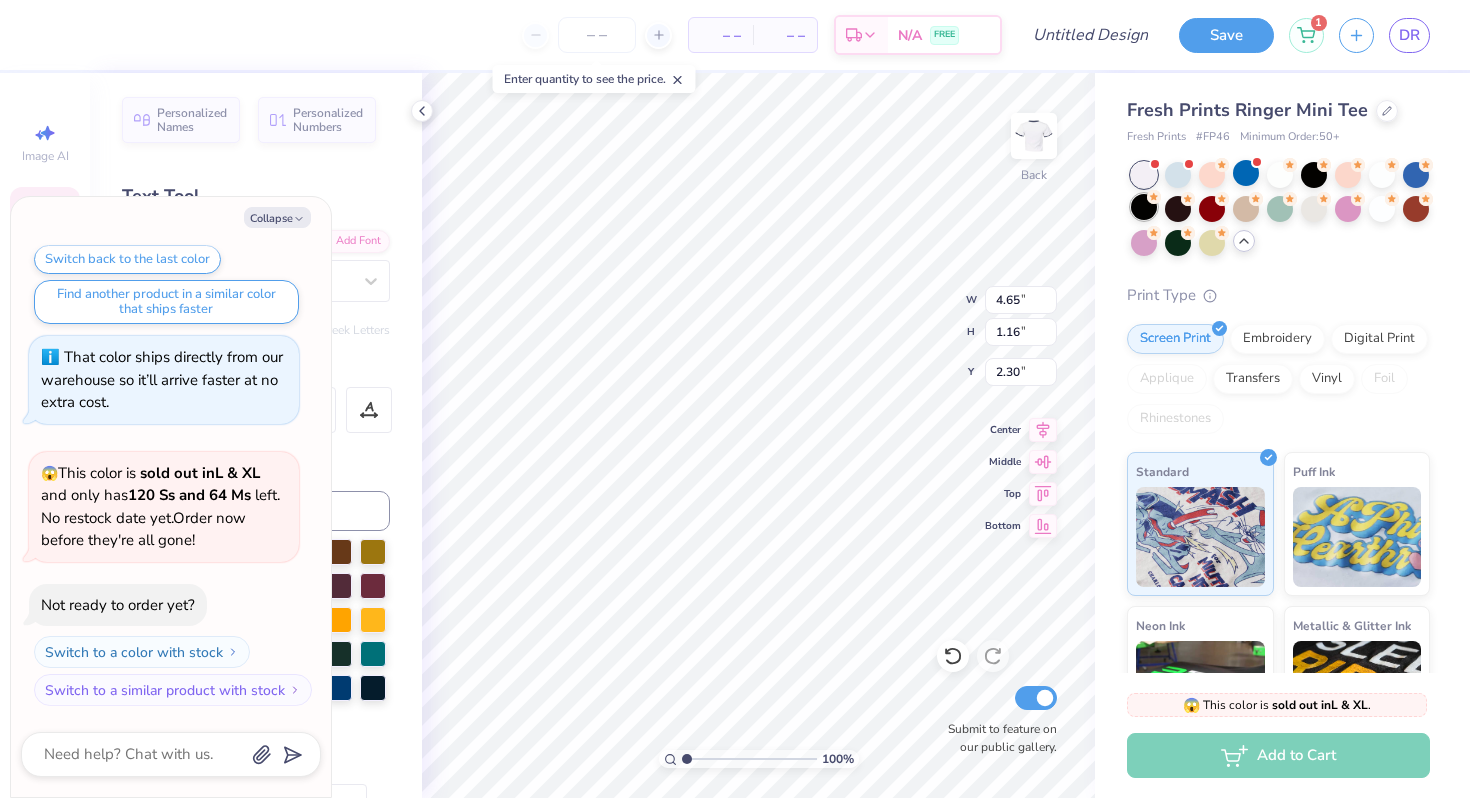 type on "x" 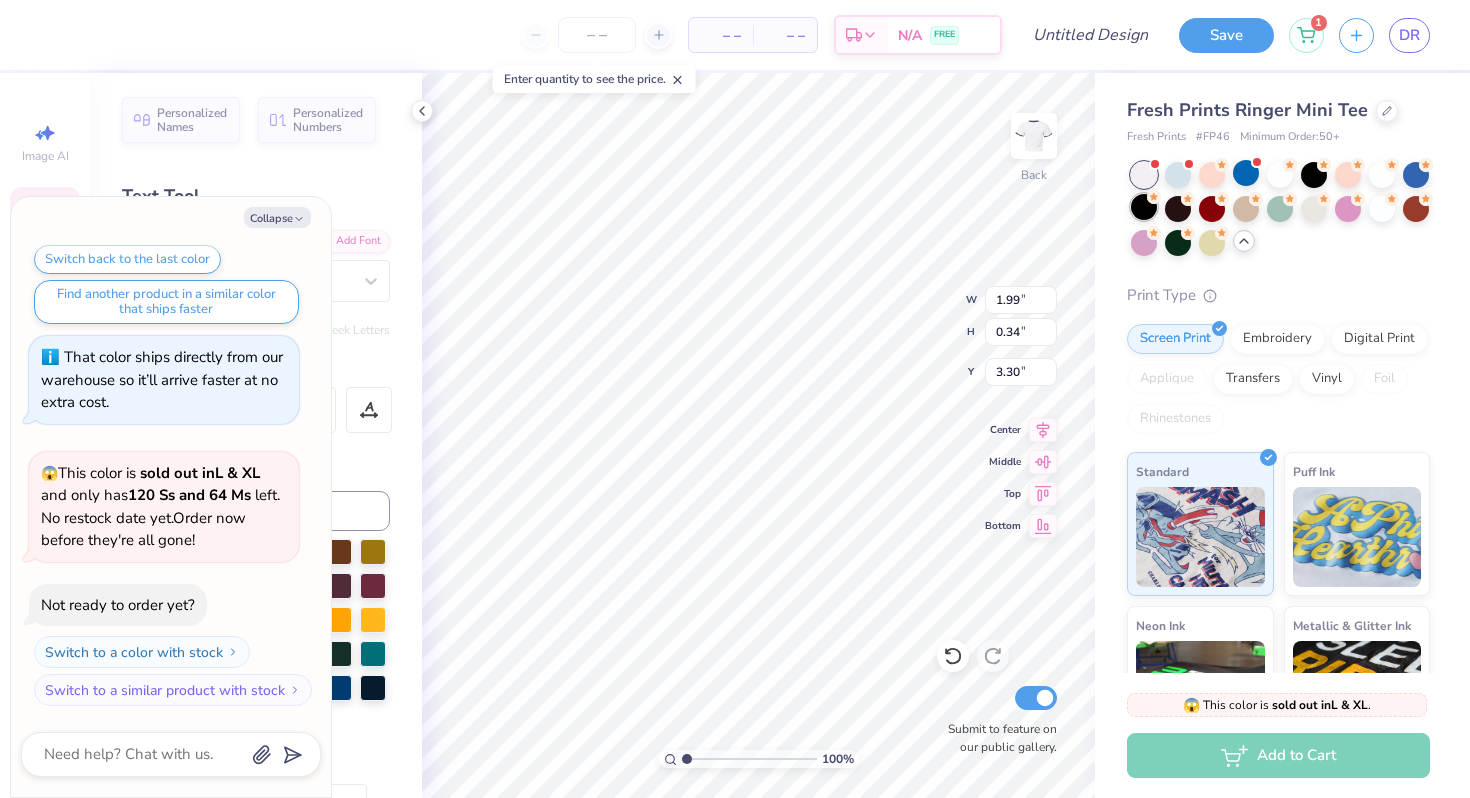 scroll, scrollTop: 0, scrollLeft: 3, axis: horizontal 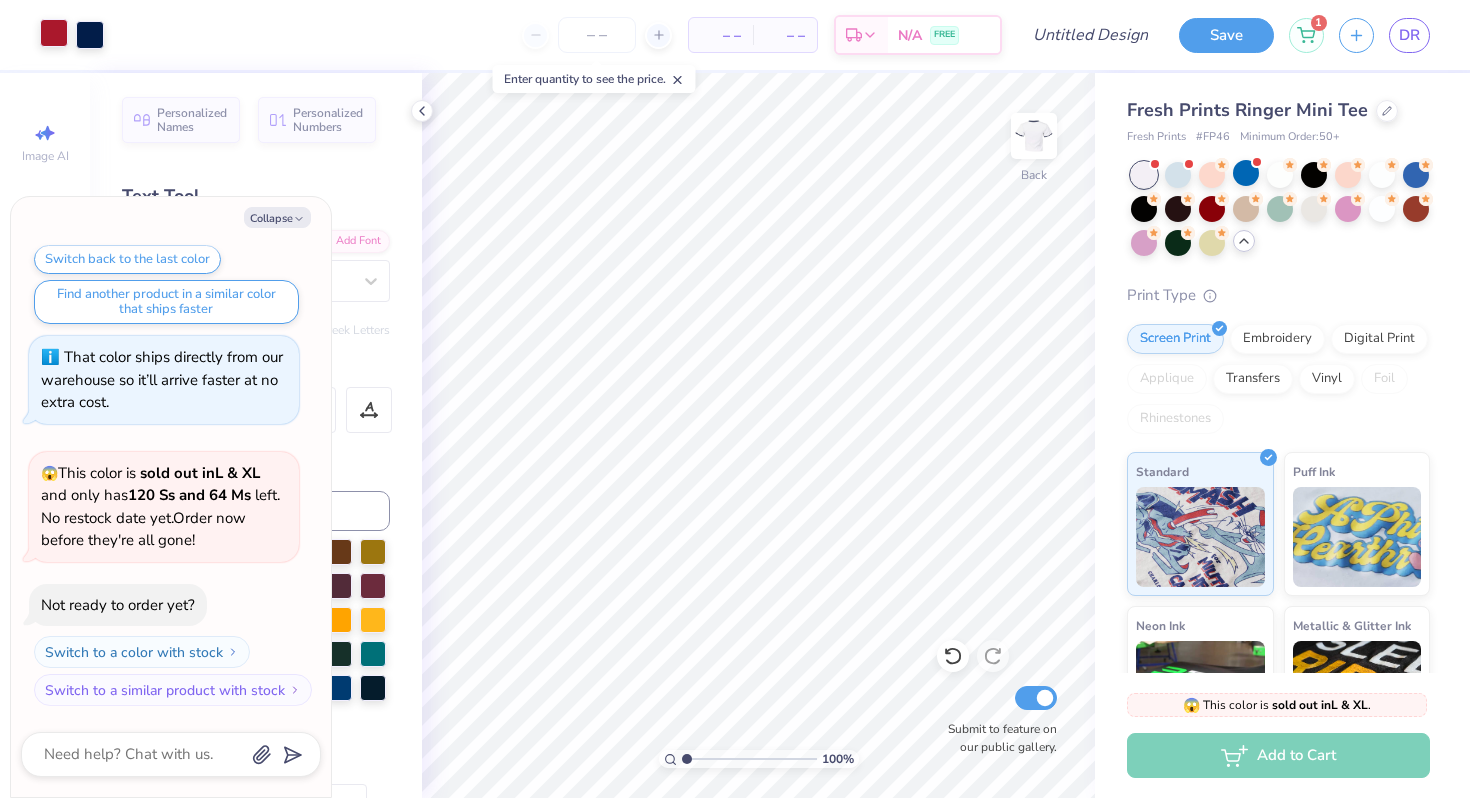 click at bounding box center [54, 33] 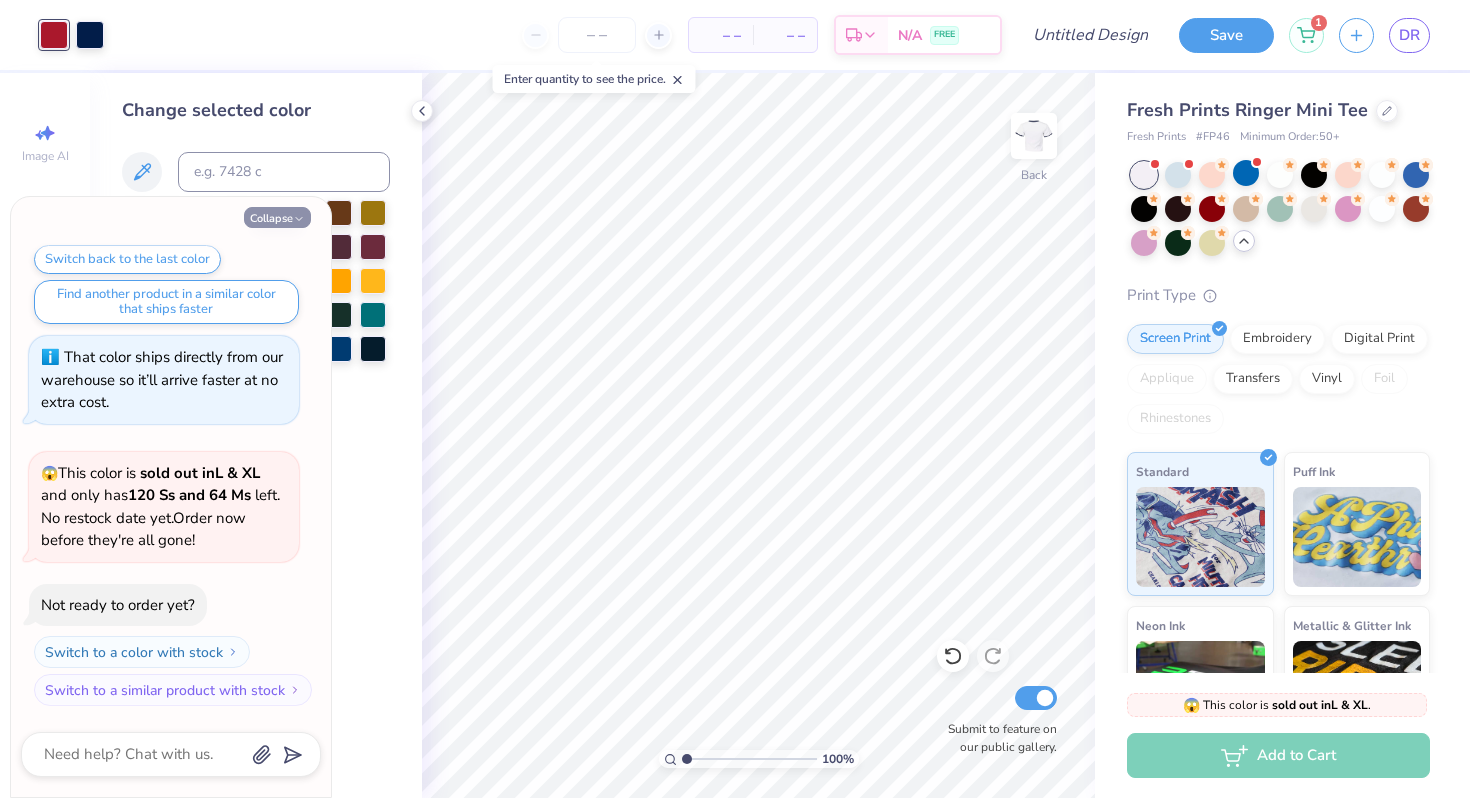 click on "Collapse" at bounding box center [277, 217] 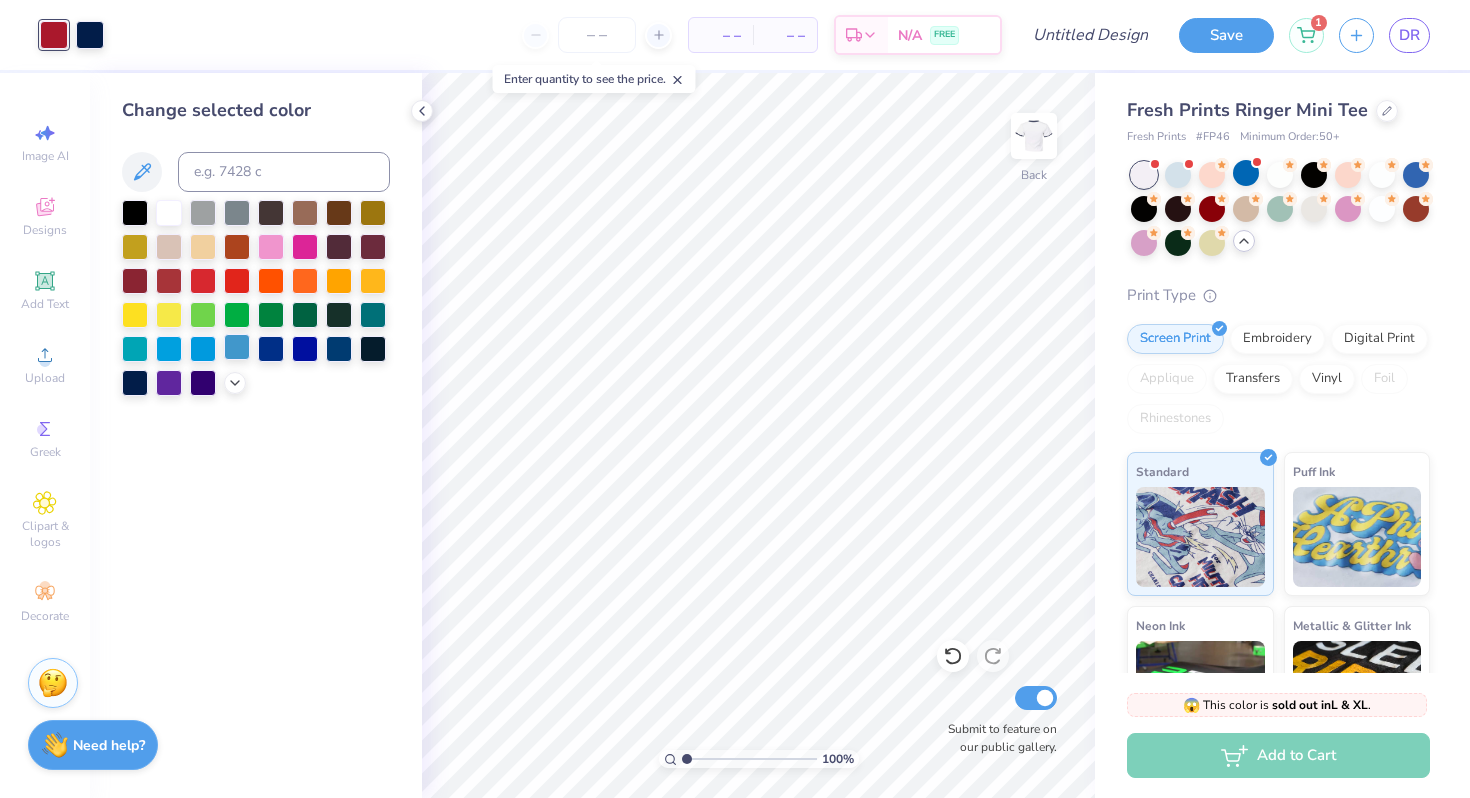 click at bounding box center (237, 347) 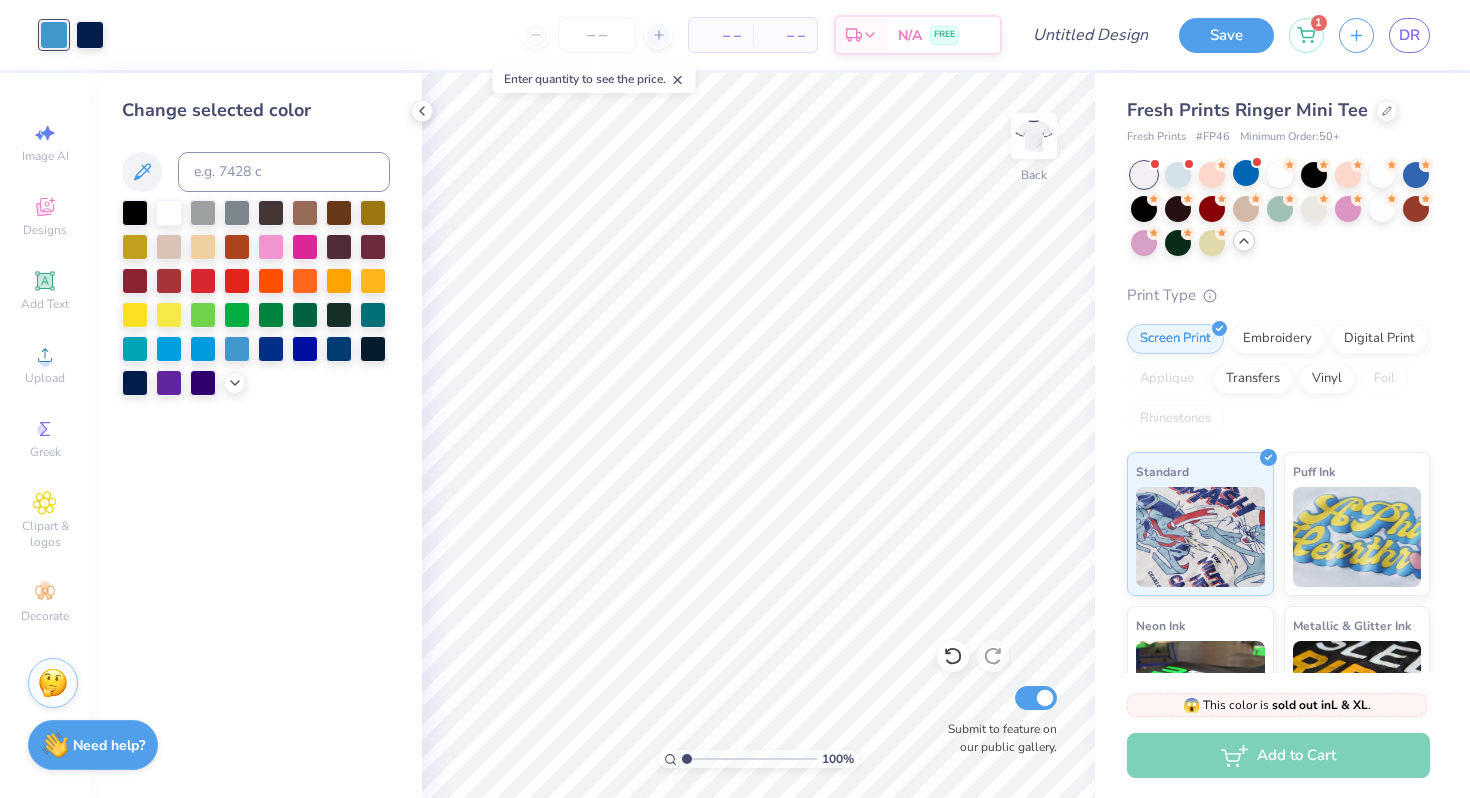 click at bounding box center (256, 298) 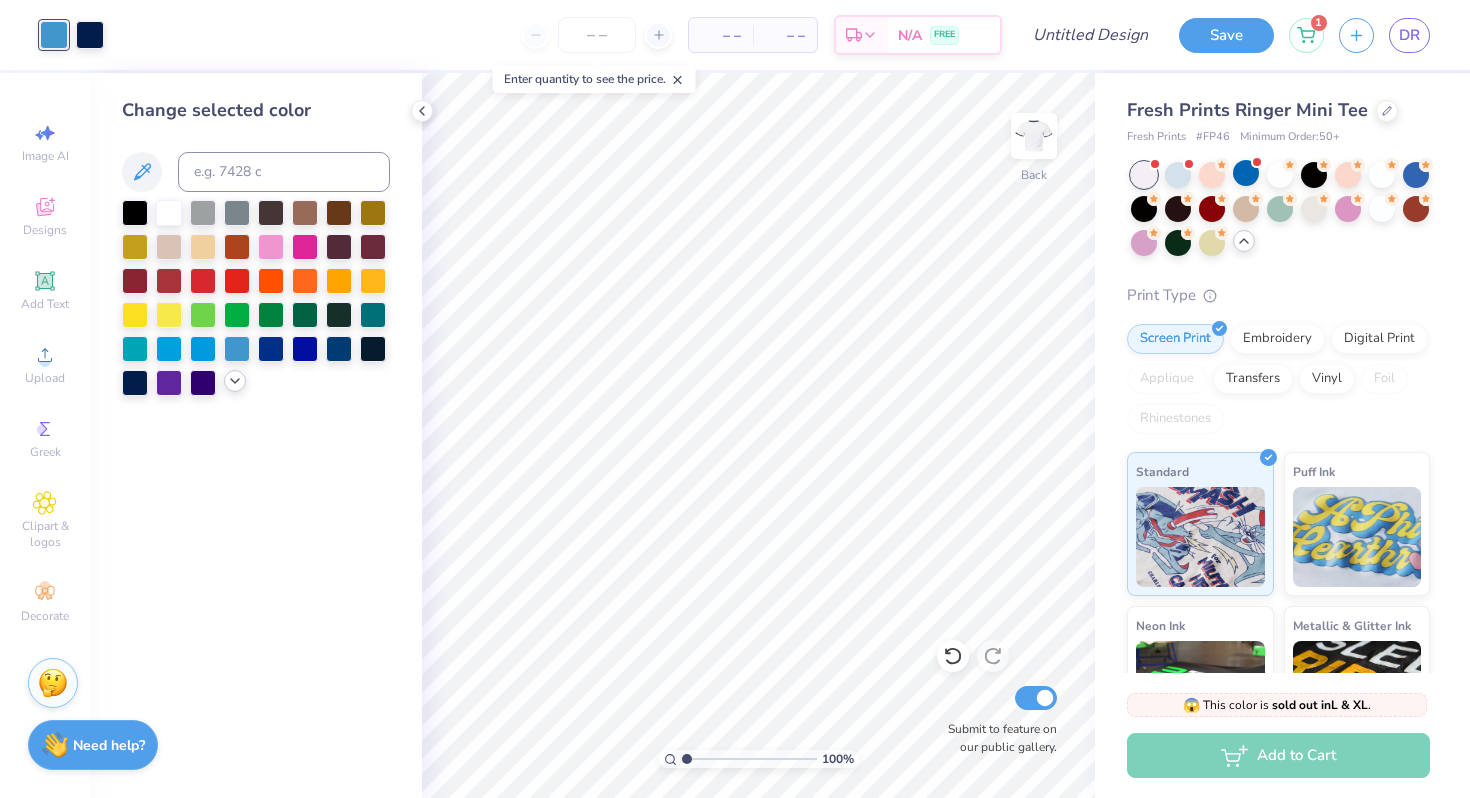 click at bounding box center [235, 381] 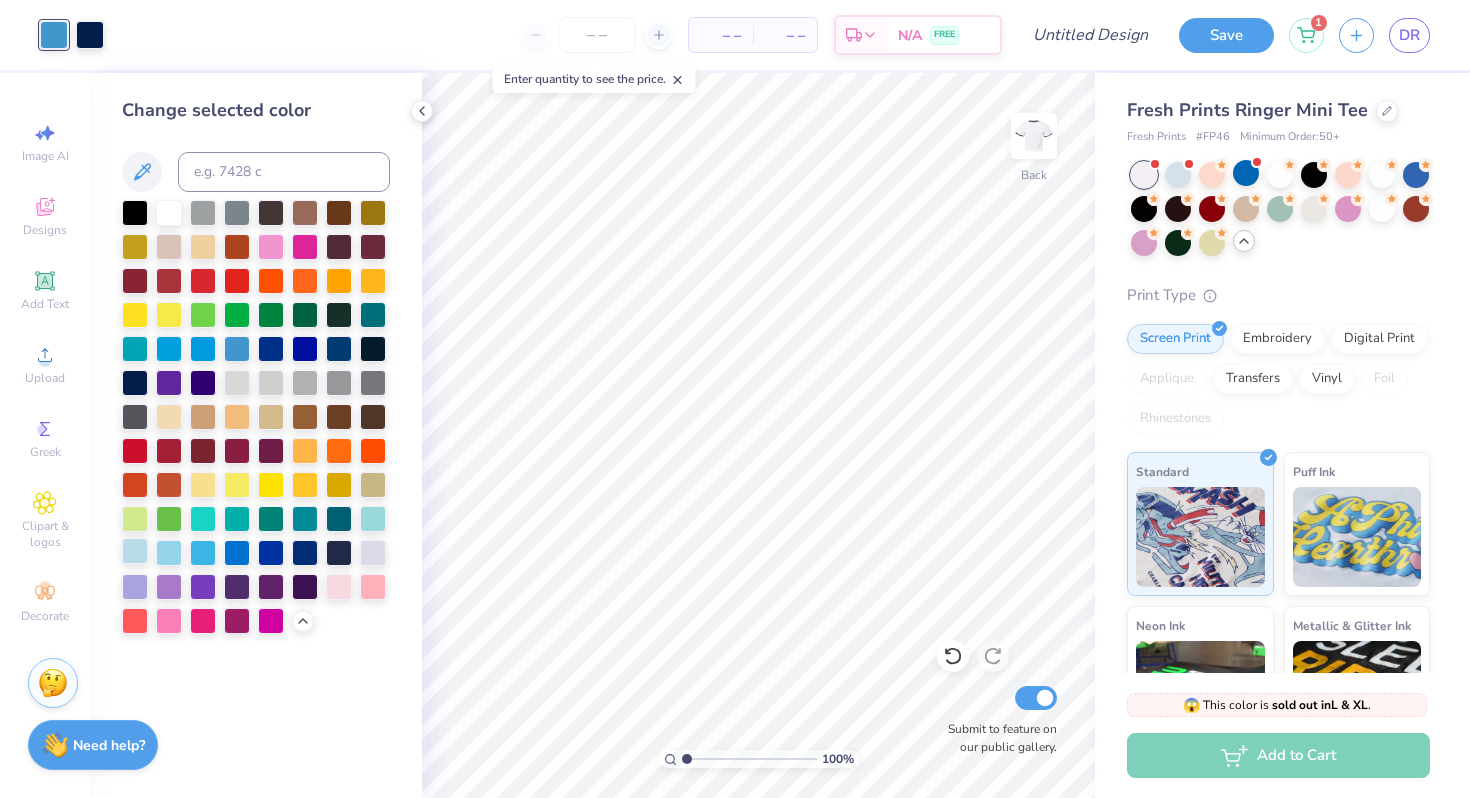 click at bounding box center [135, 551] 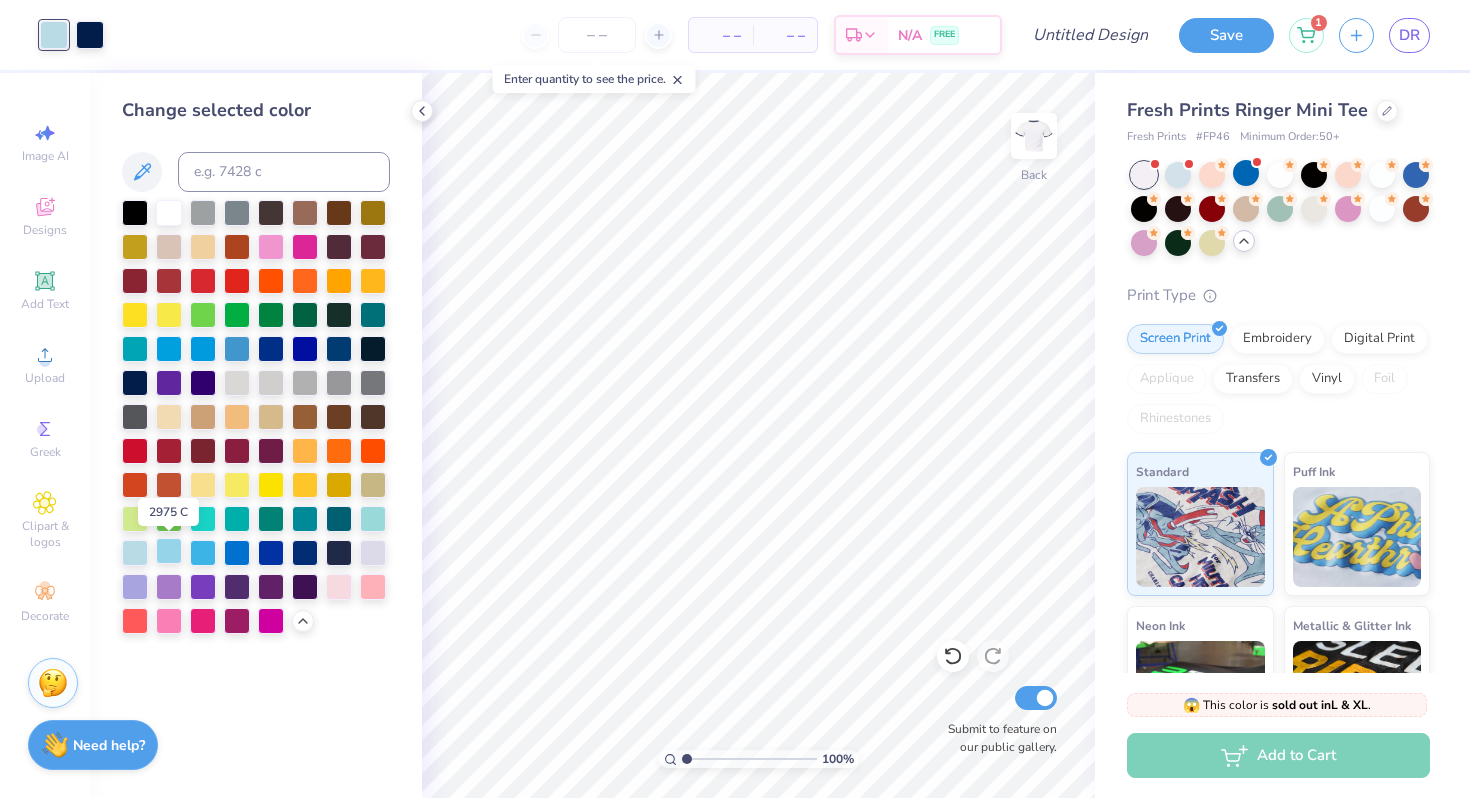 click at bounding box center [169, 551] 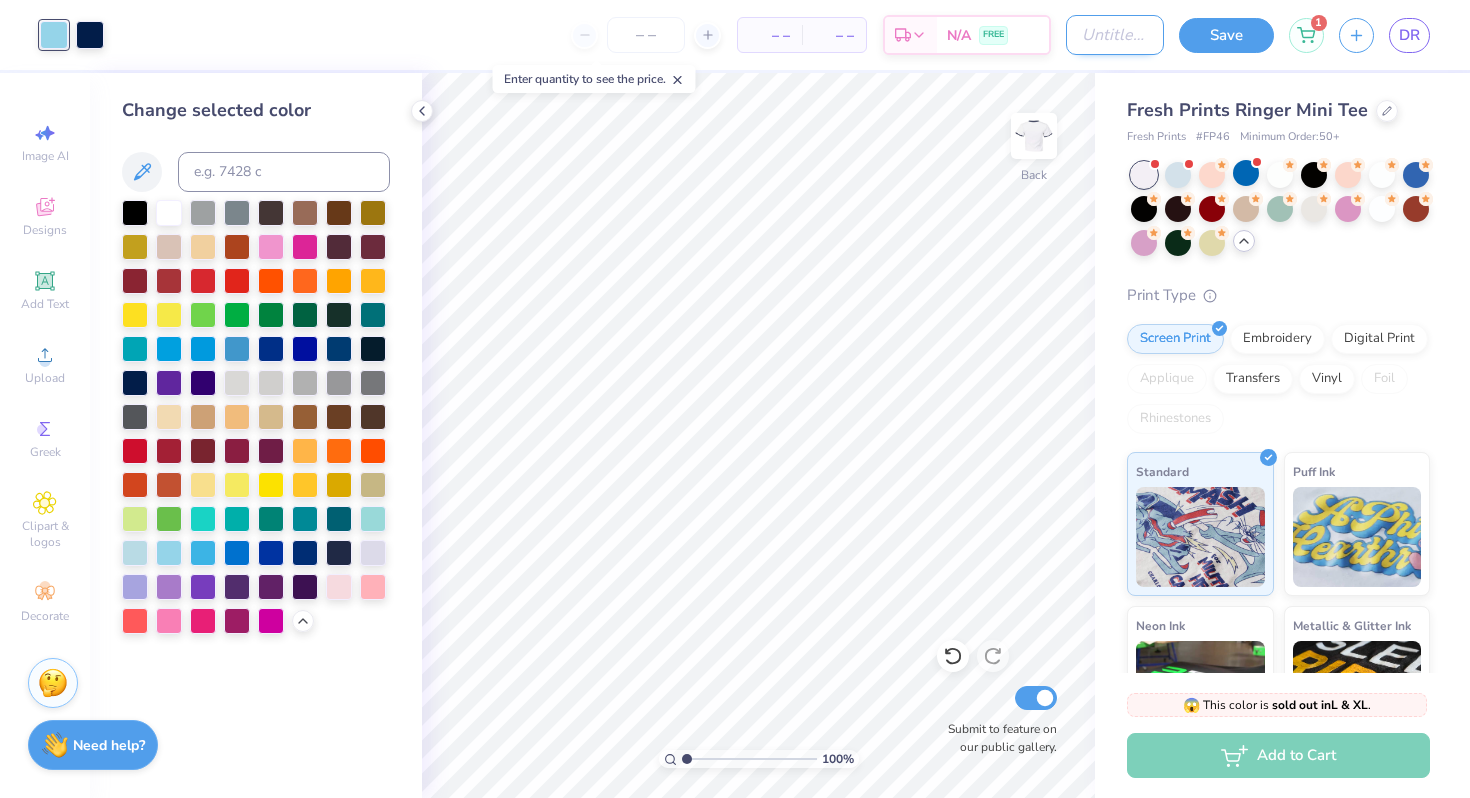 click on "Design Title" at bounding box center (1115, 35) 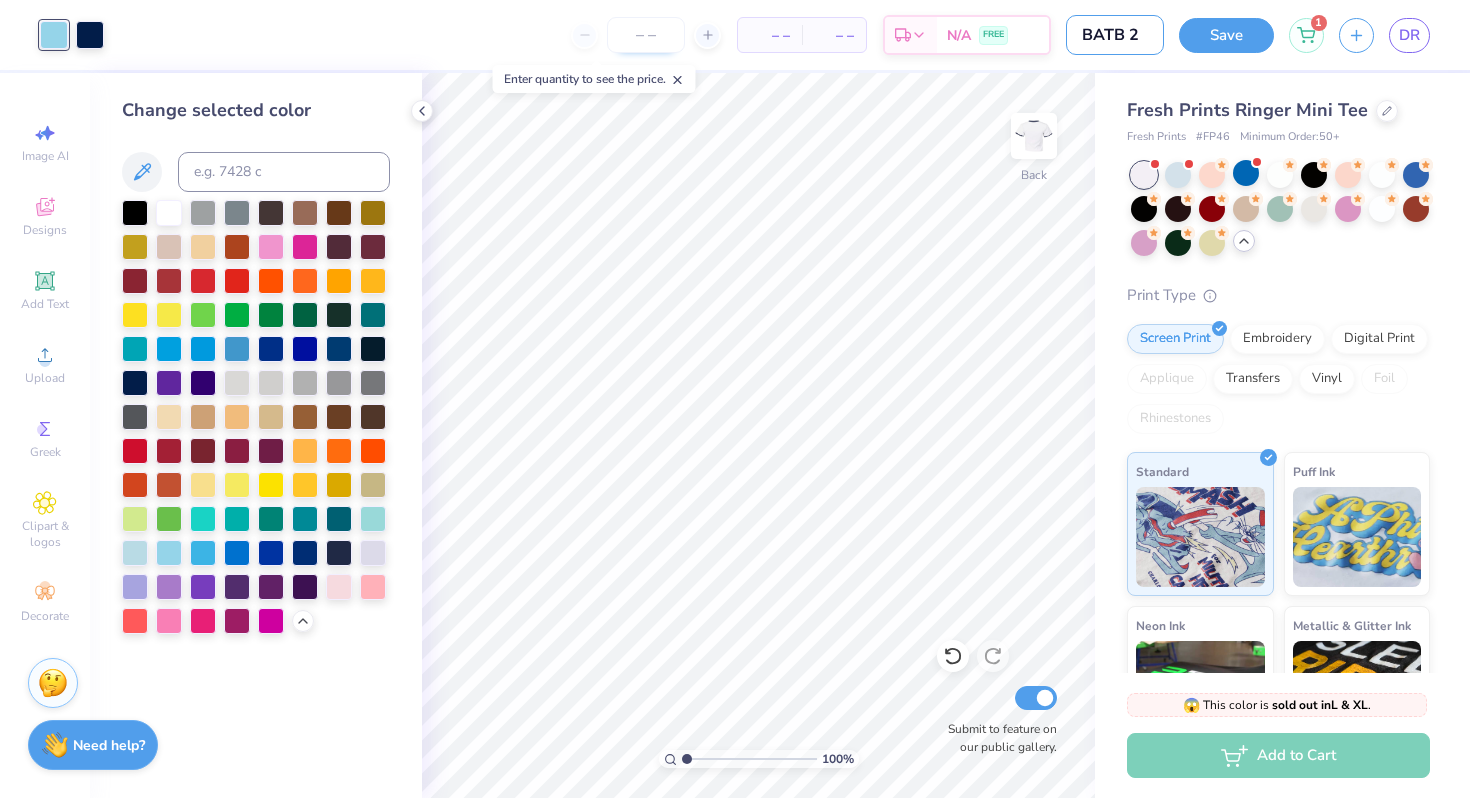 type on "BATB 2" 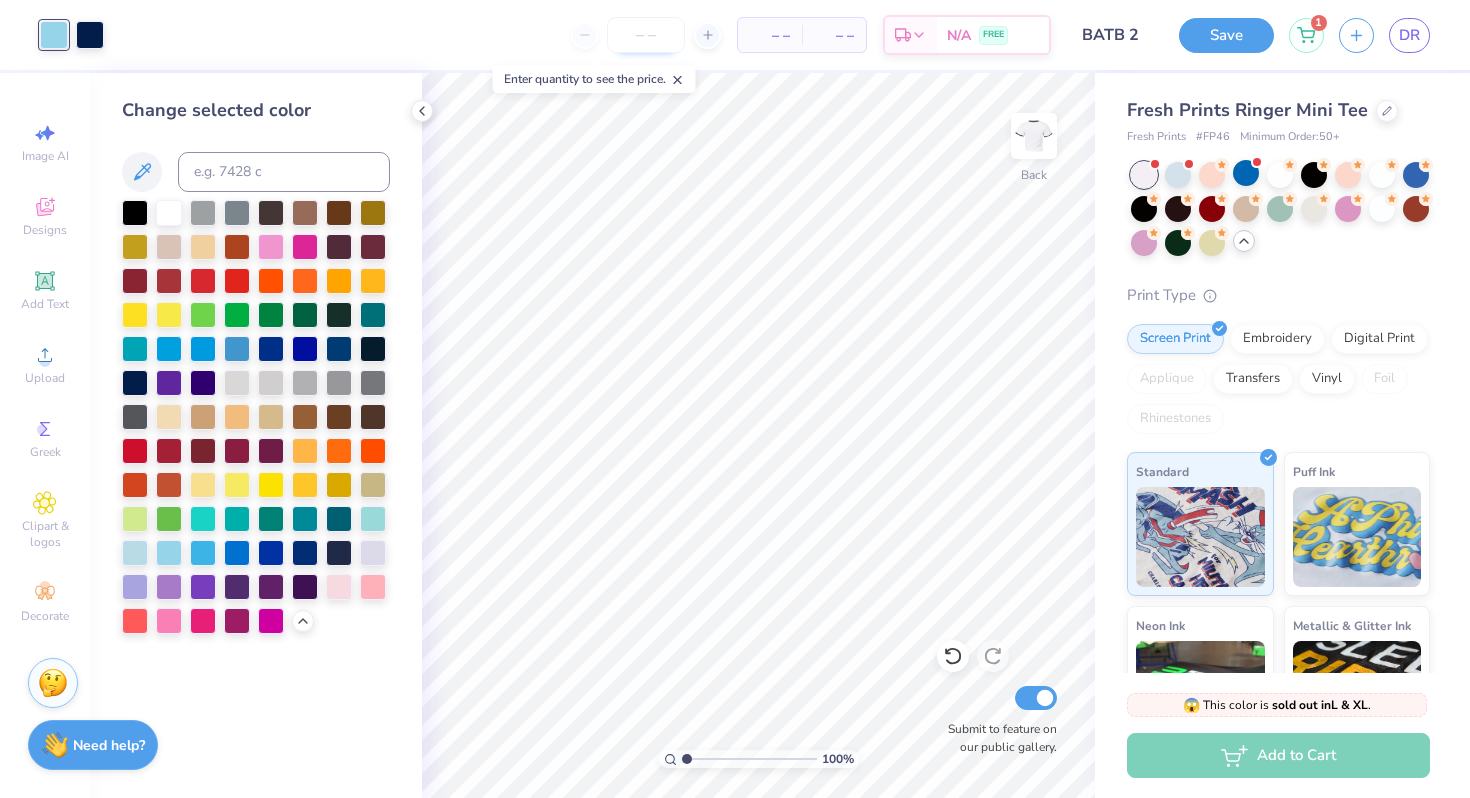 click at bounding box center (646, 35) 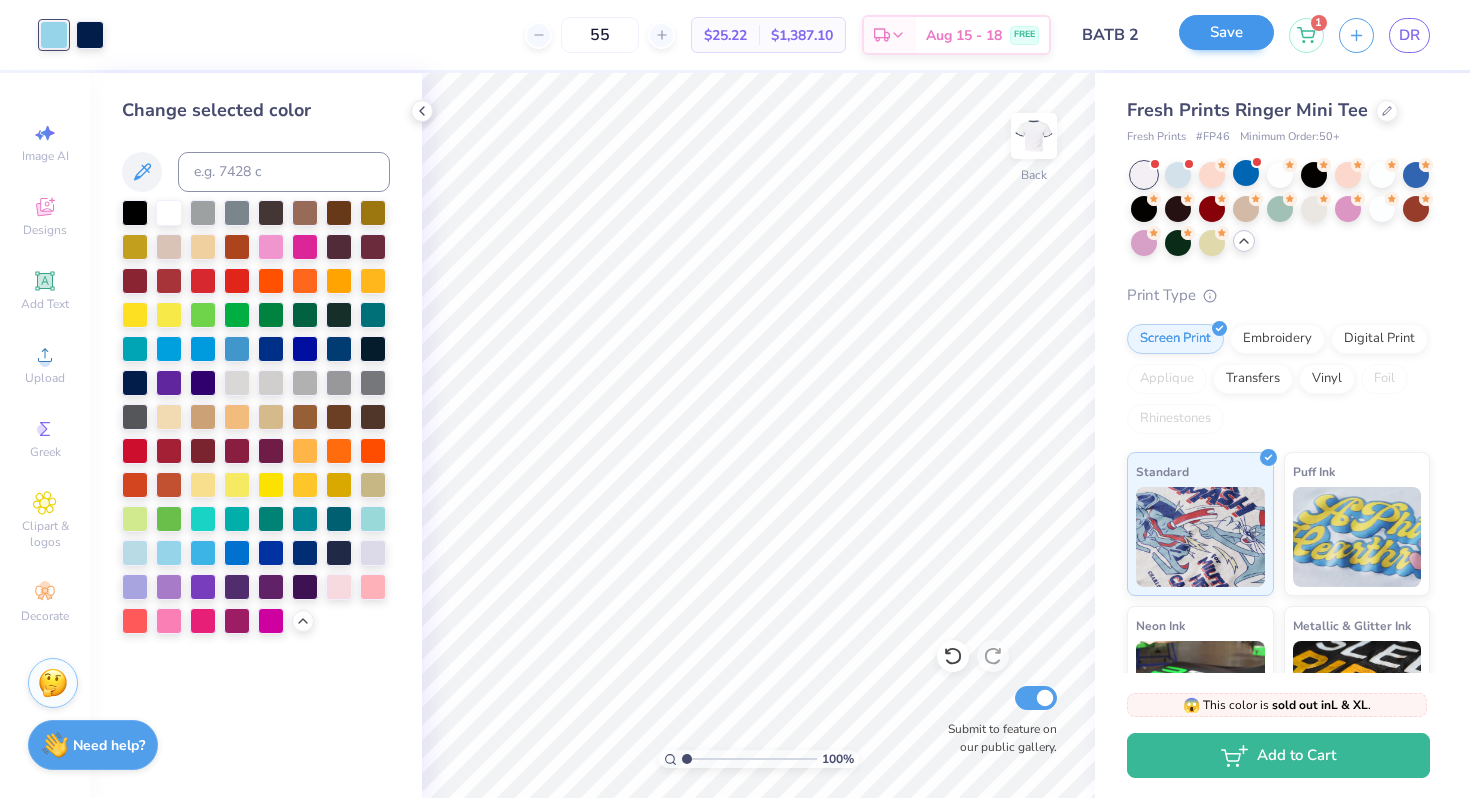 type on "55" 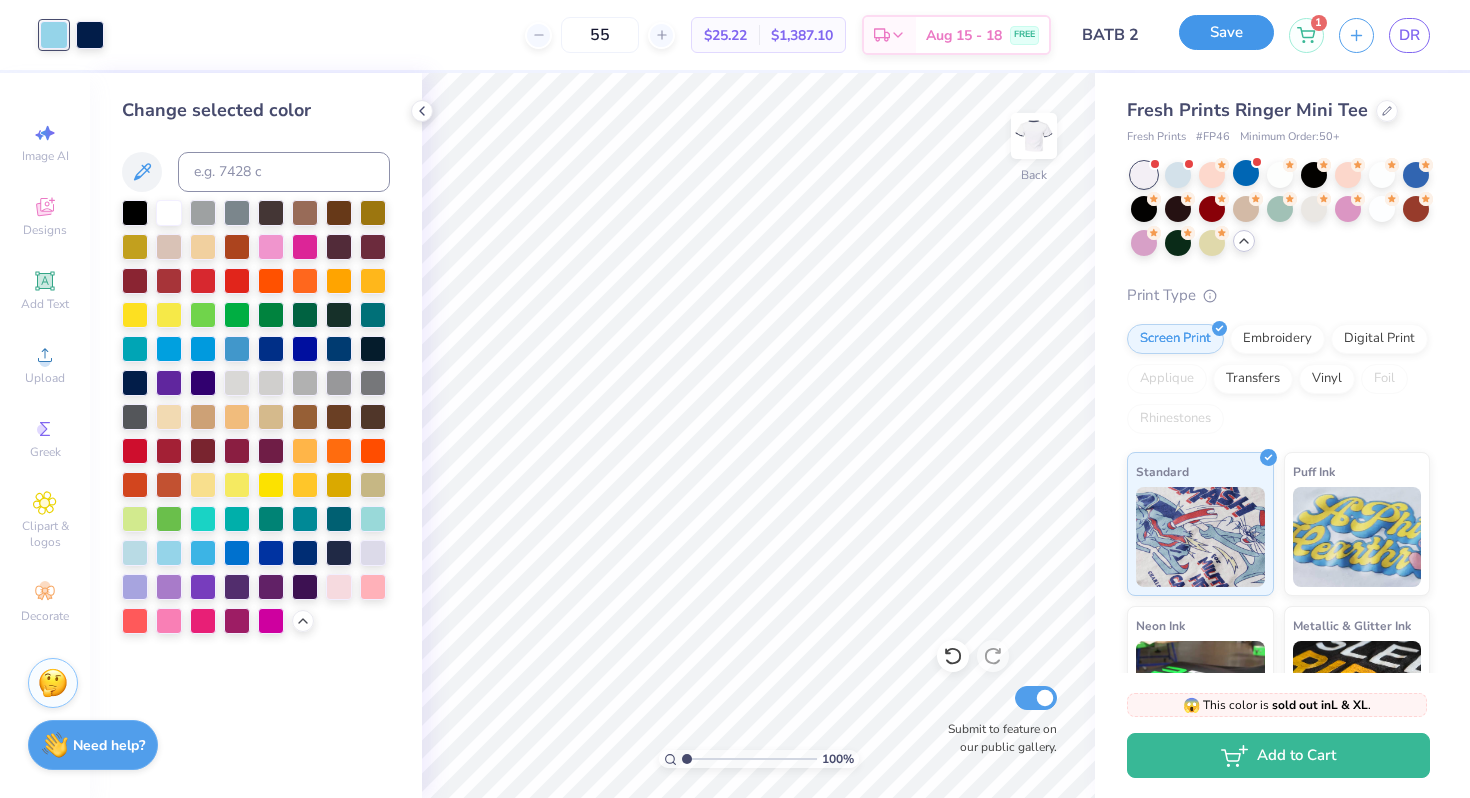 click on "Save" at bounding box center [1226, 32] 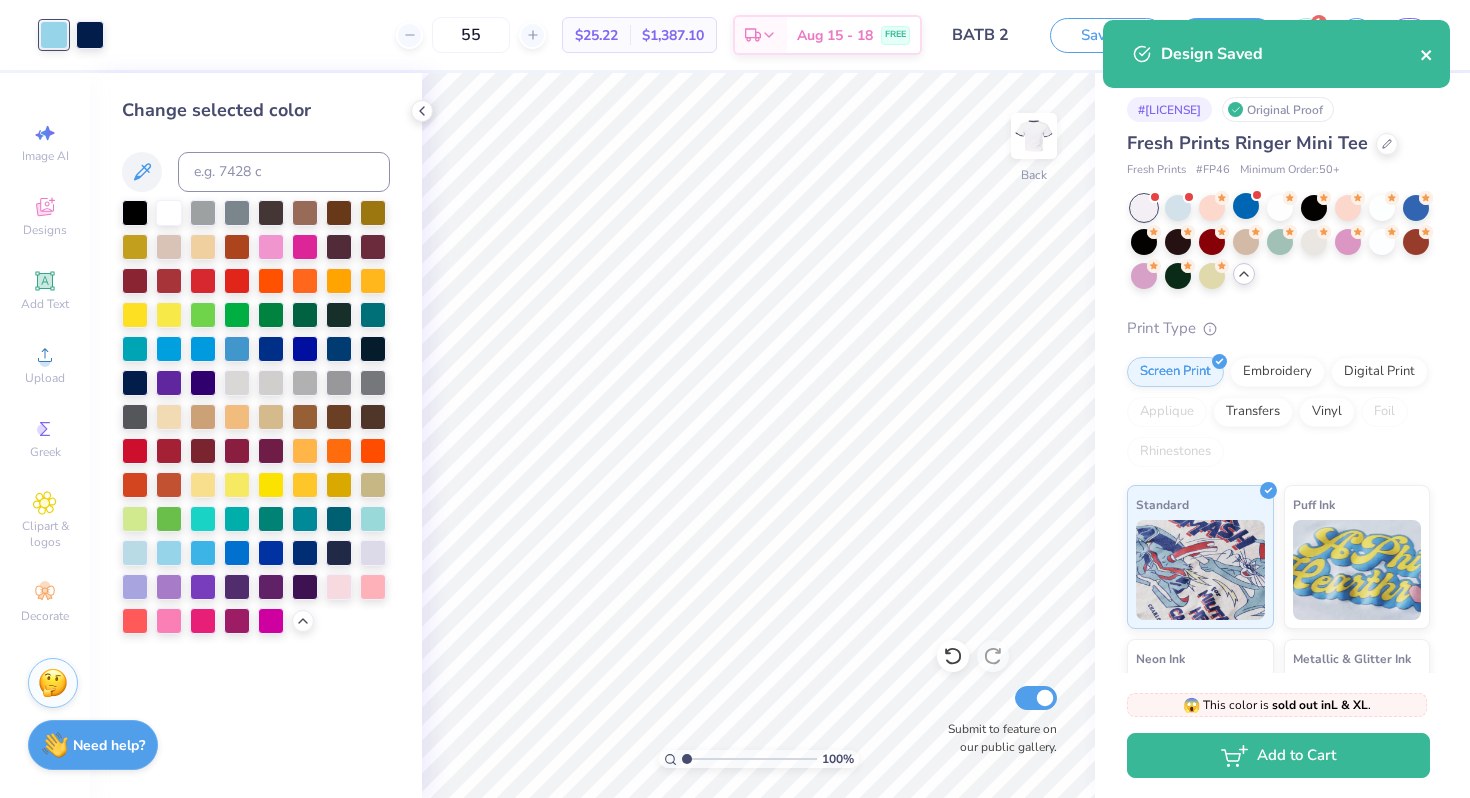 click 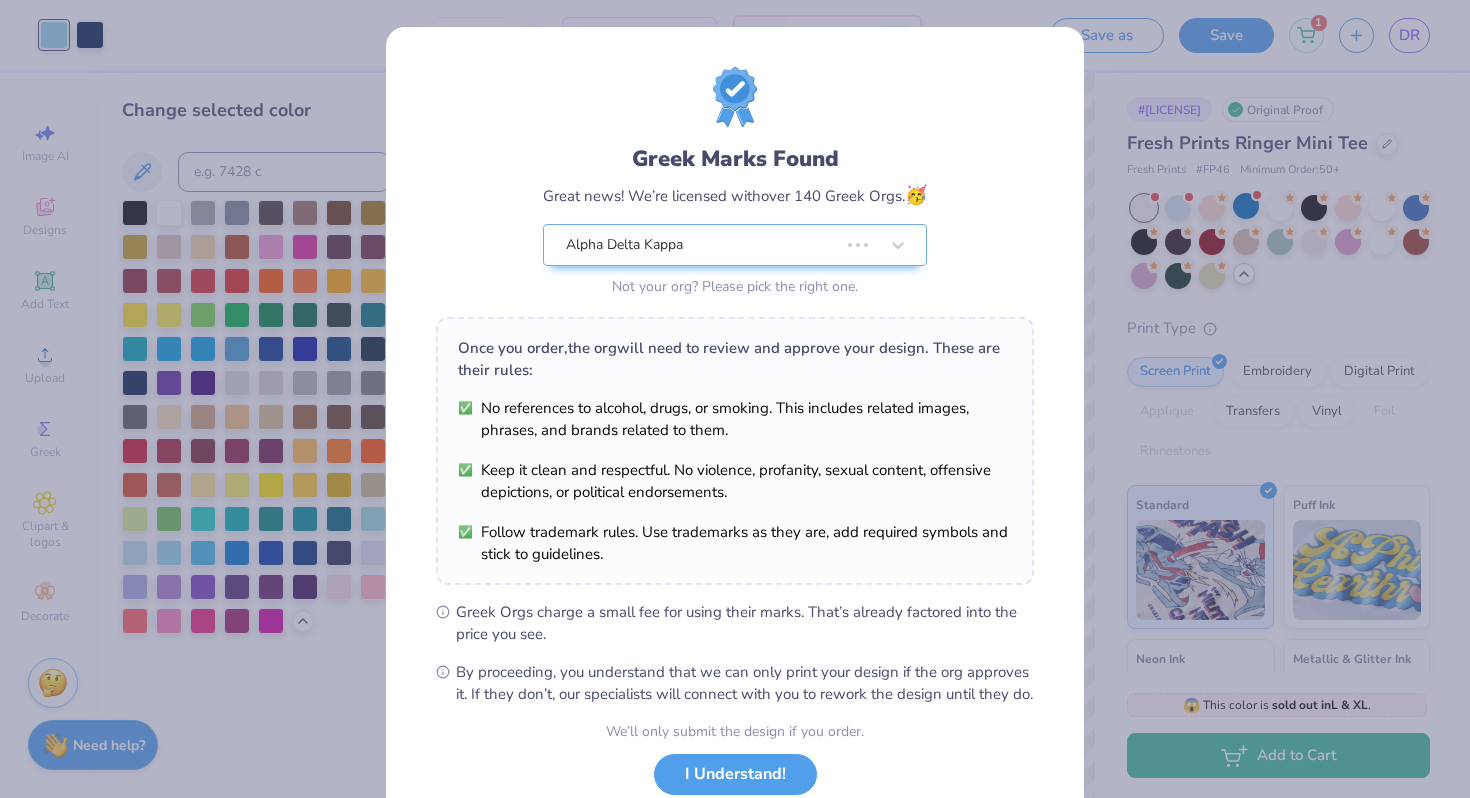 click on "Design Saved" at bounding box center [1276, 20] 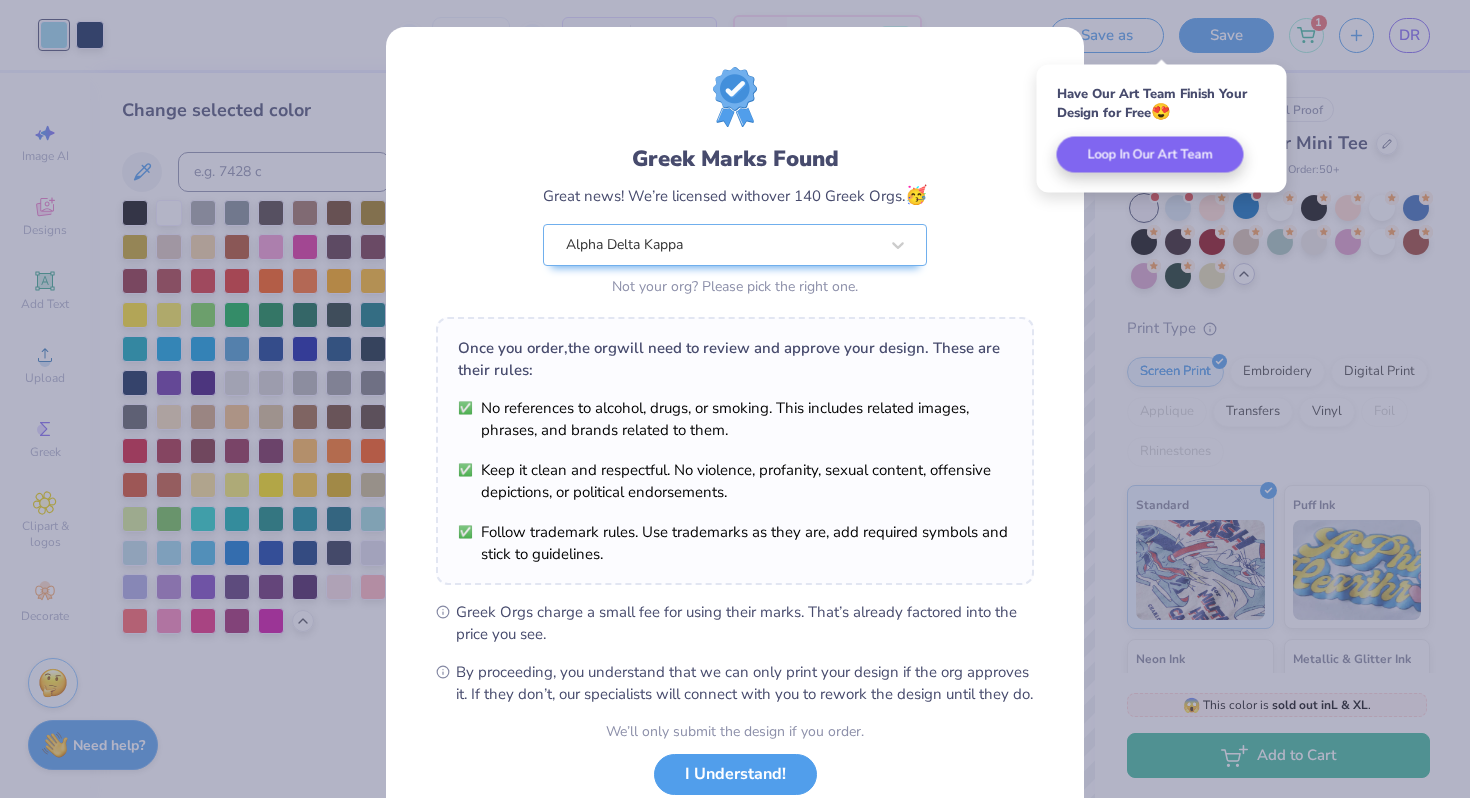scroll, scrollTop: 138, scrollLeft: 0, axis: vertical 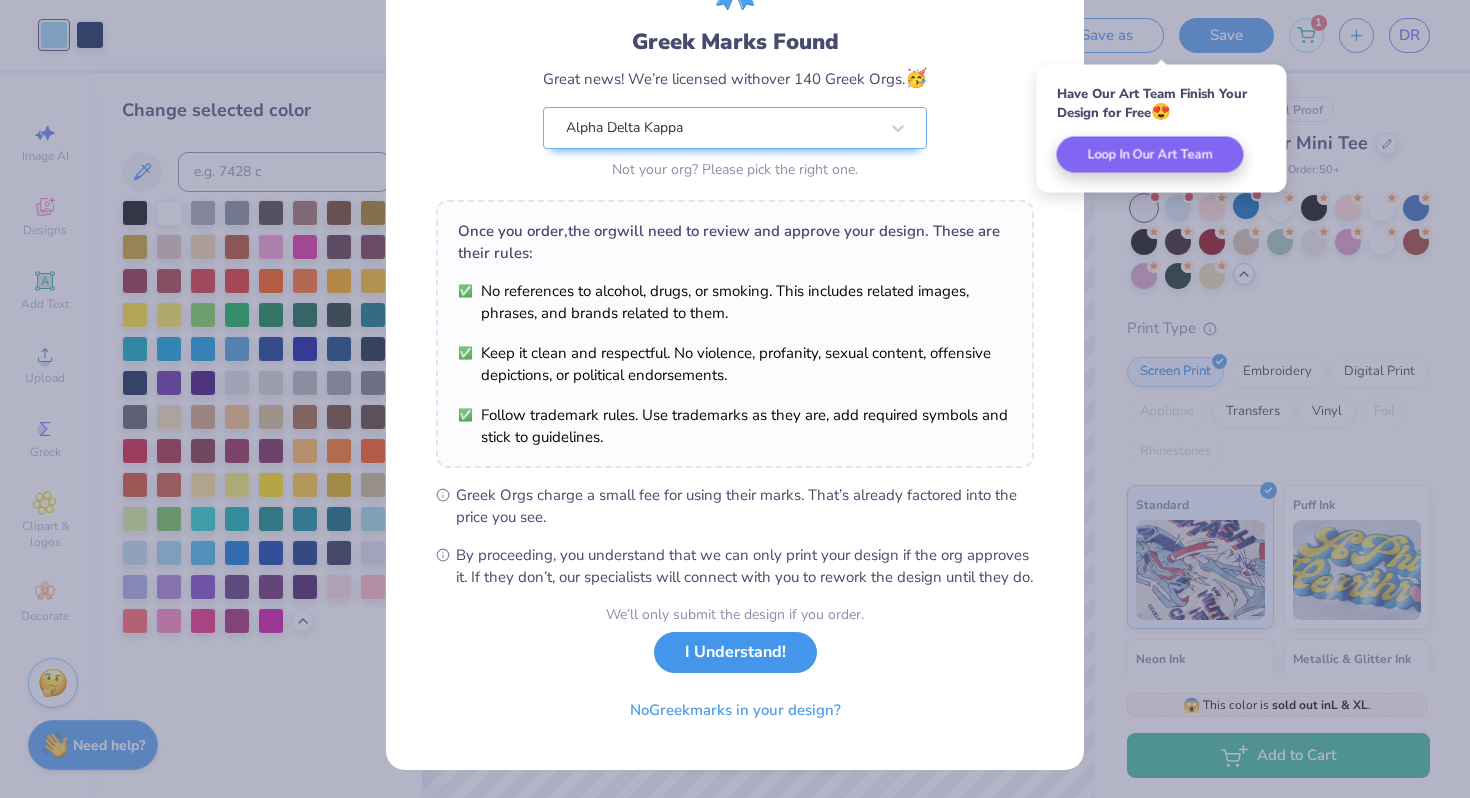 click on "I Understand!" at bounding box center (735, 652) 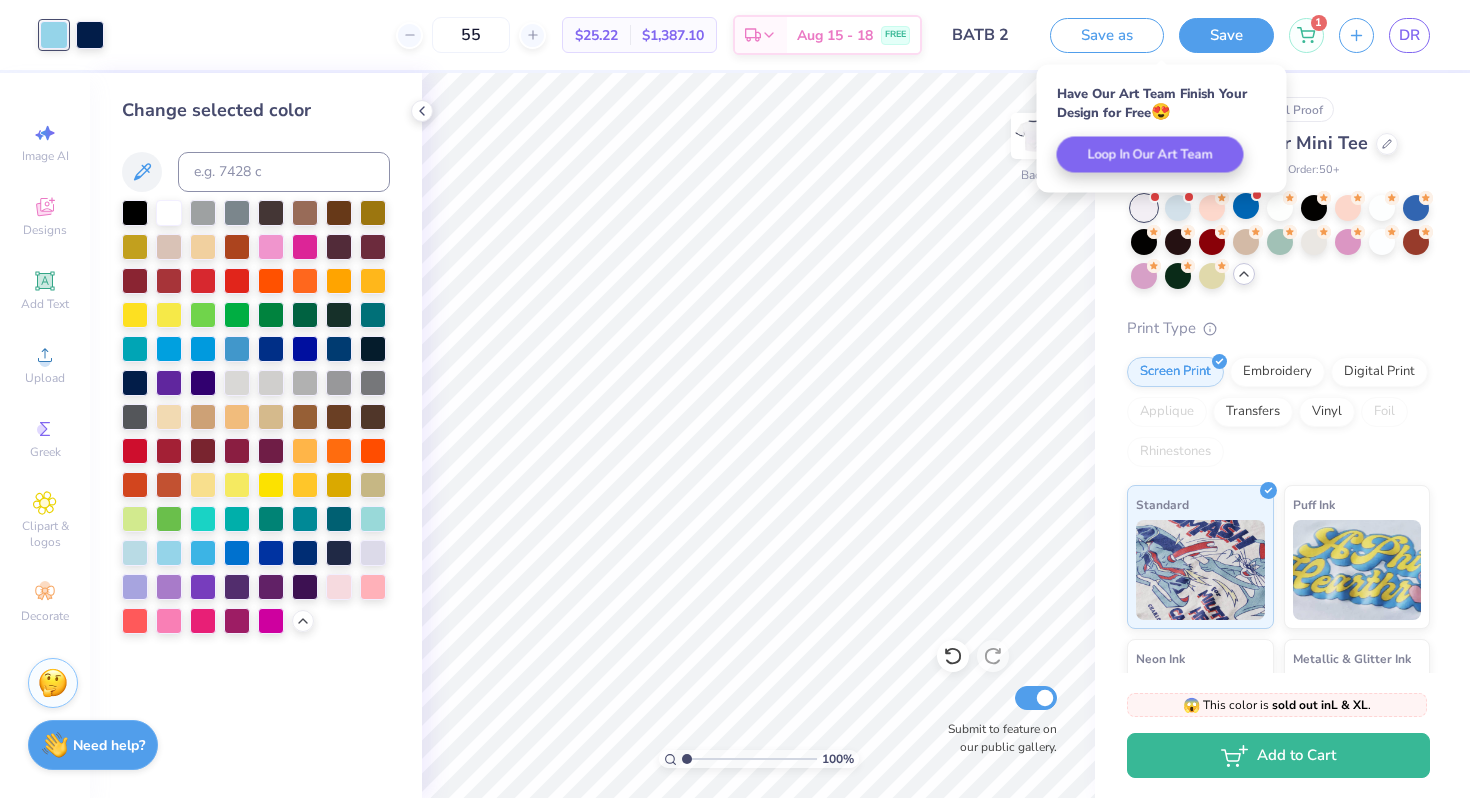 scroll, scrollTop: 0, scrollLeft: 0, axis: both 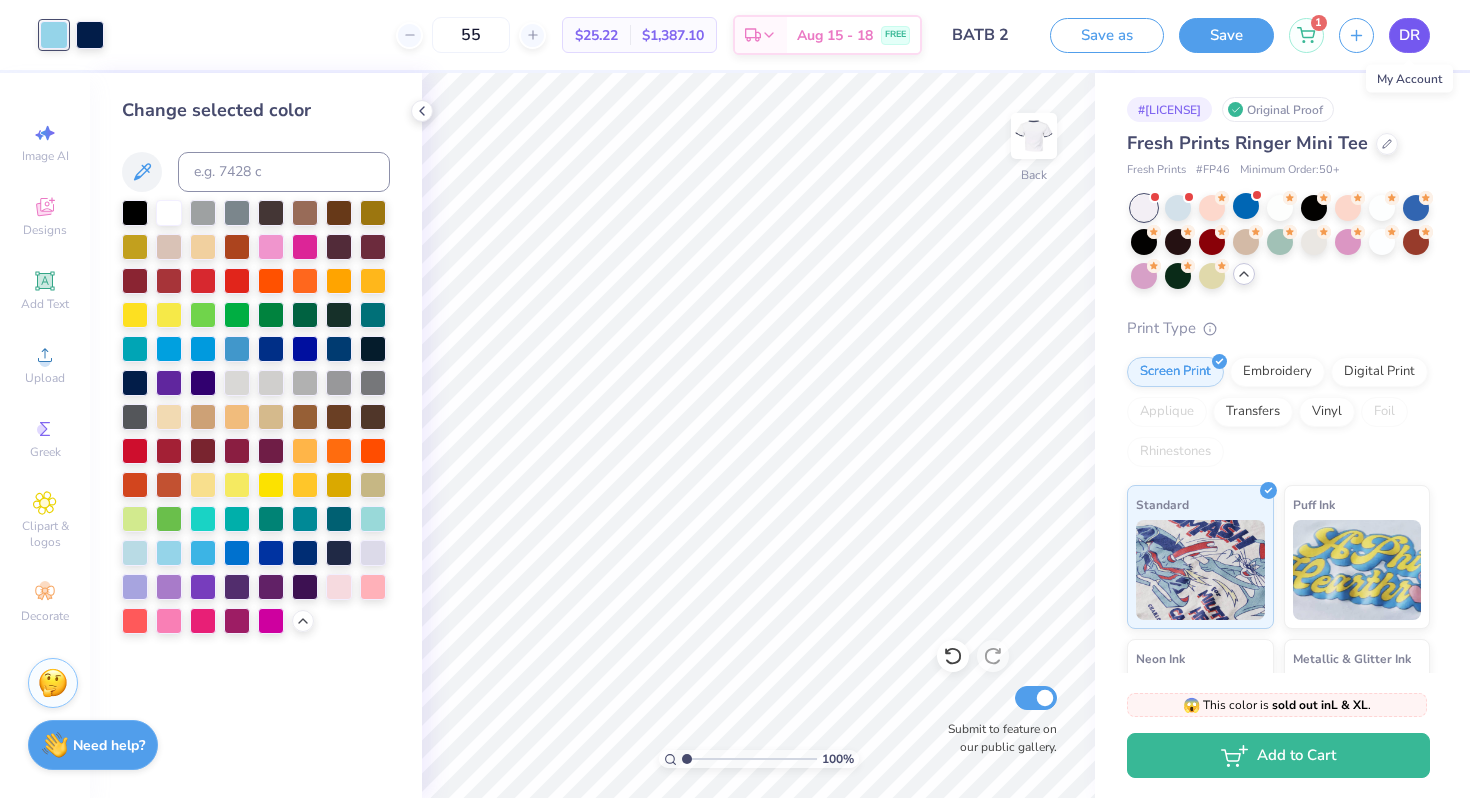 click on "DR" at bounding box center [1409, 35] 